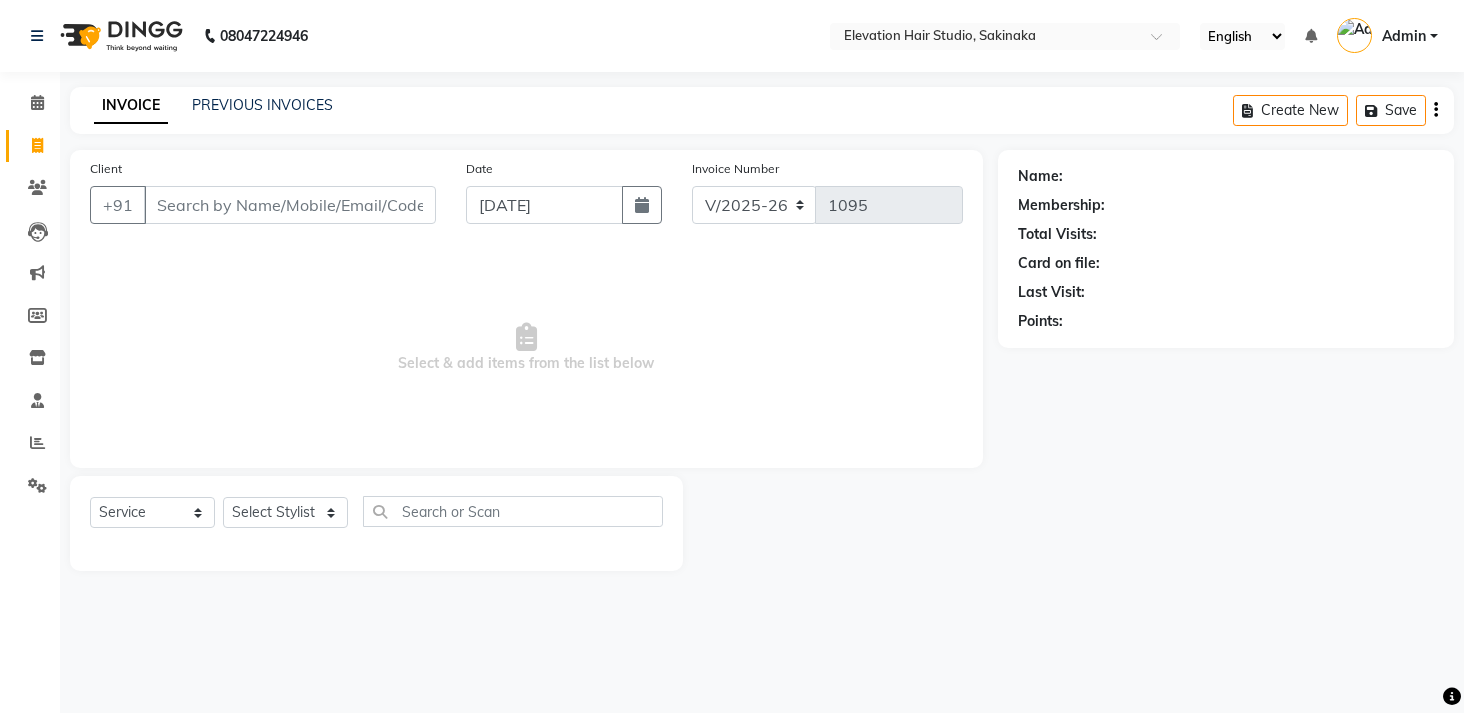 select on "4949" 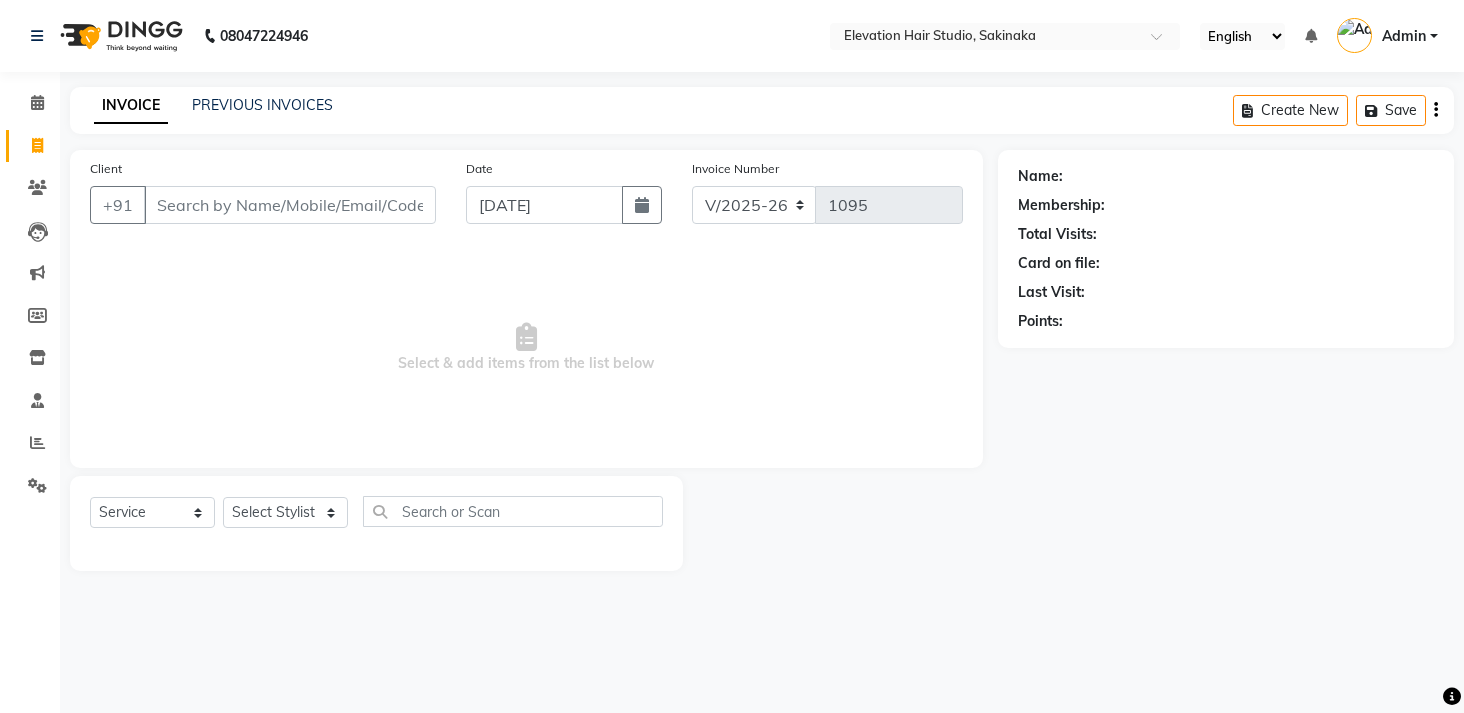 scroll, scrollTop: 0, scrollLeft: 0, axis: both 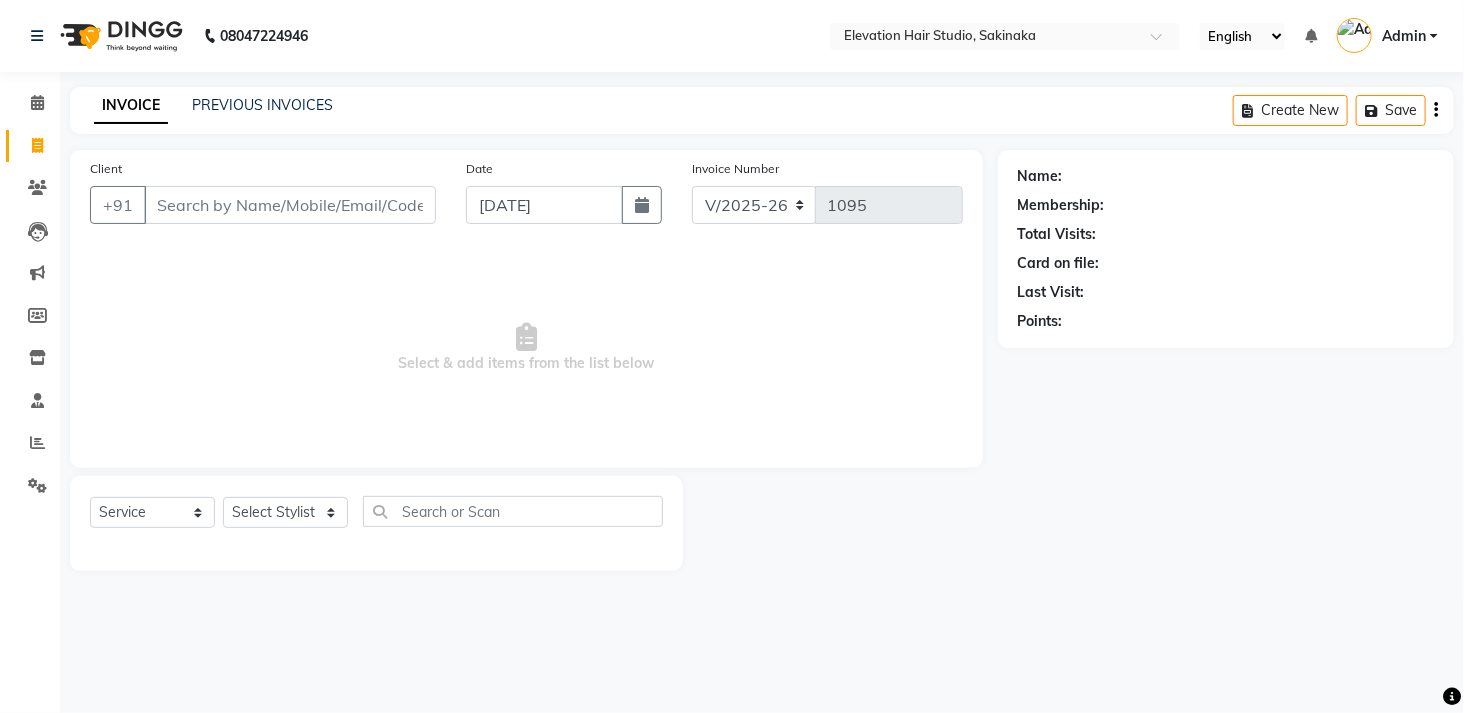 click on "Client" at bounding box center (290, 205) 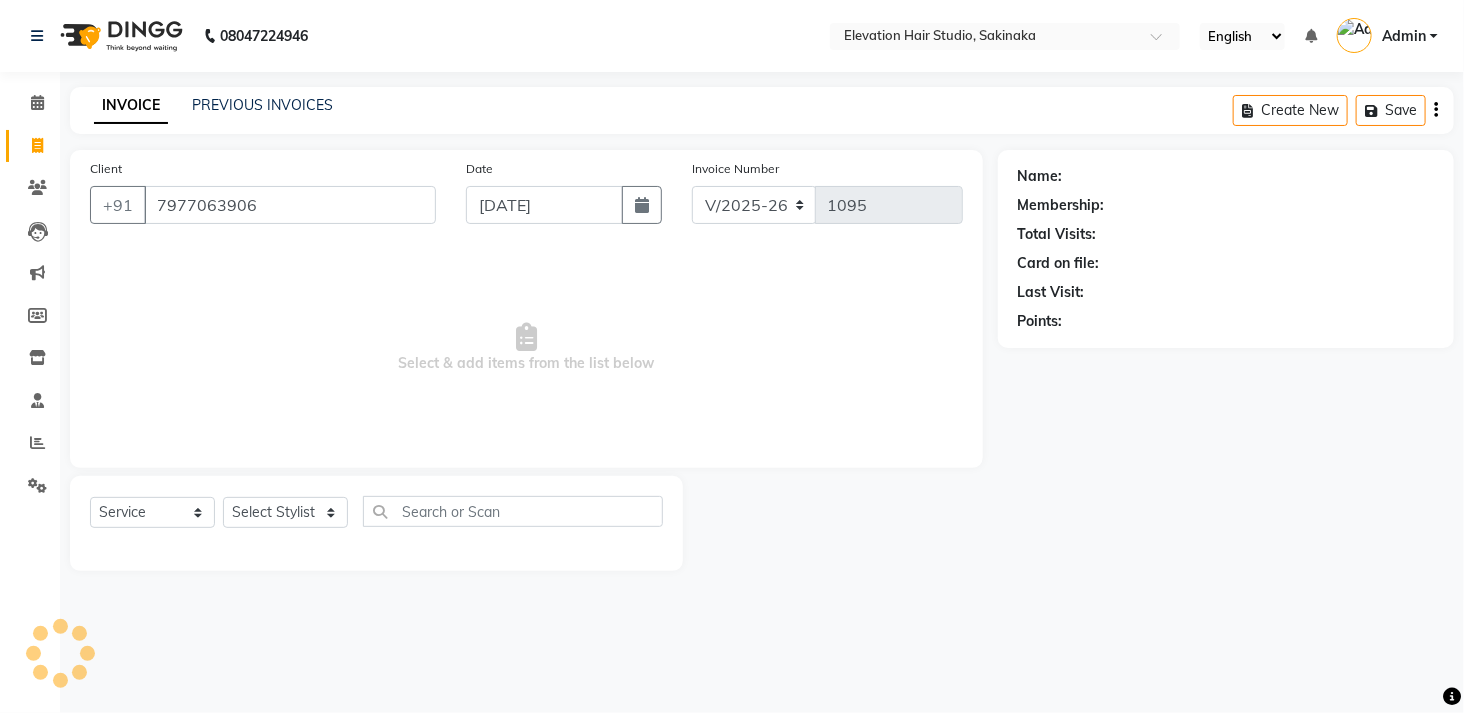 type on "7977063906" 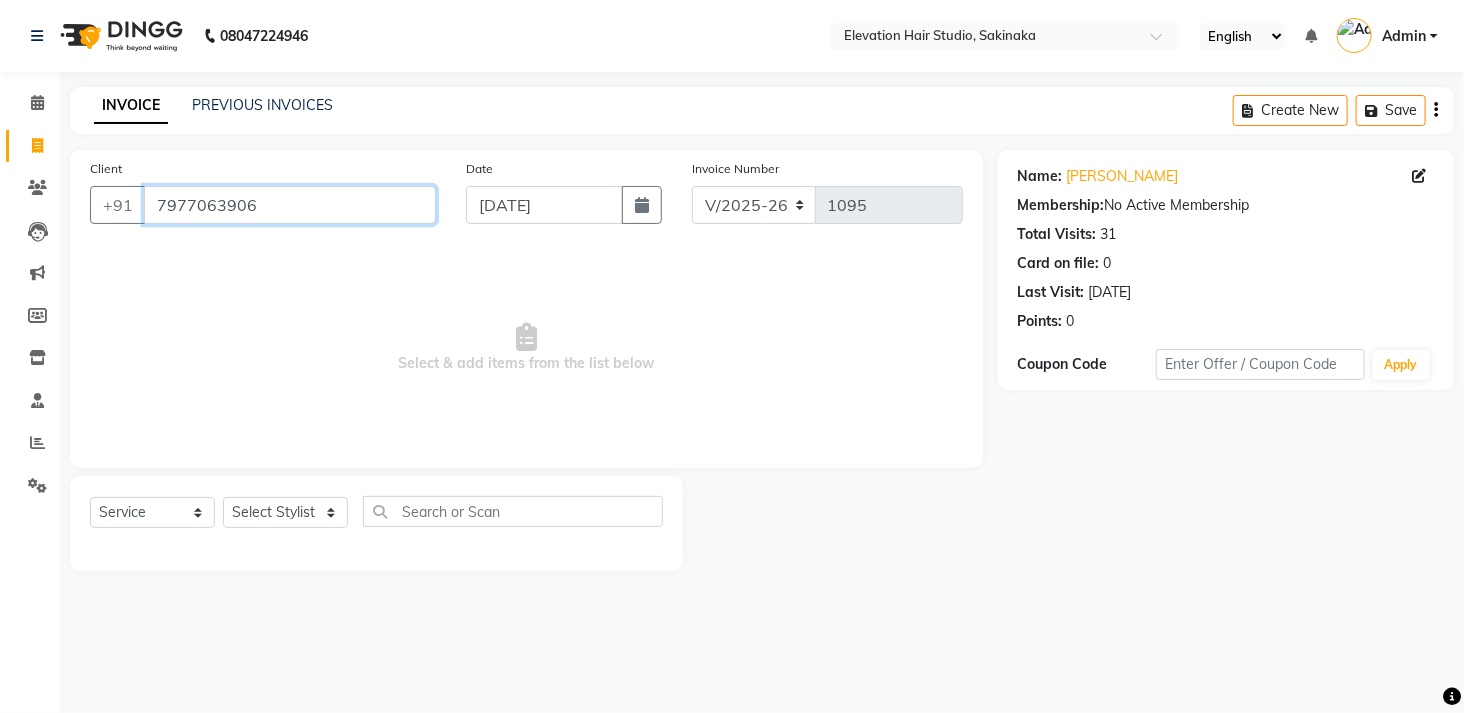 click on "7977063906" at bounding box center [290, 205] 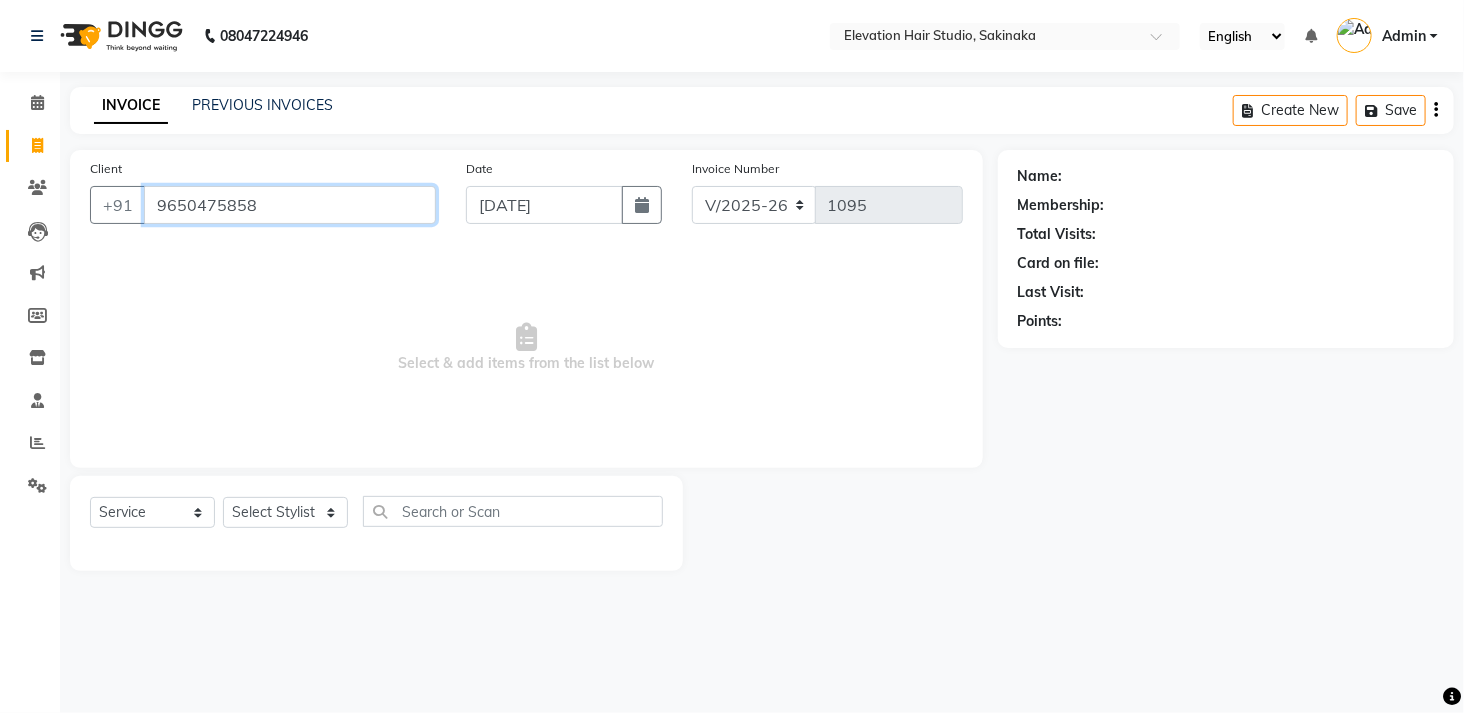 type on "9650475858" 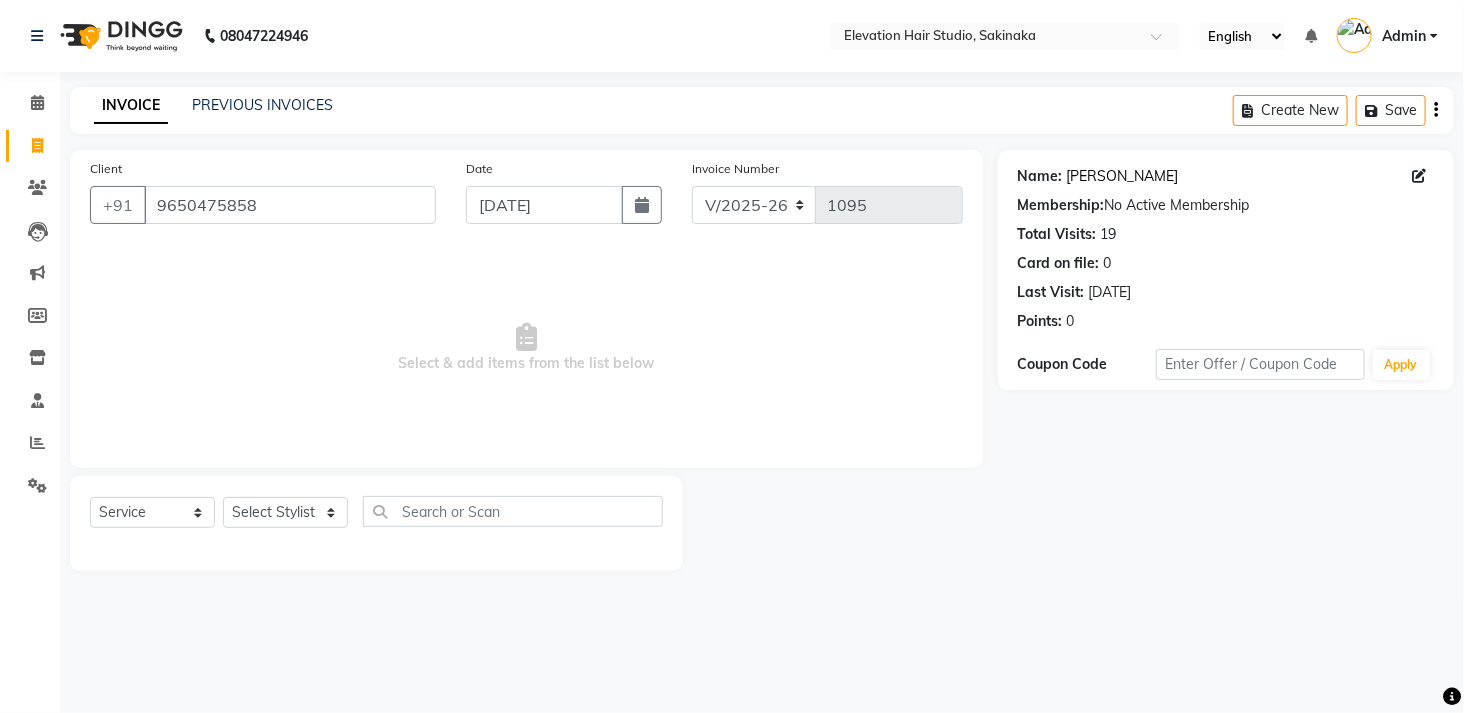 click on "Jallaj Shrivastava" 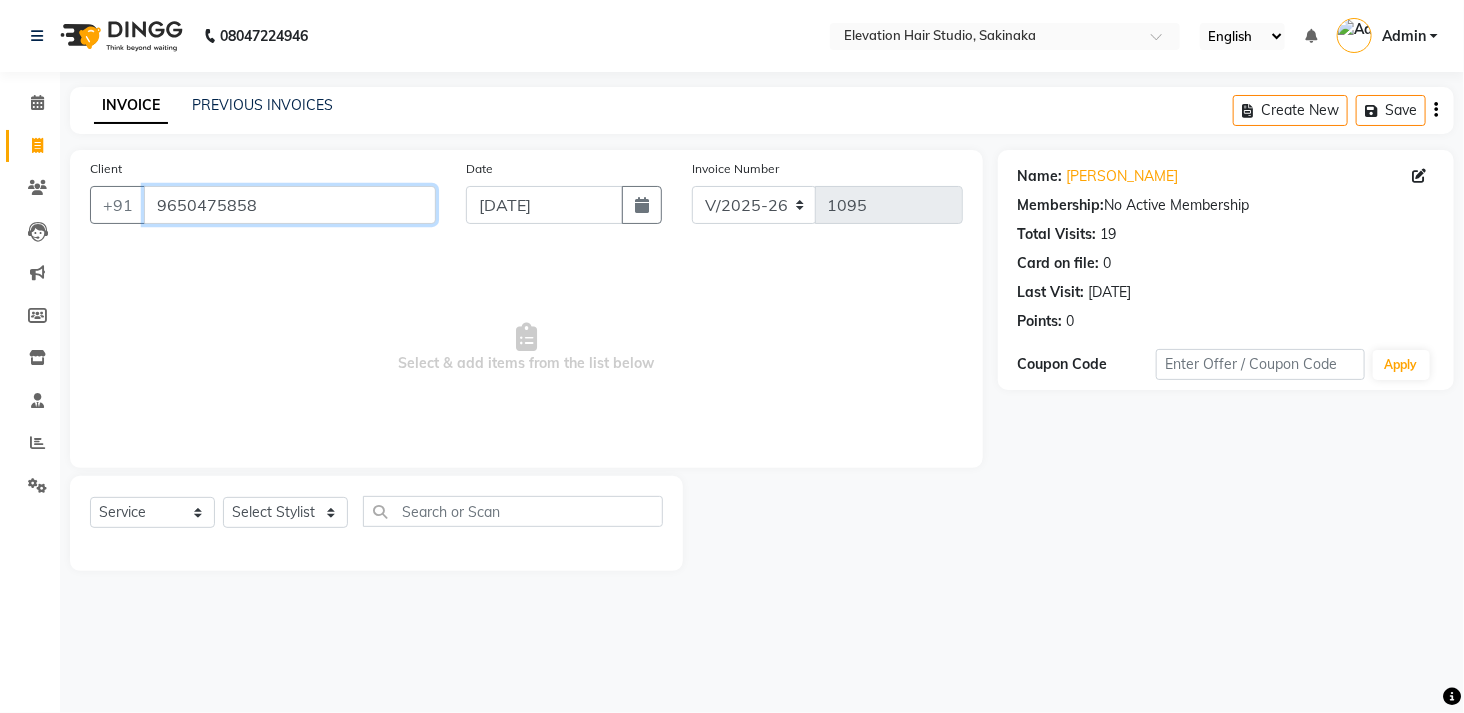 click on "9650475858" at bounding box center (290, 205) 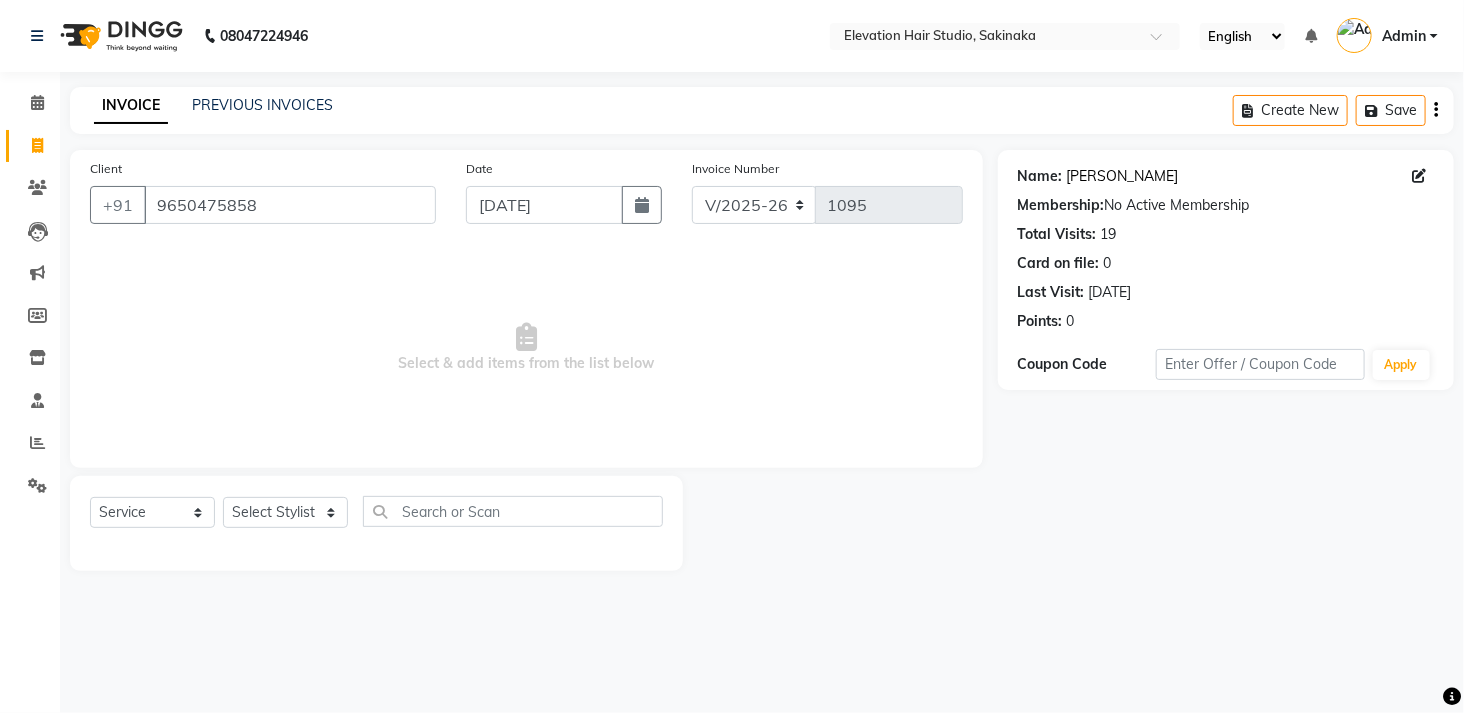 click on "Jallaj Shrivastava" 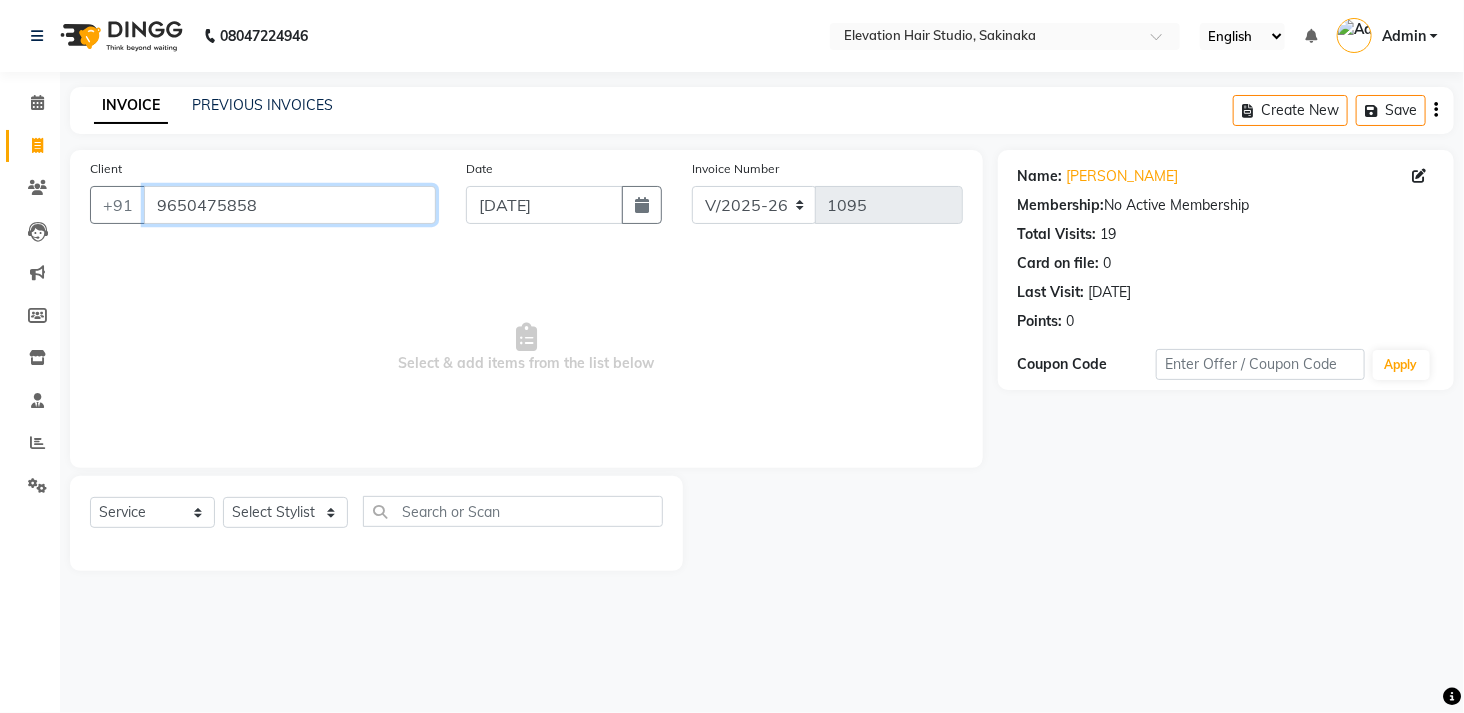 click on "9650475858" at bounding box center [290, 205] 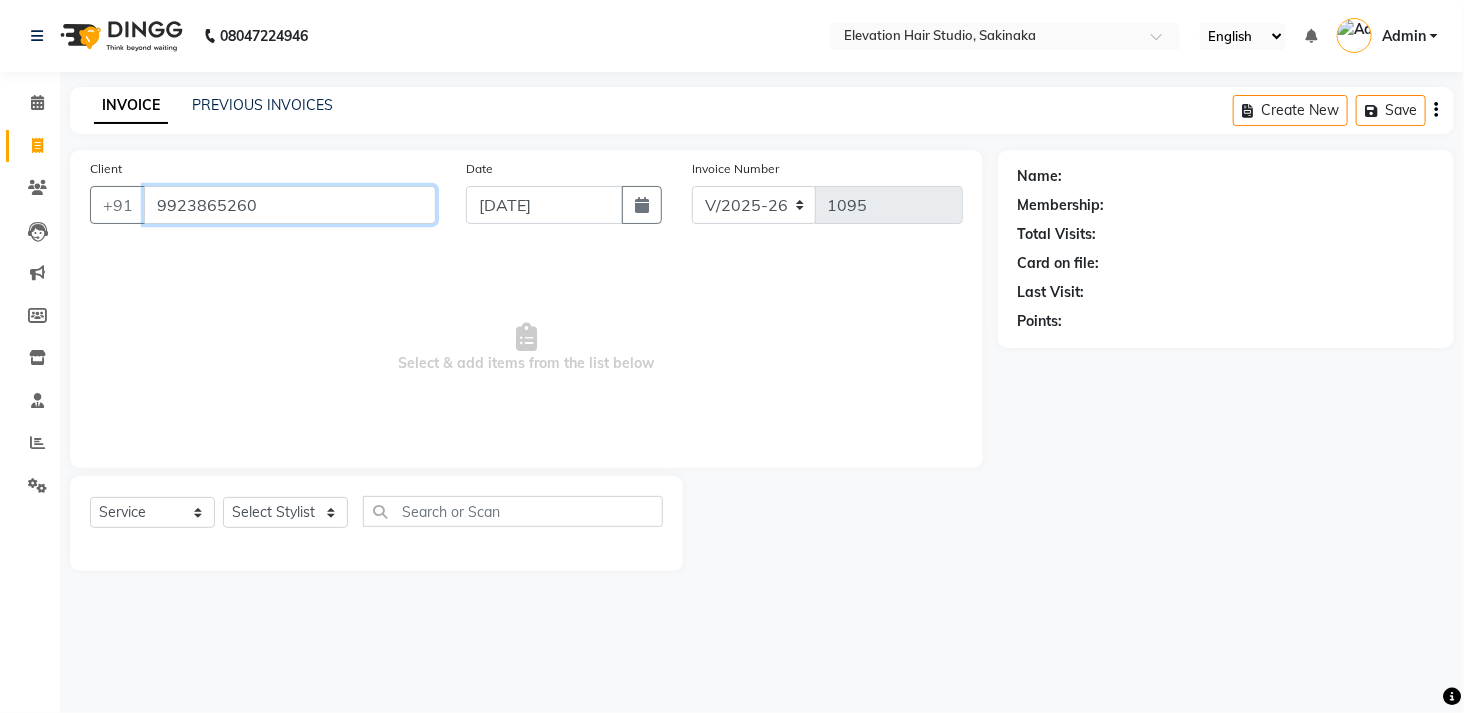 type on "9923865260" 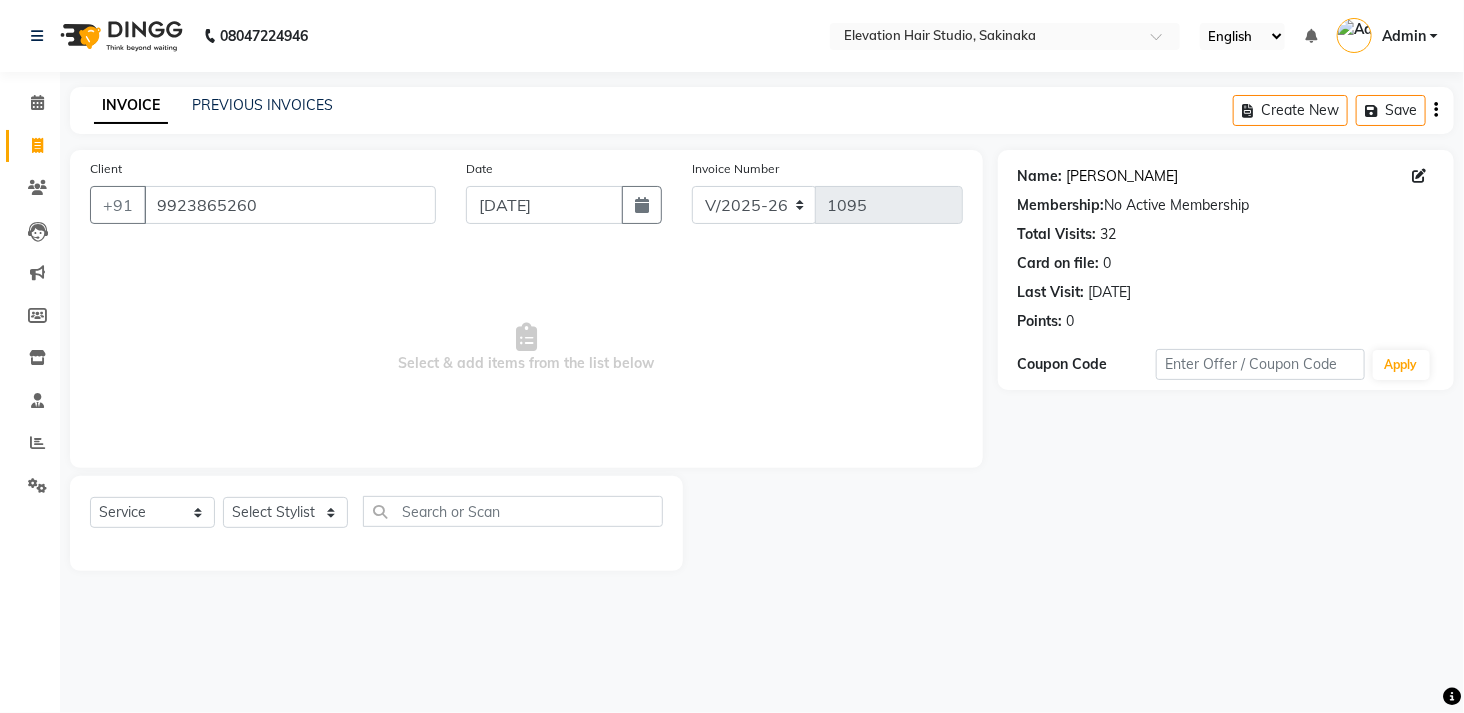click on "Rupesh Thakur" 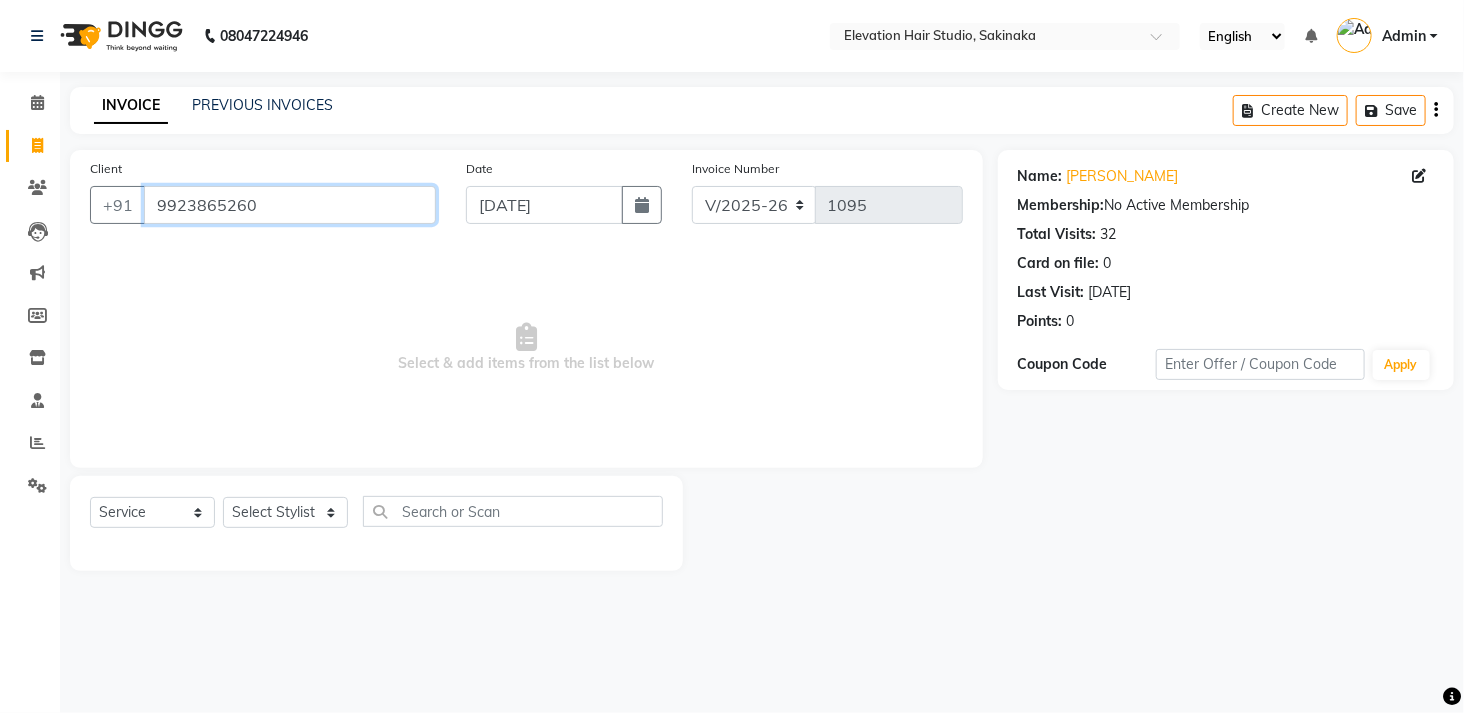 click on "9923865260" at bounding box center (290, 205) 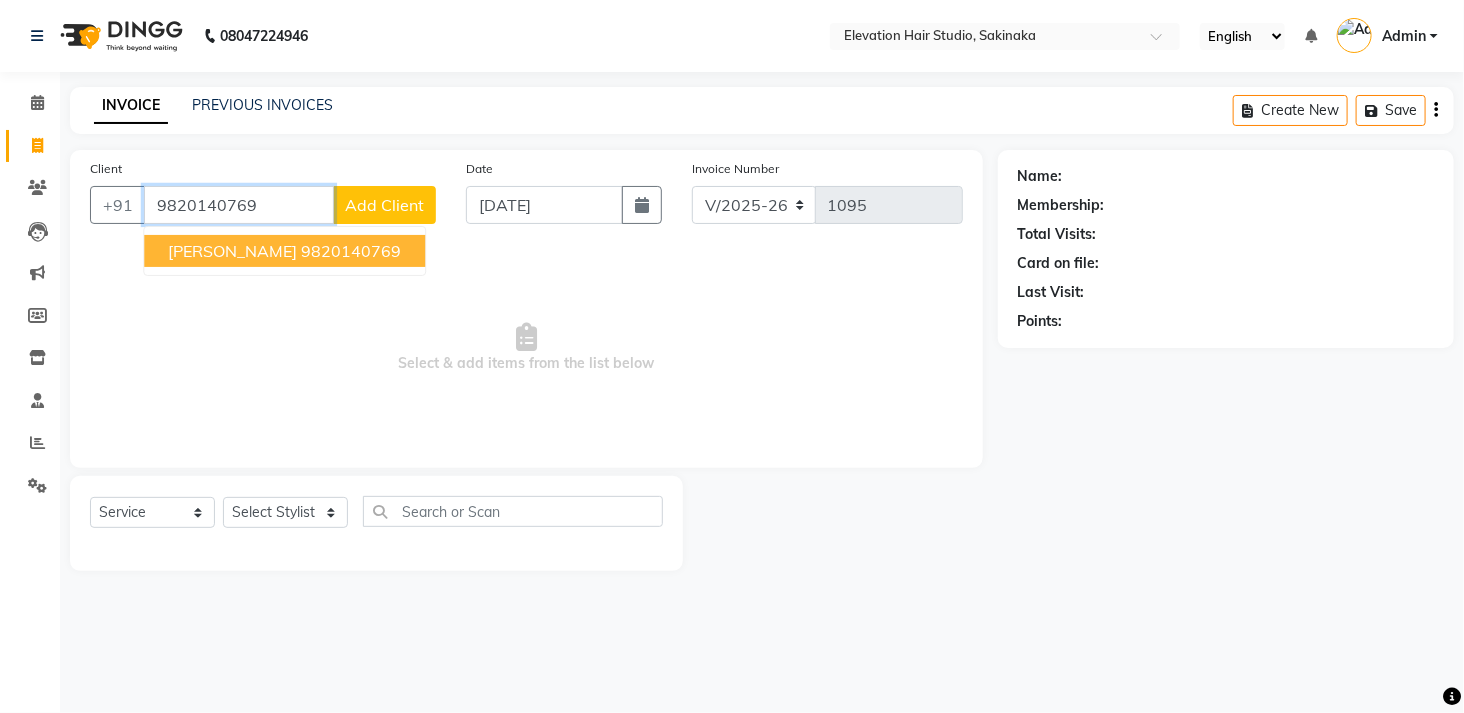 type on "9820140769" 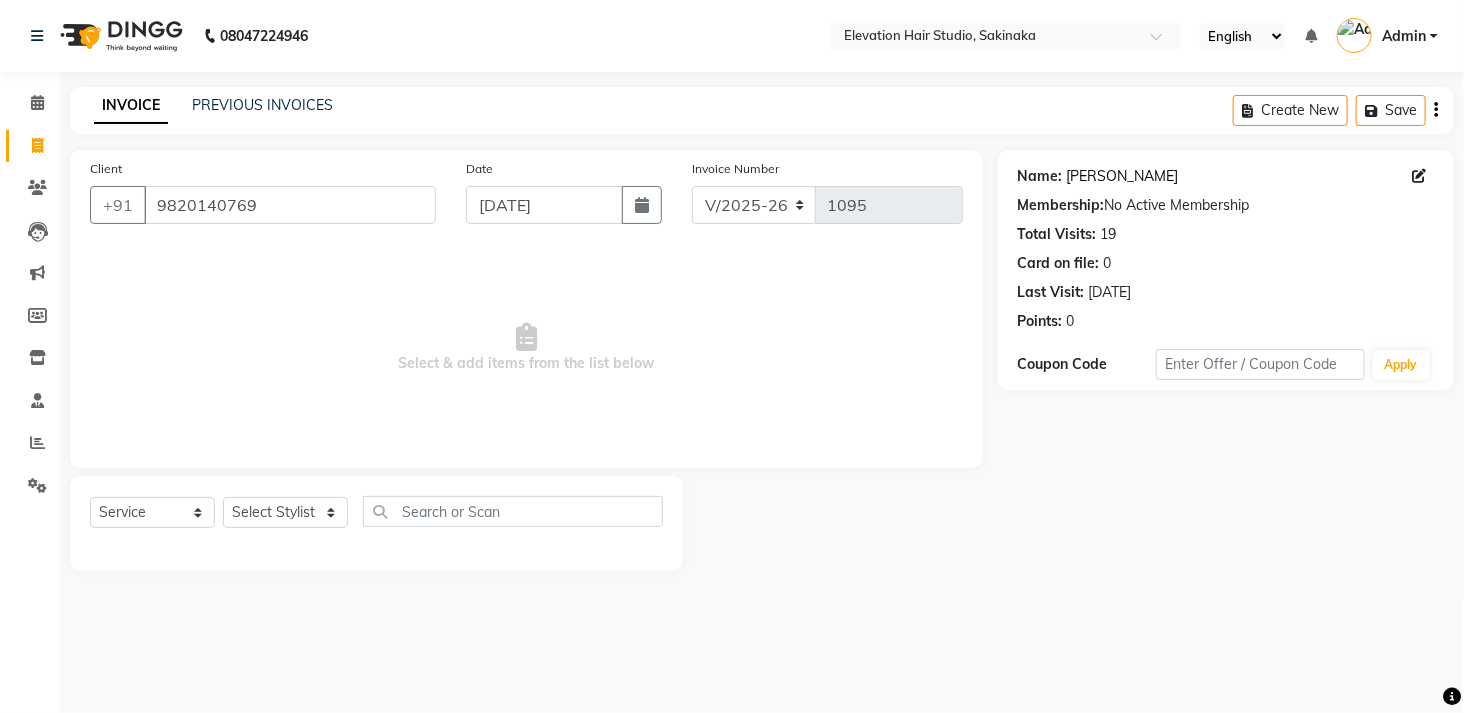 click on "Ninad Gupta" 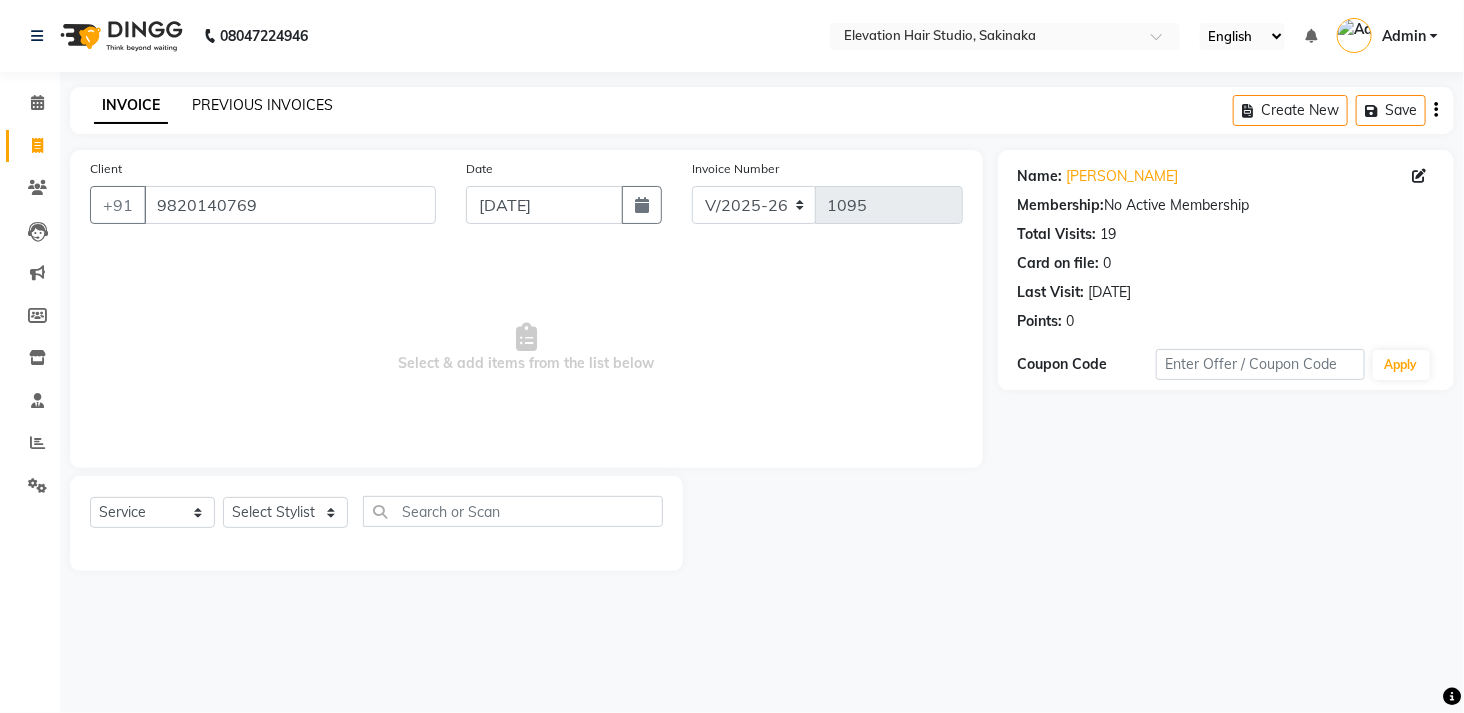 click on "PREVIOUS INVOICES" 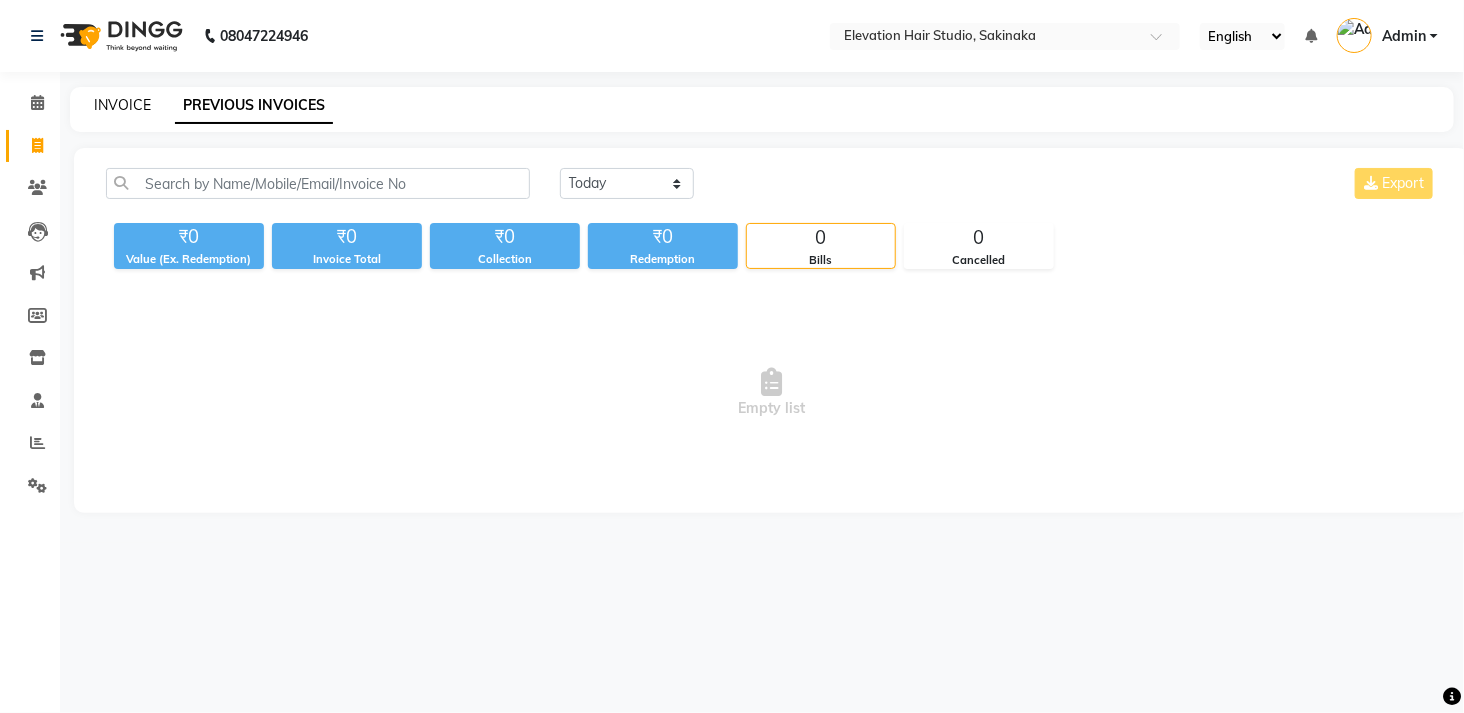 click on "INVOICE" 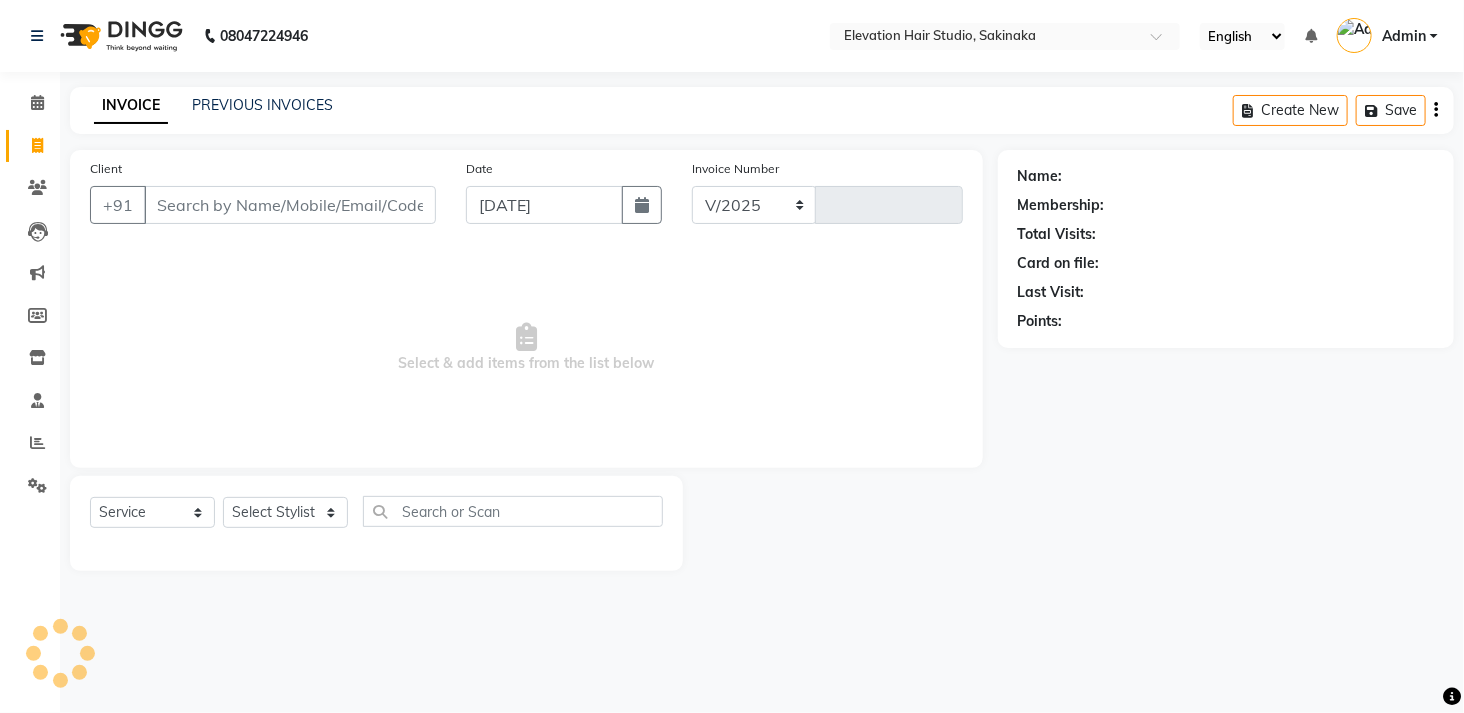 select on "4949" 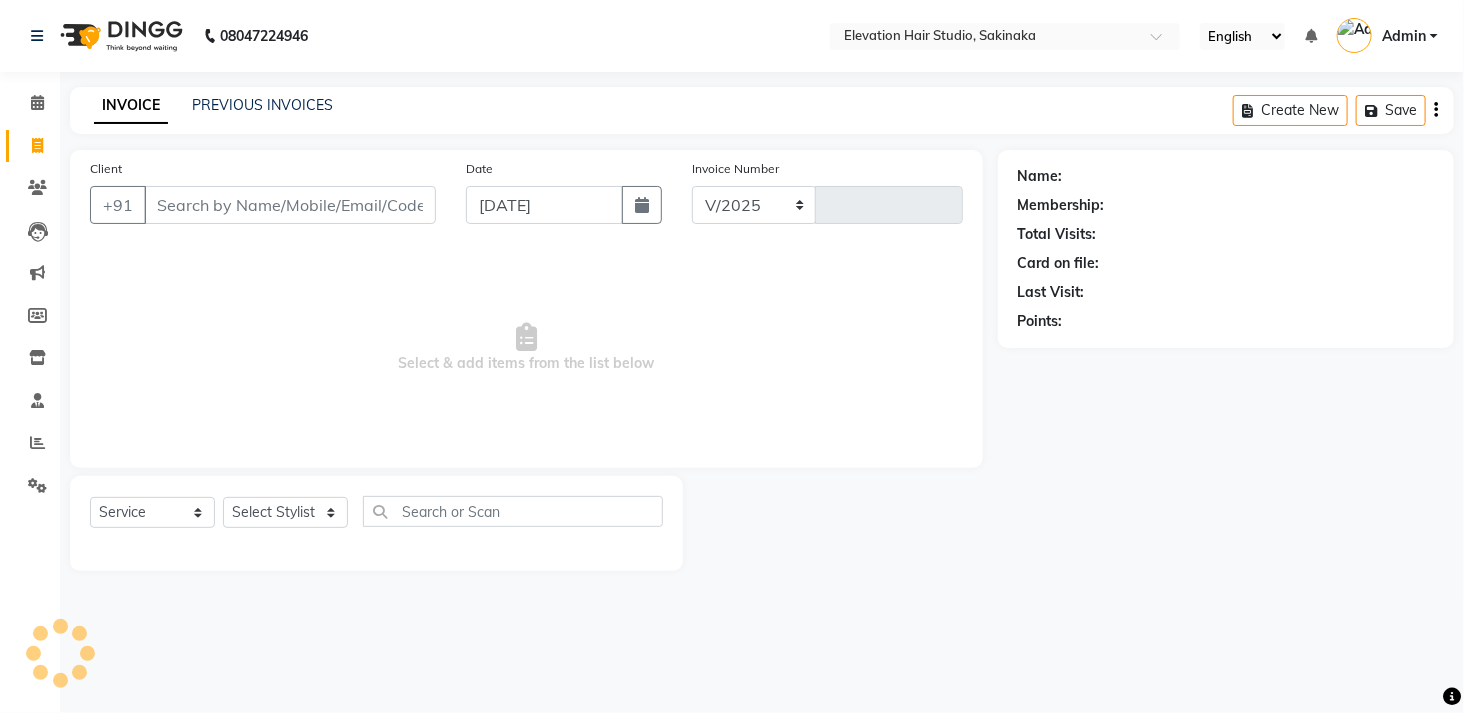 type on "1095" 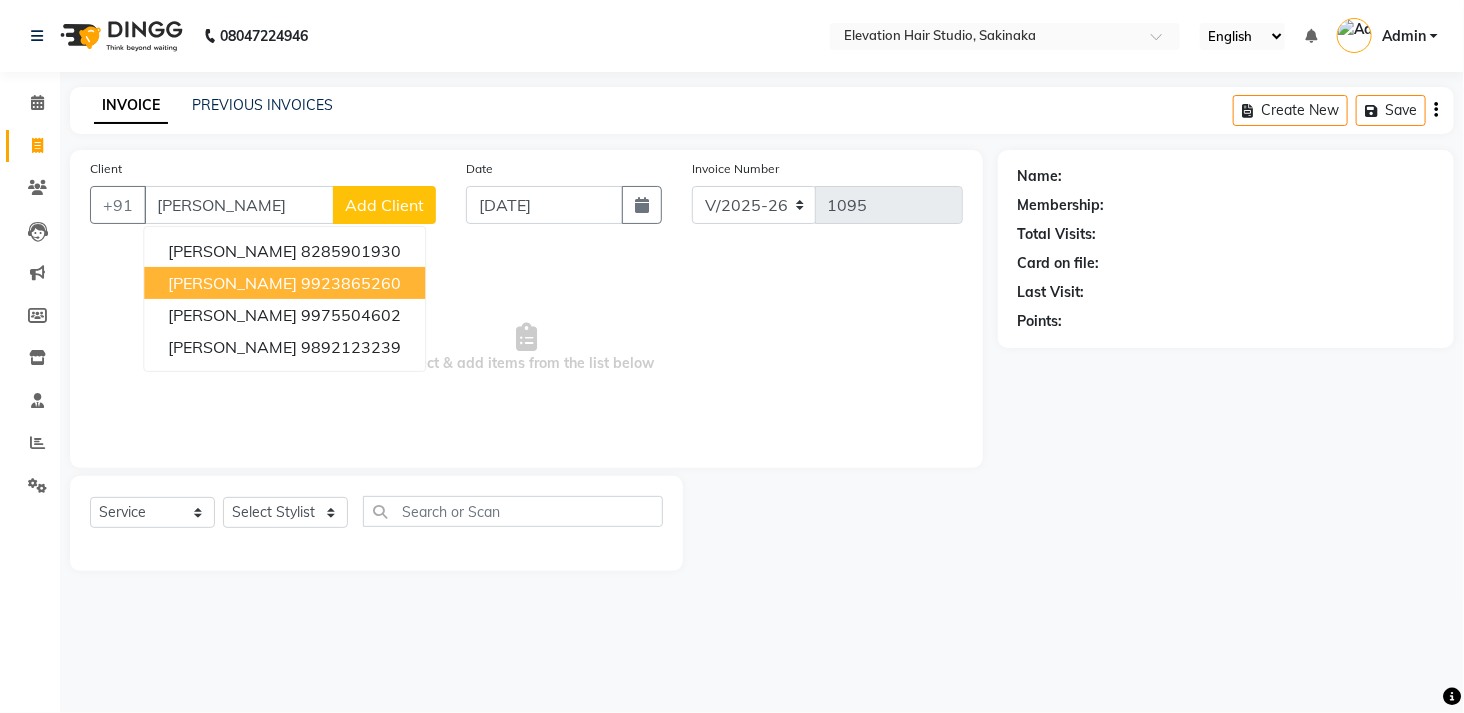 click on "RUPESH THAKUR  9923865260" at bounding box center [284, 283] 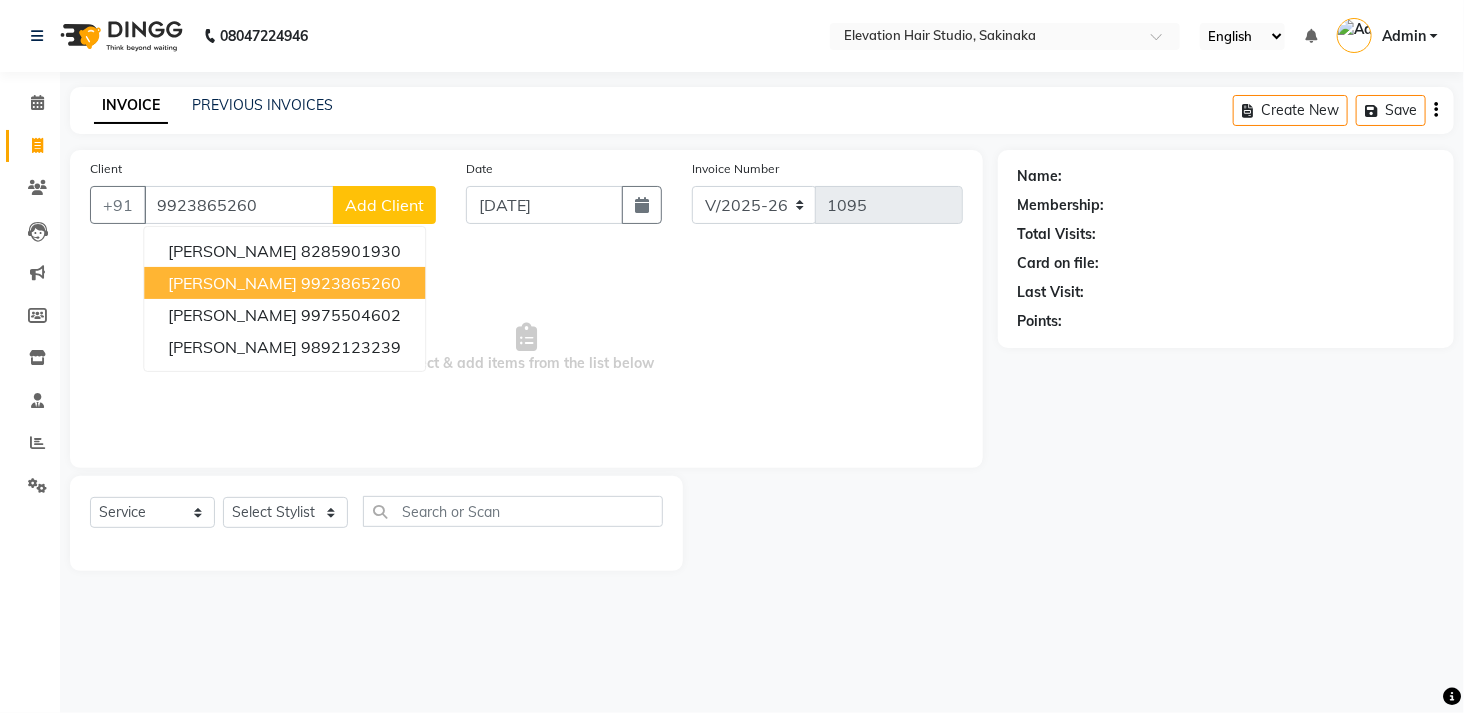 type on "9923865260" 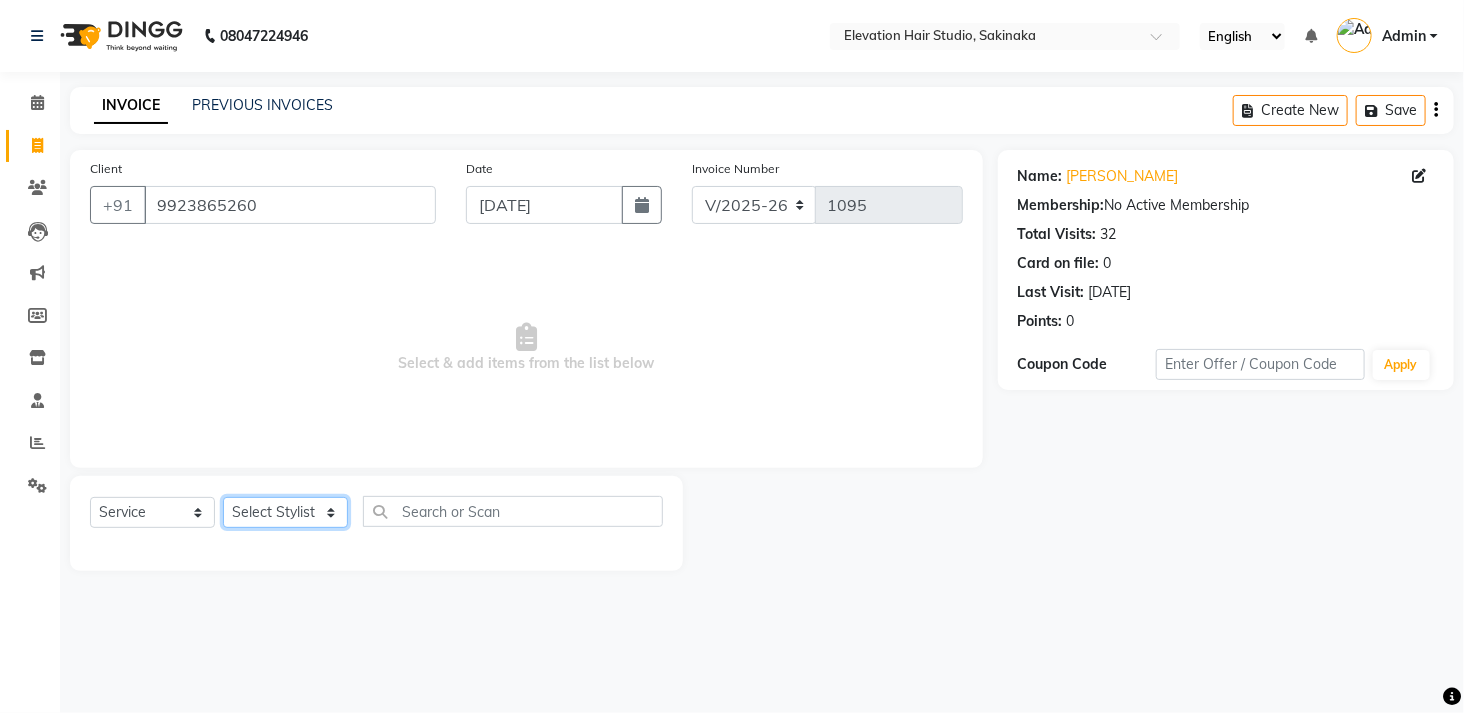 click on "Select Stylist Admin (EHS Thane) ANEES  DILIP KAPIL  PRIYA RUPESH SAHIL  Sarfaraz SHAHEENA SHAIKH  ZEESHAN" 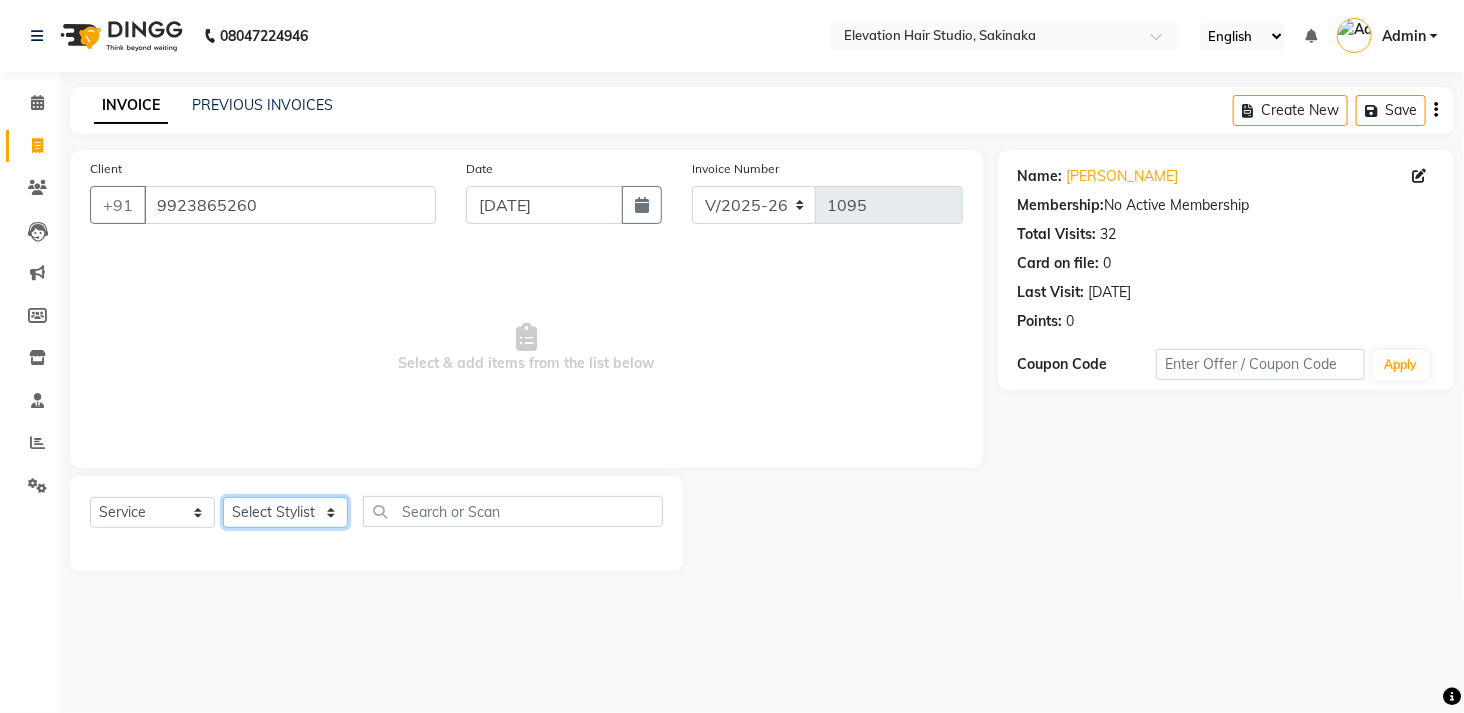 select on "50821" 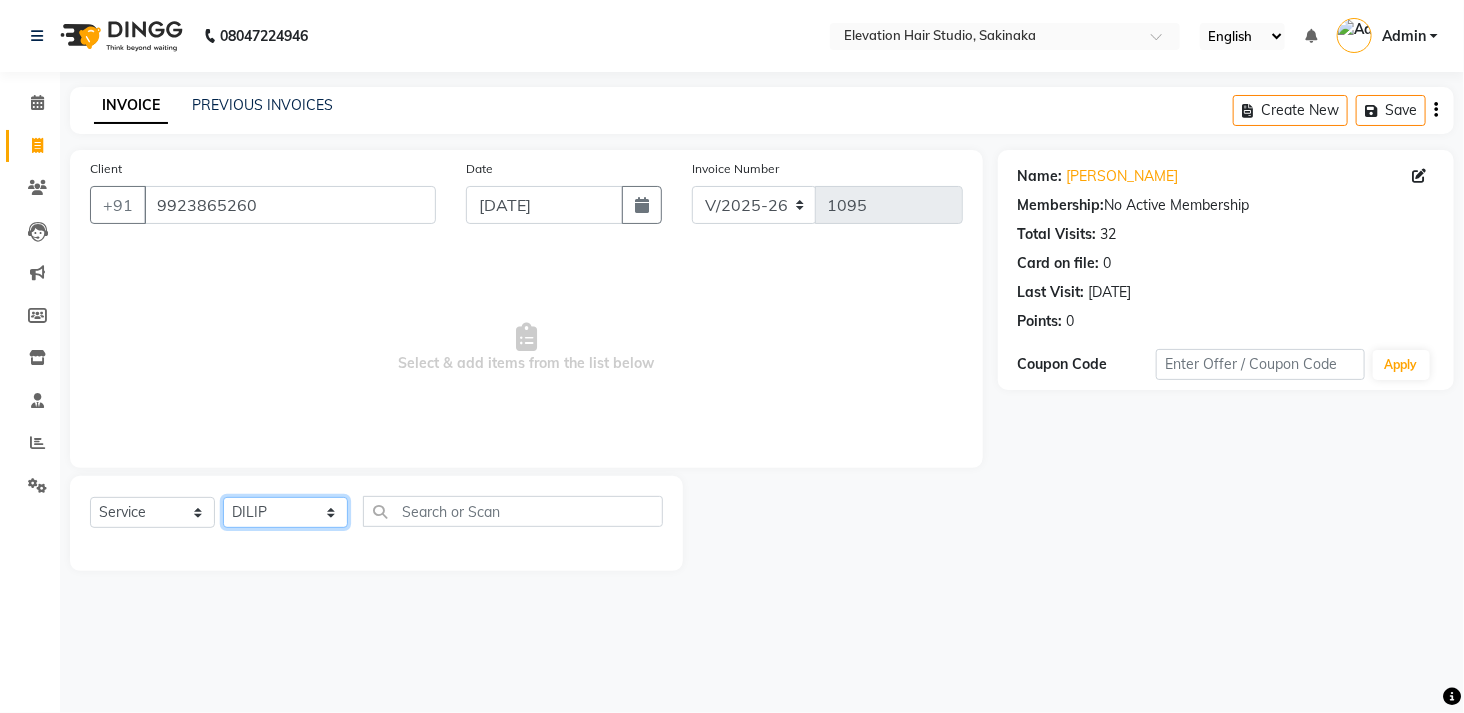 click on "Select Stylist Admin (EHS Thane) ANEES  DILIP KAPIL  PRIYA RUPESH SAHIL  Sarfaraz SHAHEENA SHAIKH  ZEESHAN" 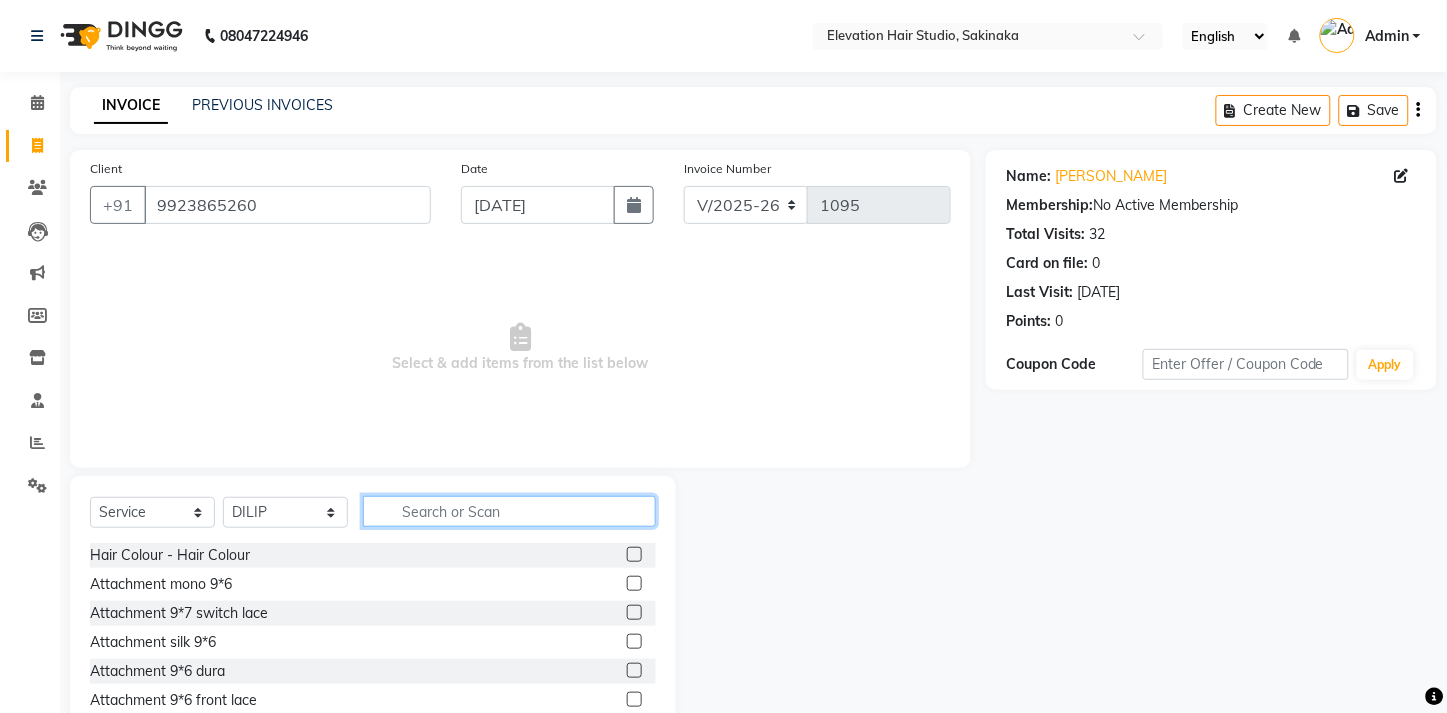 click 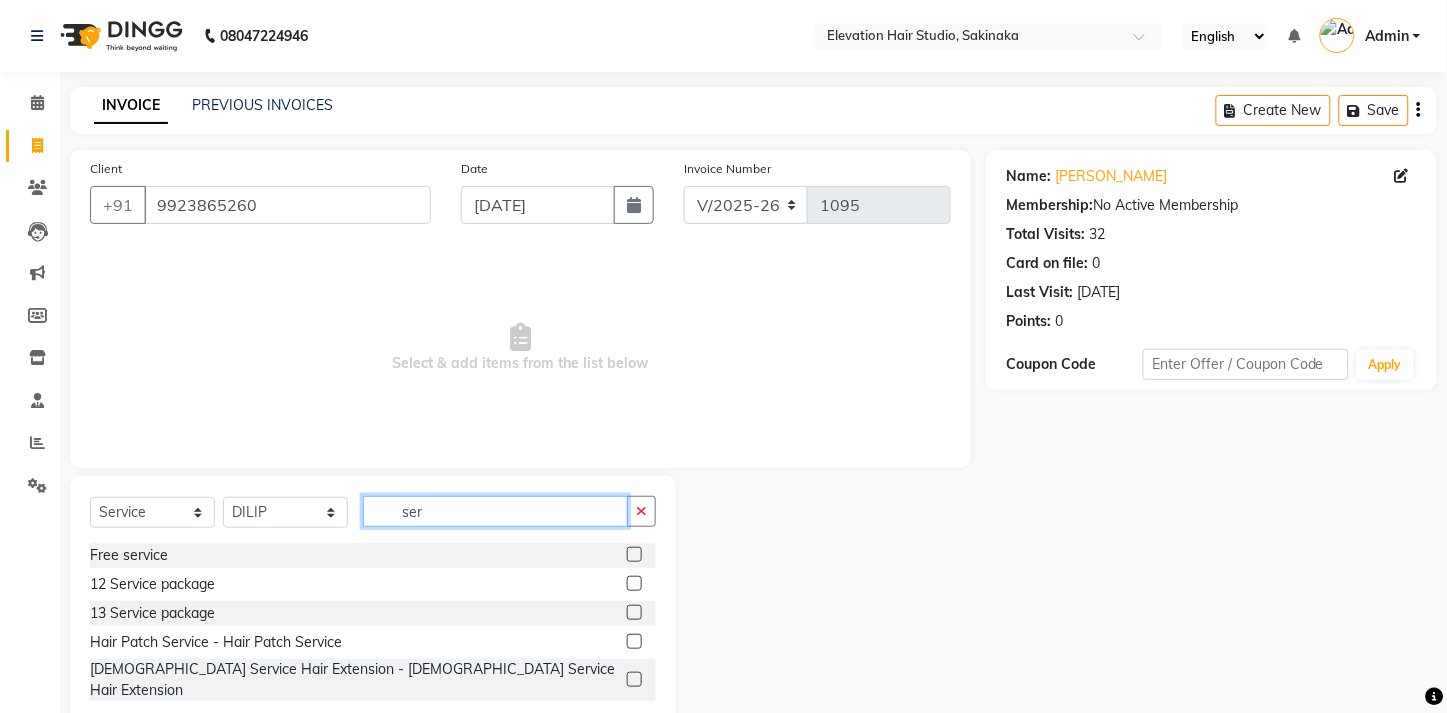 scroll, scrollTop: 33, scrollLeft: 0, axis: vertical 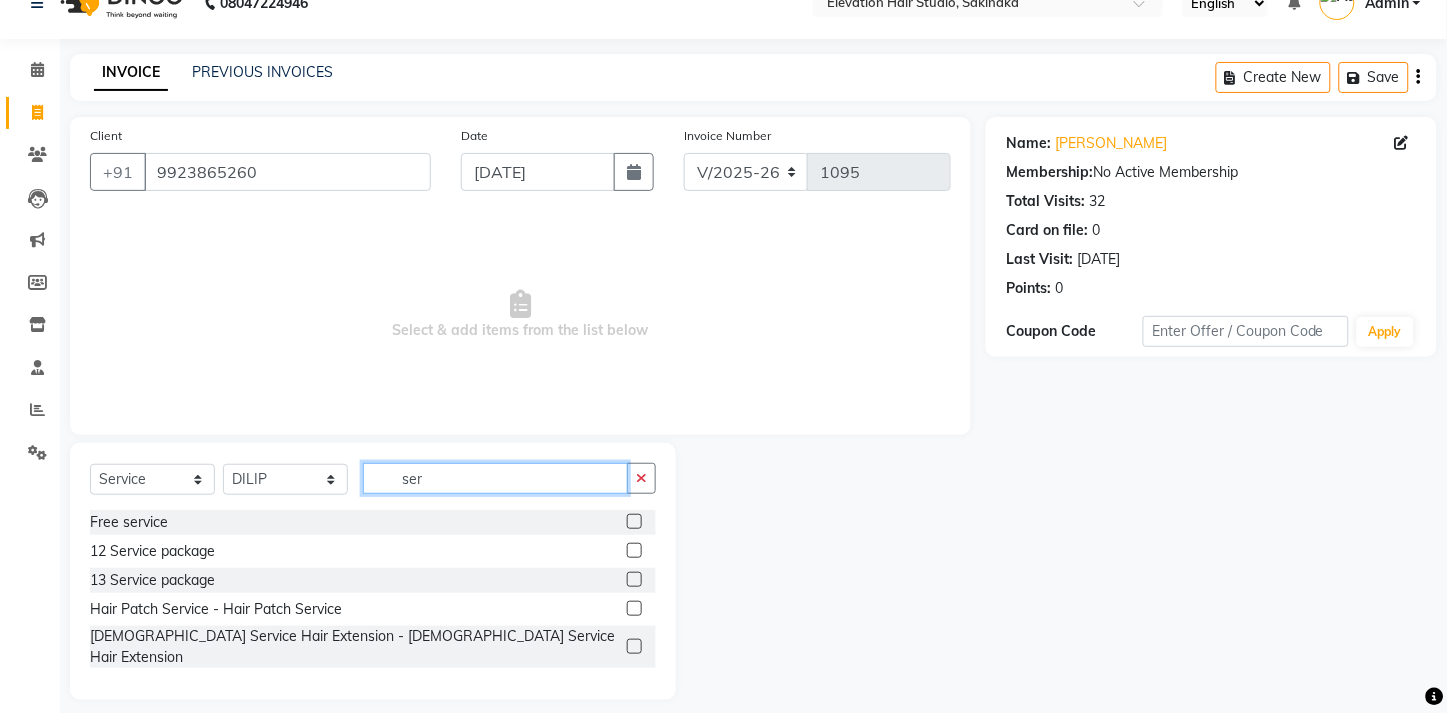 type on "ser" 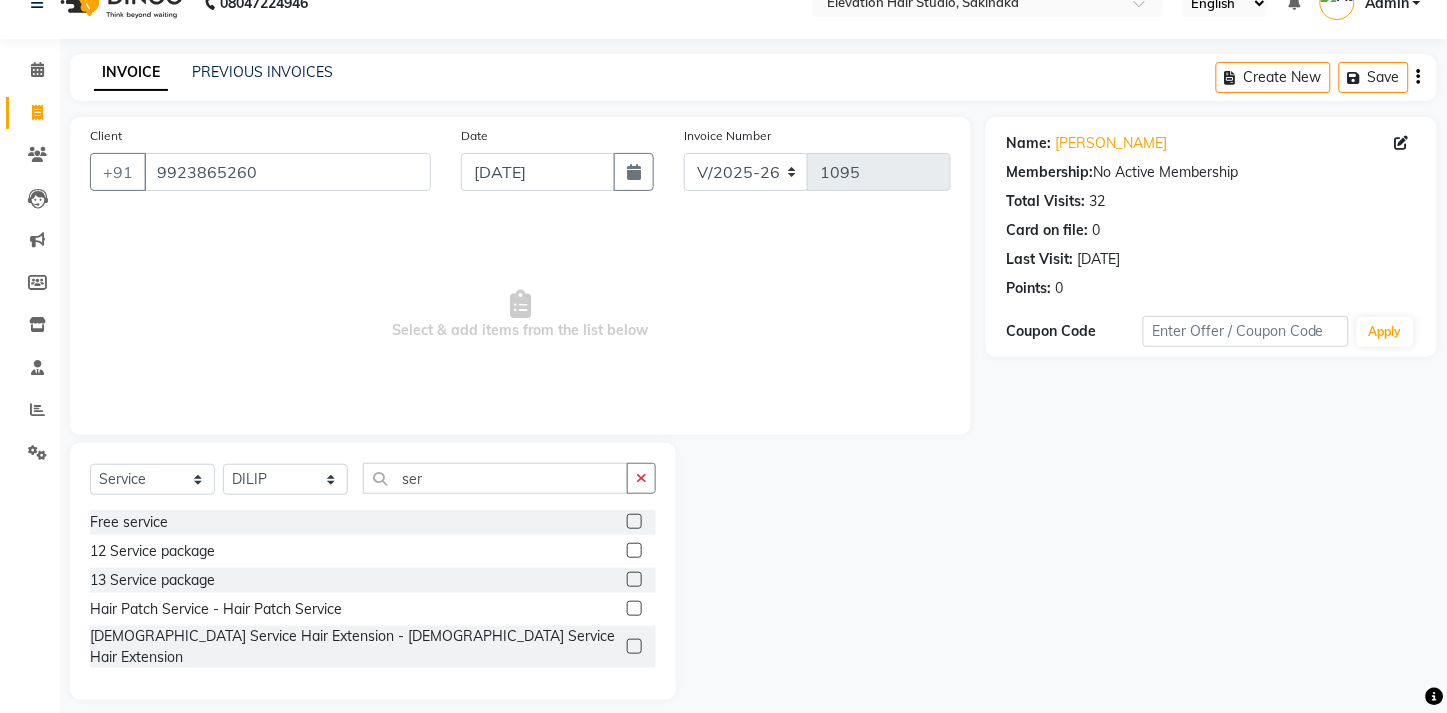 click 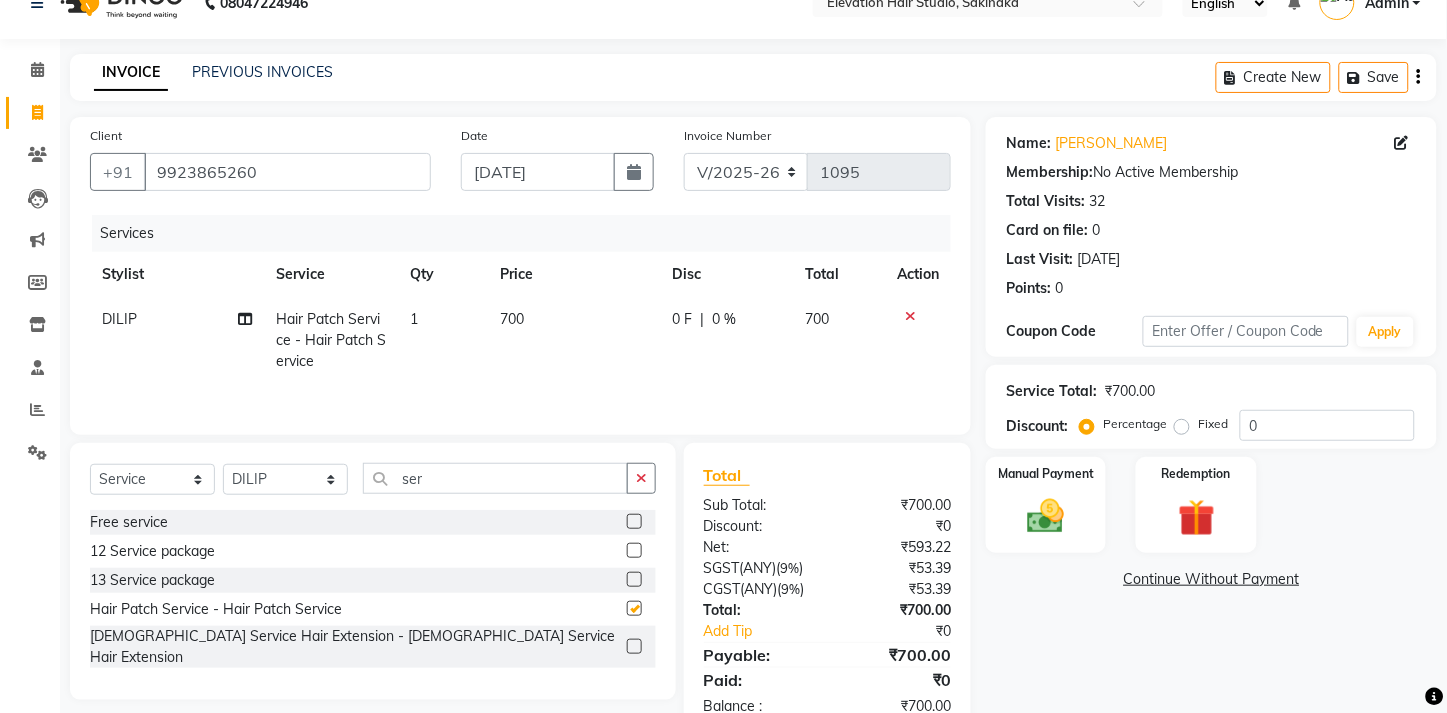 checkbox on "false" 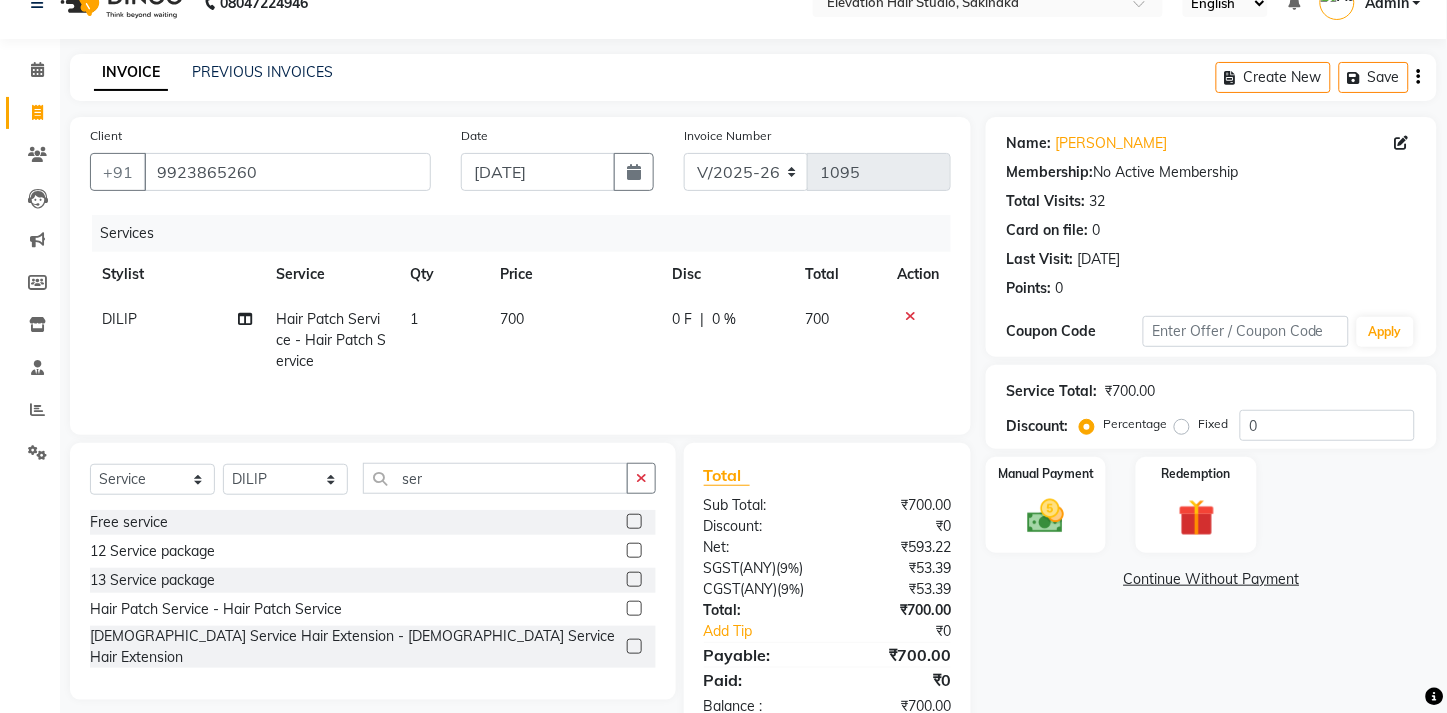 click on "700" 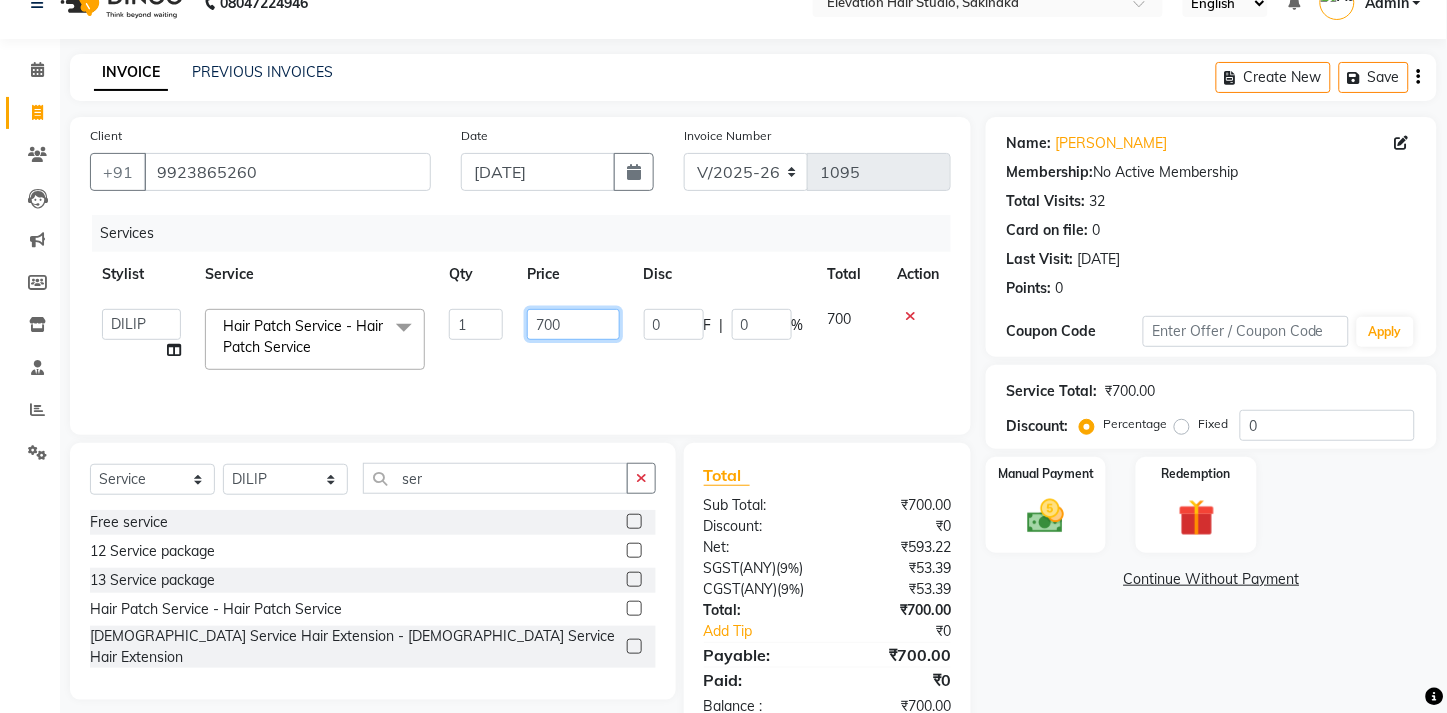click on "700" 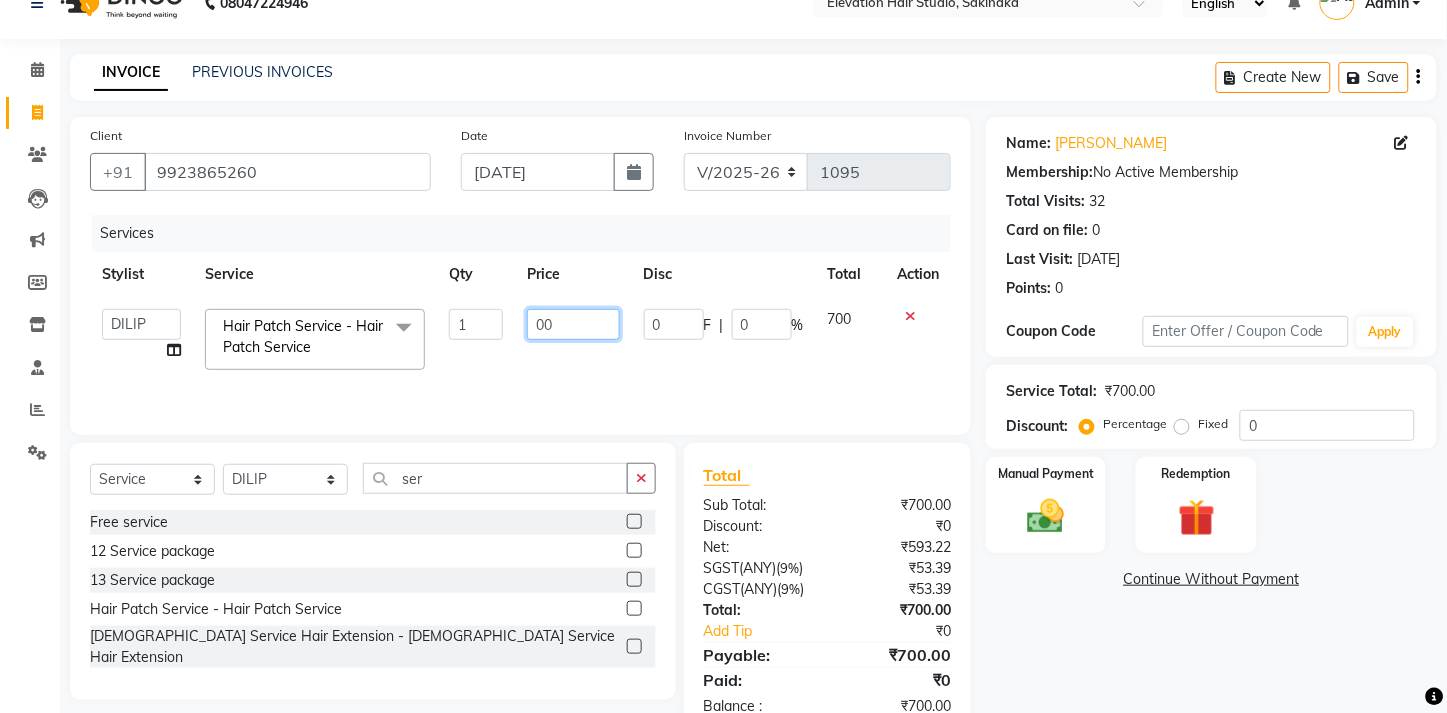 type on "600" 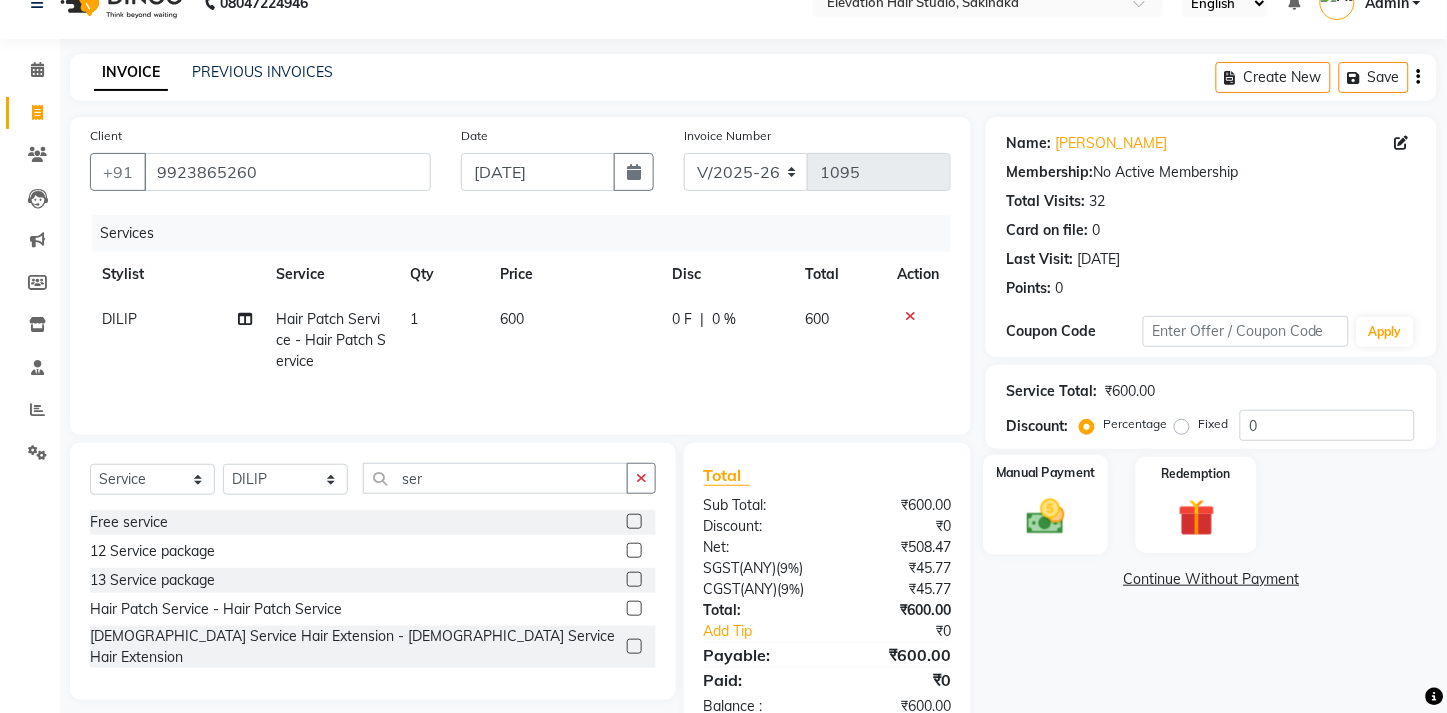 click 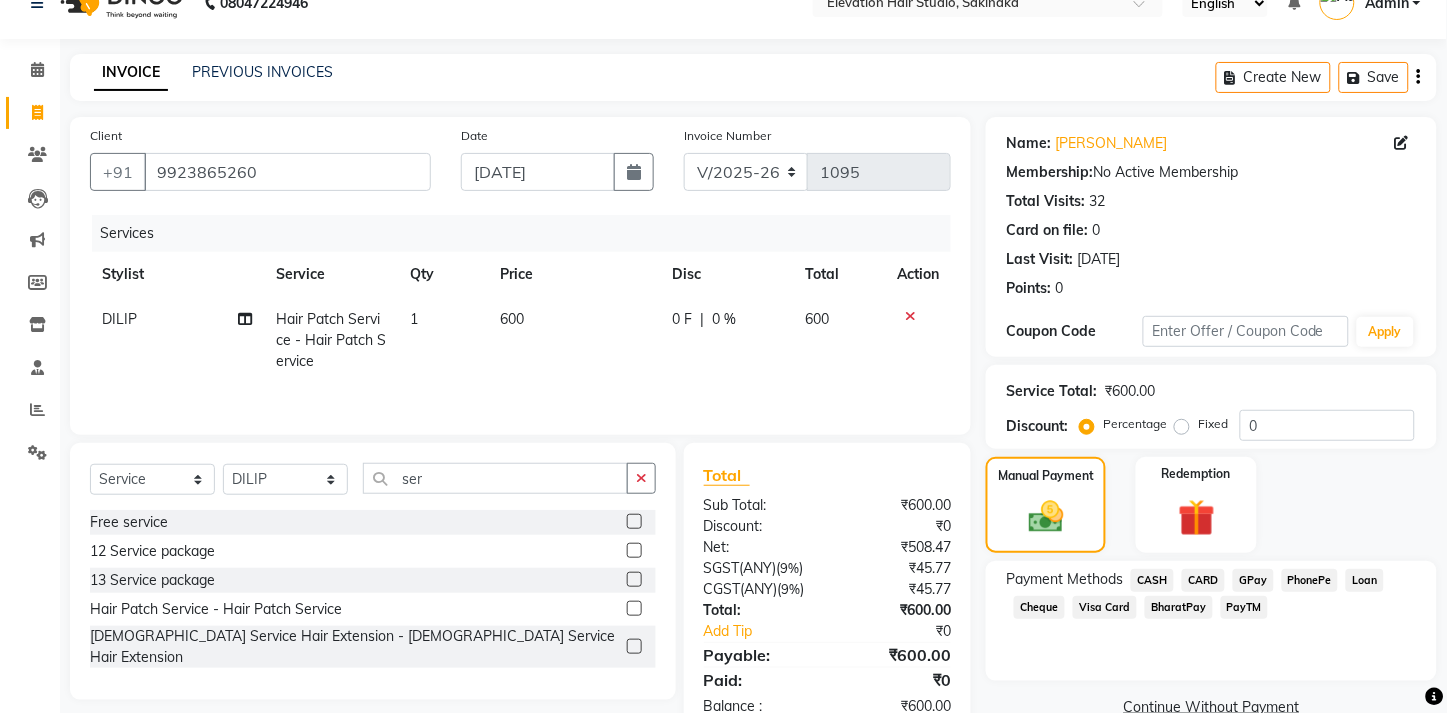 click on "GPay" 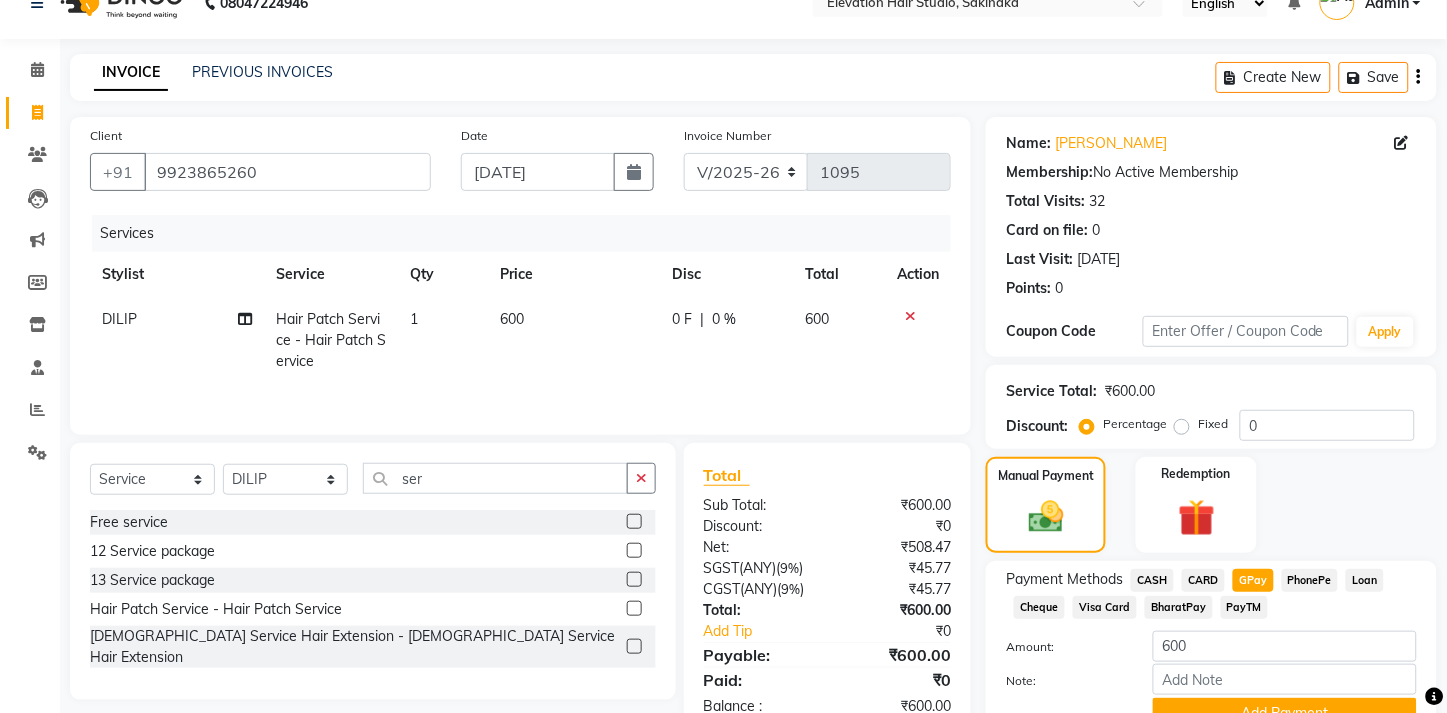scroll, scrollTop: 151, scrollLeft: 0, axis: vertical 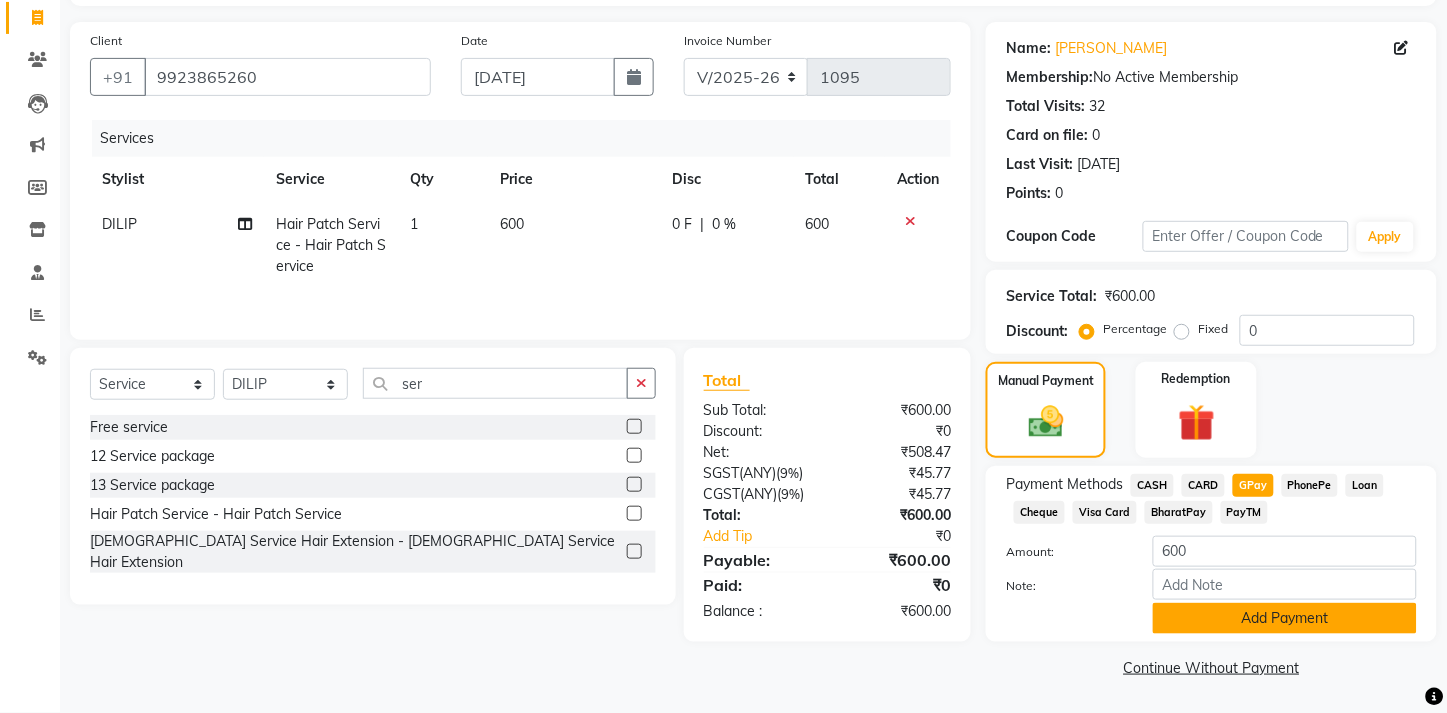 click on "Add Payment" 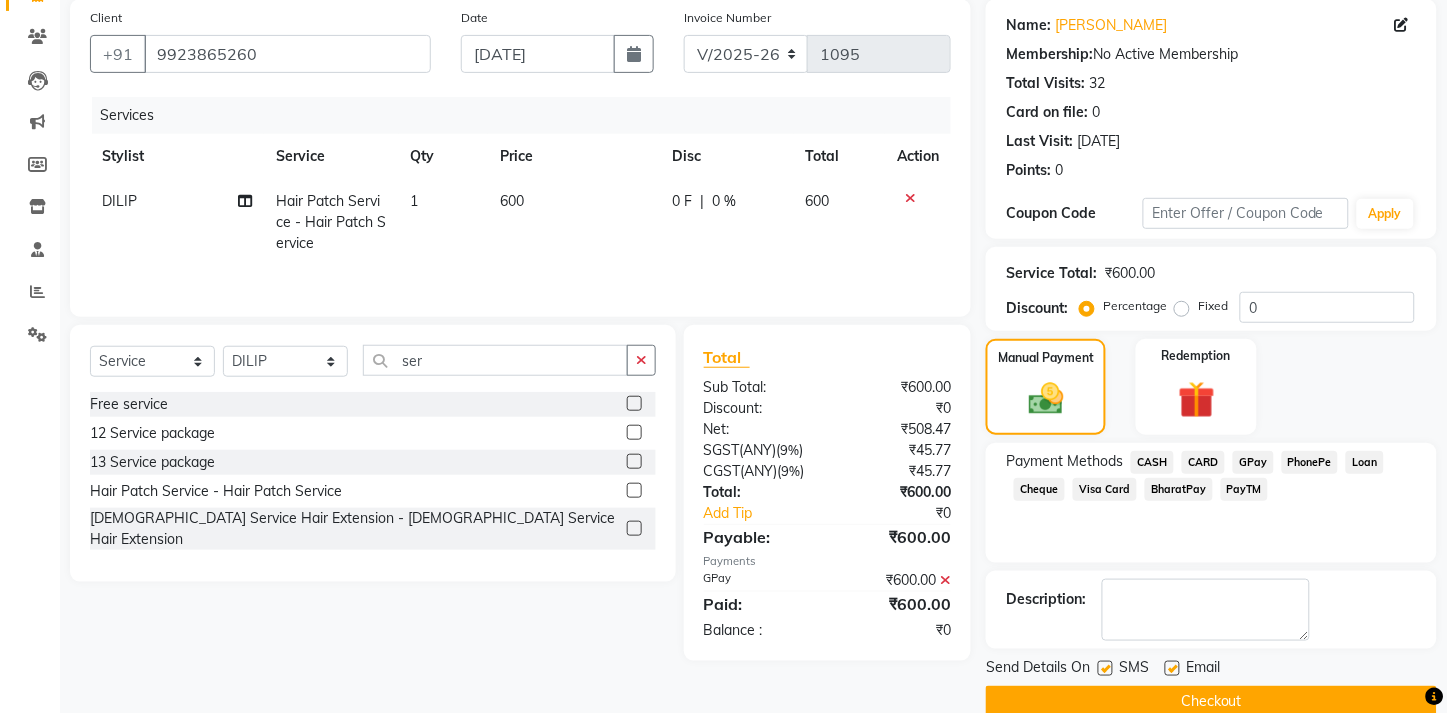 scroll, scrollTop: 207, scrollLeft: 0, axis: vertical 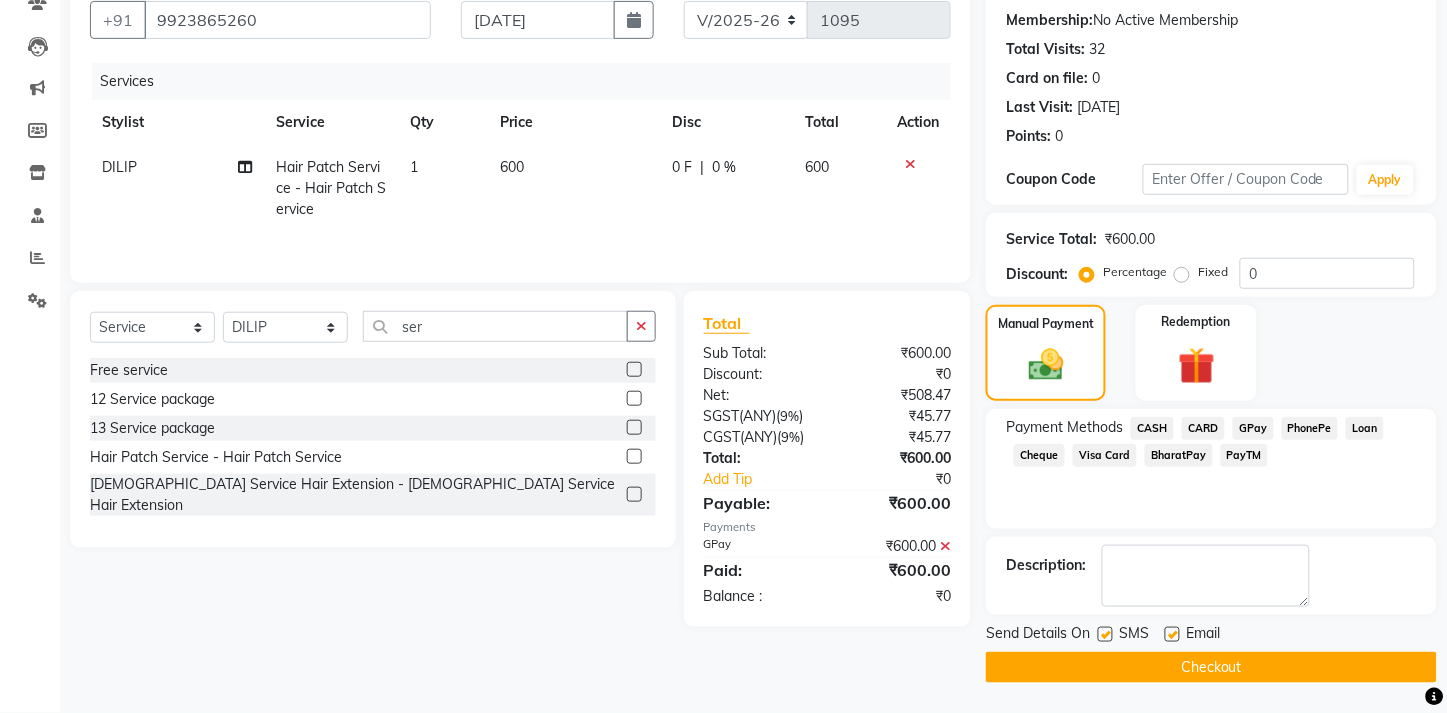 click 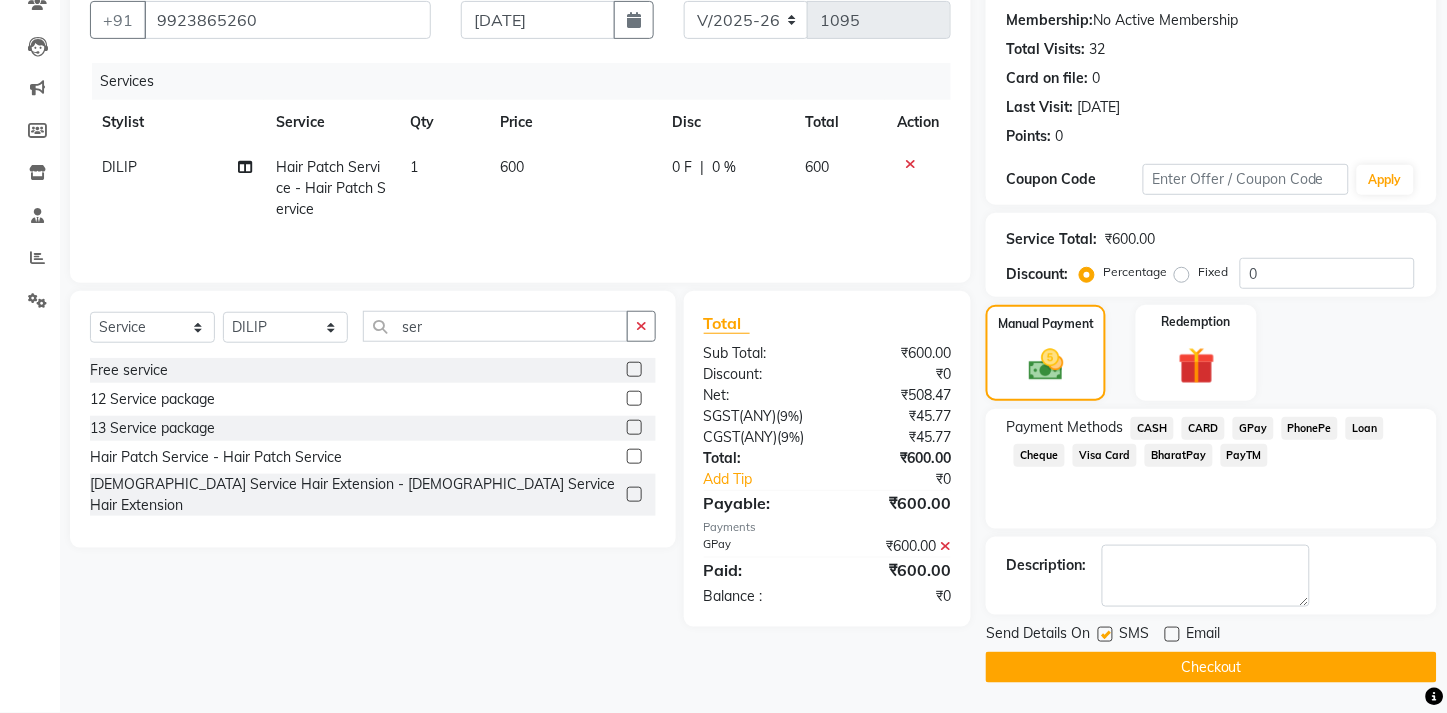 click 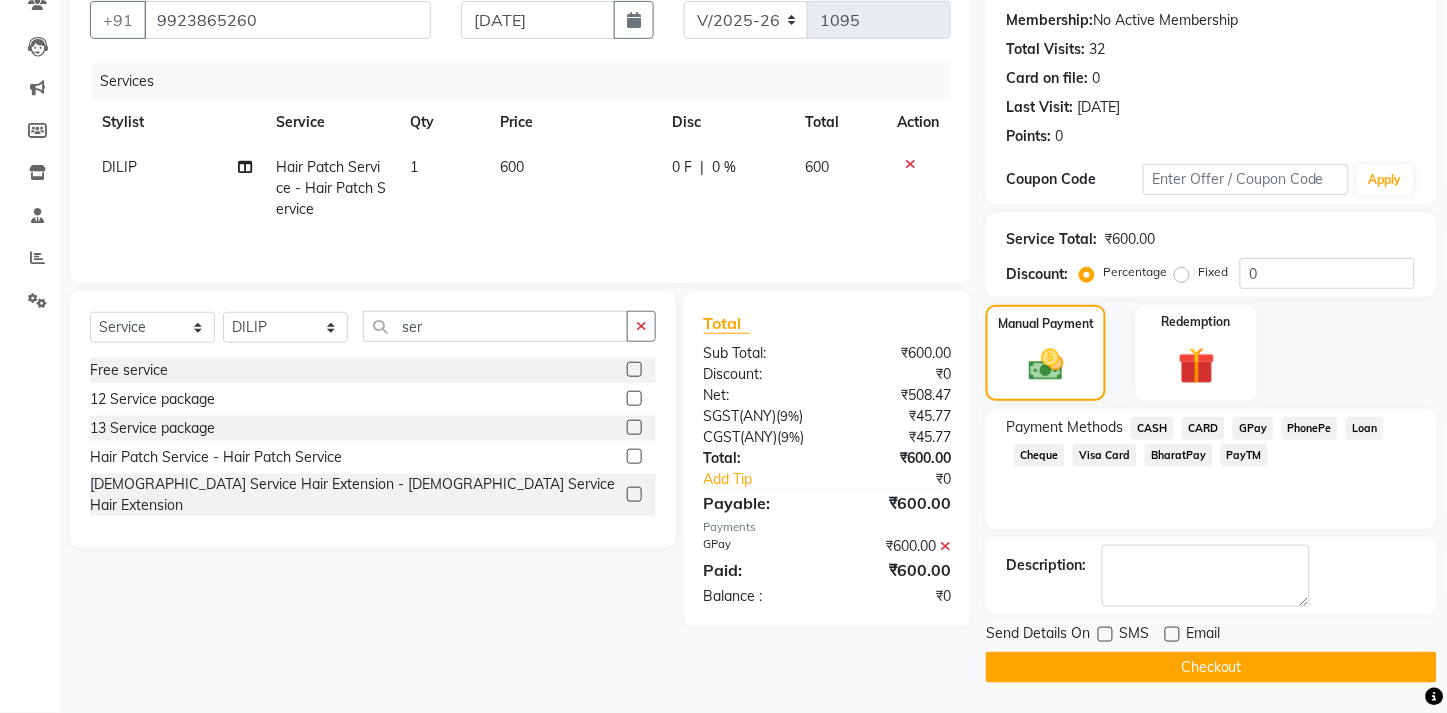 click on "Checkout" 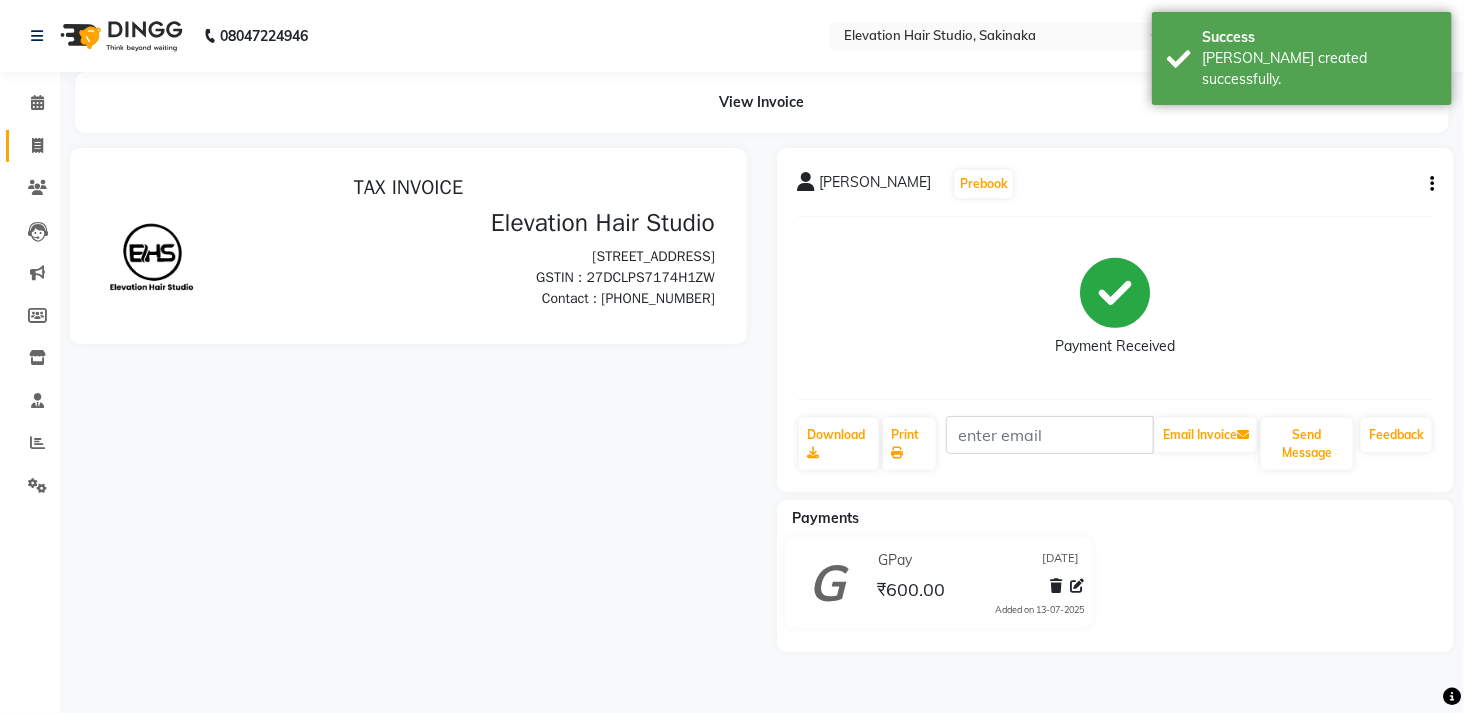 scroll, scrollTop: 0, scrollLeft: 0, axis: both 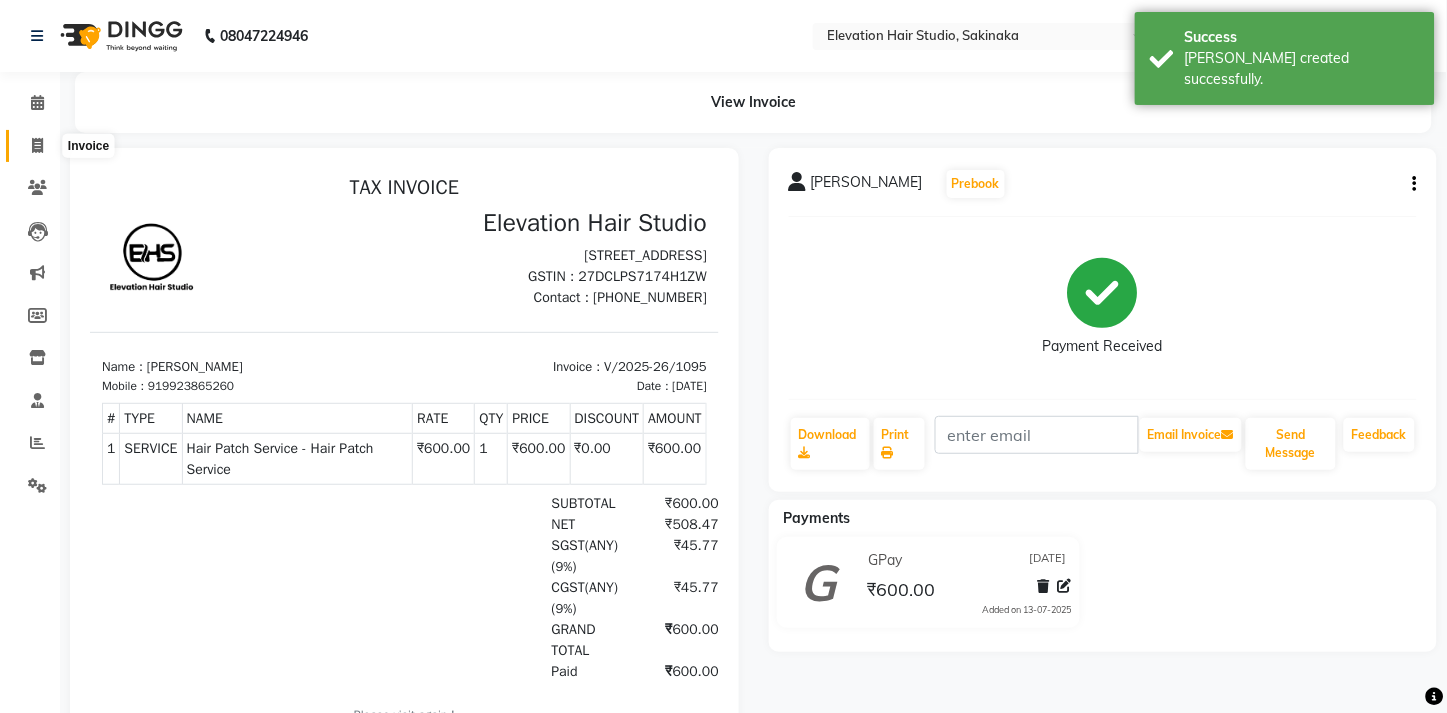 click 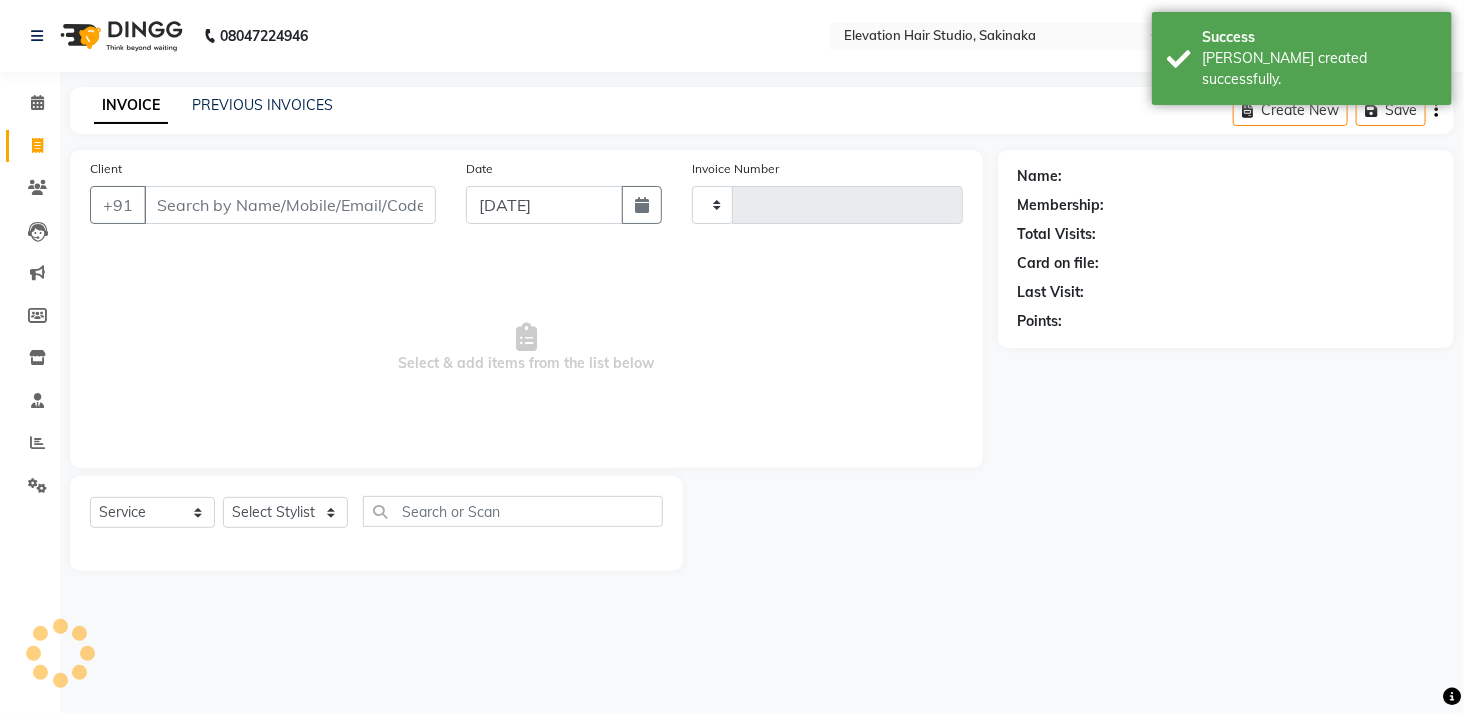 type on "1096" 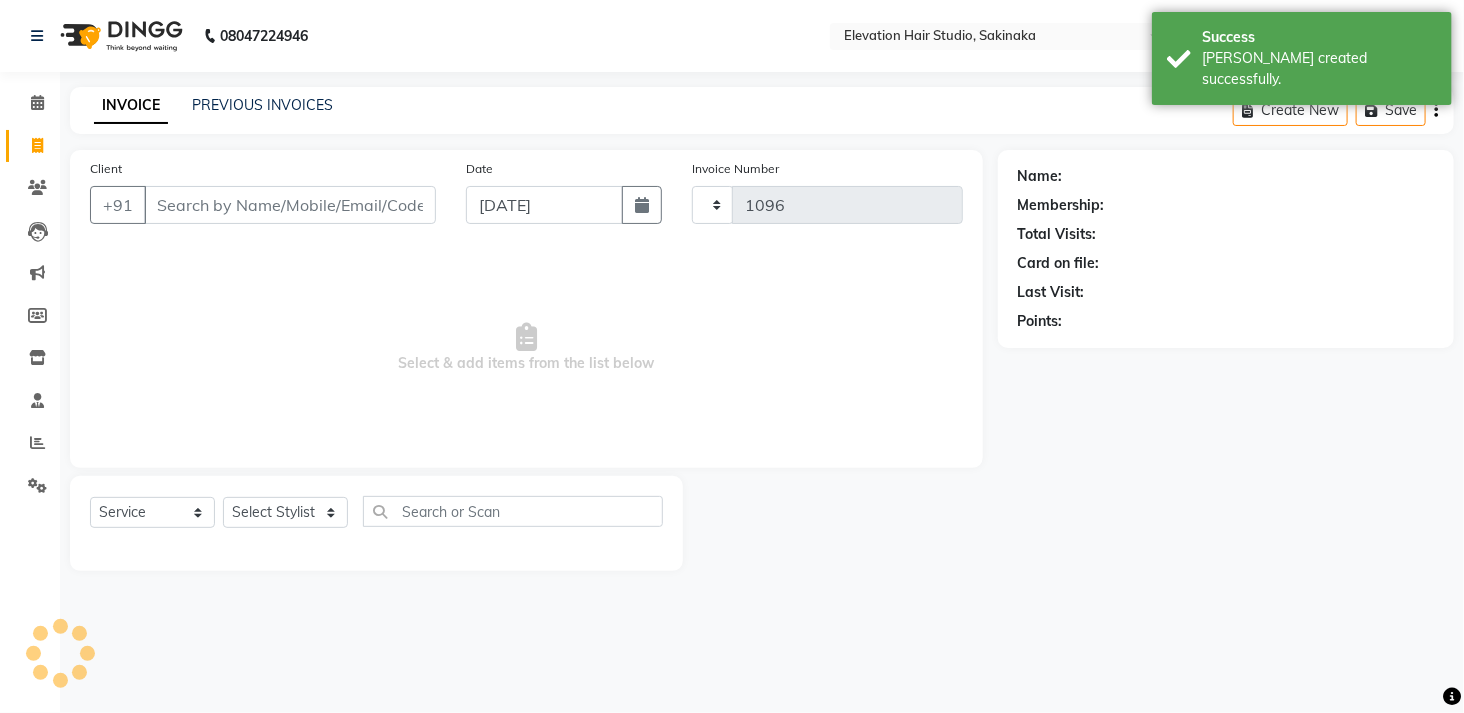 select on "4949" 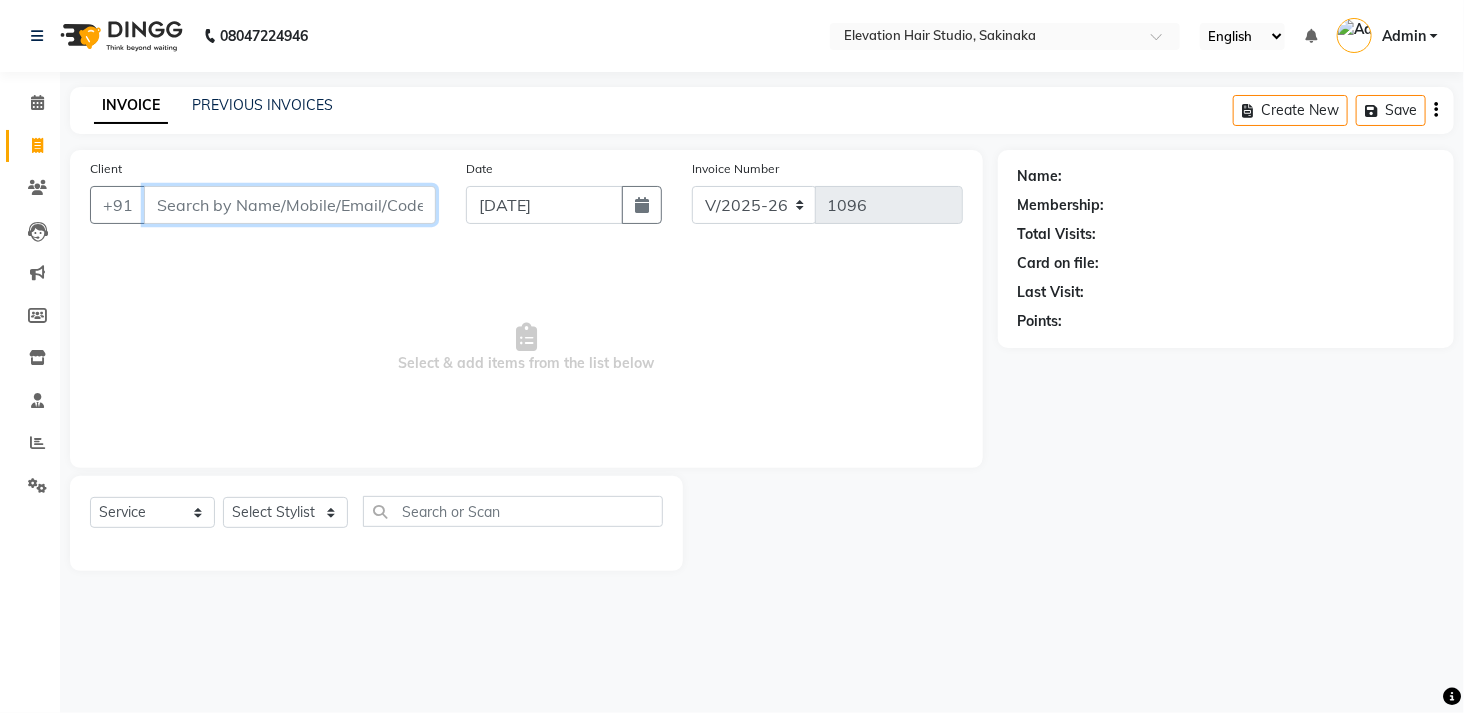 click on "Client" at bounding box center [290, 205] 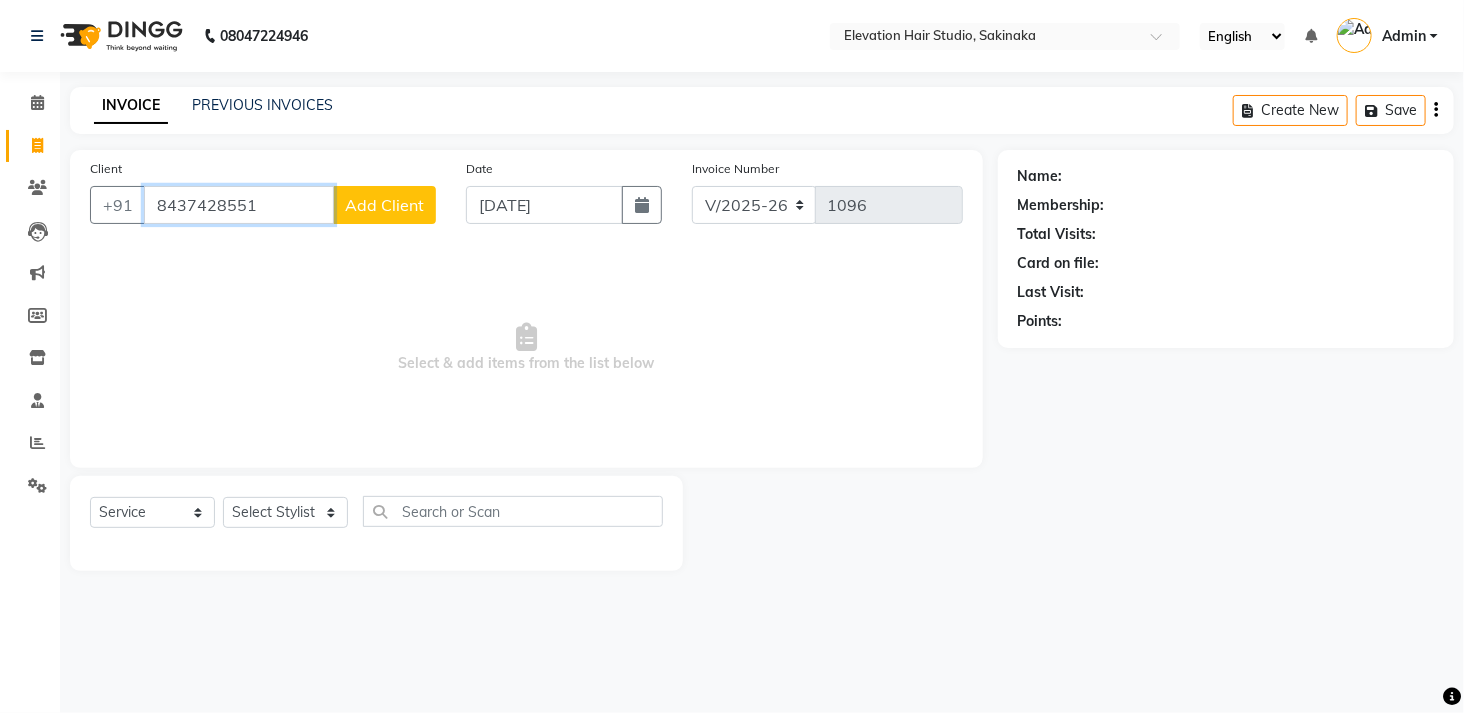 type on "8437428551" 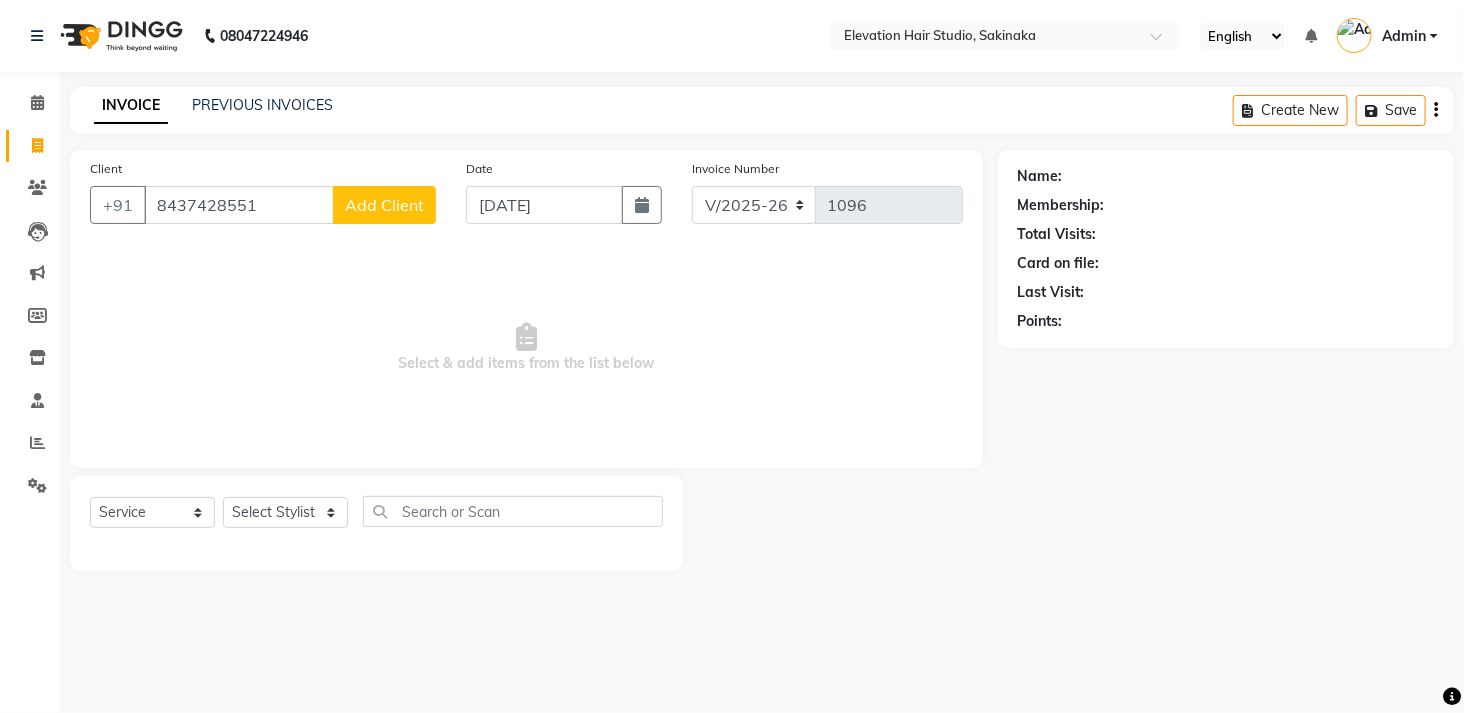 click on "Add Client" 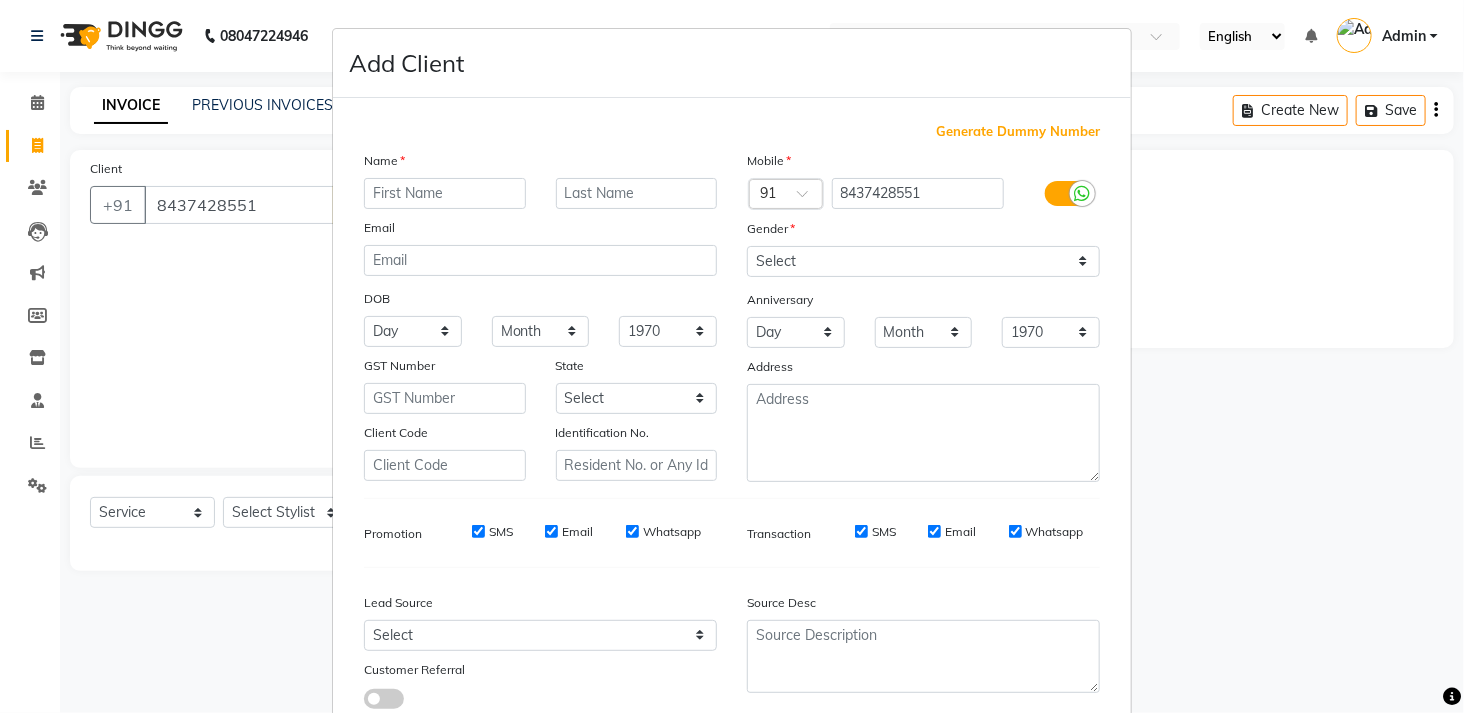 click at bounding box center (445, 193) 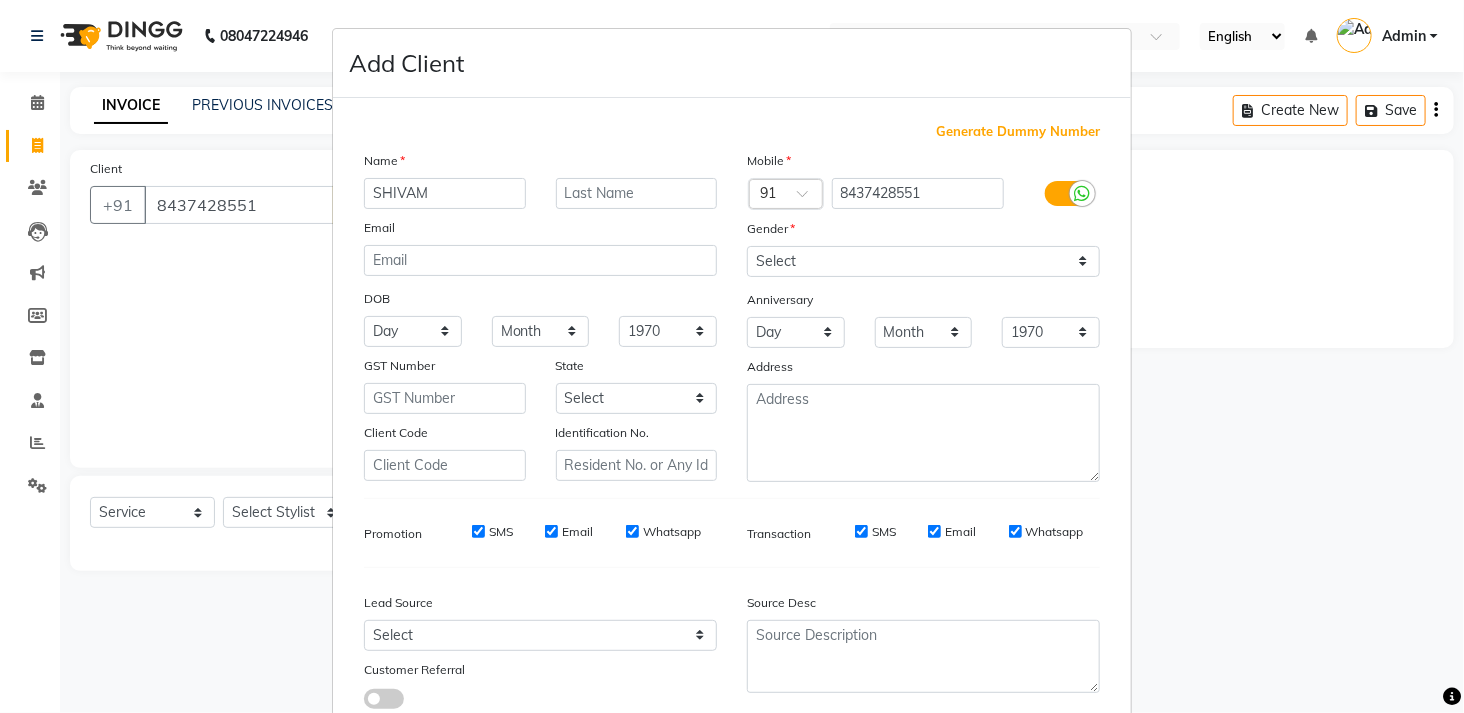 type on "SHIVAM" 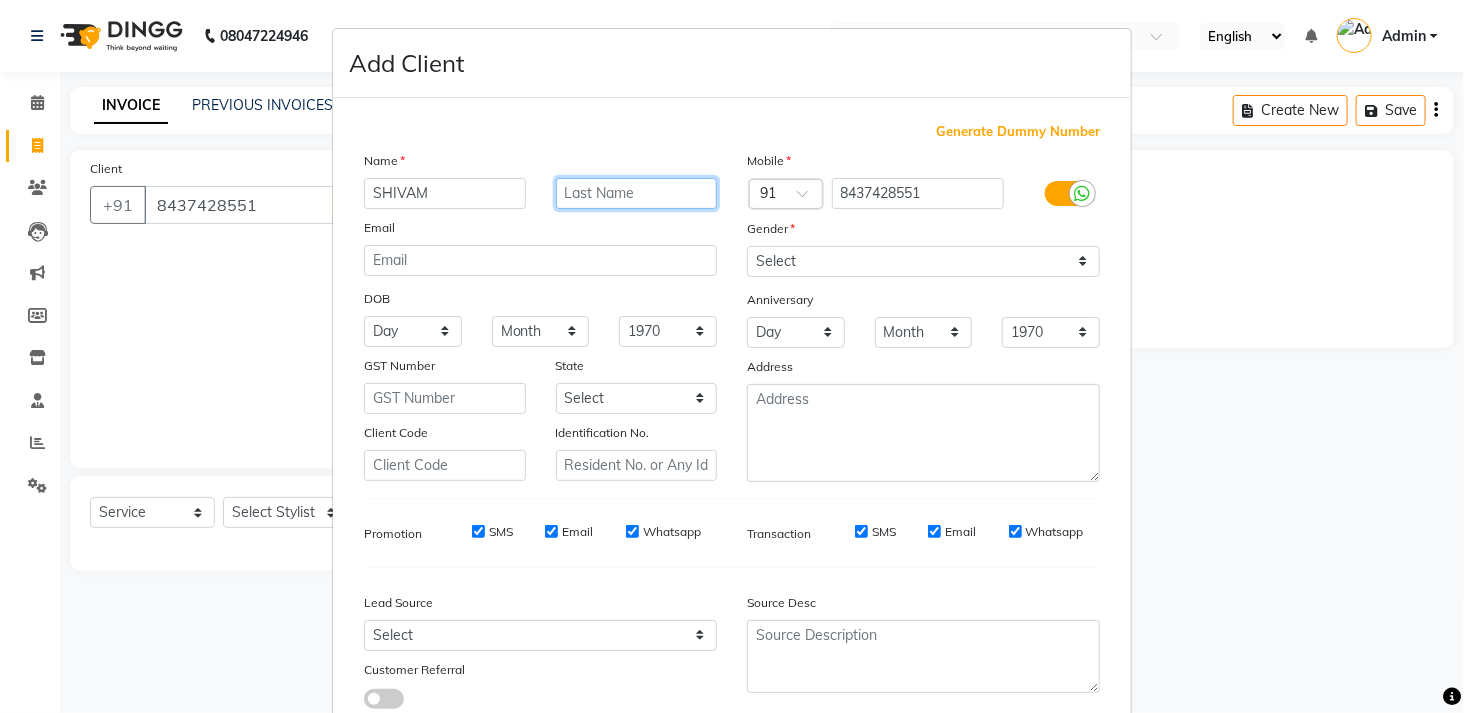 click at bounding box center [637, 193] 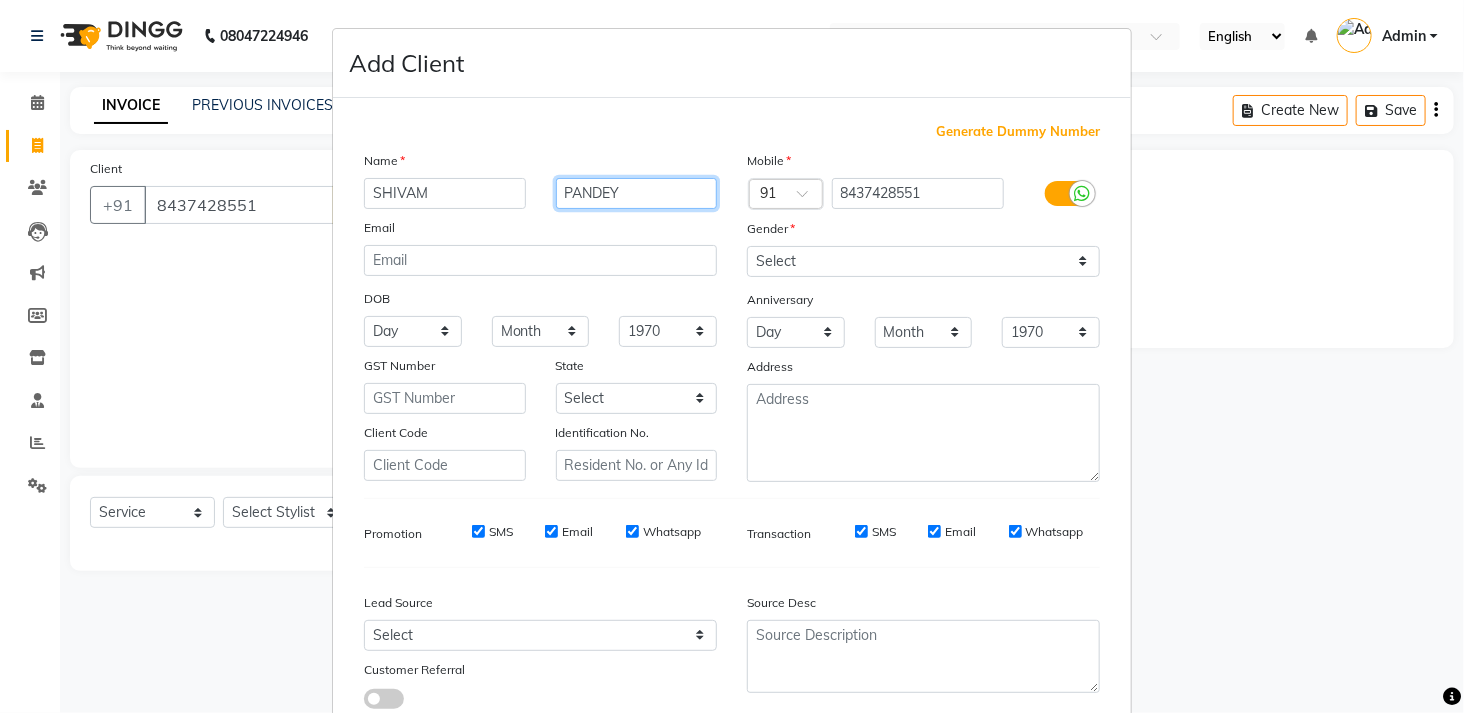 type on "PANDEY" 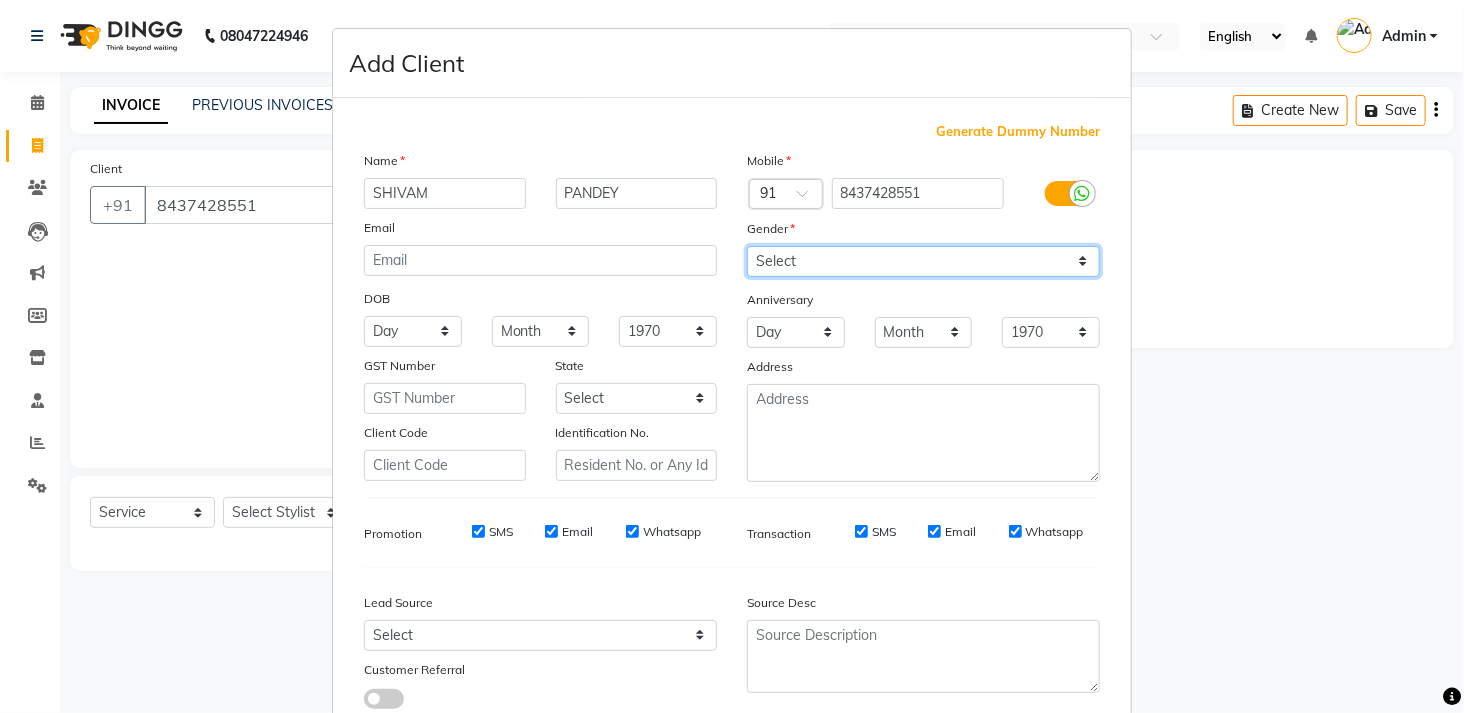 click on "Select Male Female Other Prefer Not To Say" at bounding box center (923, 261) 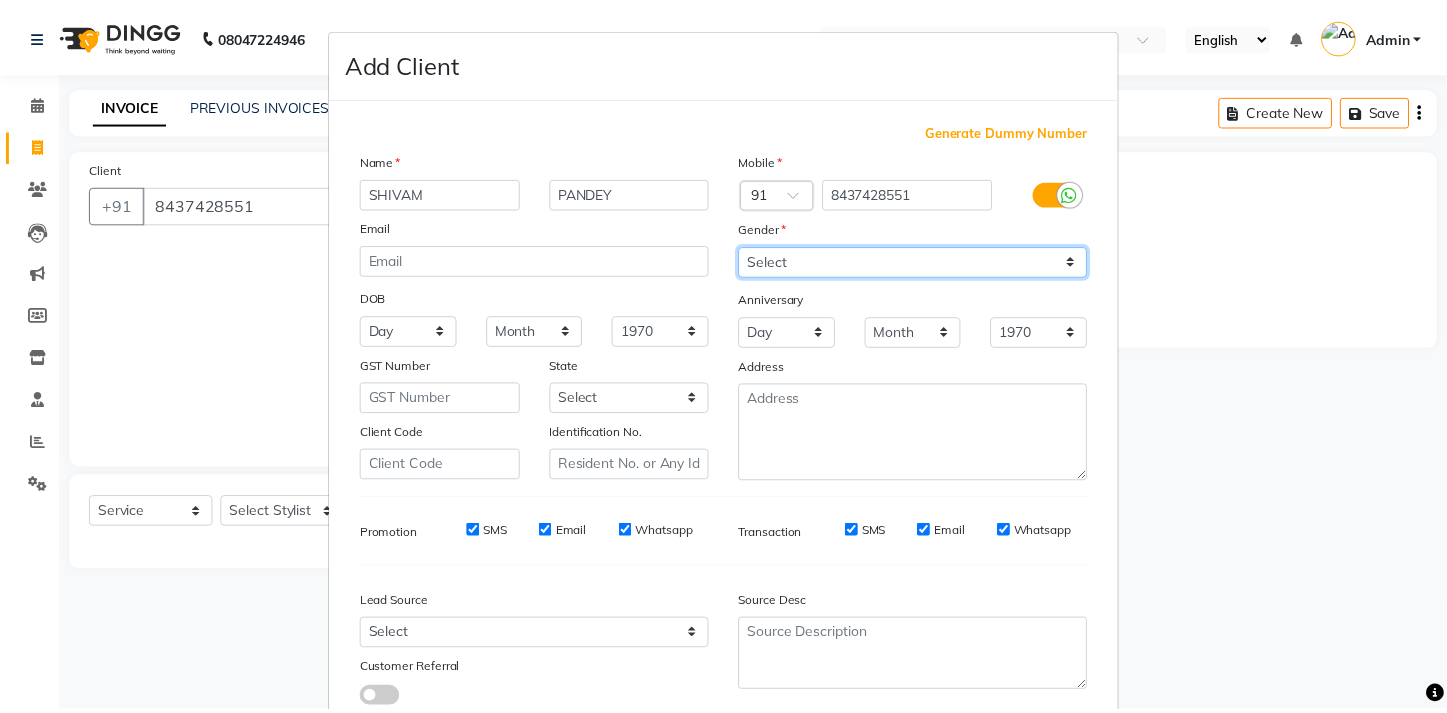scroll, scrollTop: 137, scrollLeft: 0, axis: vertical 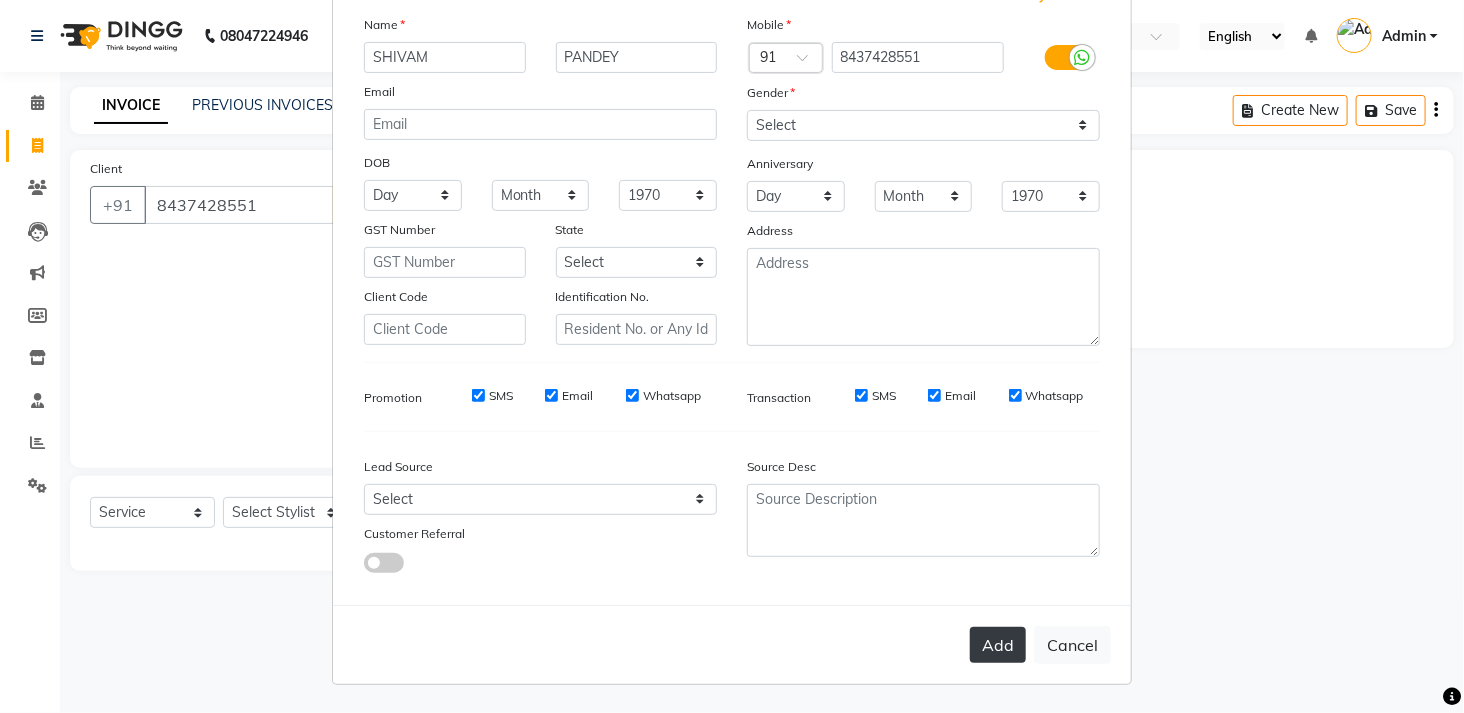 click on "Add" at bounding box center [998, 645] 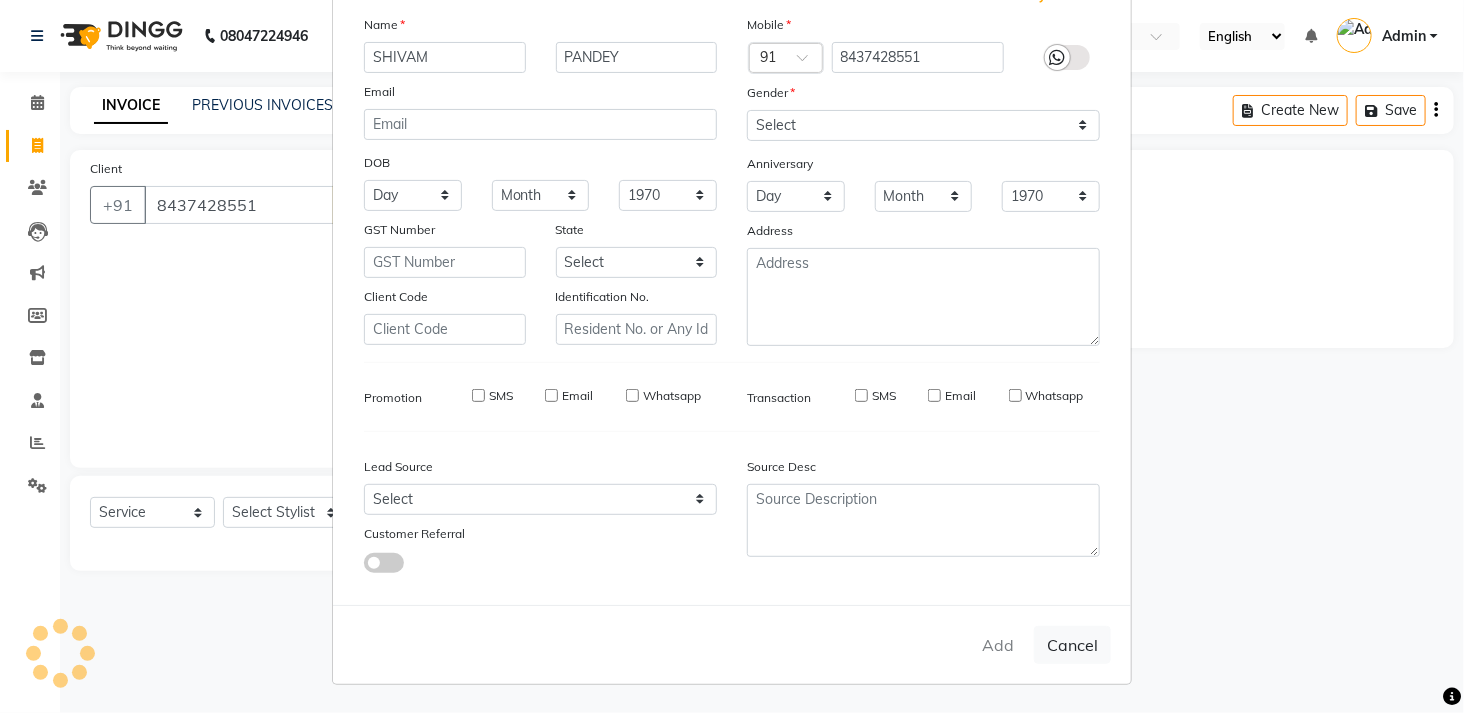 type 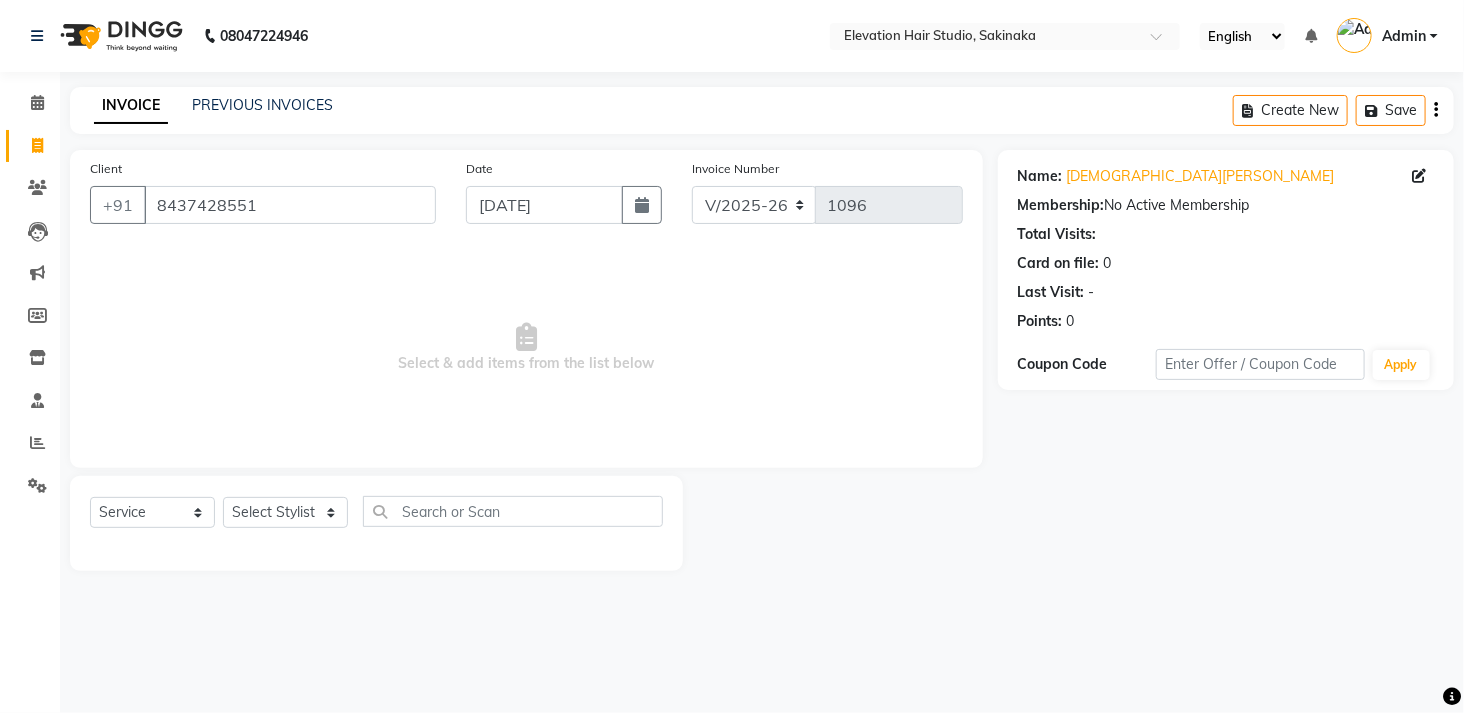 click on "Name: Shivam Pandey Membership:  No Active Membership  Total Visits:   Card on file:  0 Last Visit:   - Points:   0  Coupon Code Apply" 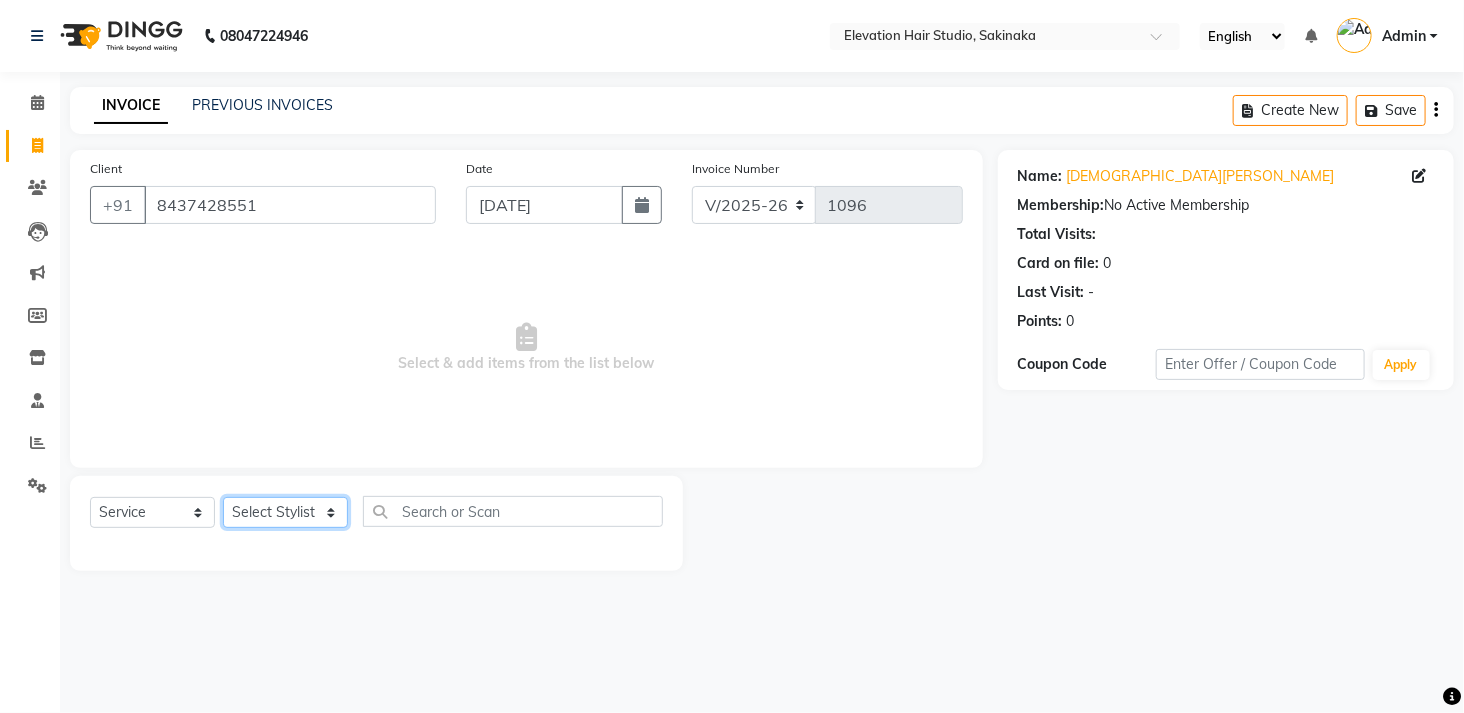 click on "Select Stylist Admin (EHS Thane) ANEES  DILIP KAPIL  PRIYA RUPESH SAHIL  Sarfaraz SHAHEENA SHAIKH  ZEESHAN" 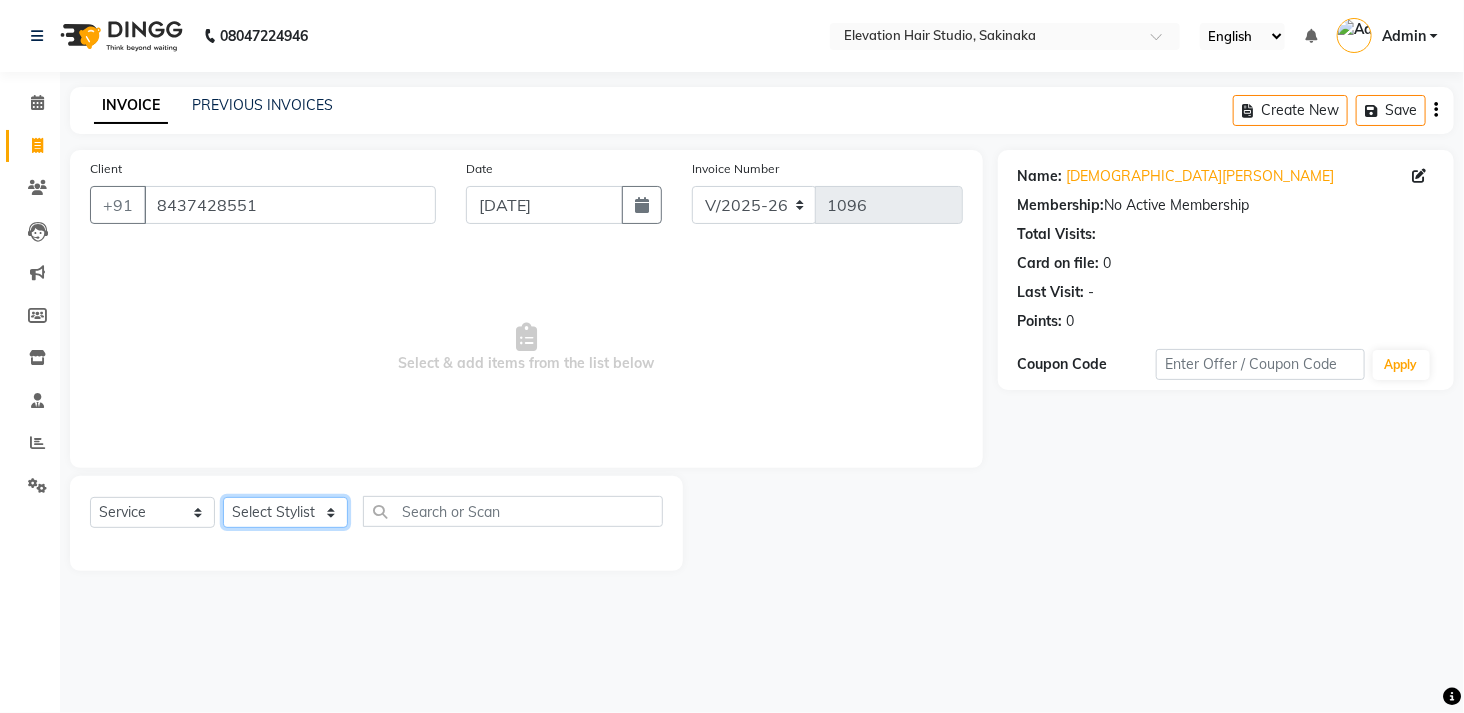 select on "84316" 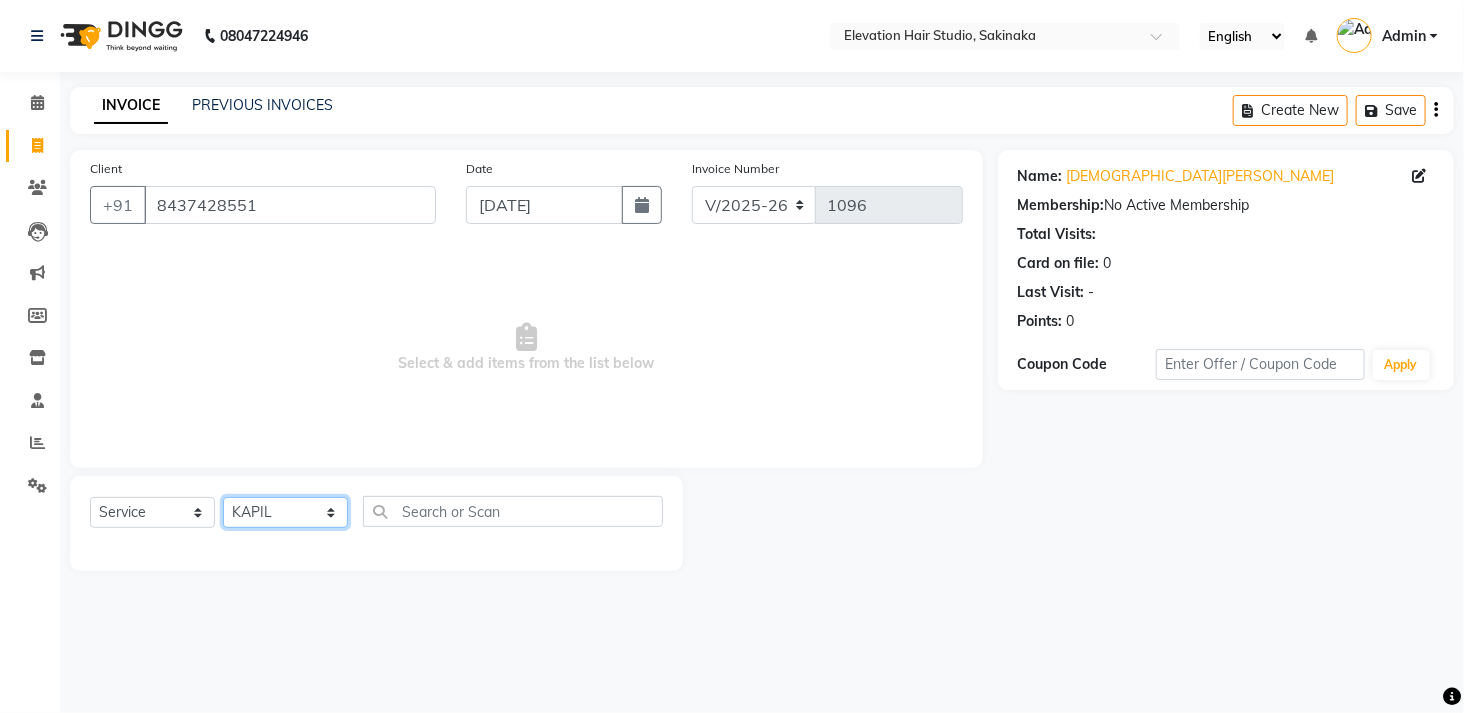 click on "Select Stylist Admin (EHS Thane) ANEES  DILIP KAPIL  PRIYA RUPESH SAHIL  Sarfaraz SHAHEENA SHAIKH  ZEESHAN" 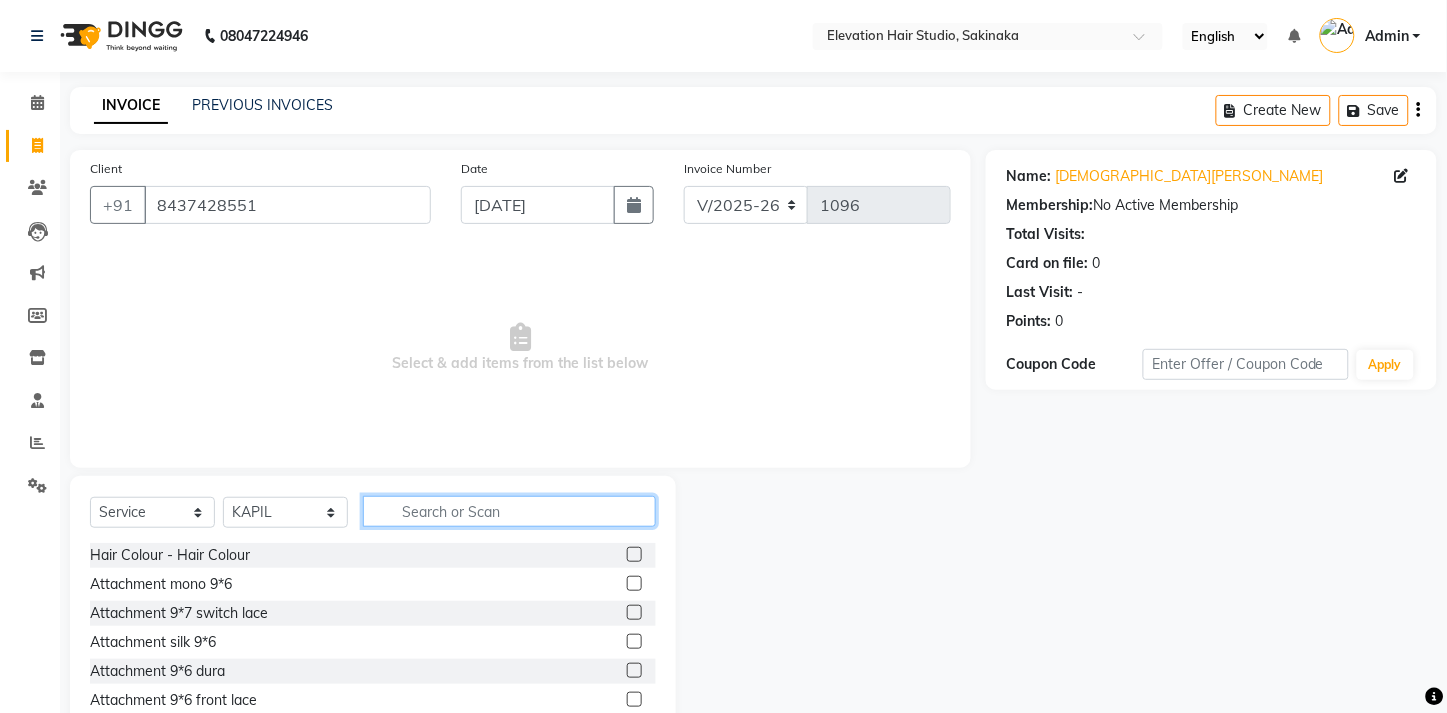 click 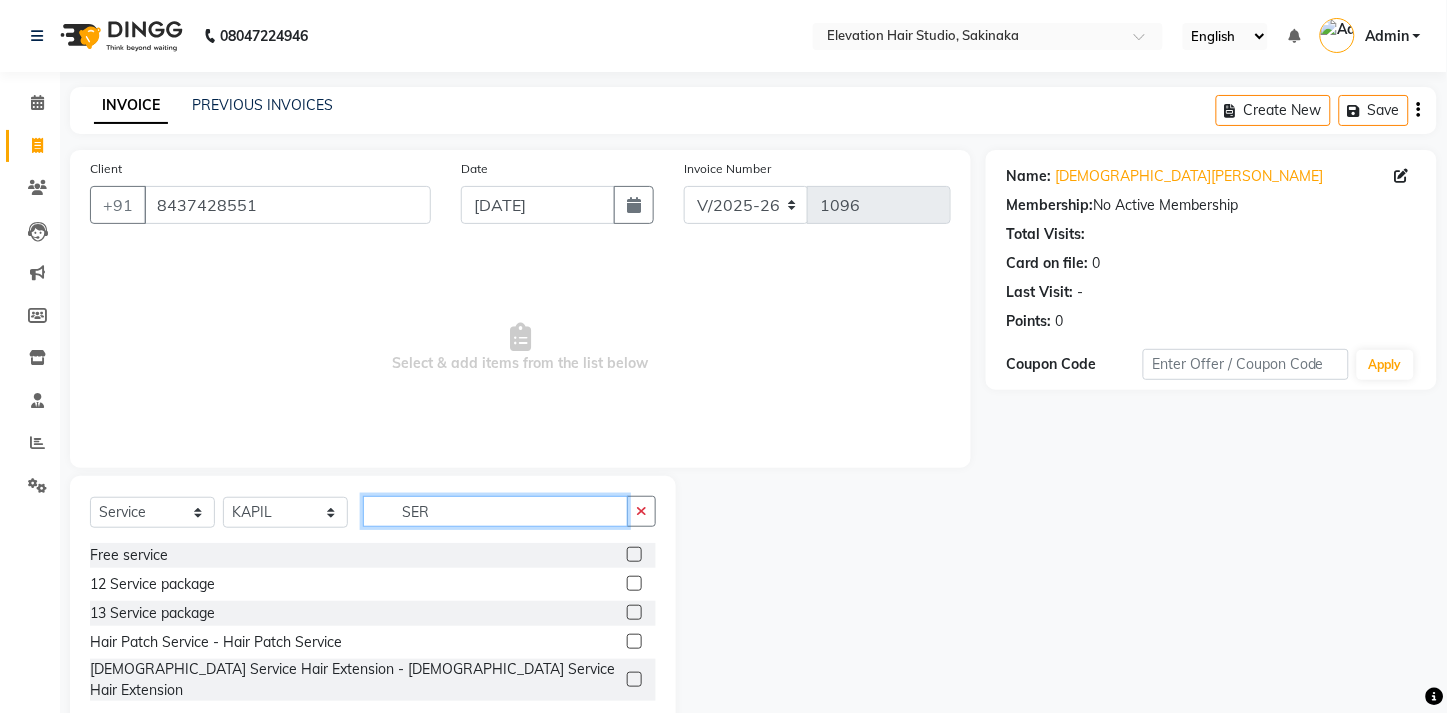 scroll, scrollTop: 33, scrollLeft: 0, axis: vertical 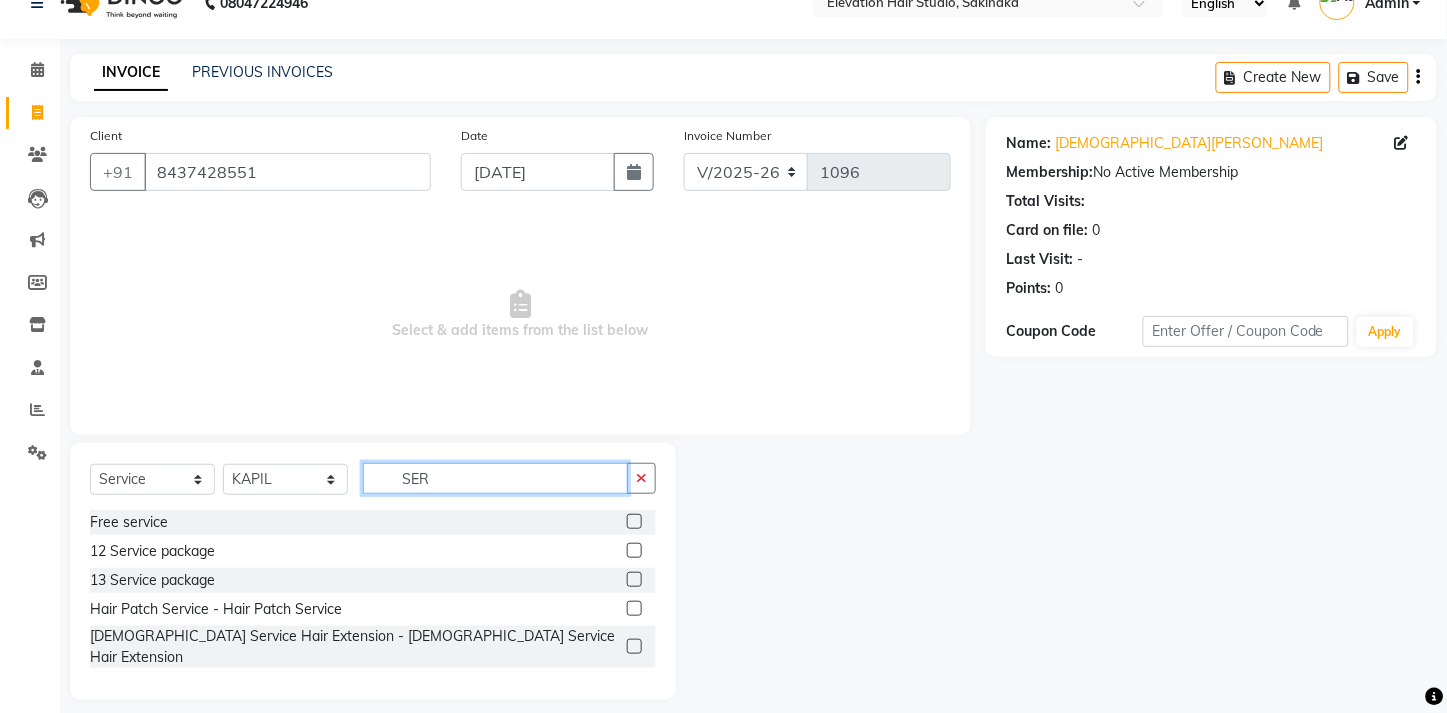 type on "SER" 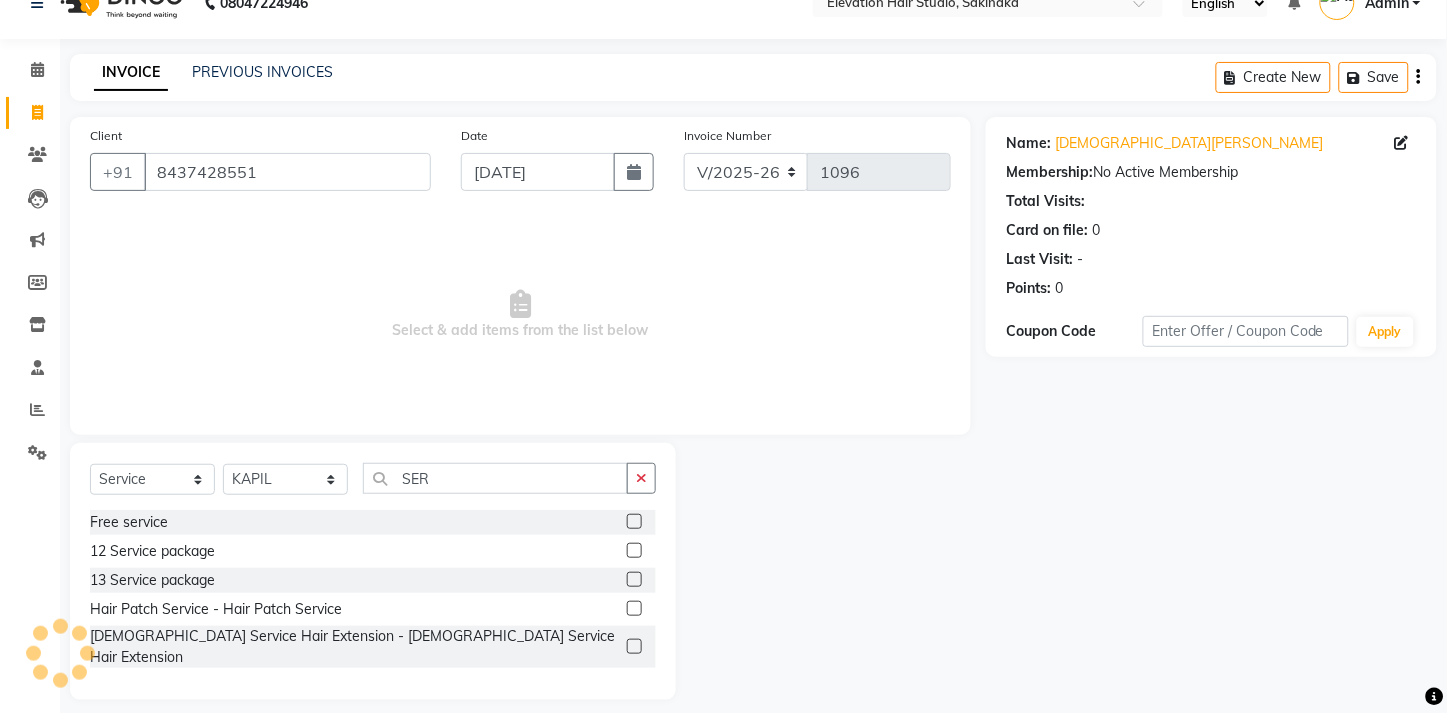 click 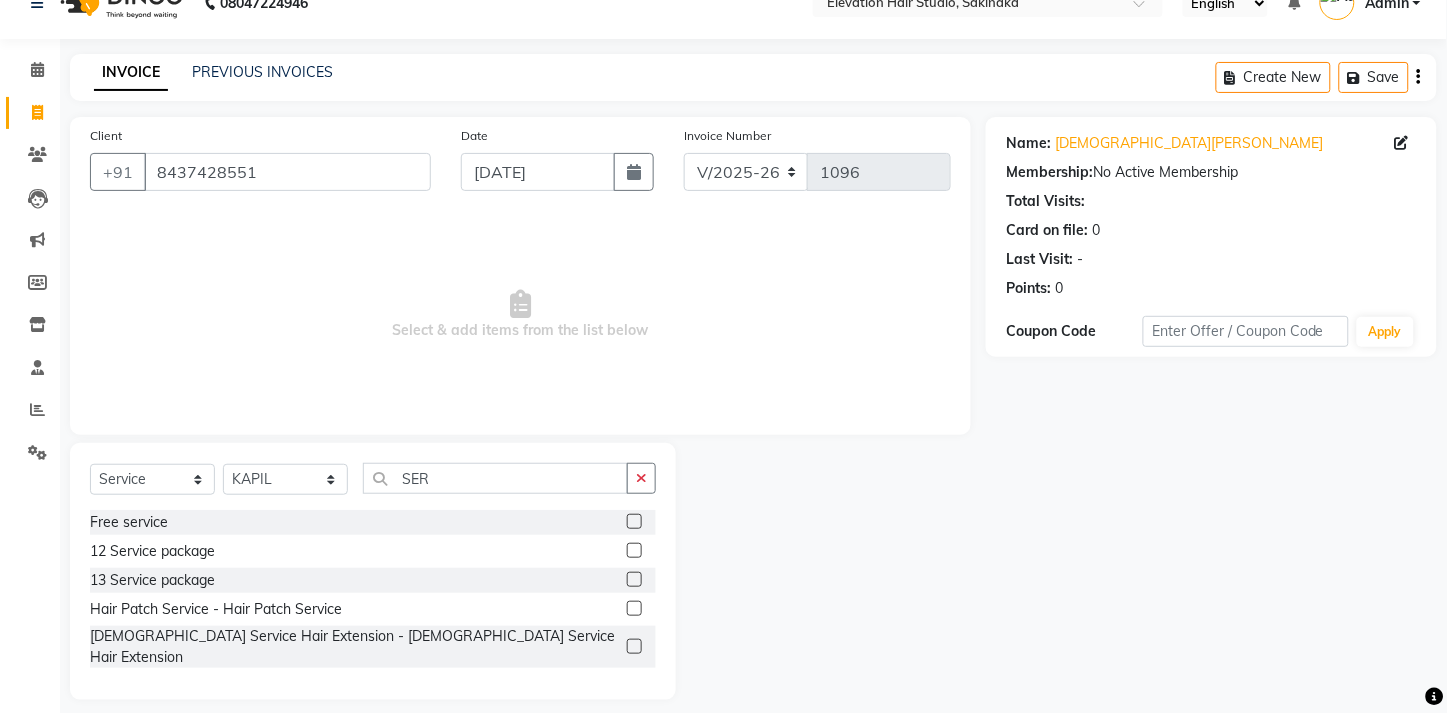 click 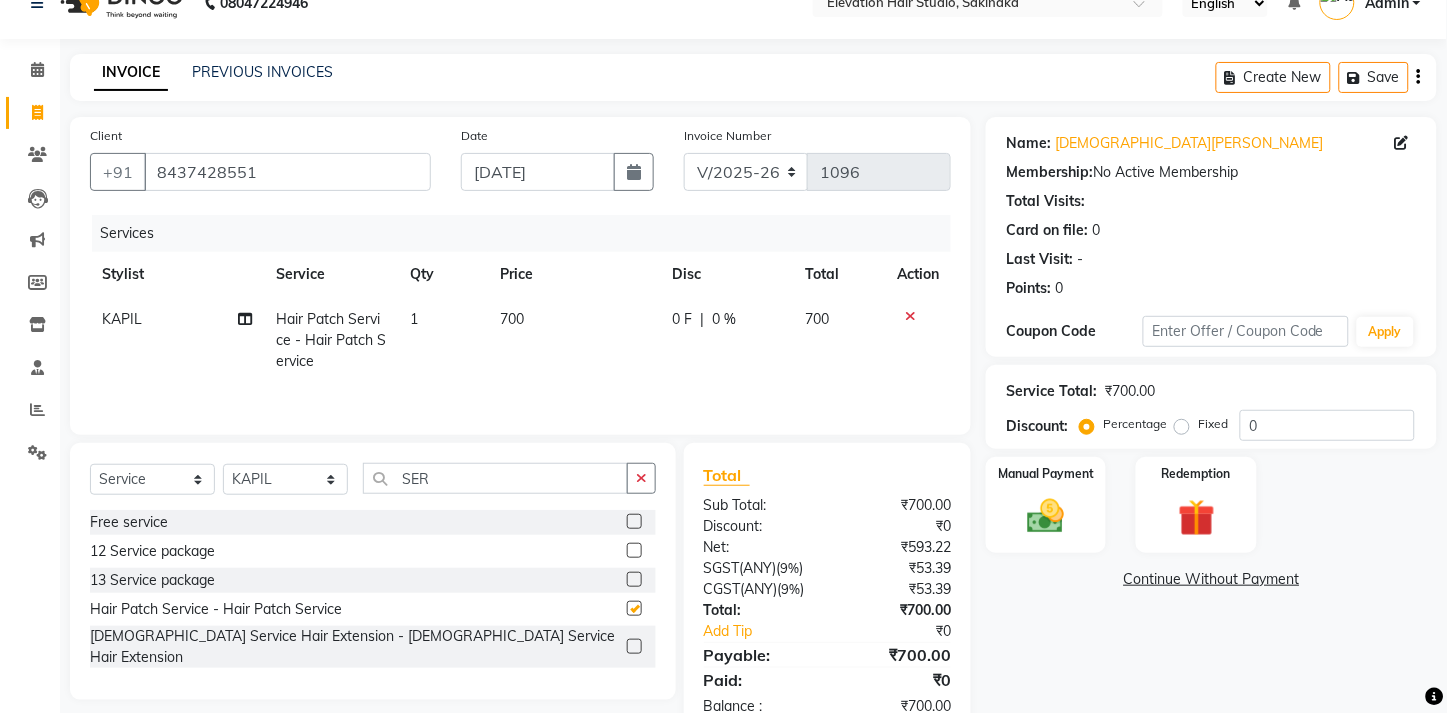 checkbox on "false" 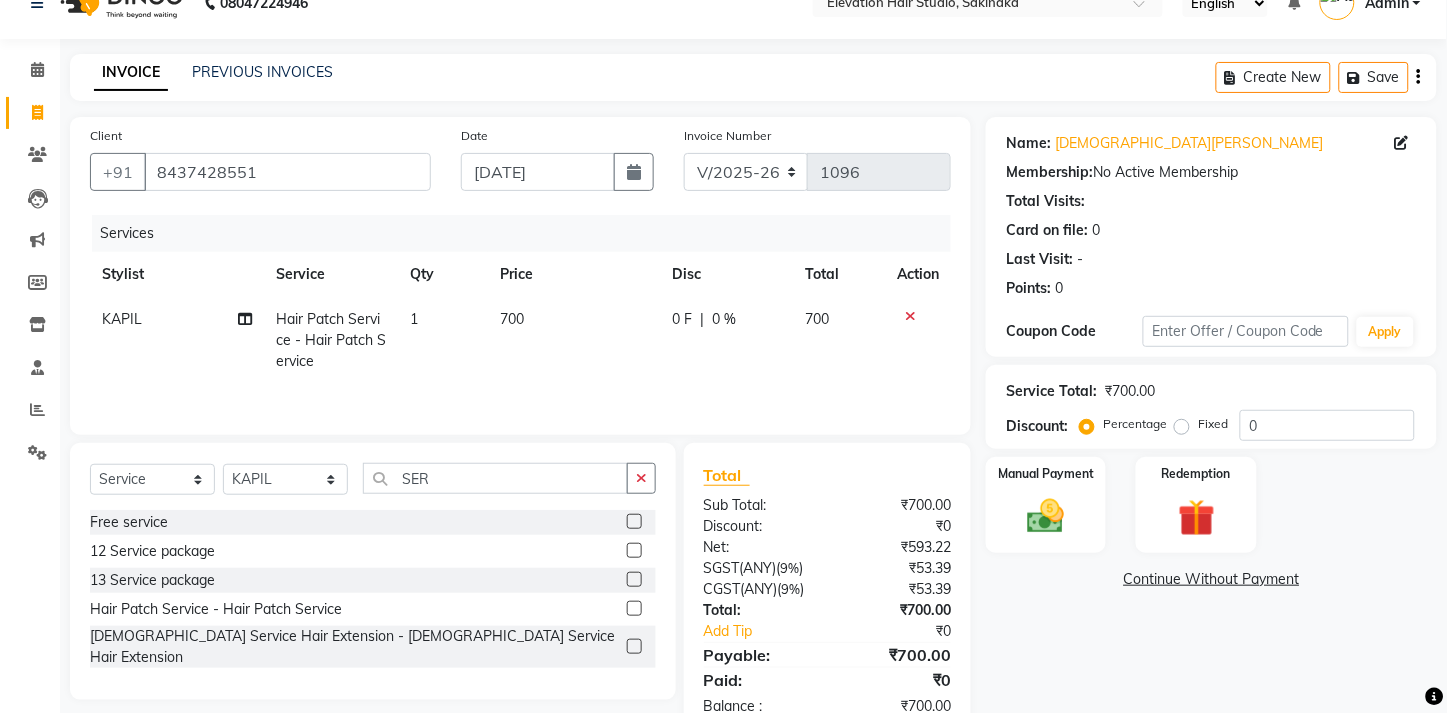 click on "700" 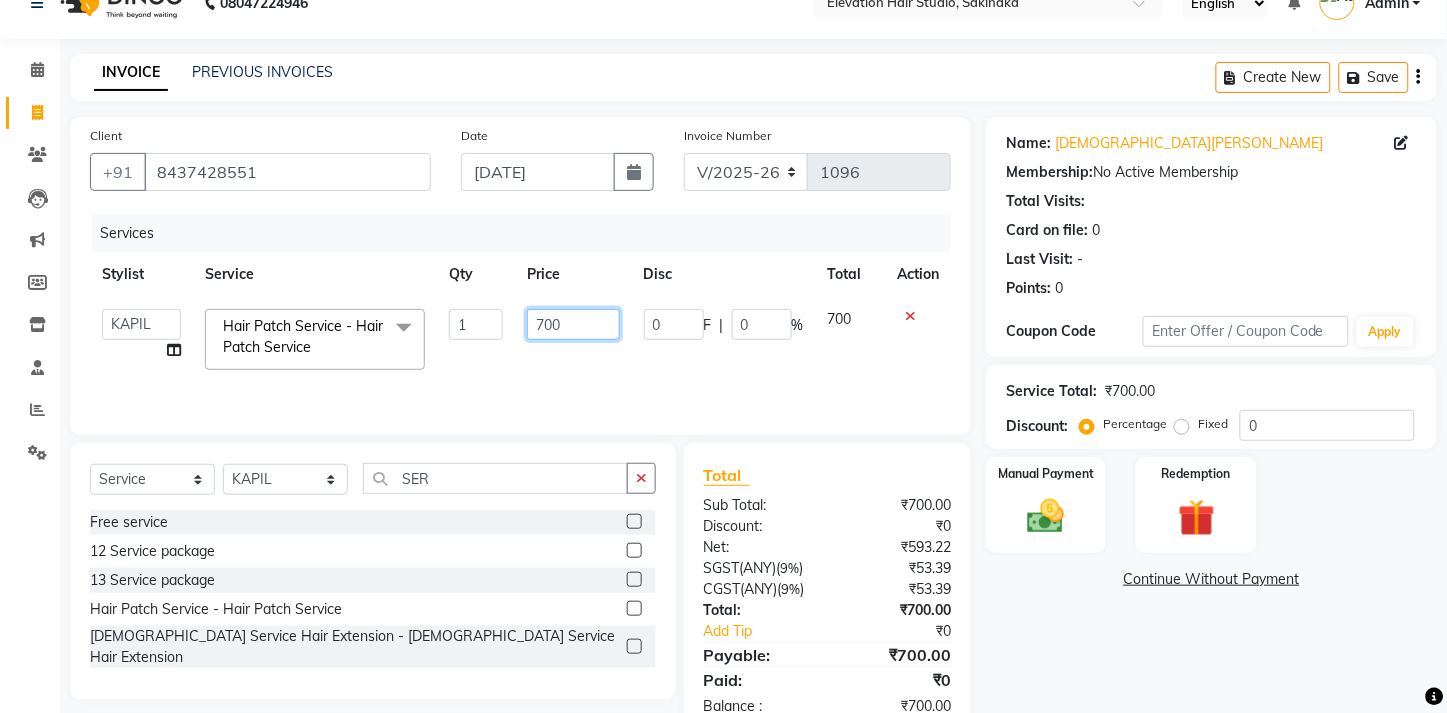 click on "700" 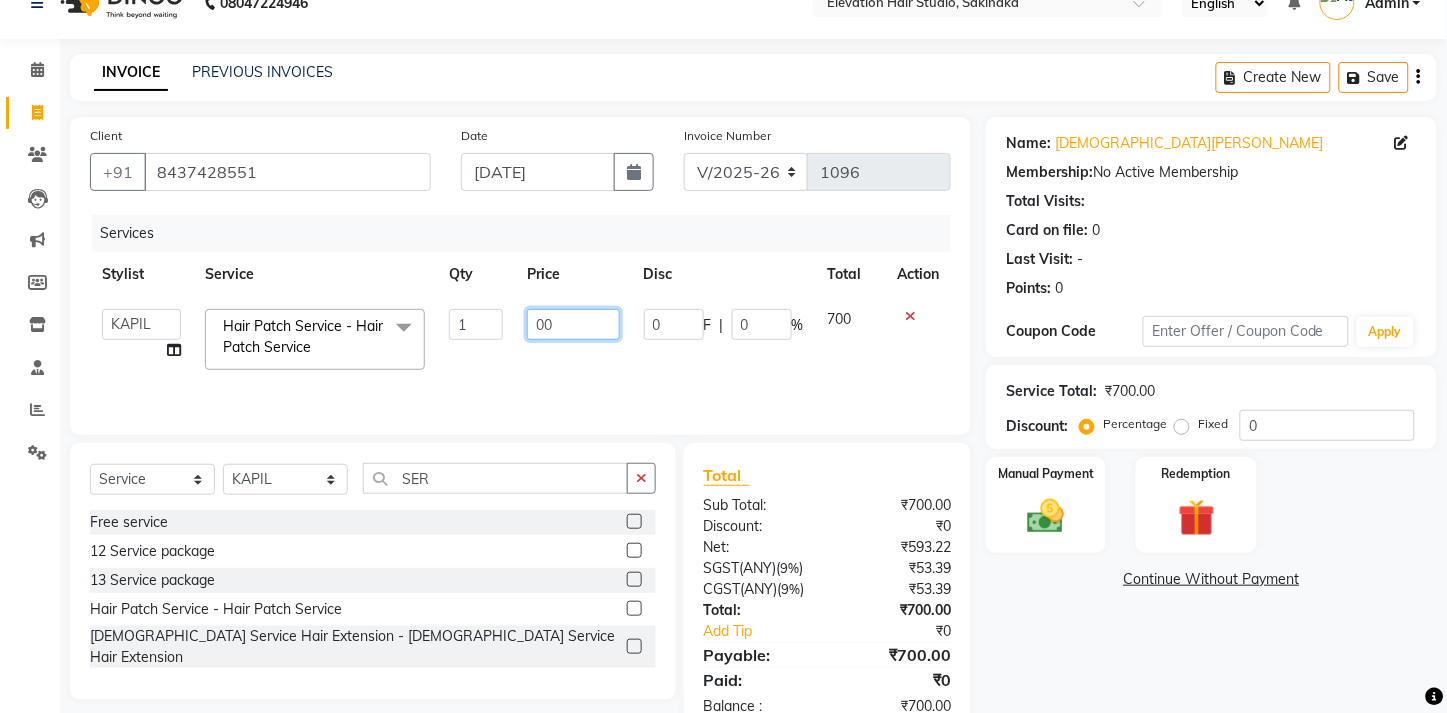 type on "600" 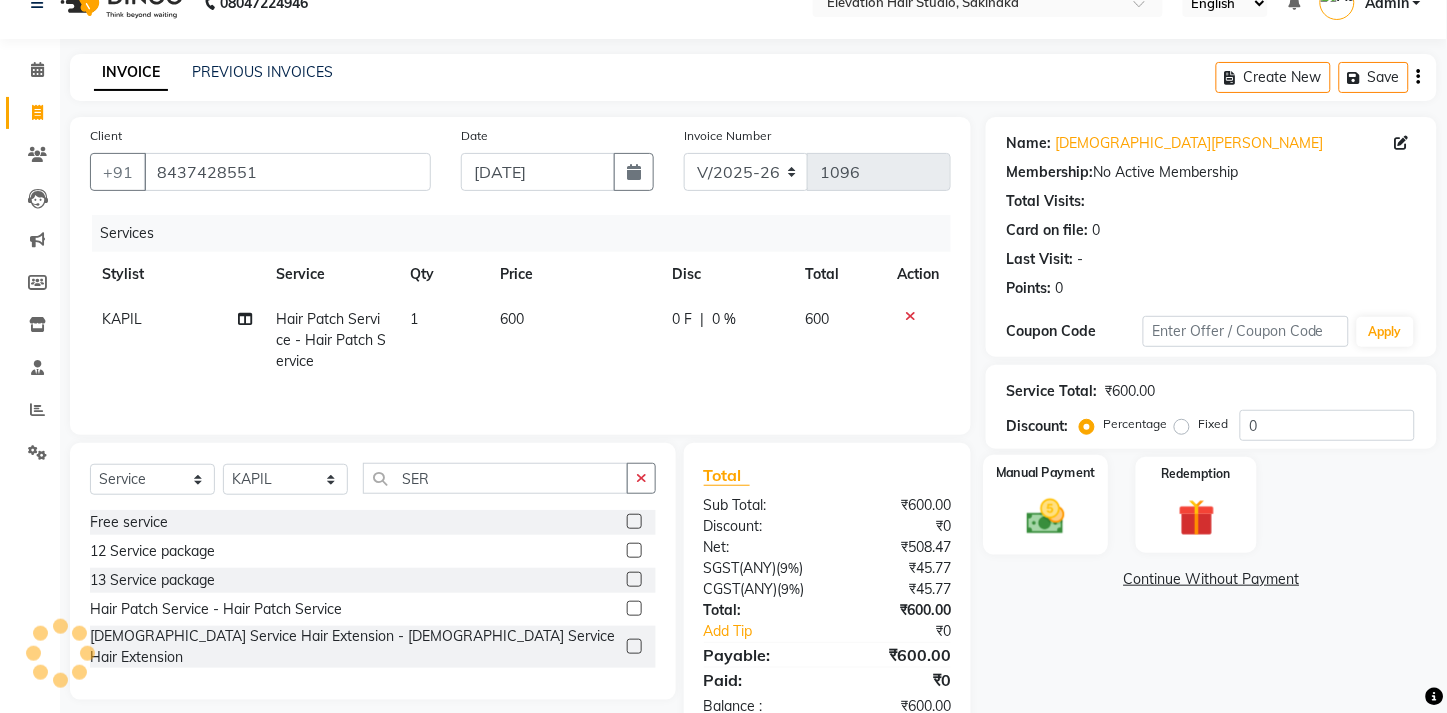 click 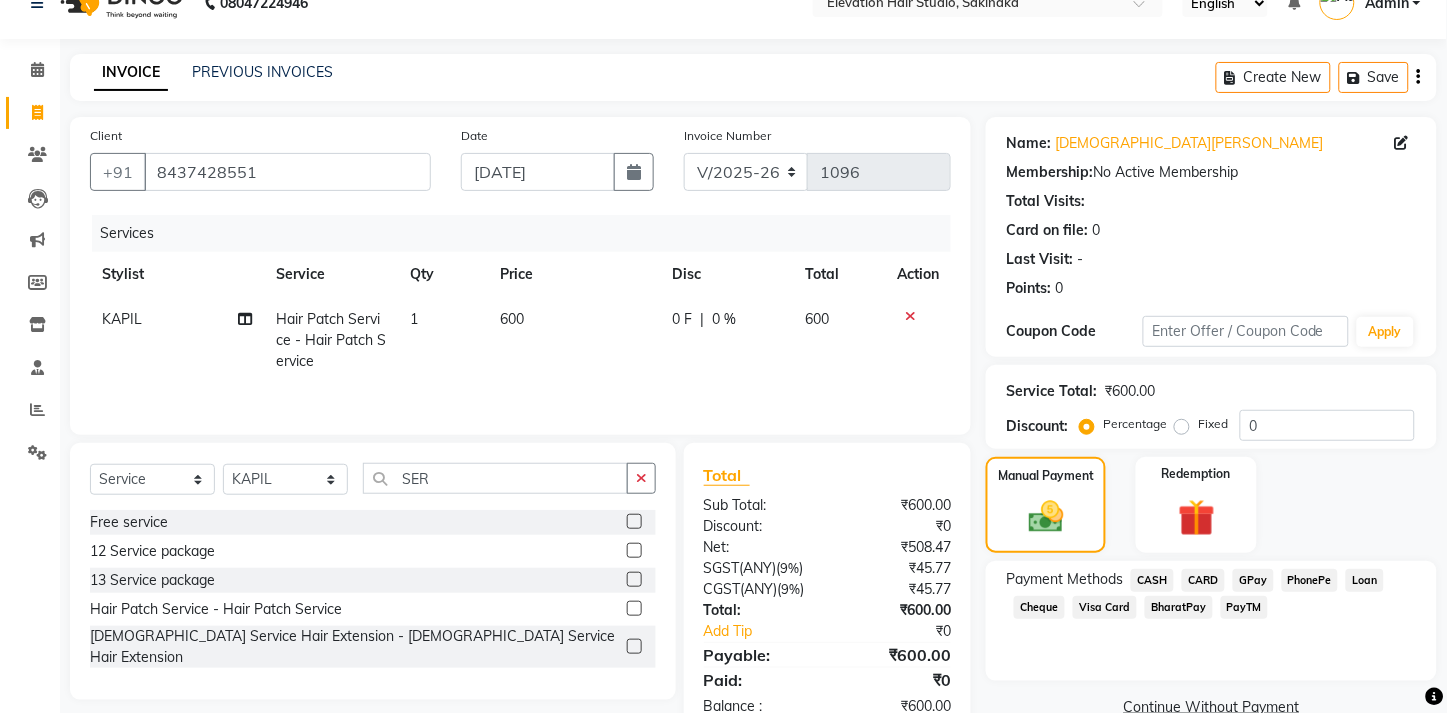 click on "GPay" 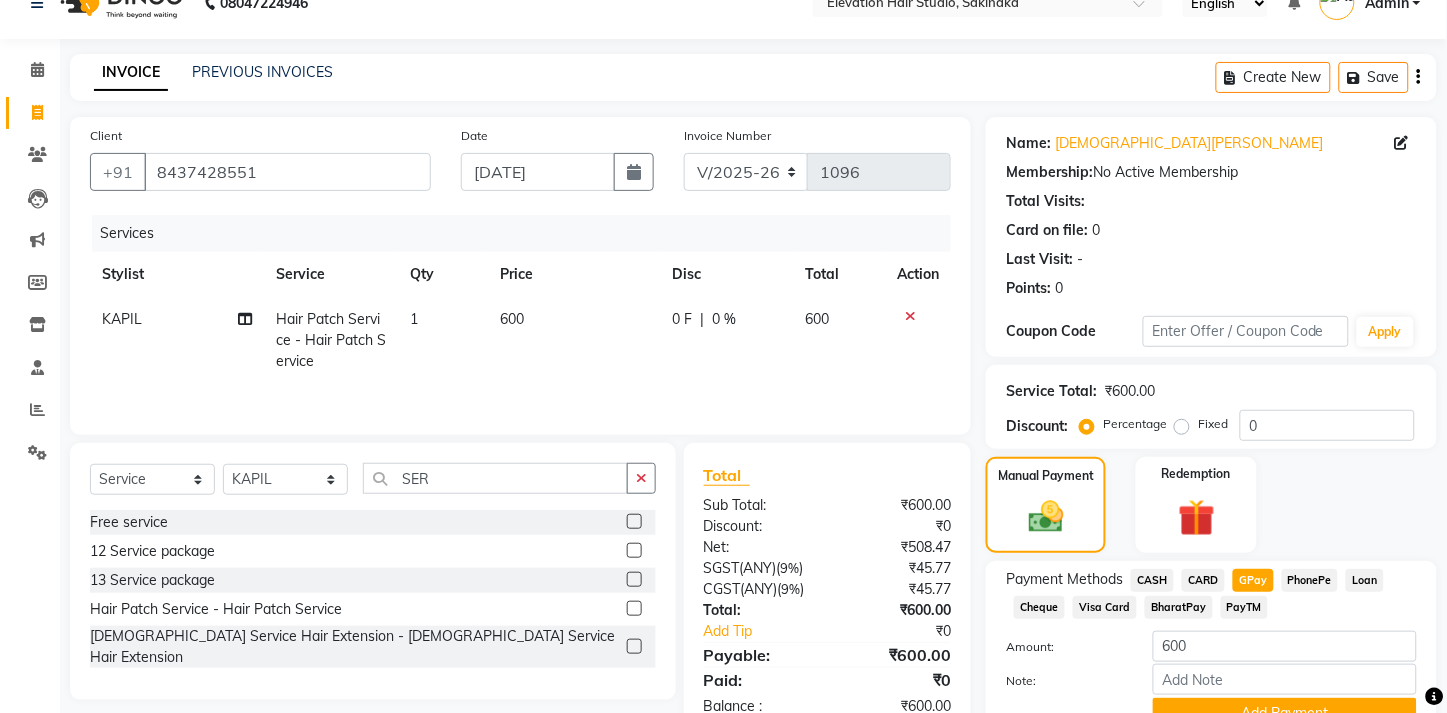 scroll, scrollTop: 151, scrollLeft: 0, axis: vertical 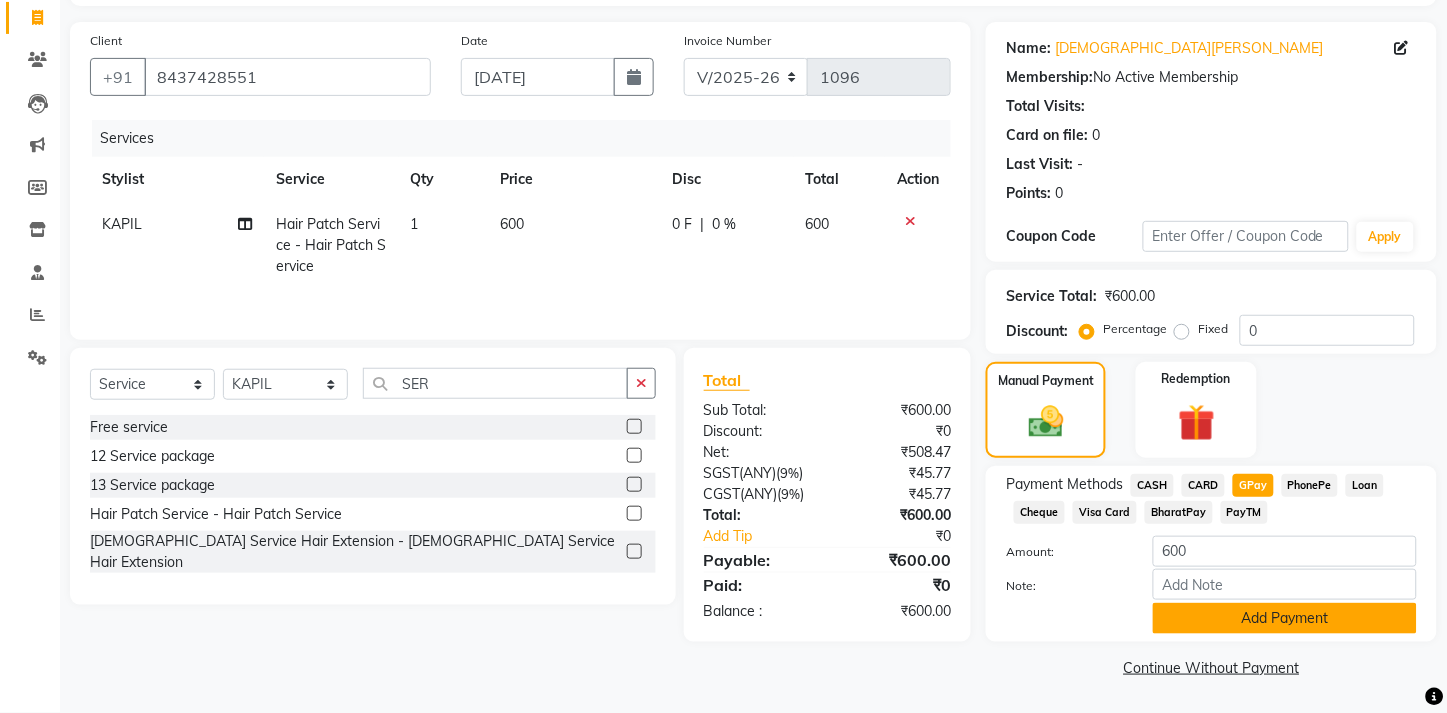 click on "Add Payment" 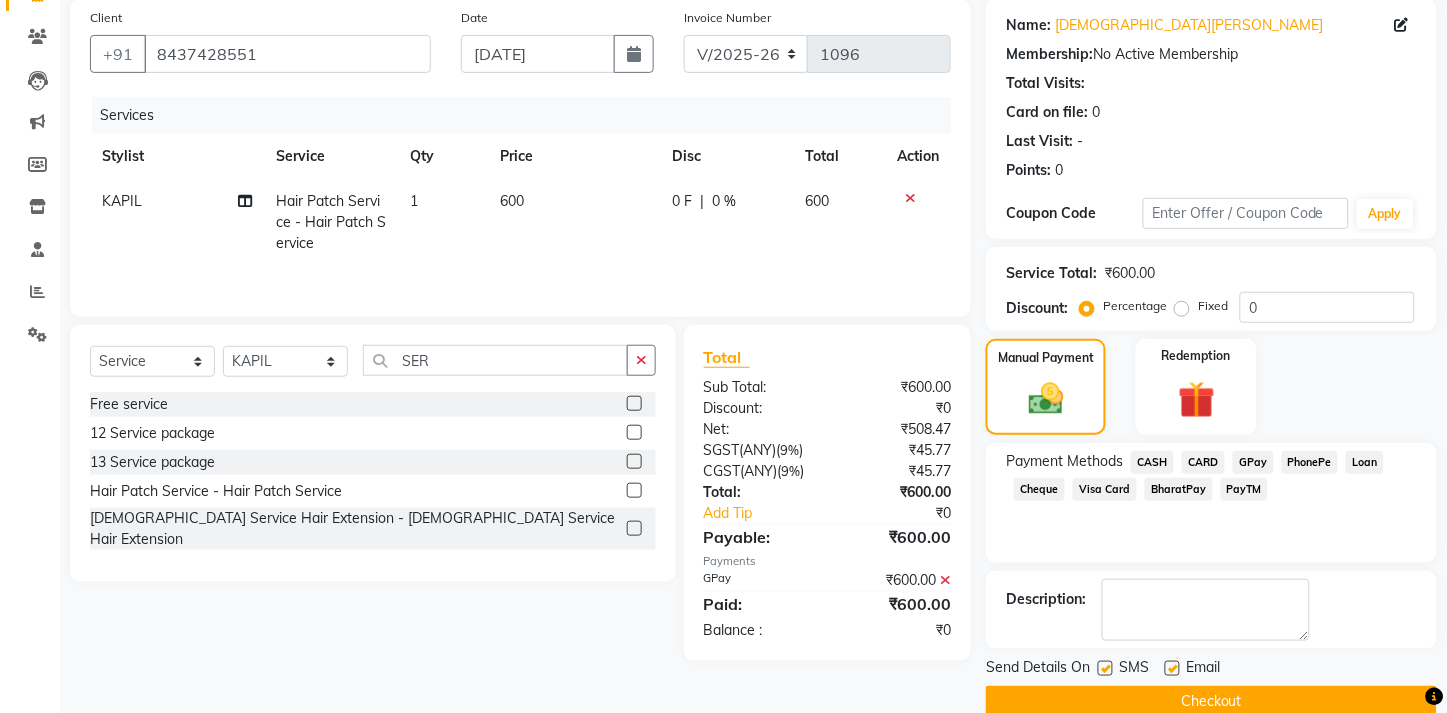 scroll, scrollTop: 207, scrollLeft: 0, axis: vertical 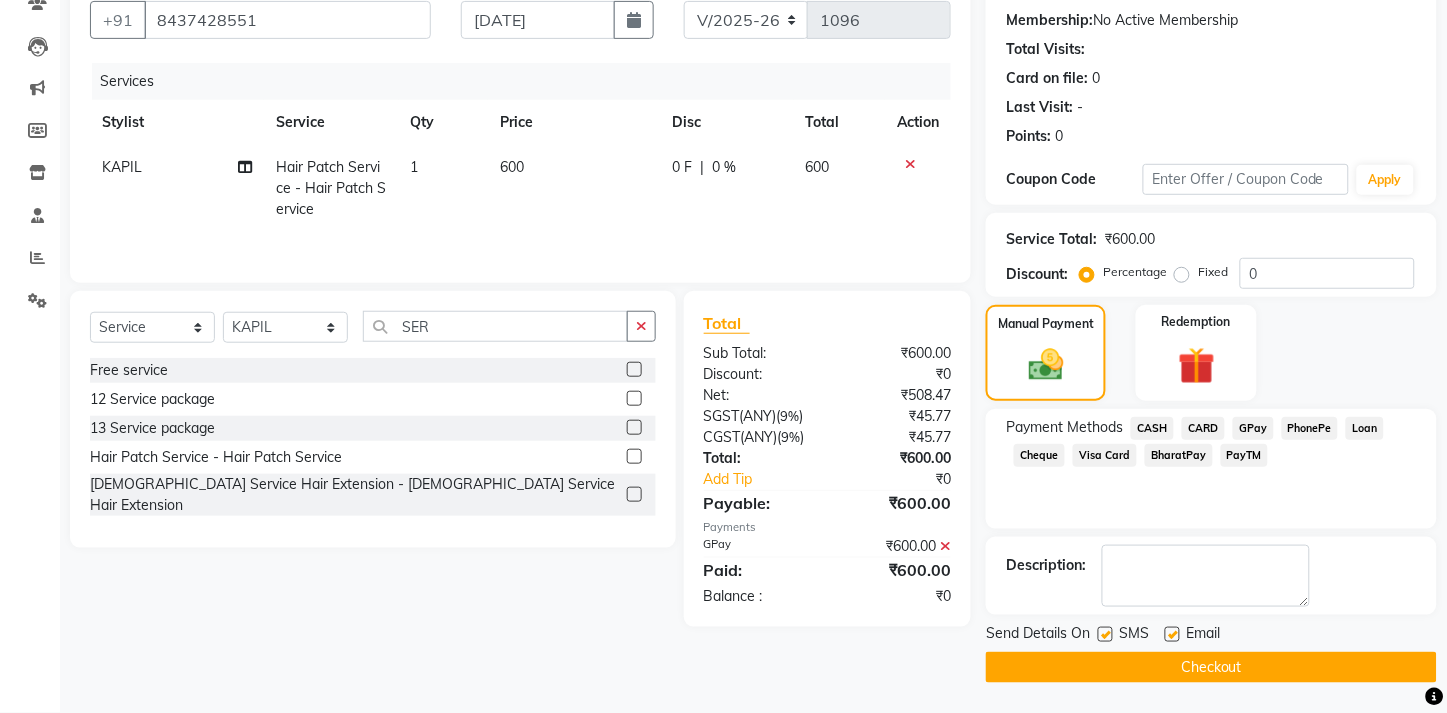 click 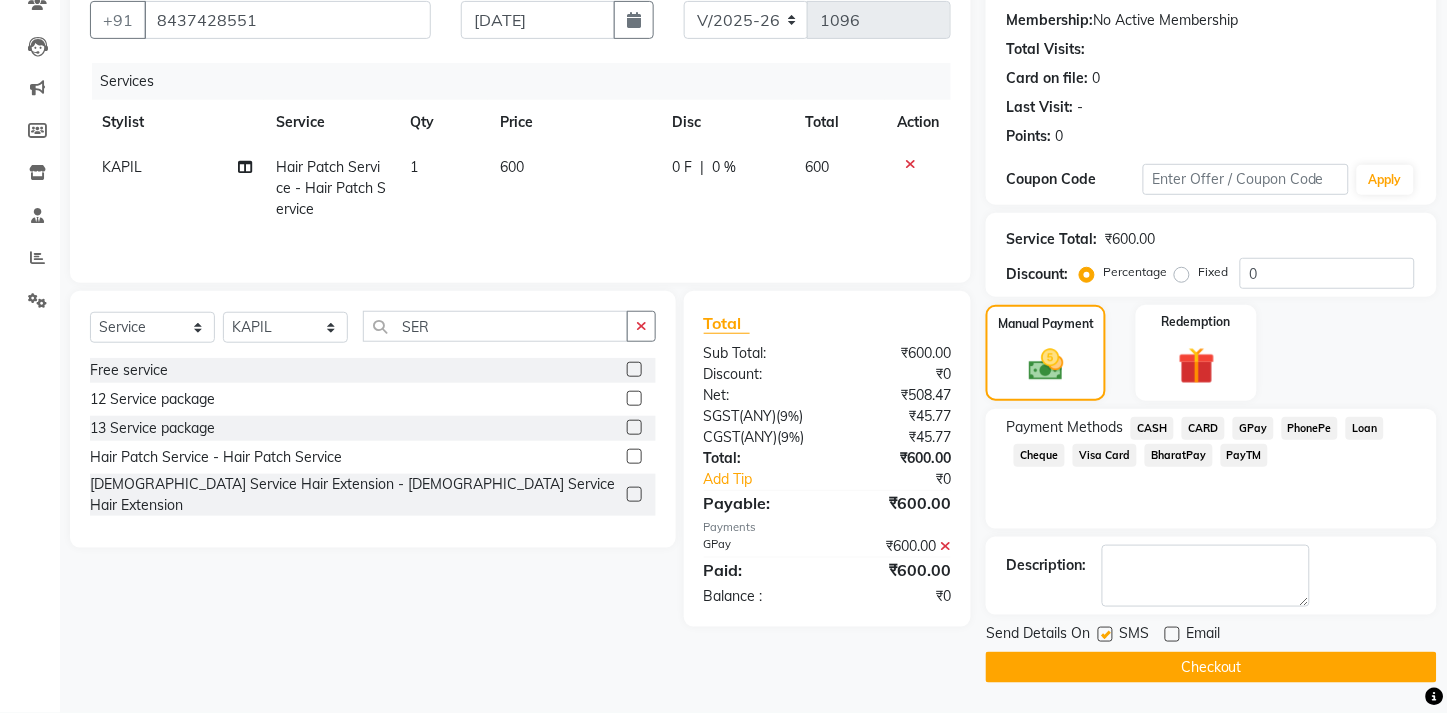click 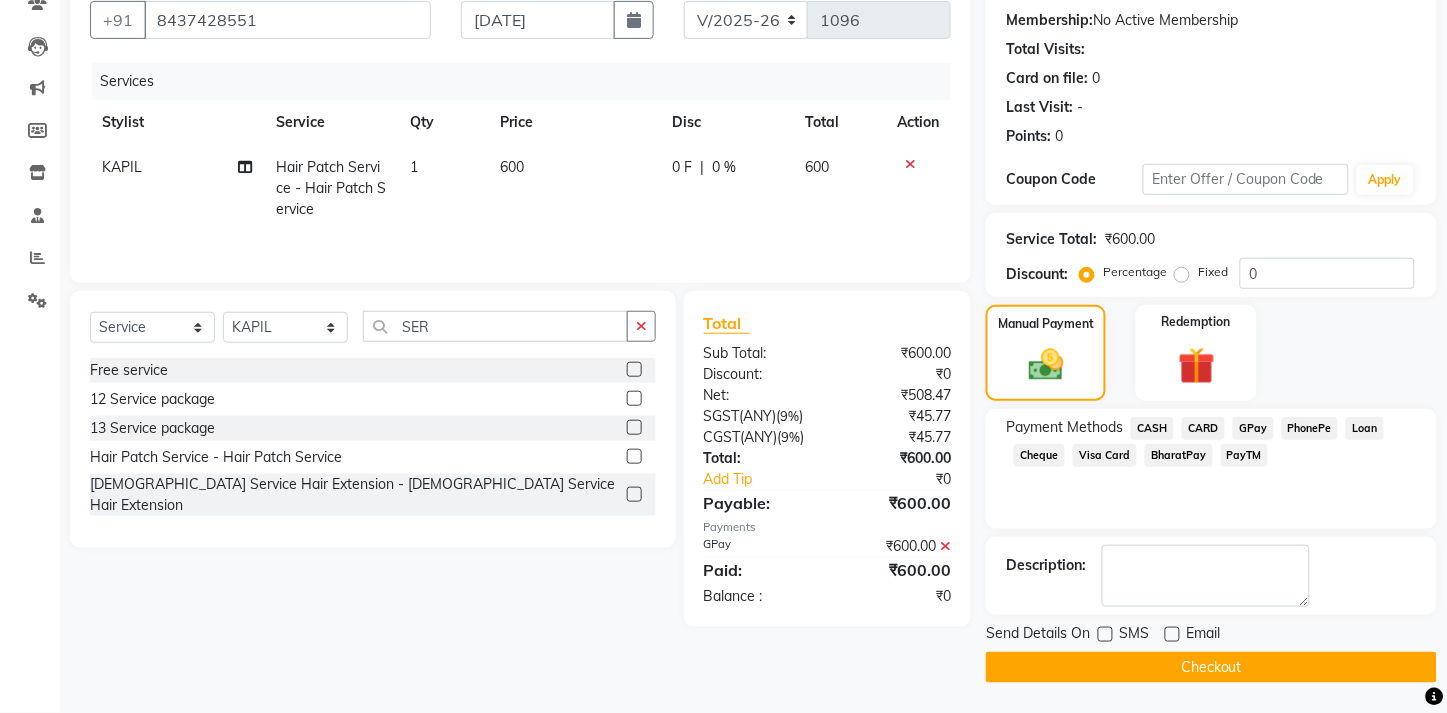 click on "Checkout" 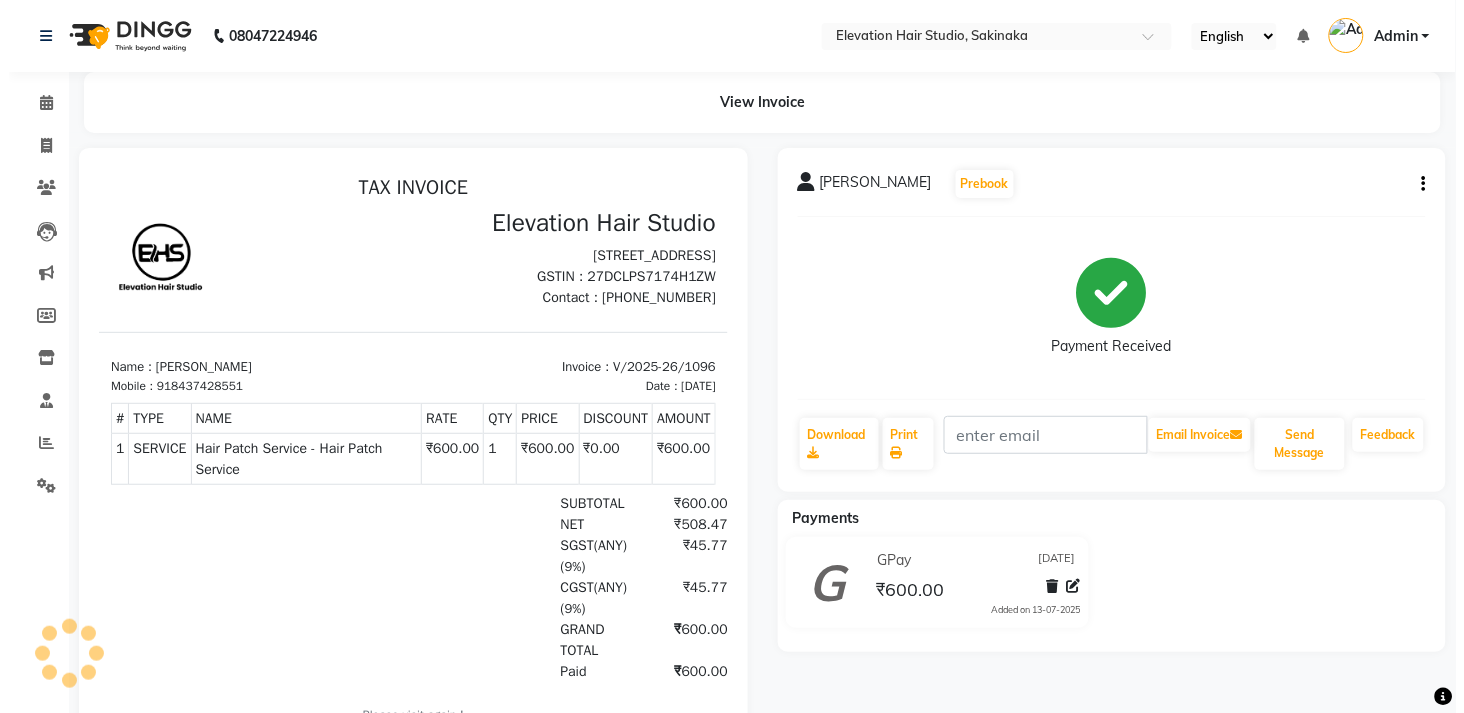 scroll, scrollTop: 0, scrollLeft: 0, axis: both 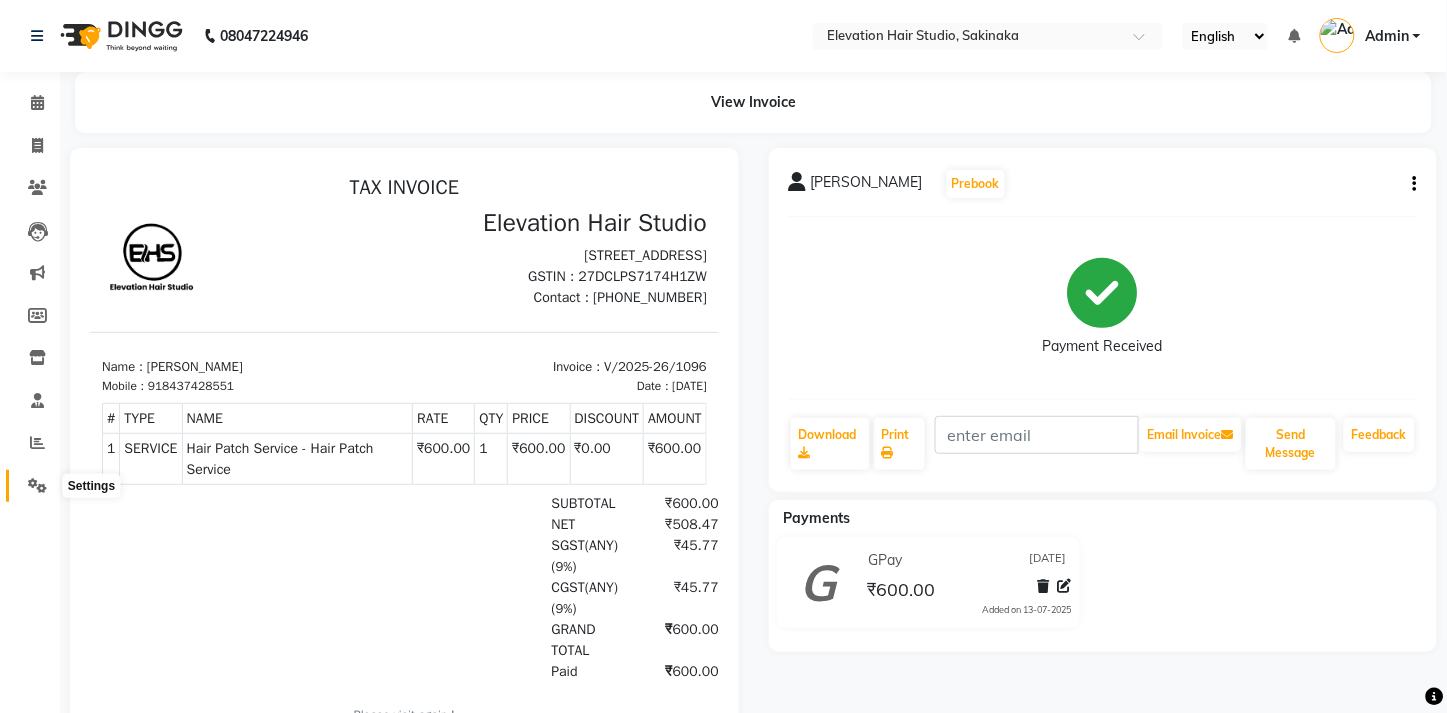 click 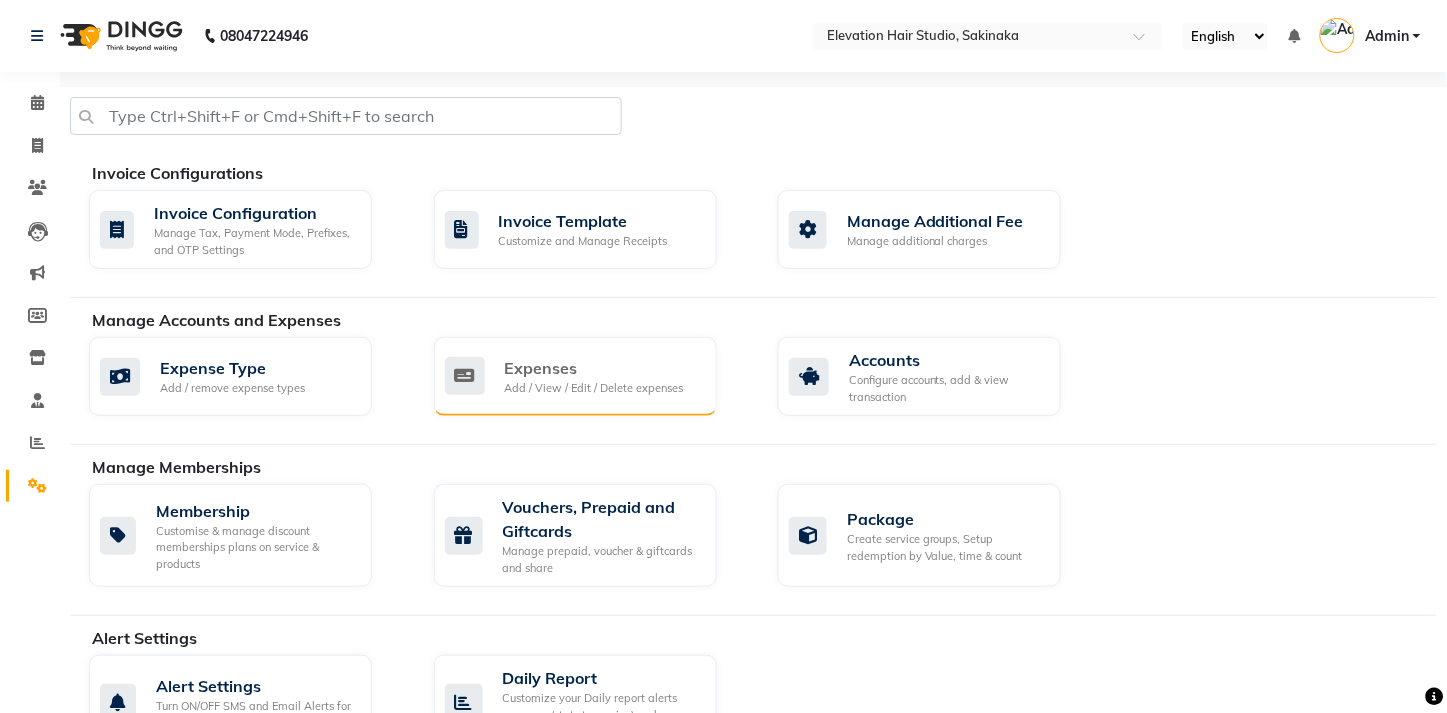 click on "Expenses" 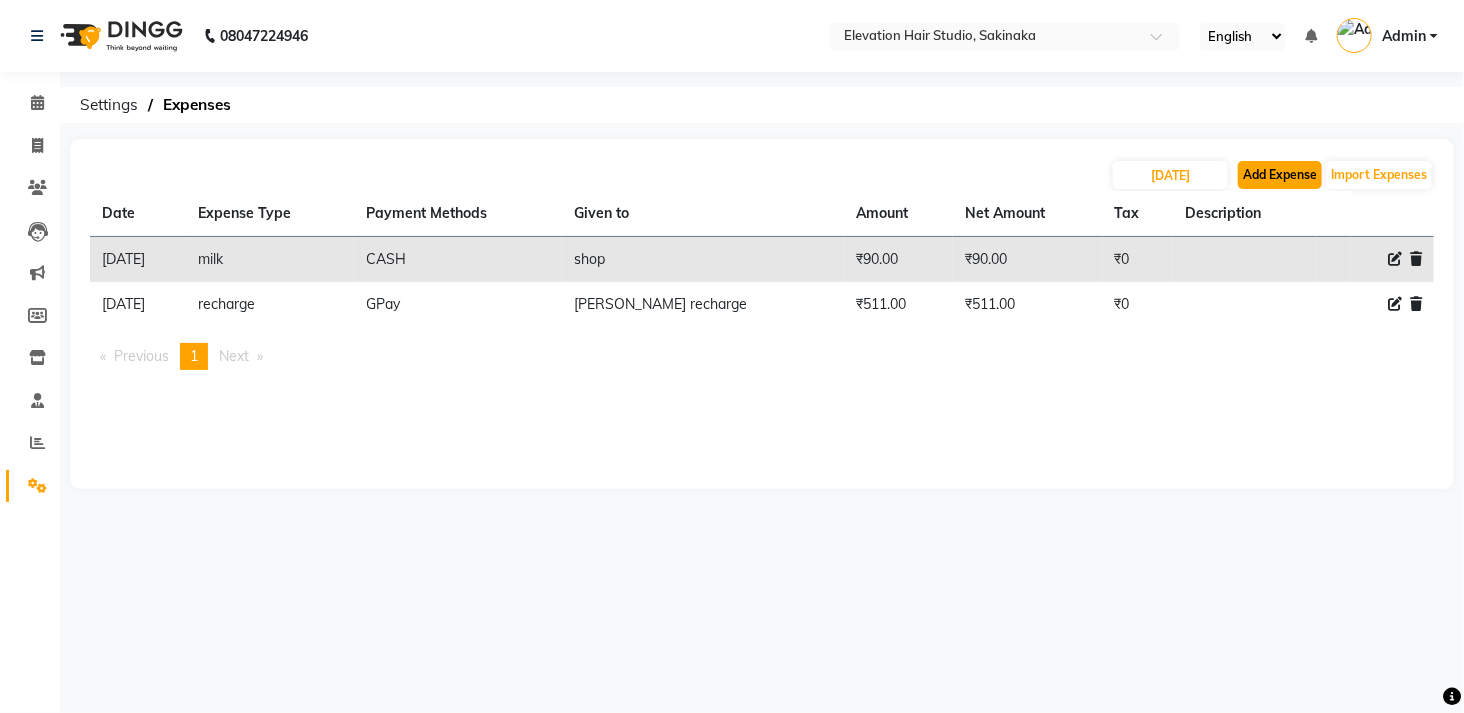 click on "Add Expense" 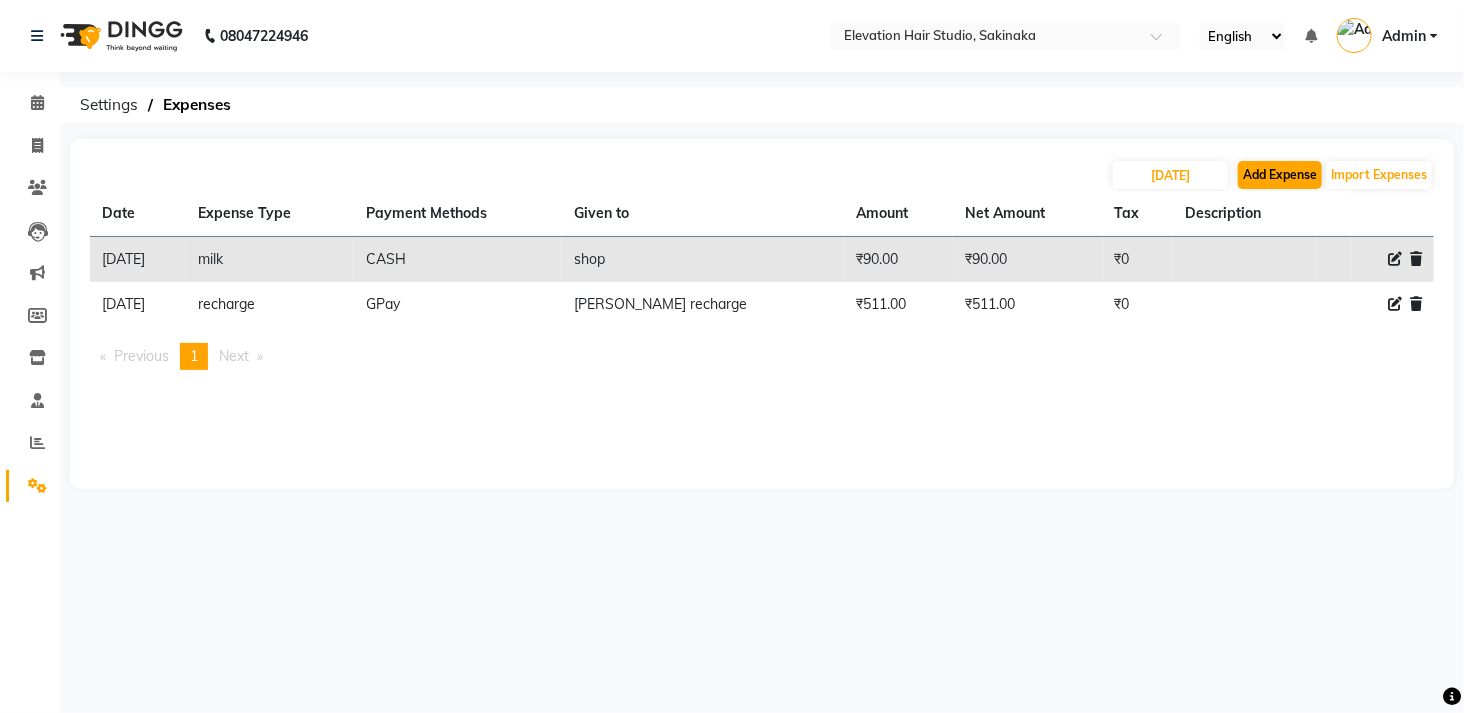 select on "1" 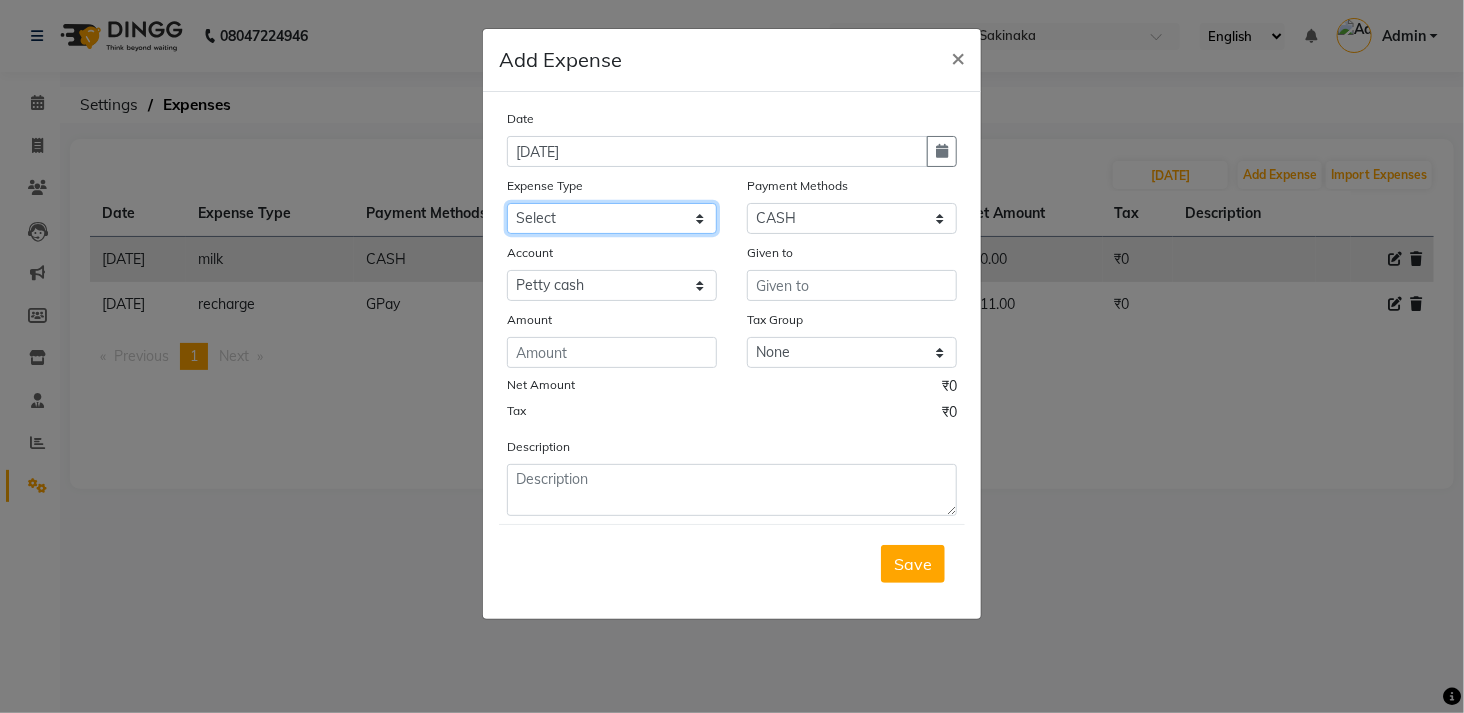 click on "Select AC Adrak Advance Salary agarbatti anees Appron asmoul advance salary Bank charges Car maintenance  CARPENTER Cash Deposited to bank Cash Handed over to Owner cellphone Client Snacks Clinical charges coffee conditioner courier diliptip dustbinplatebottle Equipment extrastuff fridge Fuel glue Govt fee greaser hairpatch hardware Incentive Insurance International purchase israil key lead light bill Loan Repayment Maintenance Marketing medicine milk Miscellaneous MRA ola Other paddlebrush PAINTER Pantry plumber Product product recharge rehman Rent Salary salary salary sandwich shampoo Staff Snacks sugar TAPE Tax Tea & Refreshment tissue towel trolly Utilities velocity VIDEO water web side WEFAST wireboard xerox" 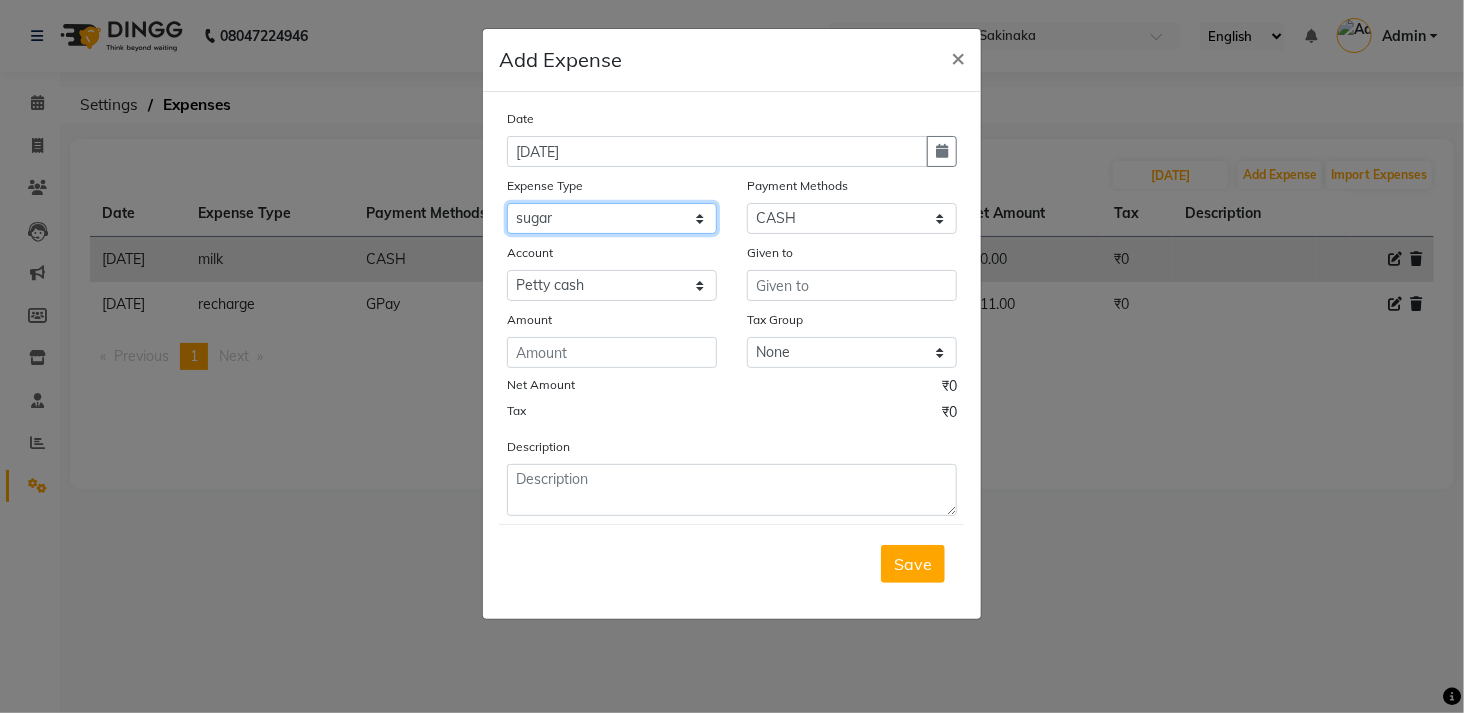 click on "Select AC Adrak Advance Salary agarbatti anees Appron asmoul advance salary Bank charges Car maintenance  CARPENTER Cash Deposited to bank Cash Handed over to Owner cellphone Client Snacks Clinical charges coffee conditioner courier diliptip dustbinplatebottle Equipment extrastuff fridge Fuel glue Govt fee greaser hairpatch hardware Incentive Insurance International purchase israil key lead light bill Loan Repayment Maintenance Marketing medicine milk Miscellaneous MRA ola Other paddlebrush PAINTER Pantry plumber Product product recharge rehman Rent Salary salary salary sandwich shampoo Staff Snacks sugar TAPE Tax Tea & Refreshment tissue towel trolly Utilities velocity VIDEO water web side WEFAST wireboard xerox" 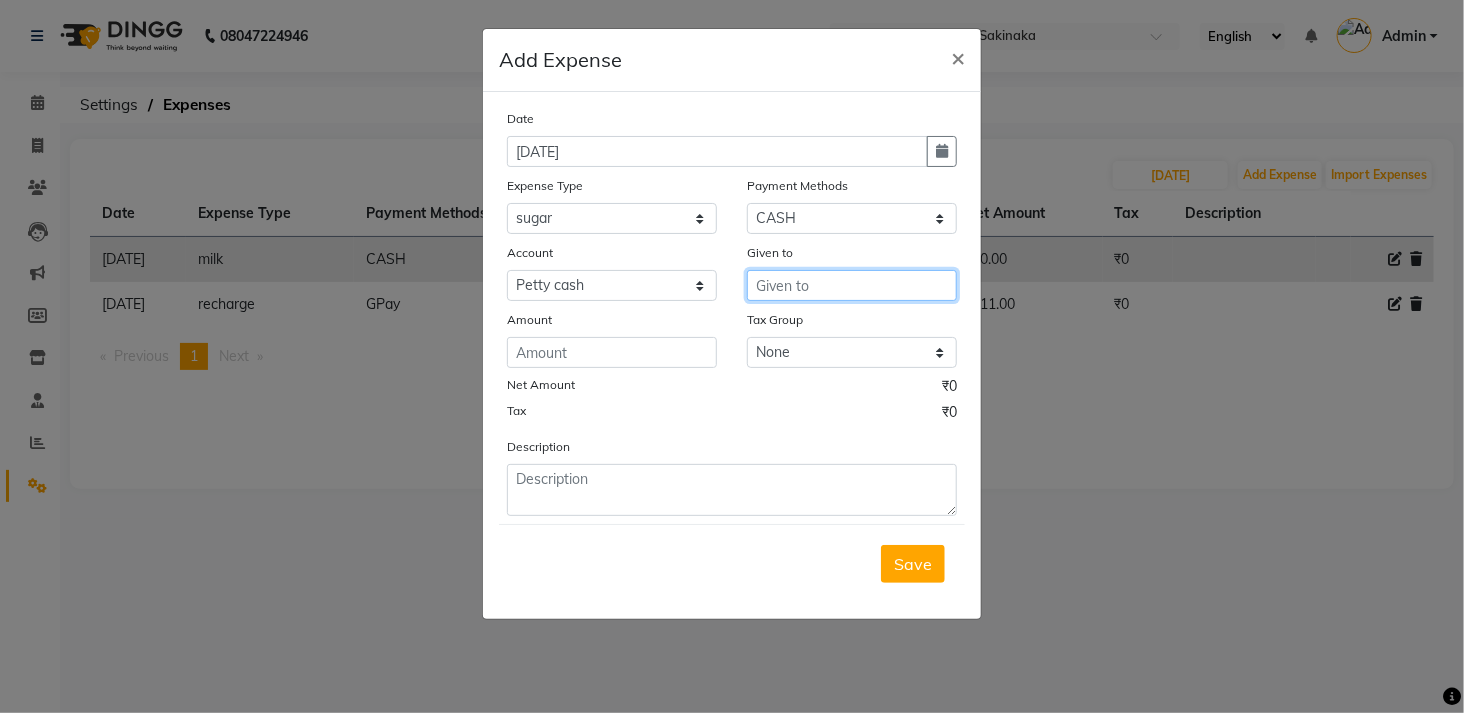 click at bounding box center (852, 285) 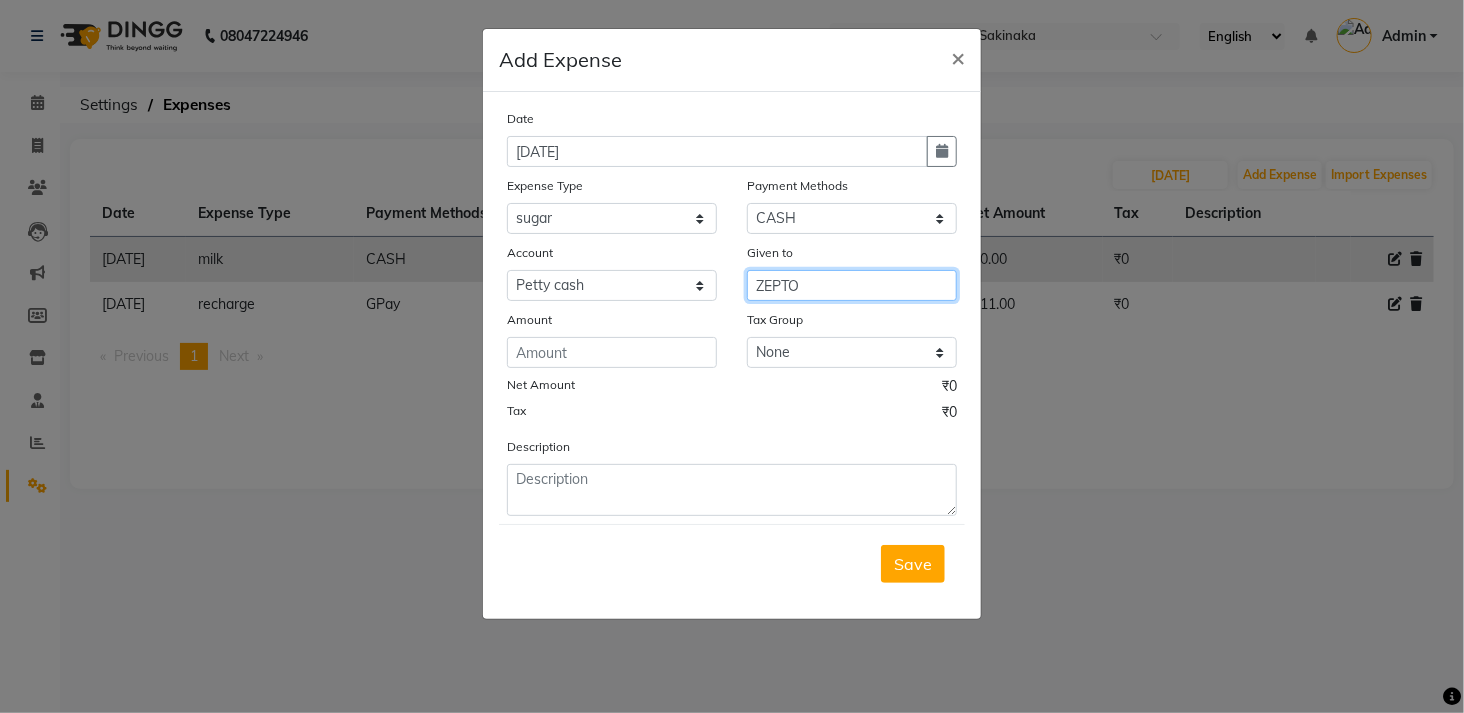 type on "ZEPTO" 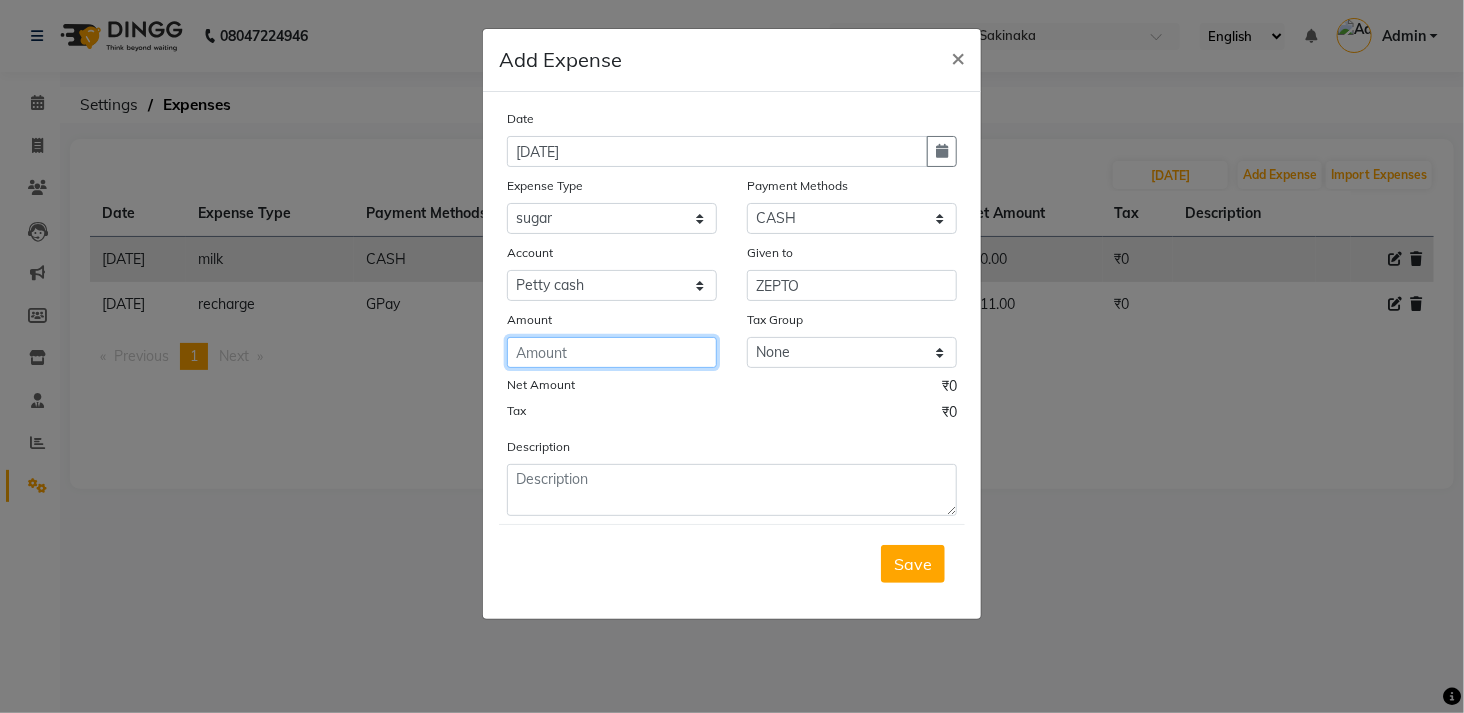 click 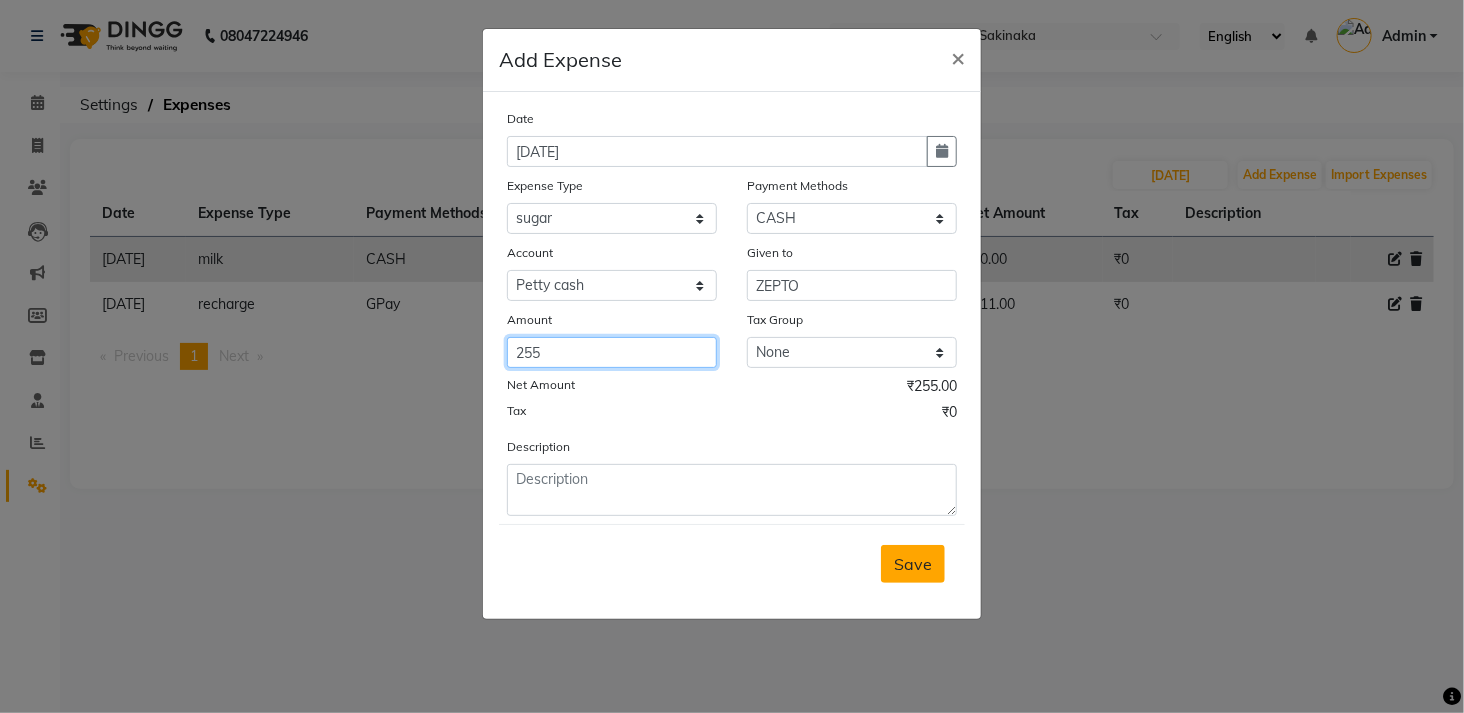 type on "255" 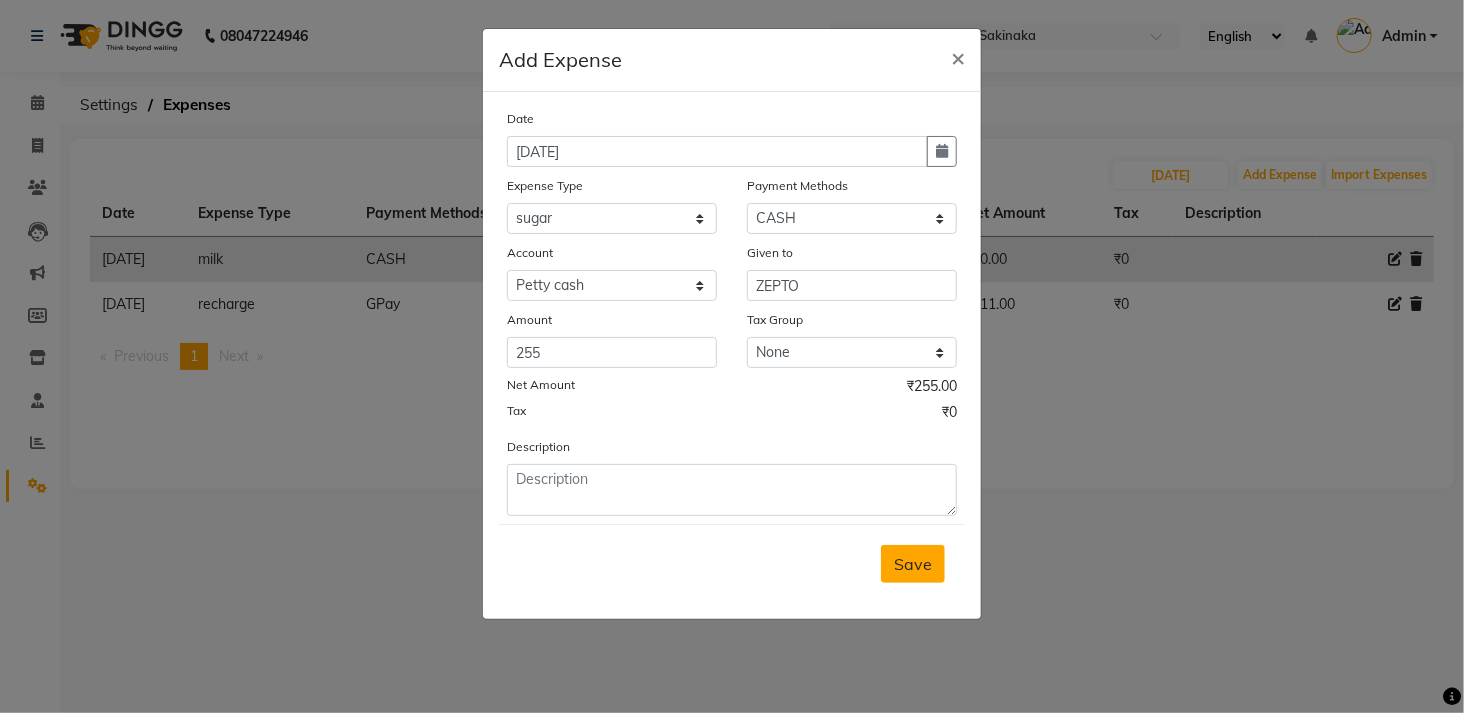 click on "Save" at bounding box center (913, 564) 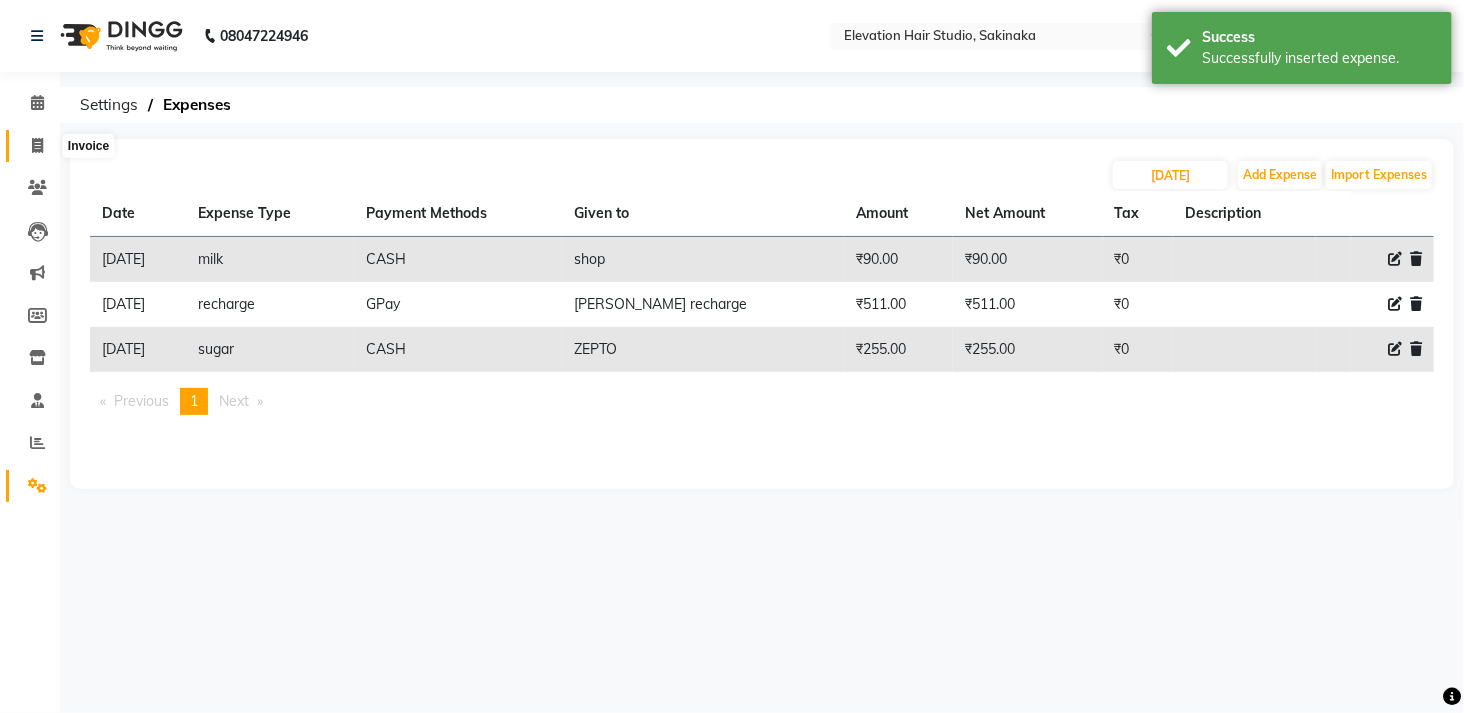 click 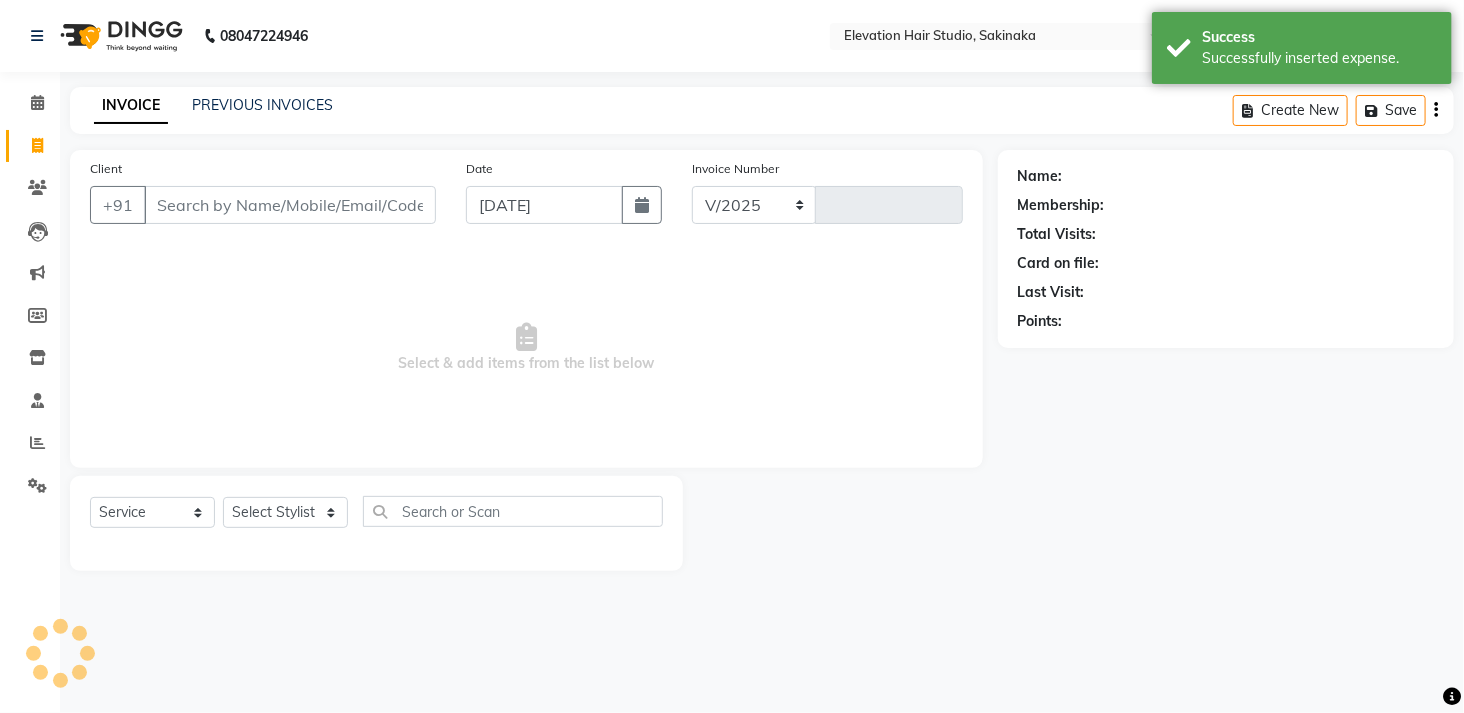 select on "4949" 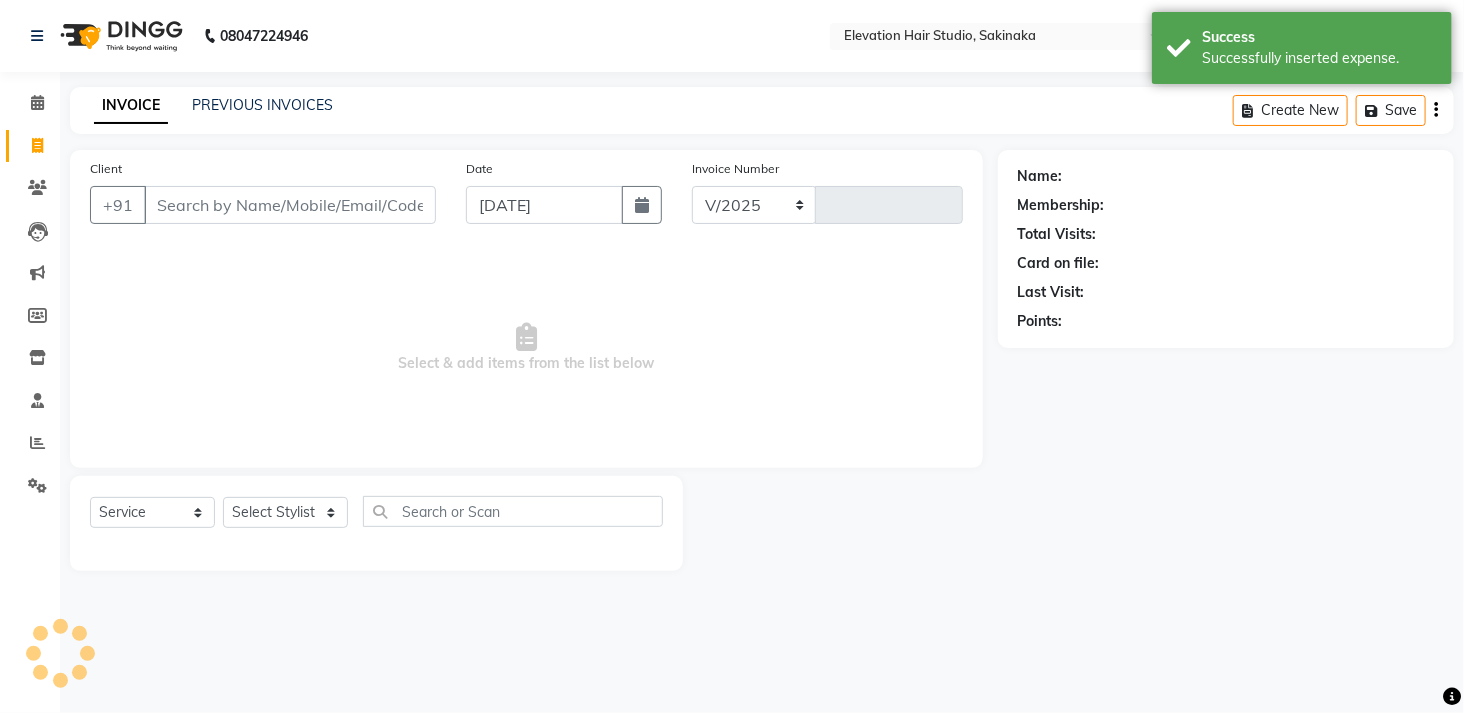 type on "1097" 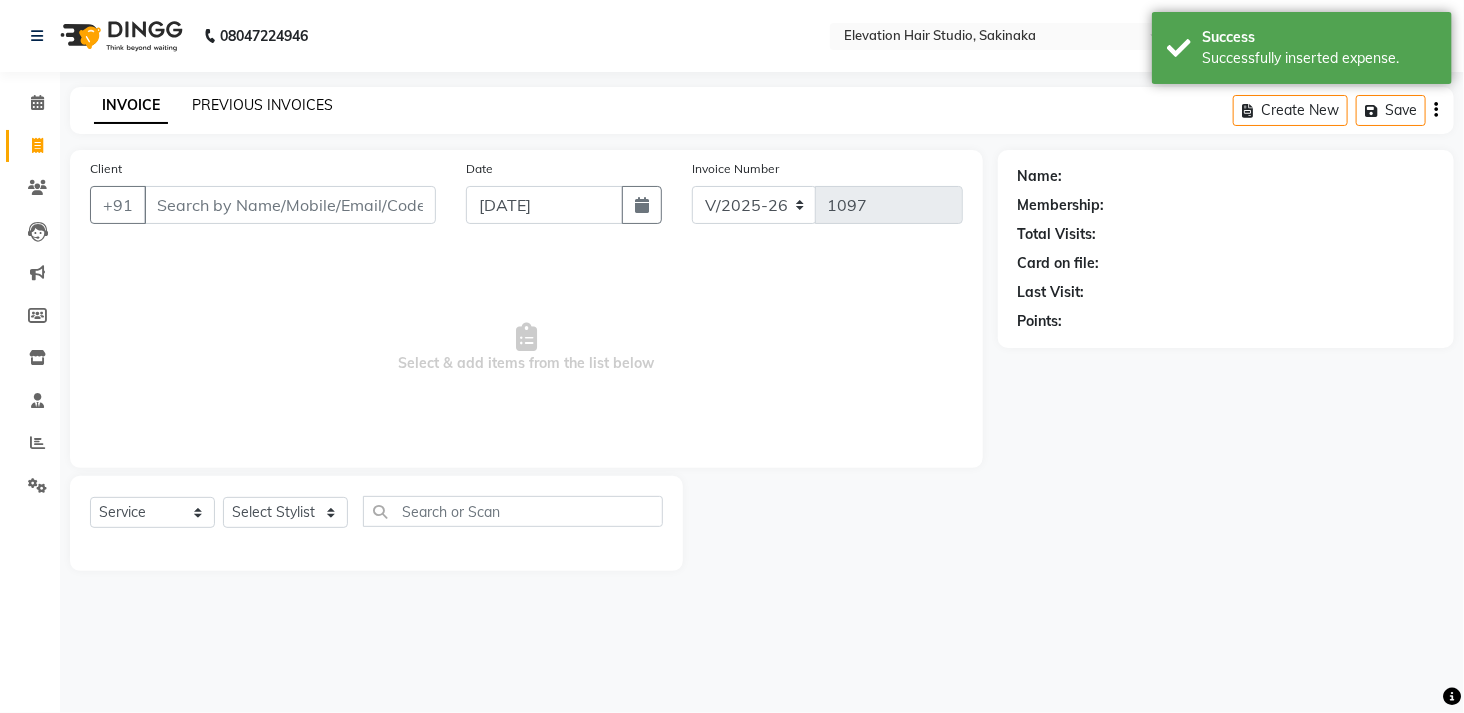 click on "PREVIOUS INVOICES" 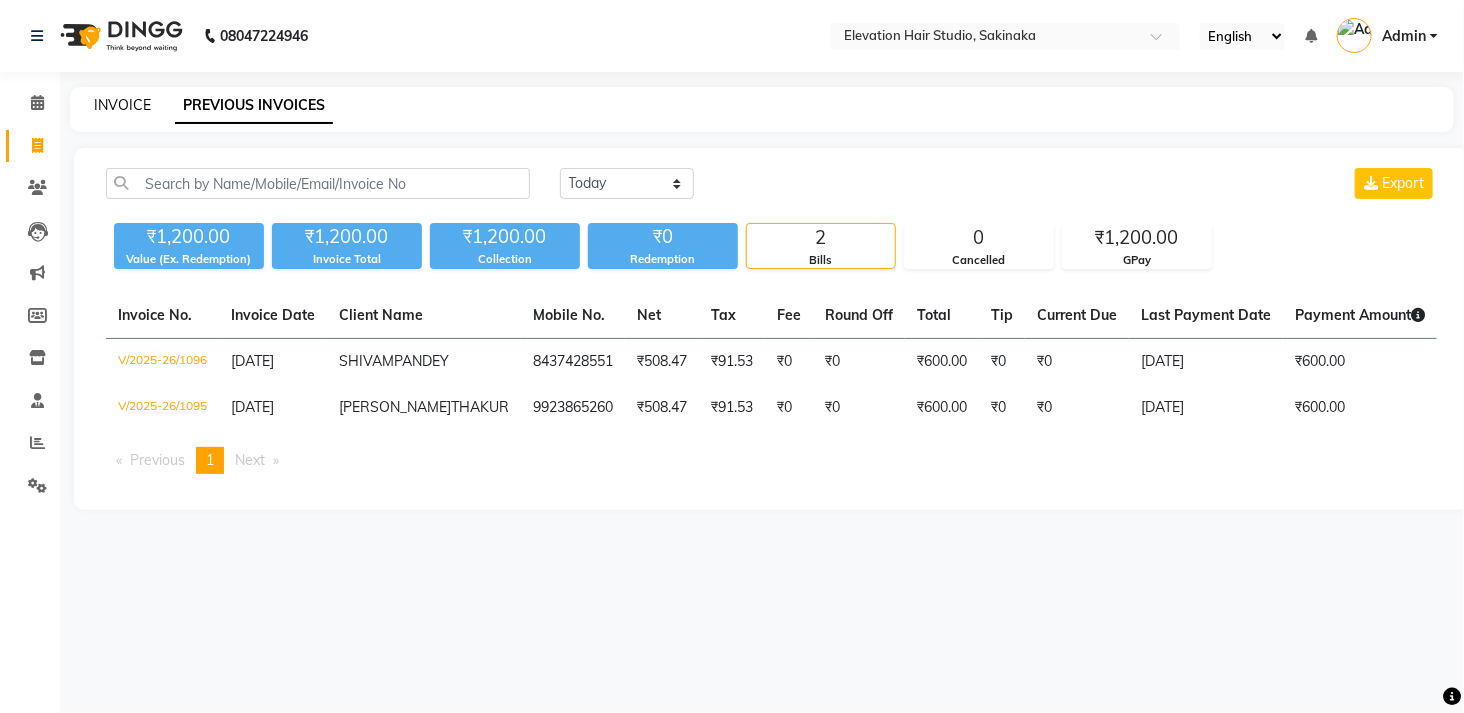 click on "INVOICE" 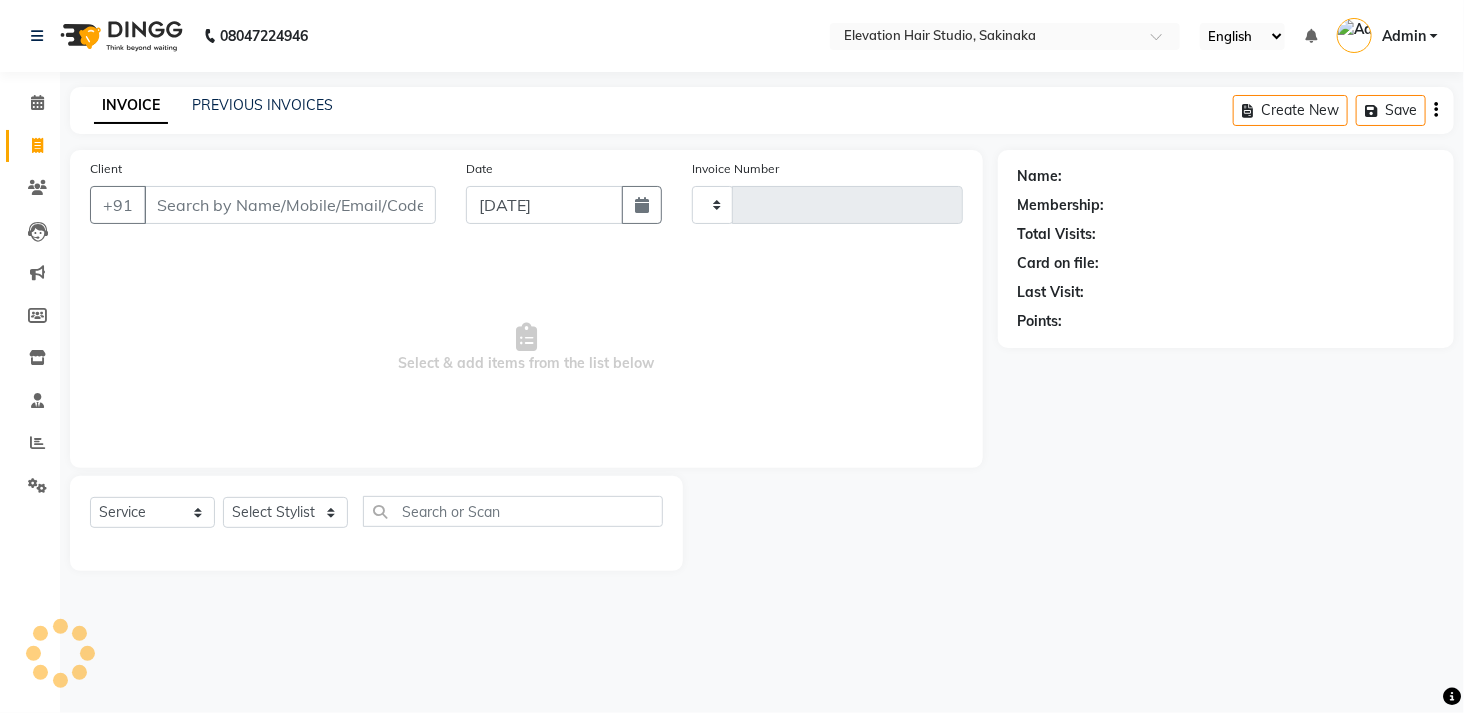 type on "1097" 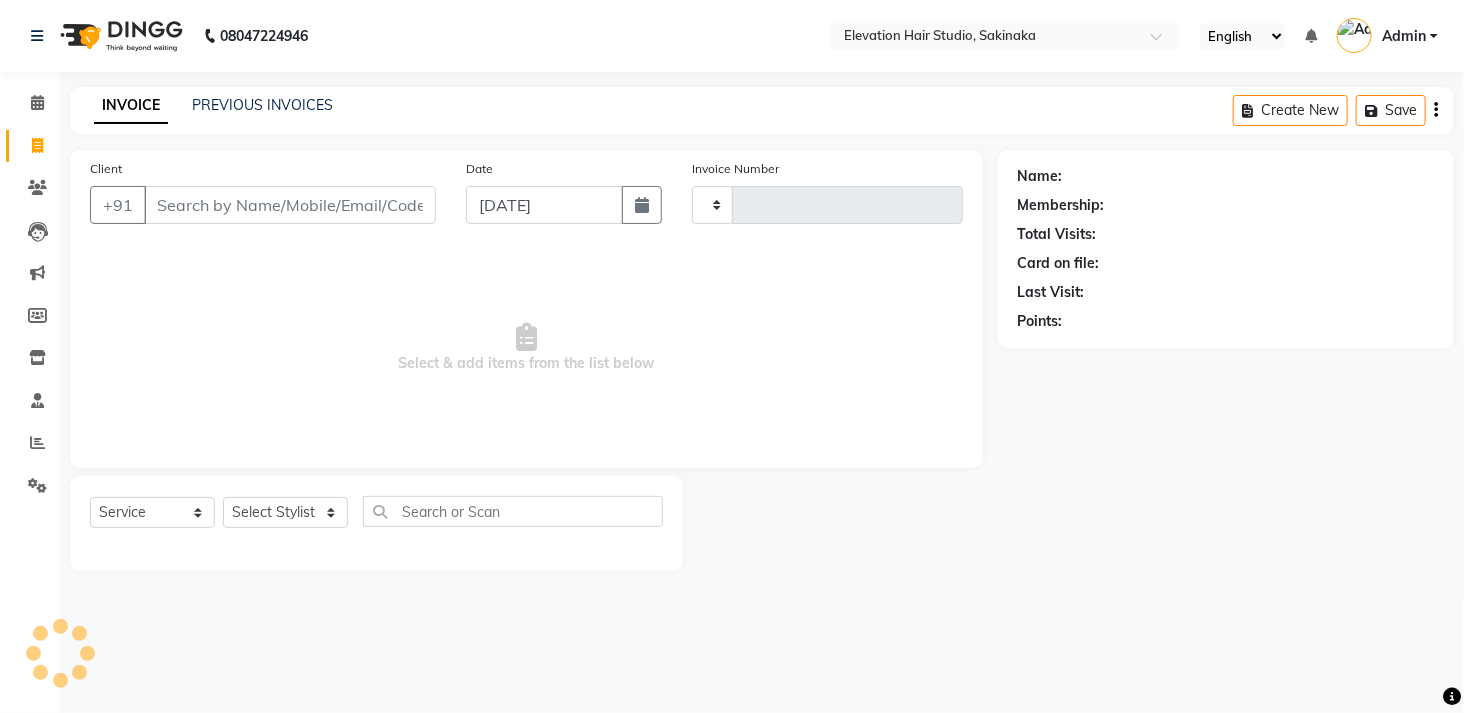 select on "4949" 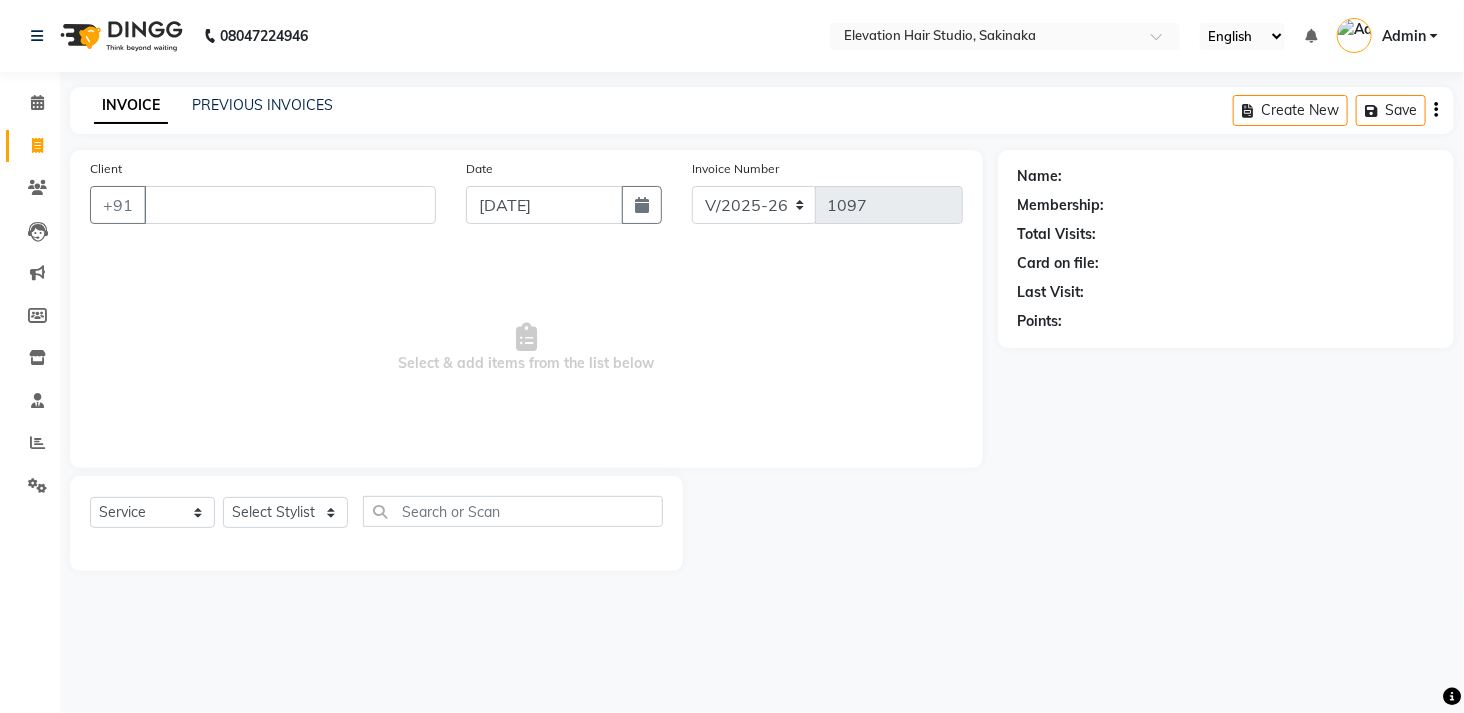 type 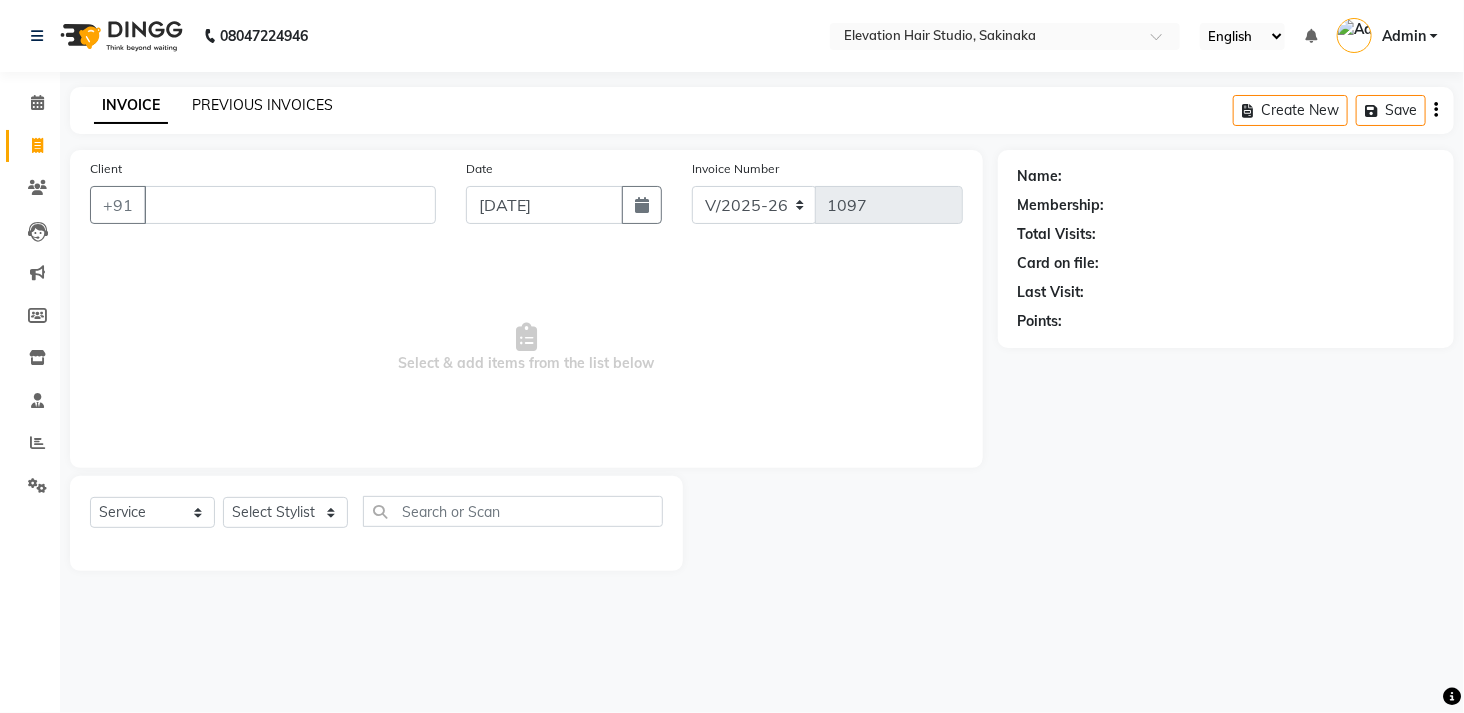 click on "PREVIOUS INVOICES" 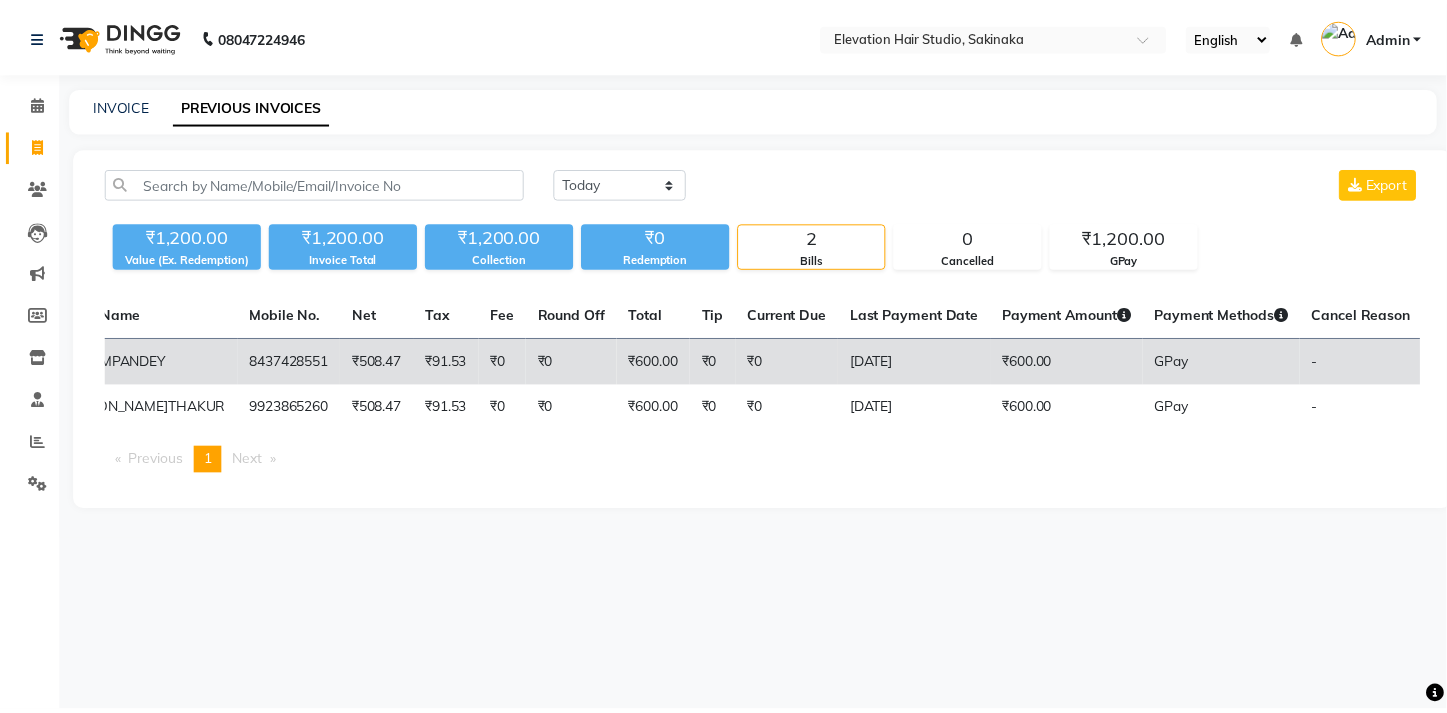 scroll, scrollTop: 0, scrollLeft: 0, axis: both 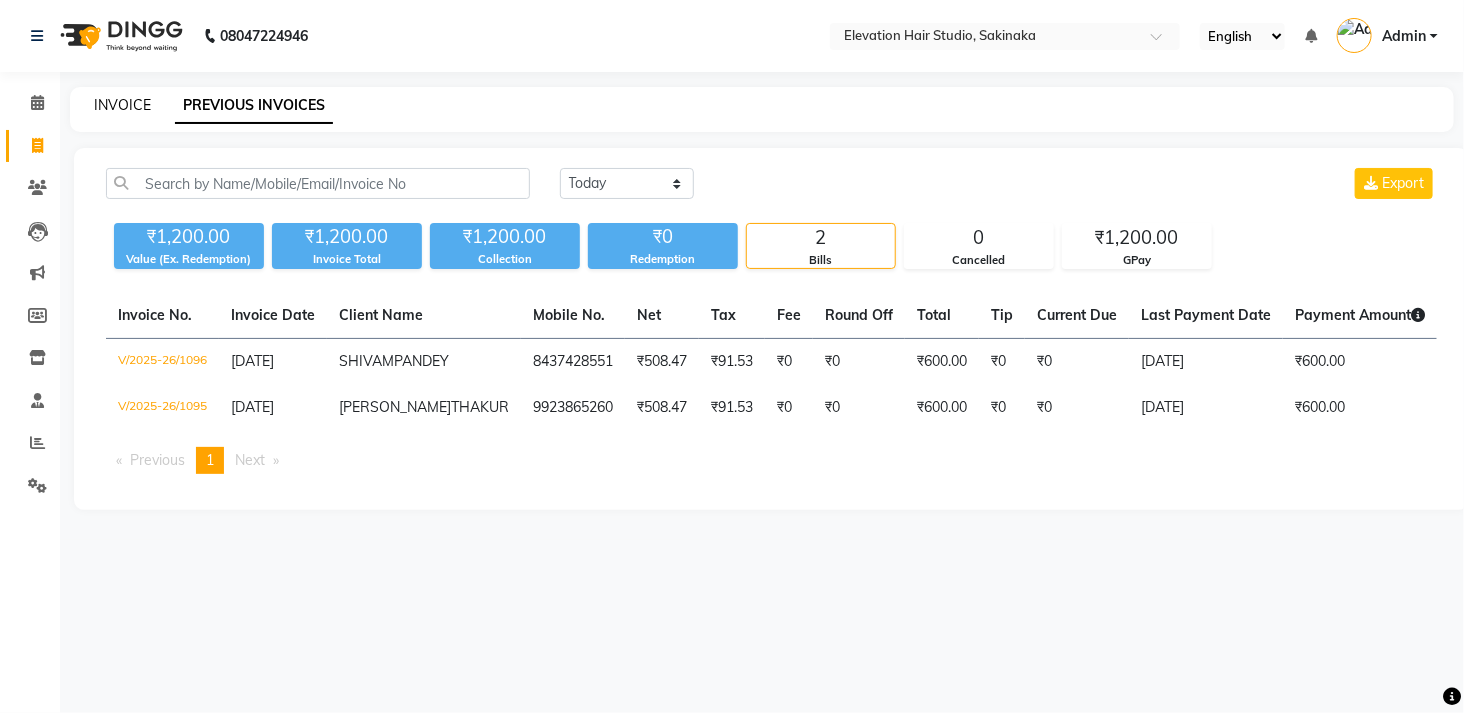 click on "INVOICE" 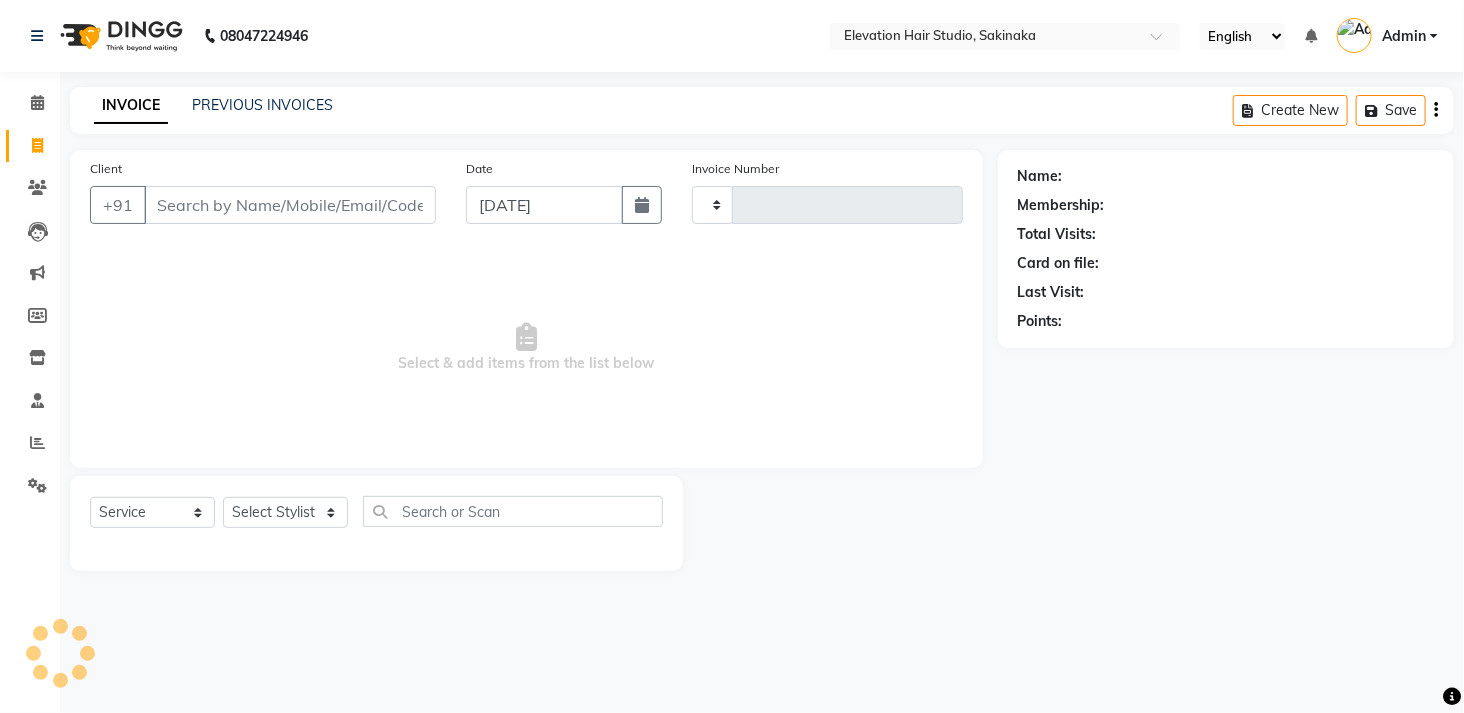 type on "1097" 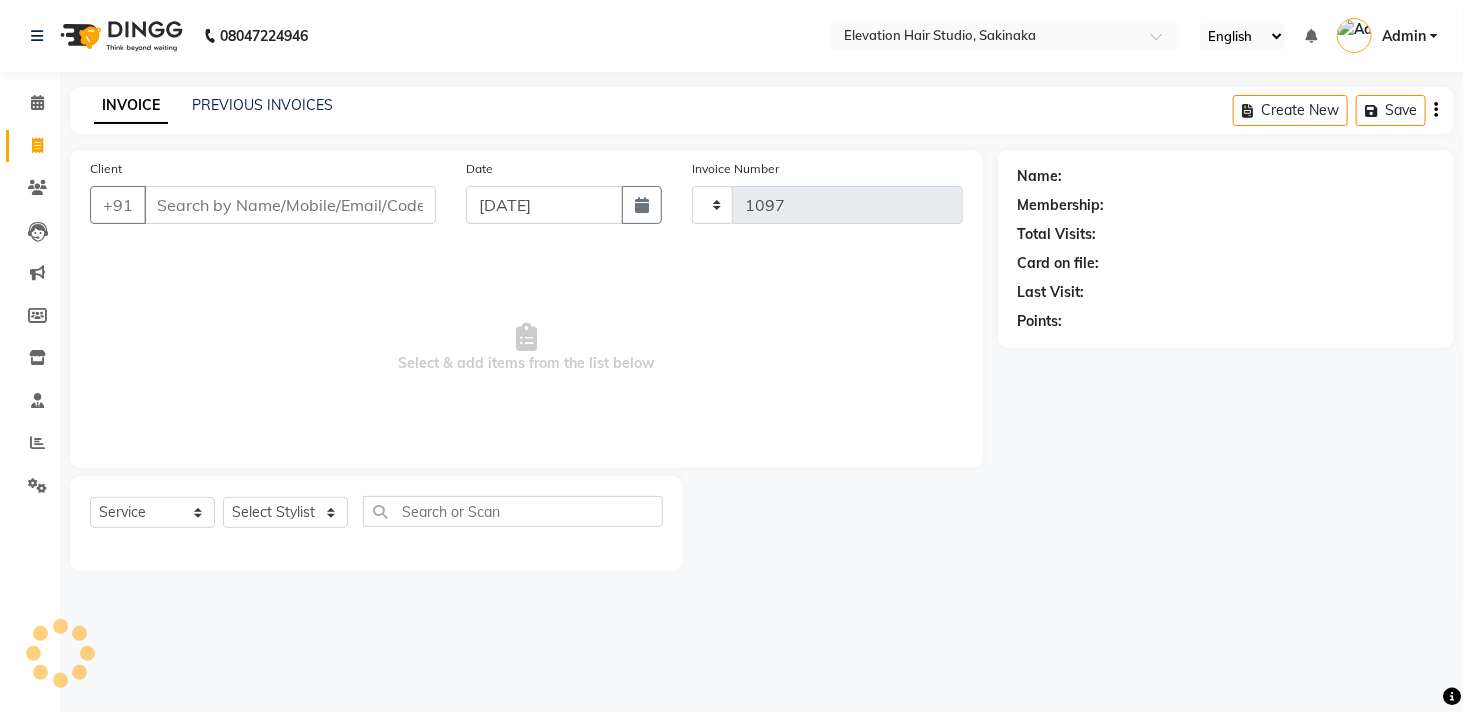select on "4949" 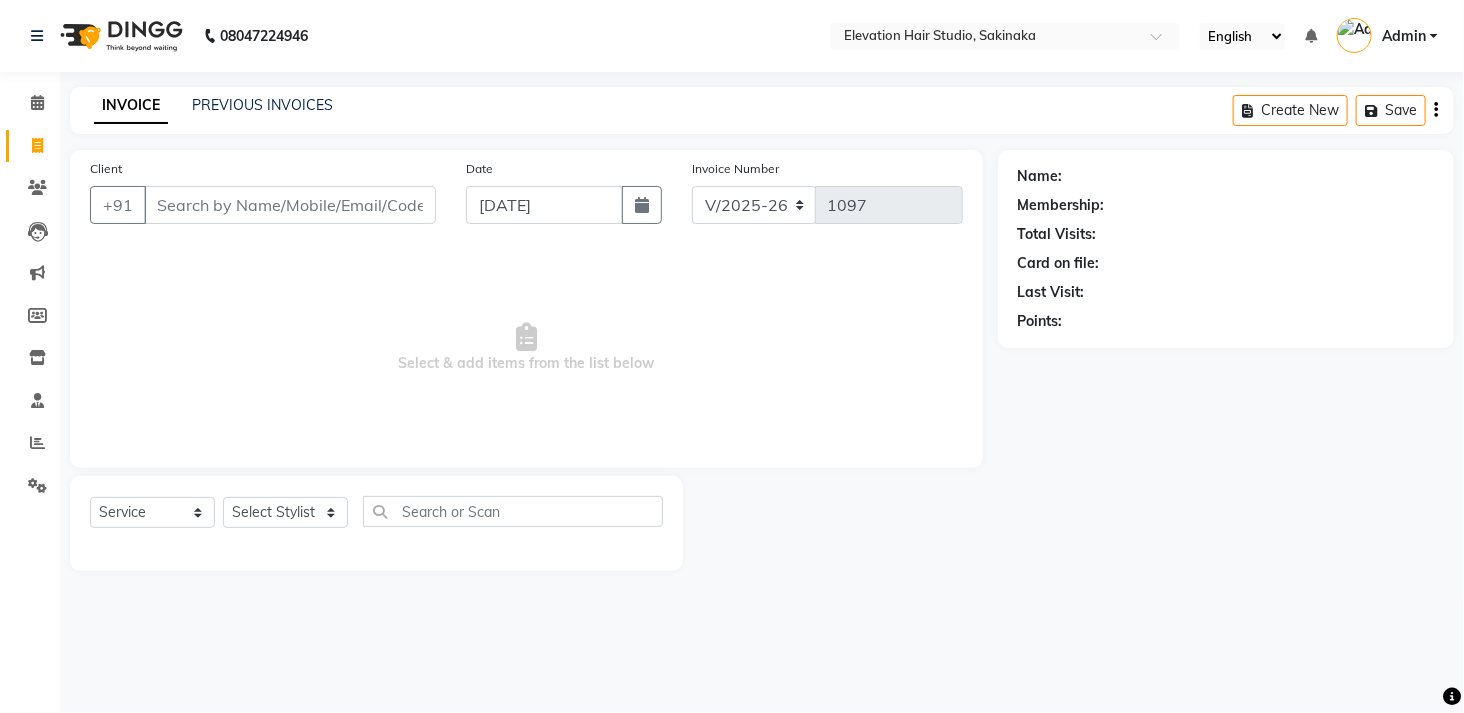 click on "Calendar" 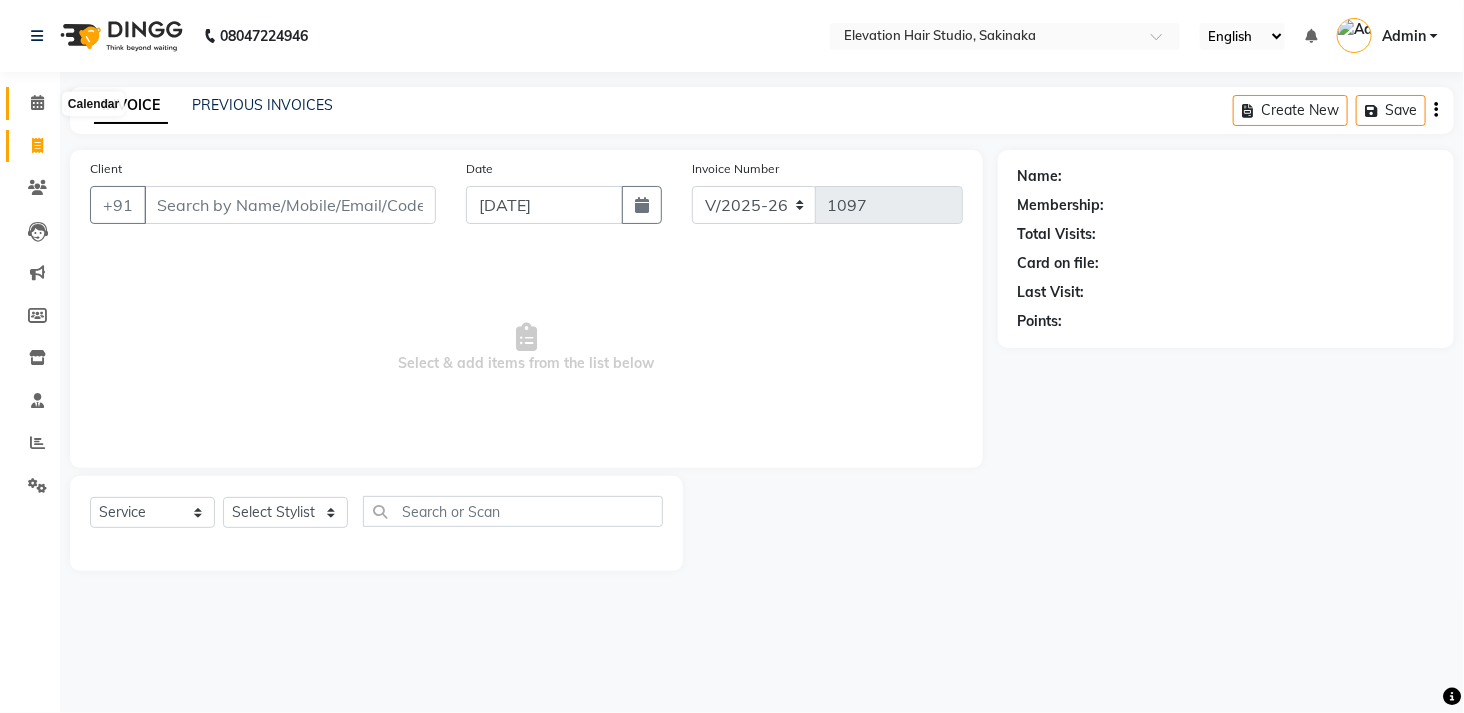 click 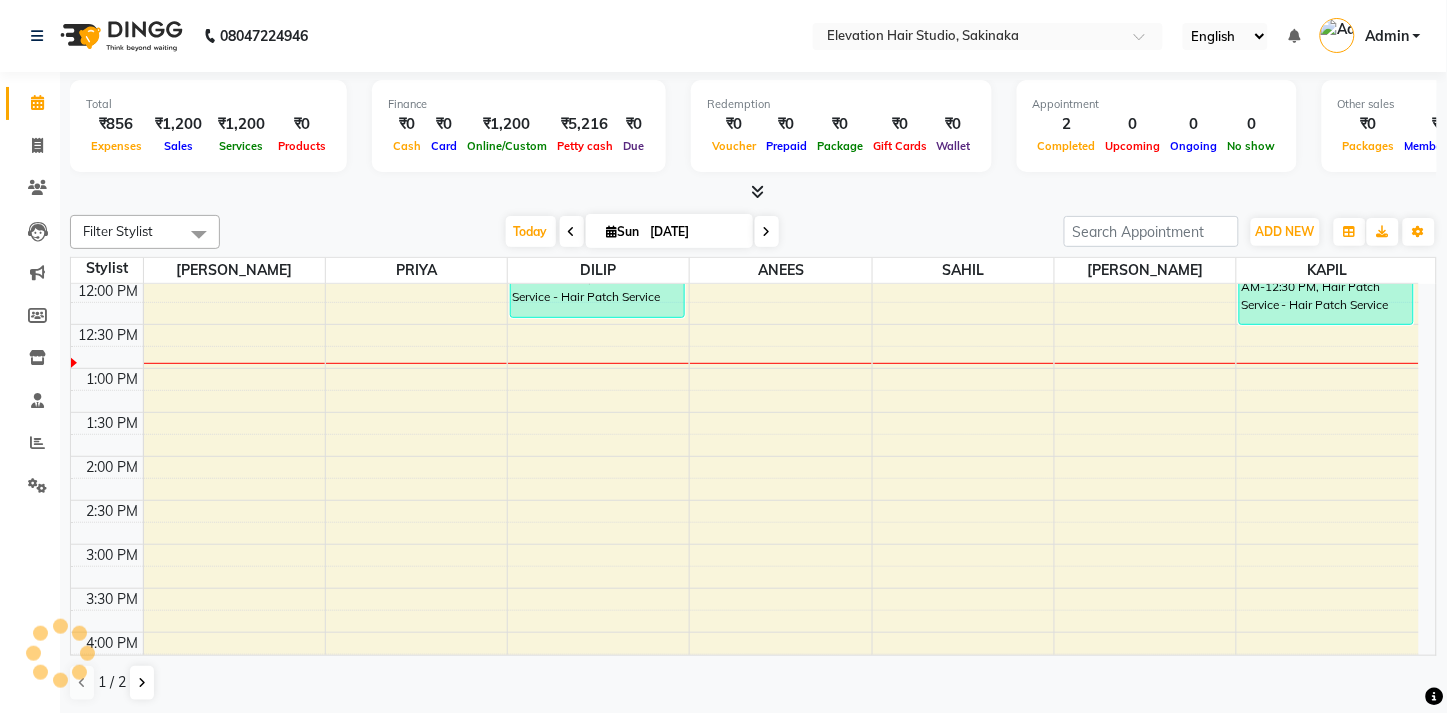scroll, scrollTop: 0, scrollLeft: 0, axis: both 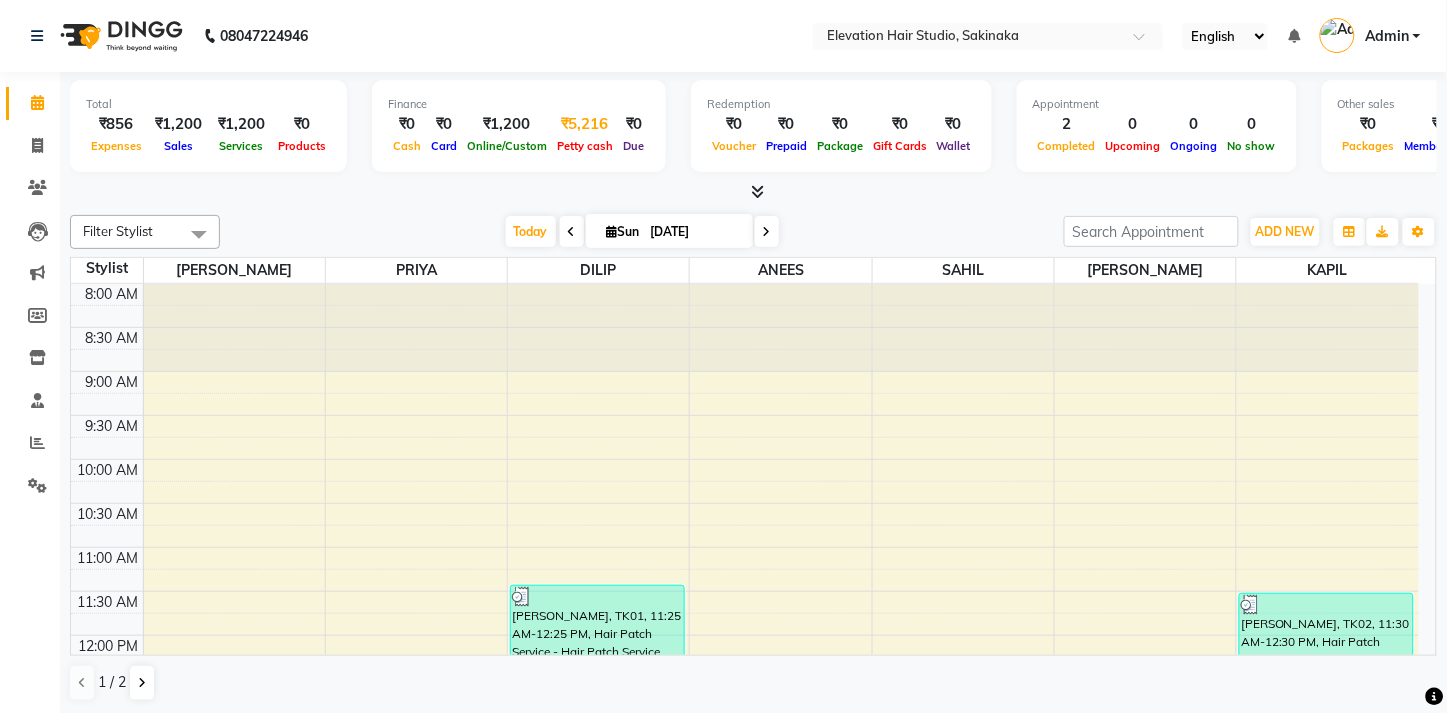 click on "Petty cash" at bounding box center [585, 146] 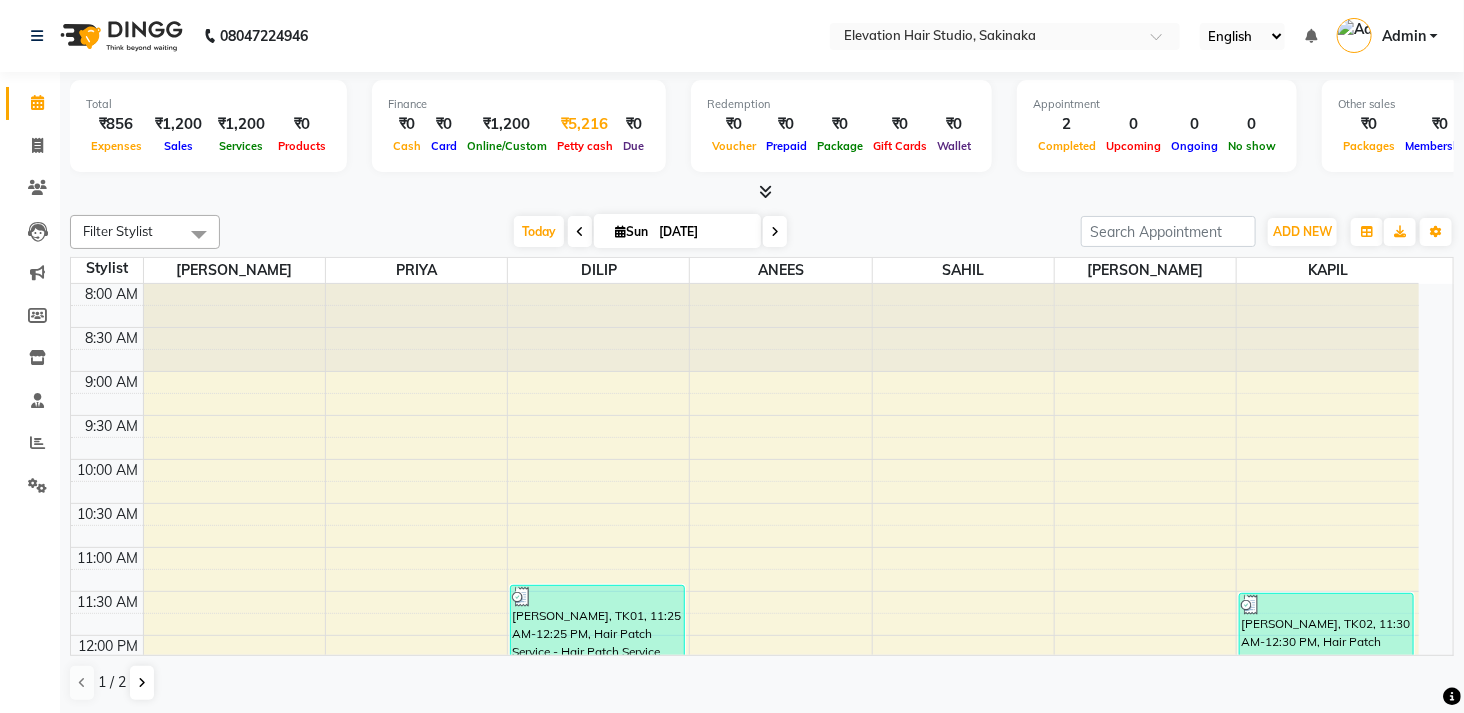 select on "3831" 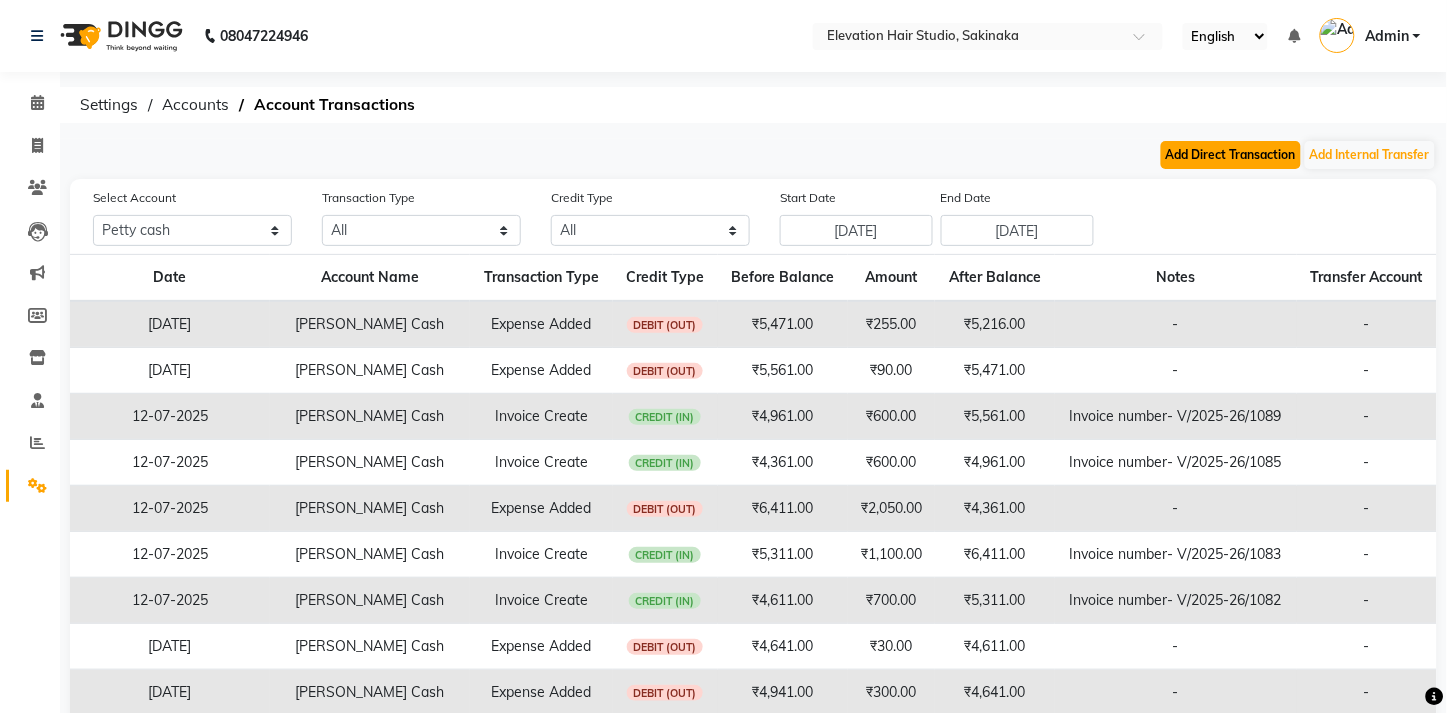 click on "Add Direct Transaction" 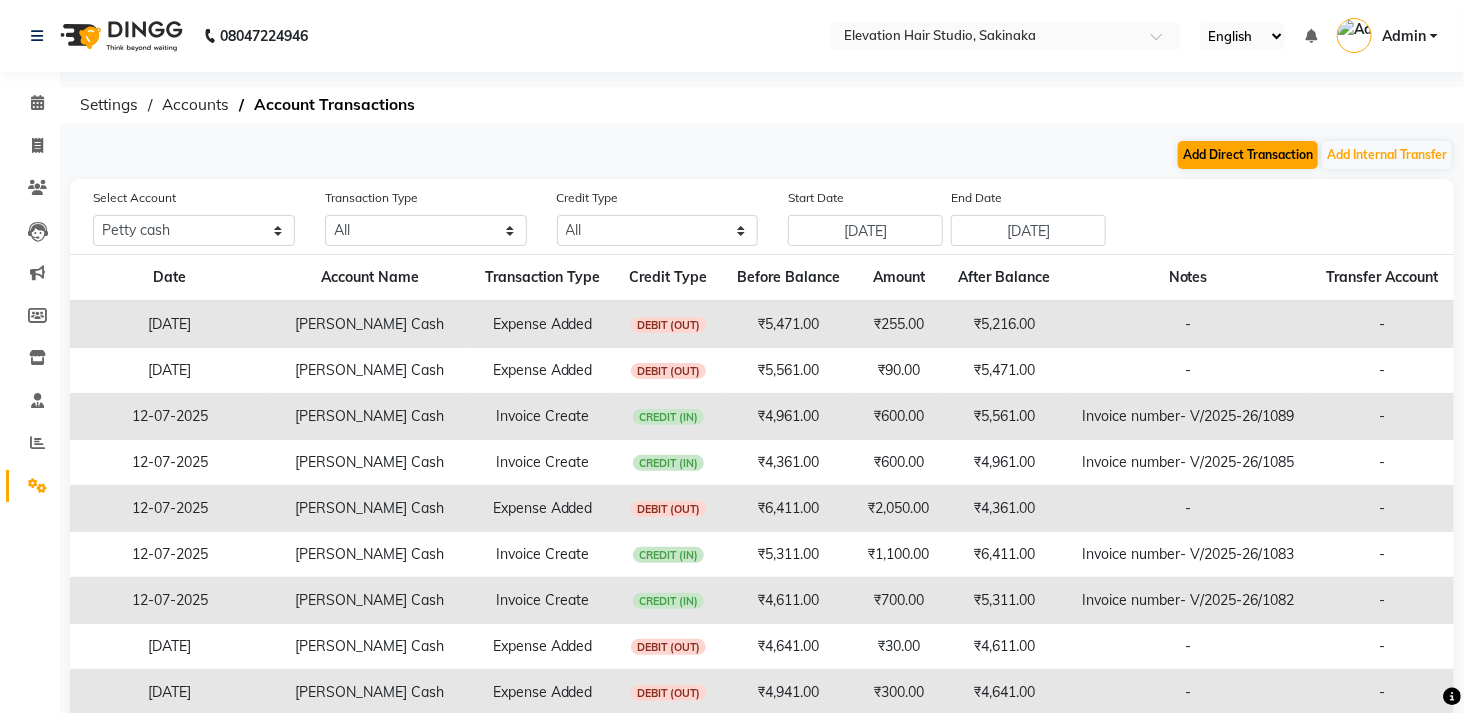 select on "direct" 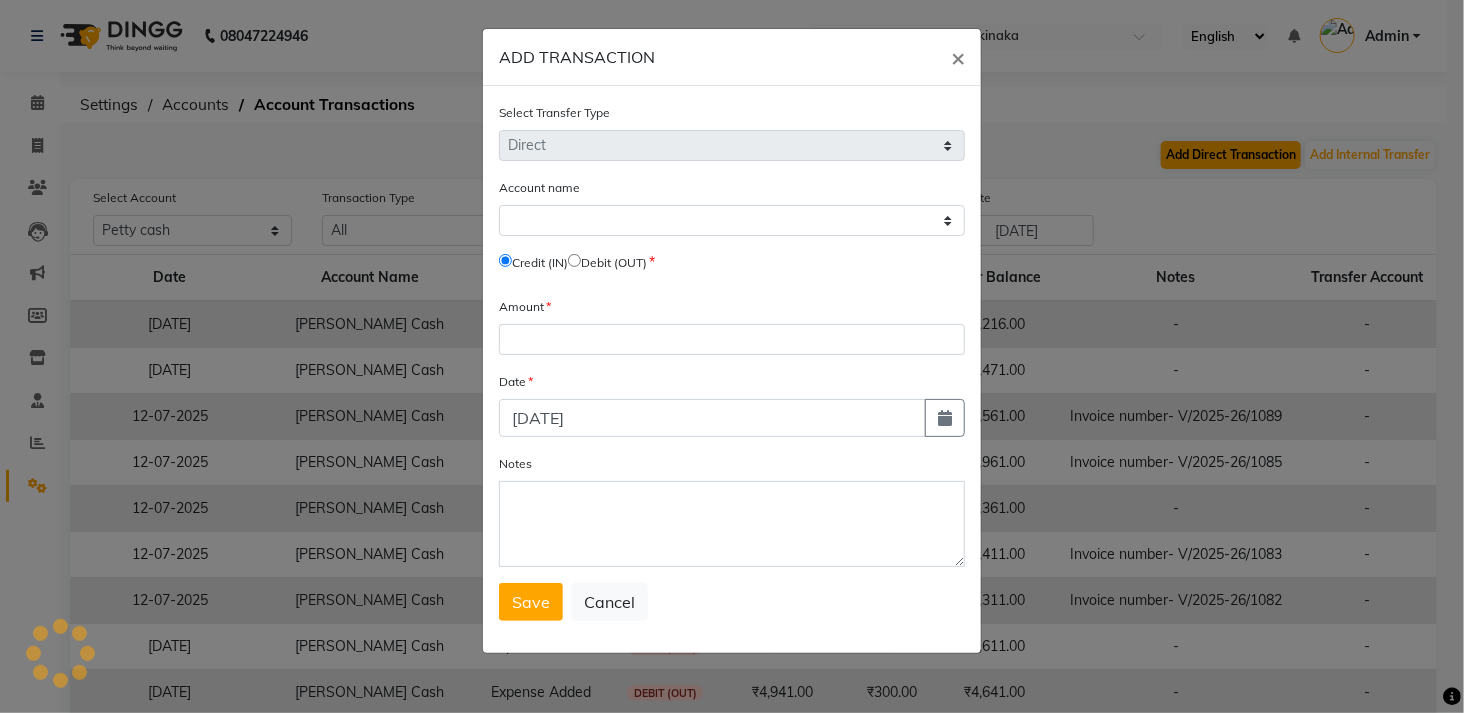 select on "3831" 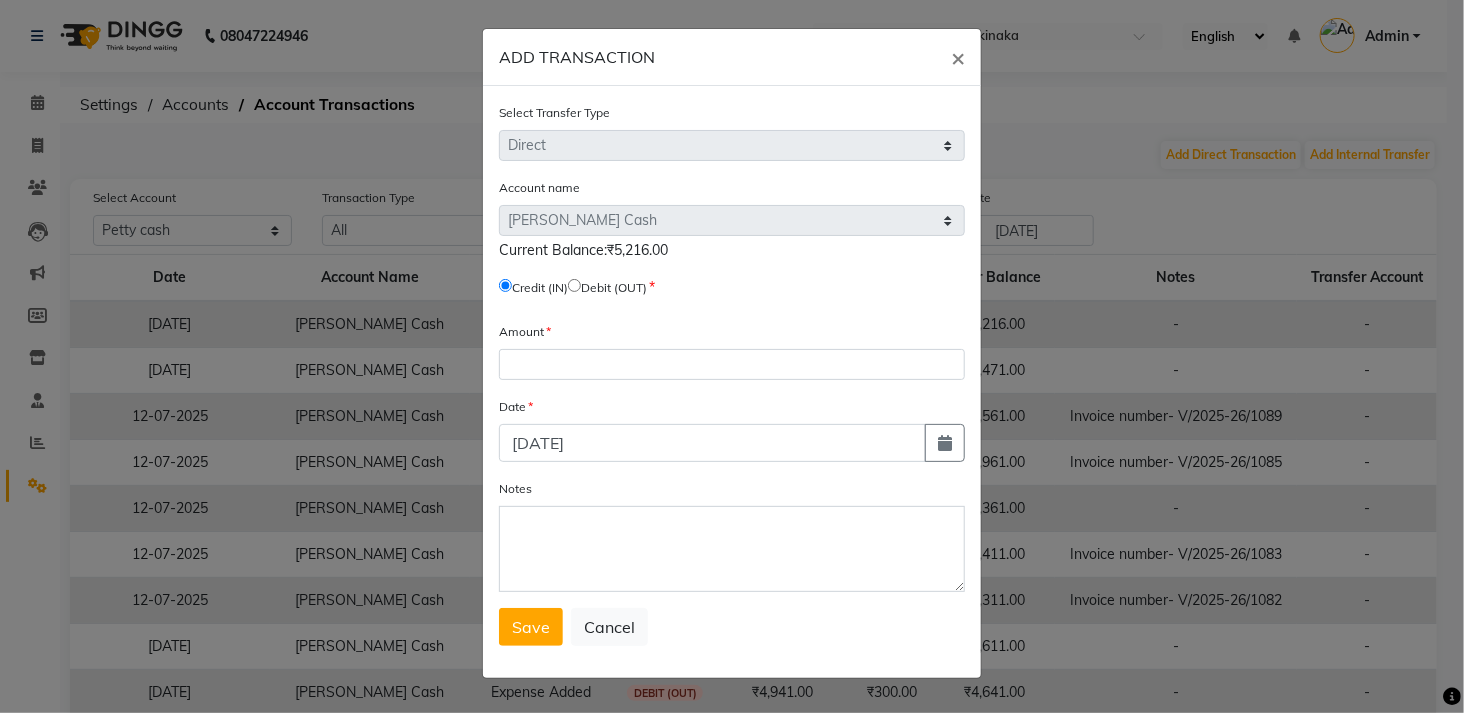 click 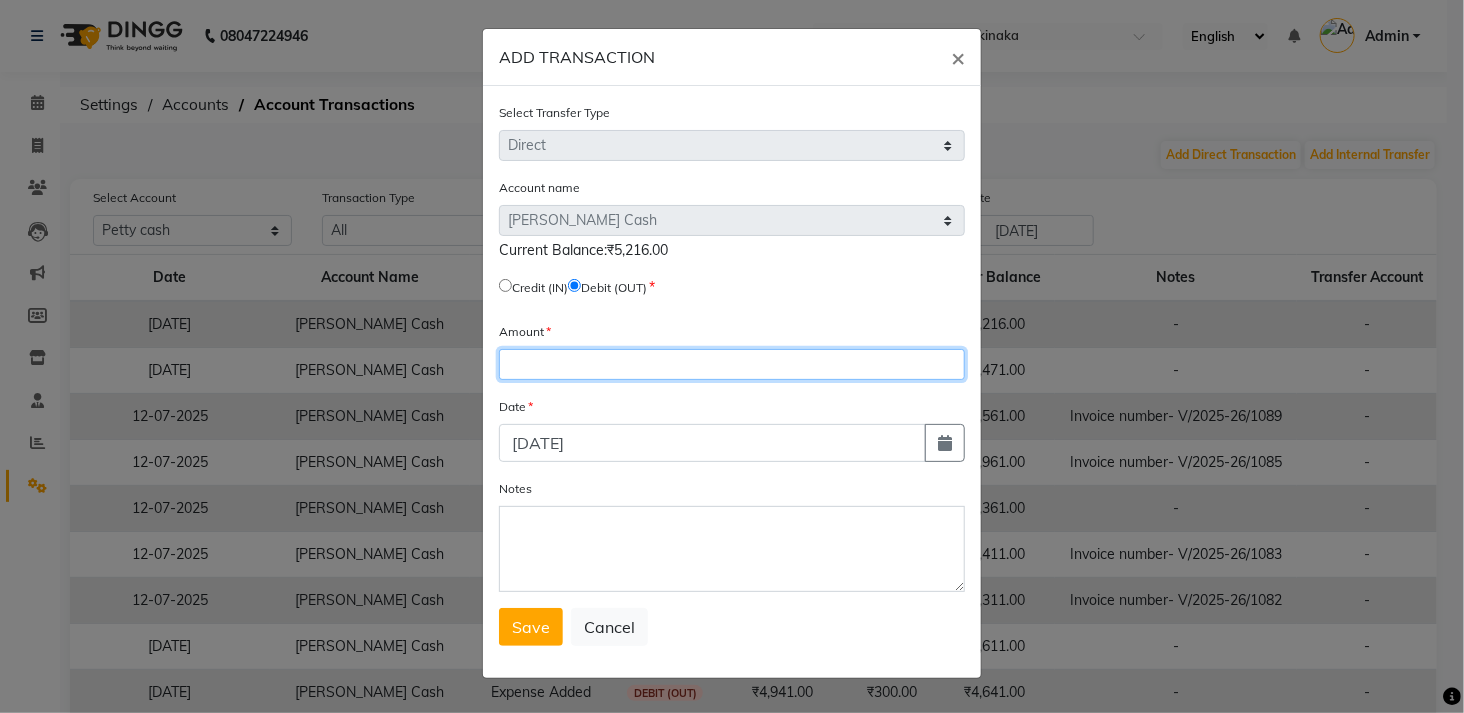 click 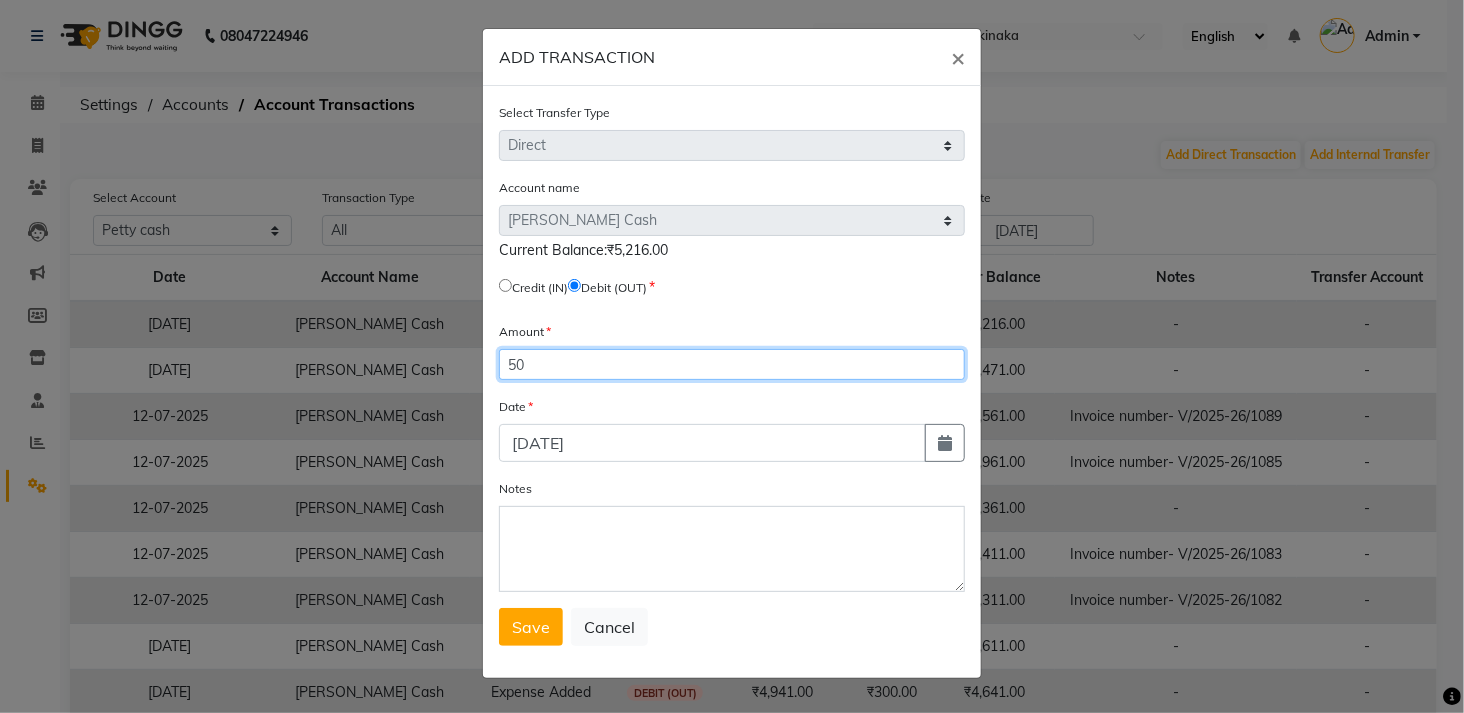 type on "50" 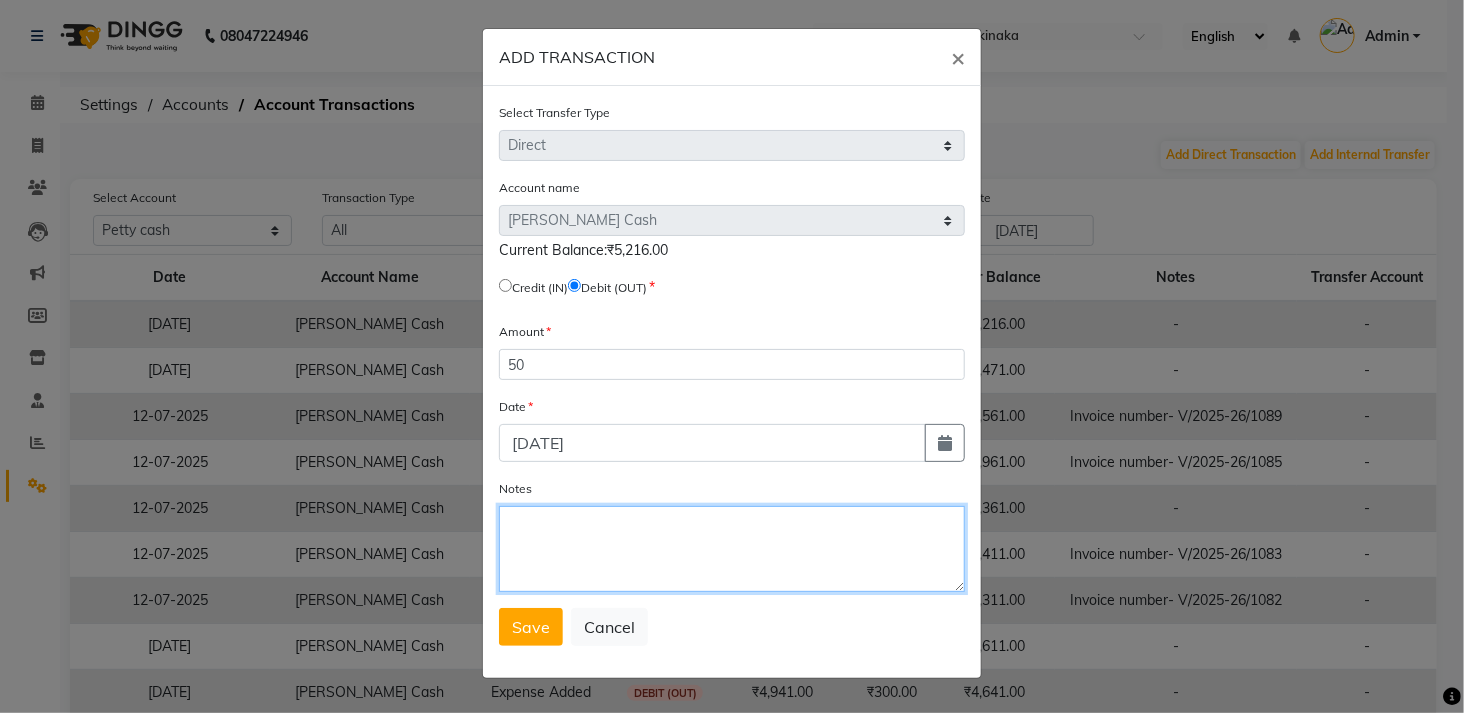 click on "Notes" at bounding box center (732, 549) 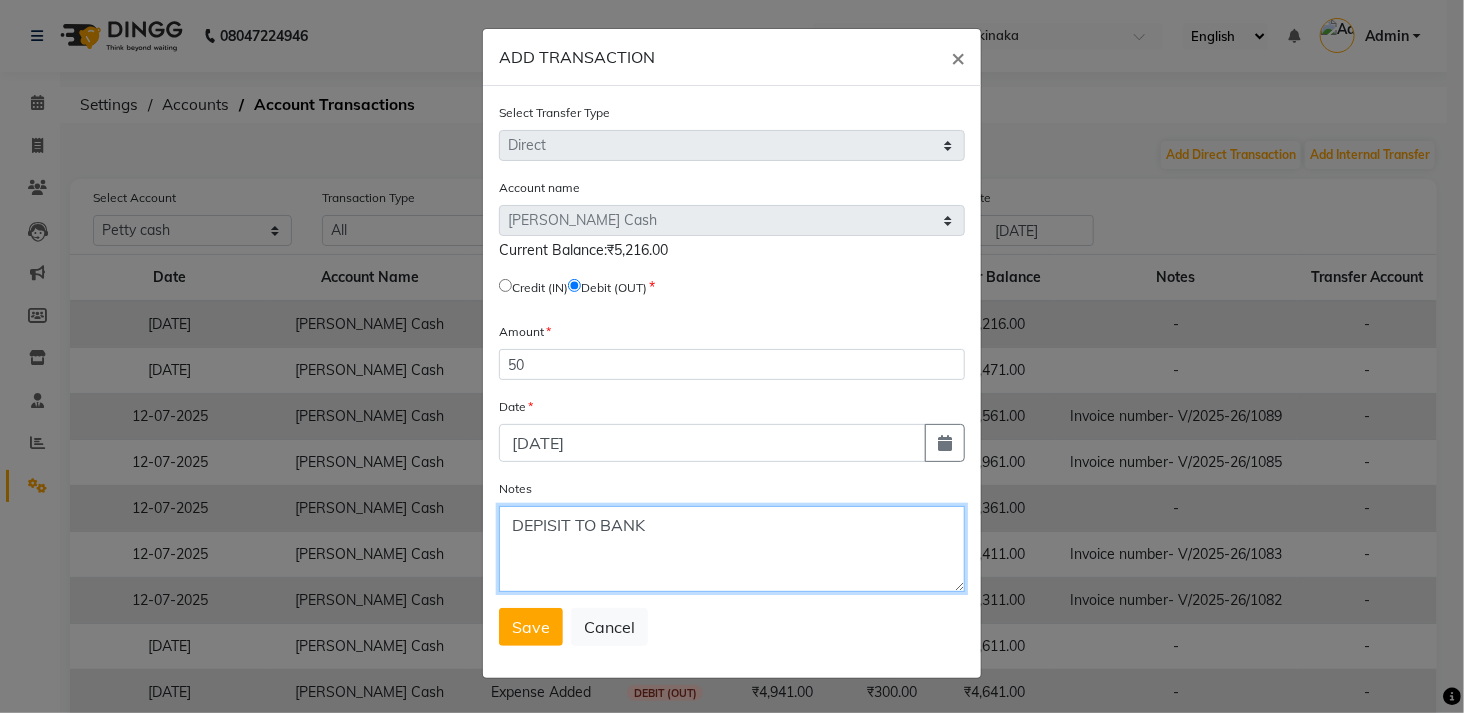 click on "DEPISIT TO BANK" at bounding box center [732, 549] 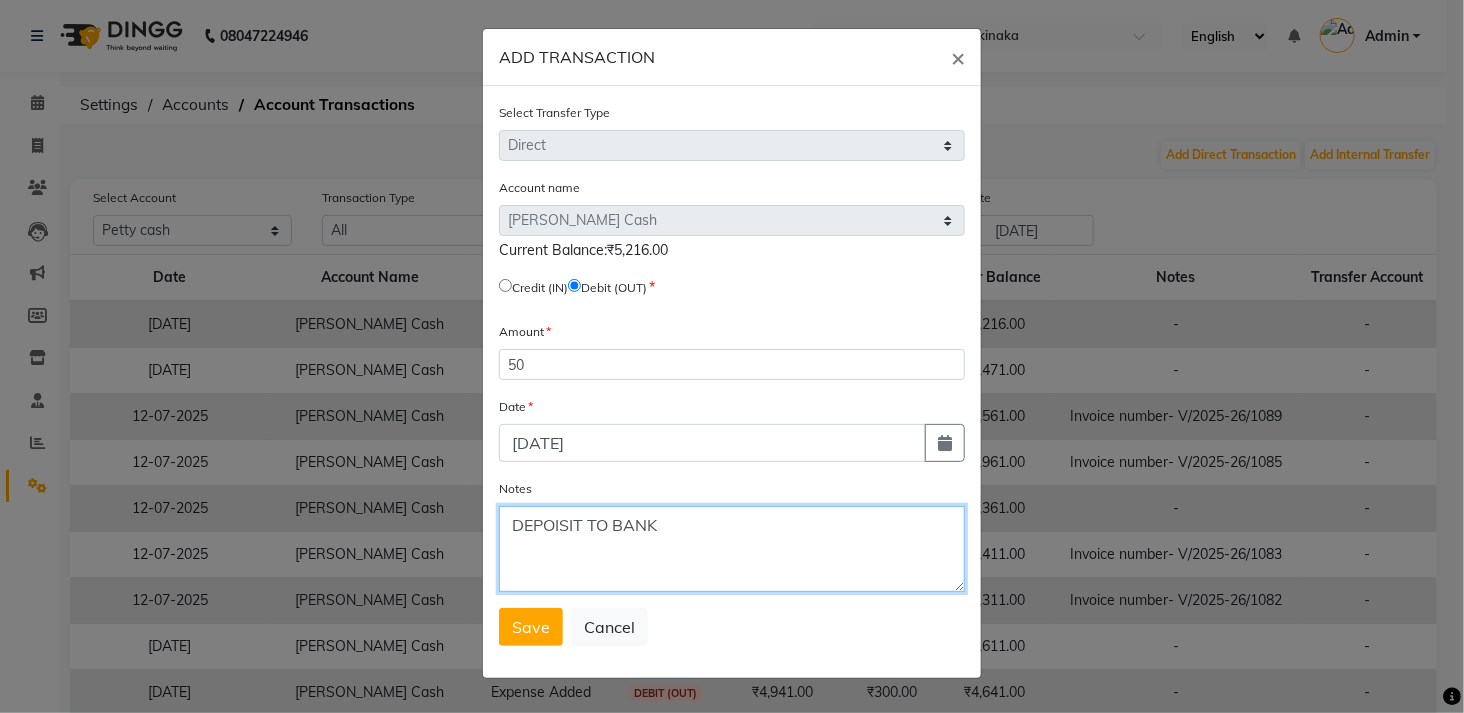 click on "DEPOISIT TO BANK" at bounding box center [732, 549] 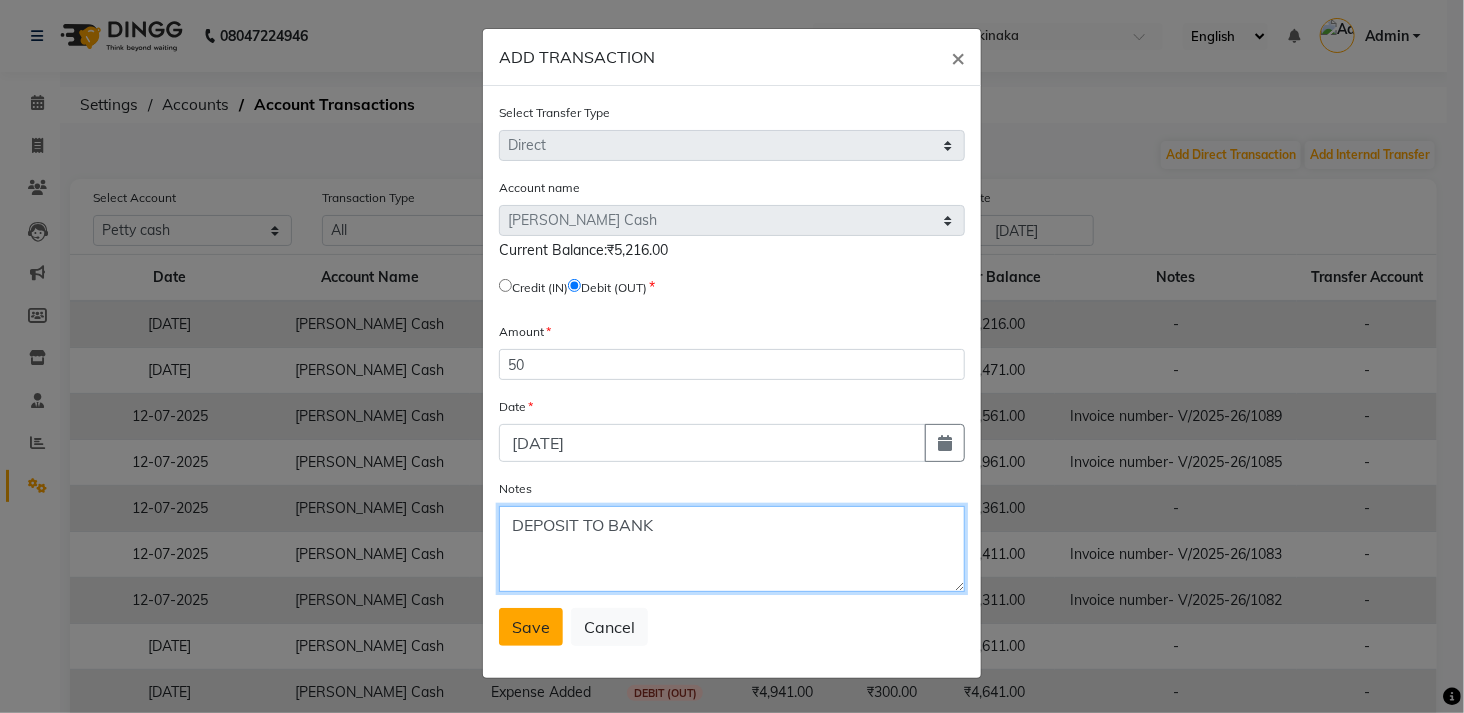 type on "DEPOSIT TO BANK" 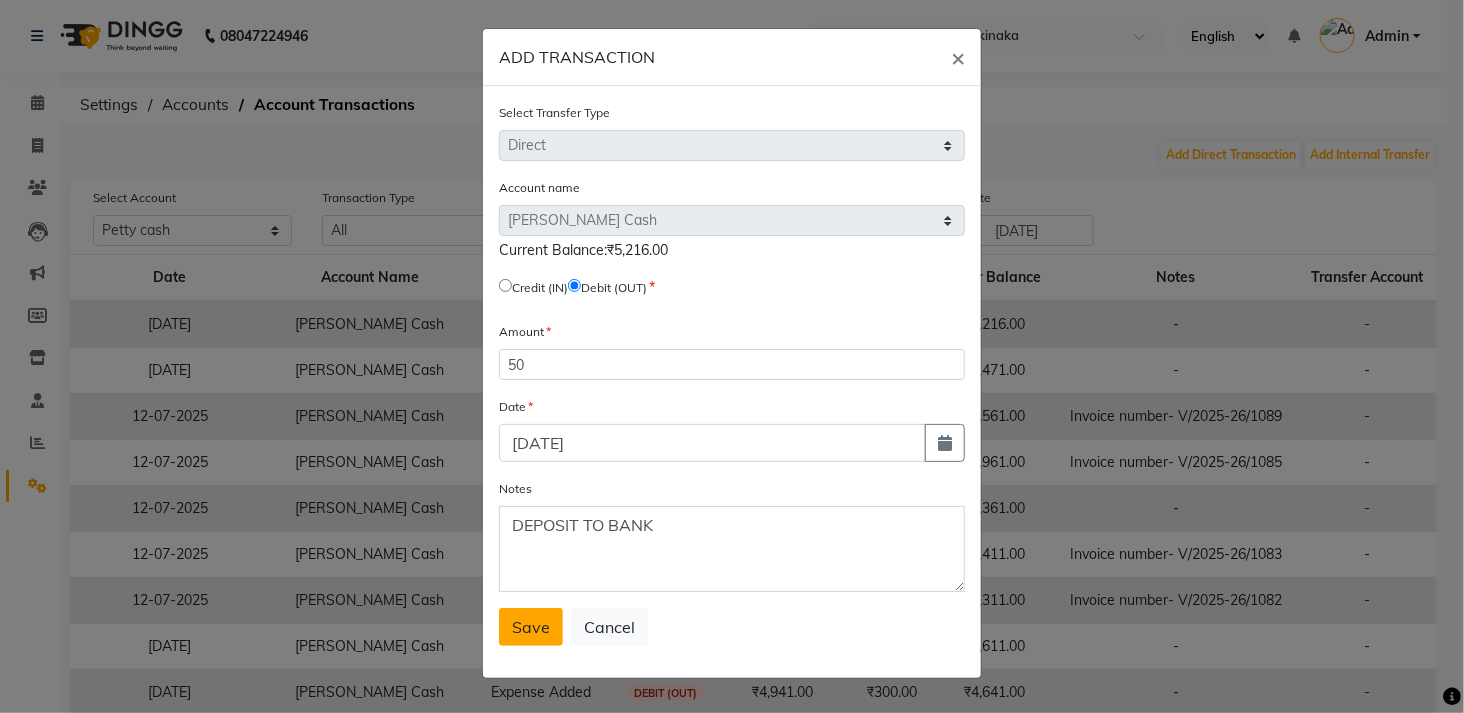 click on "Save" at bounding box center [531, 627] 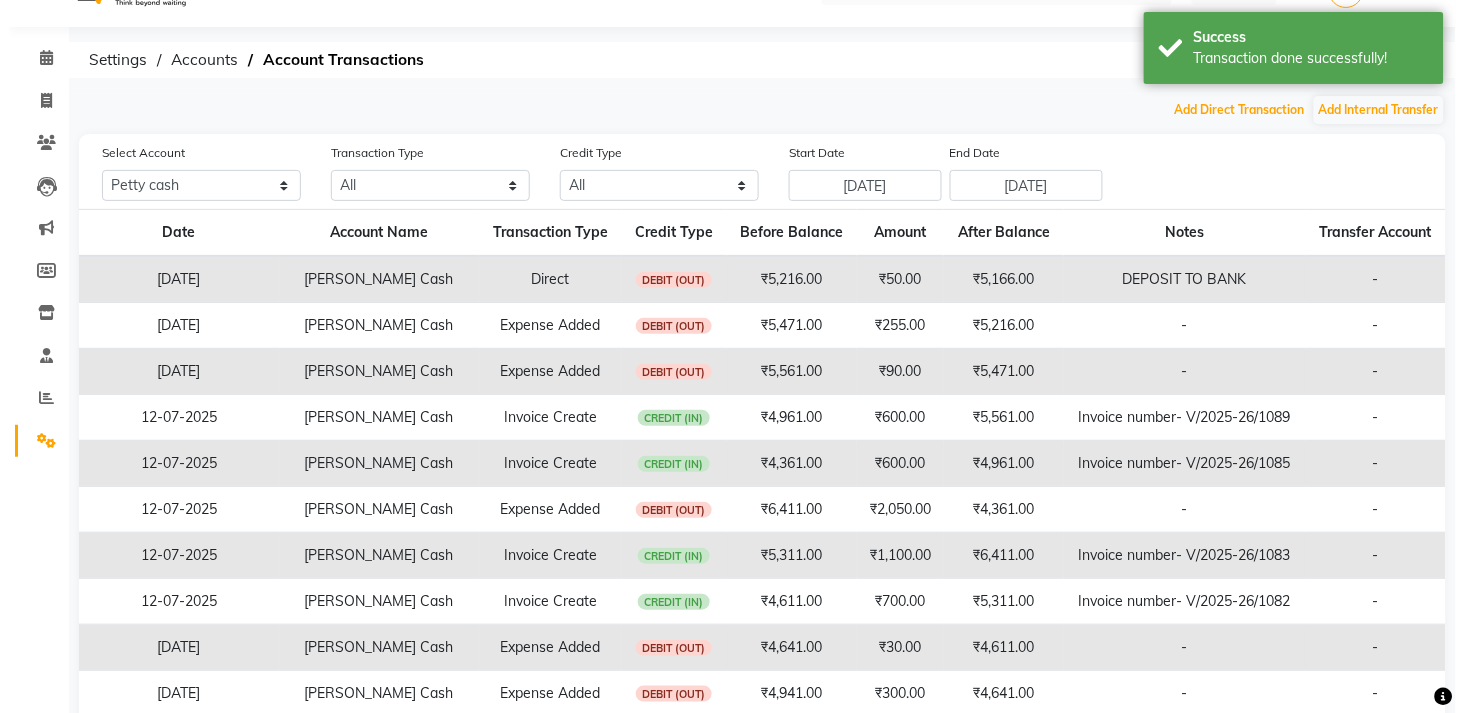 scroll, scrollTop: 0, scrollLeft: 0, axis: both 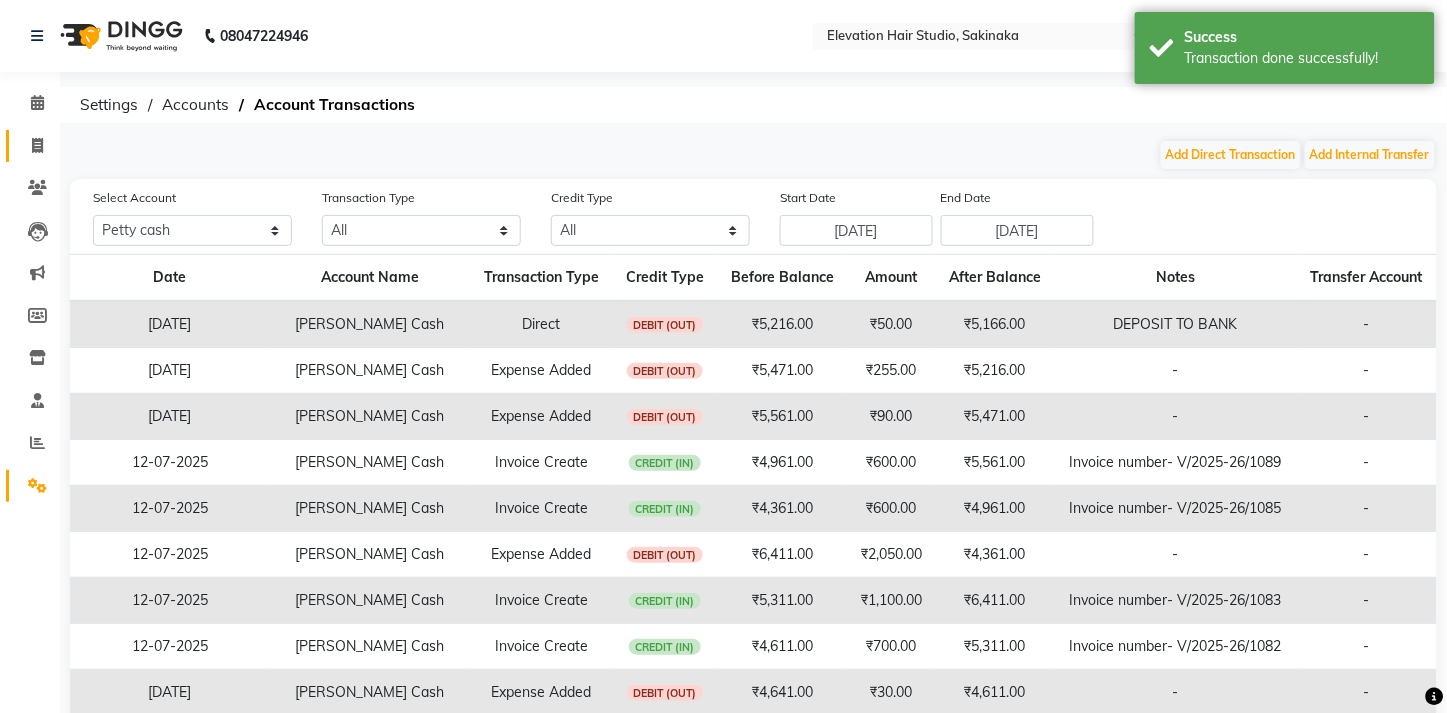 click on "Invoice" 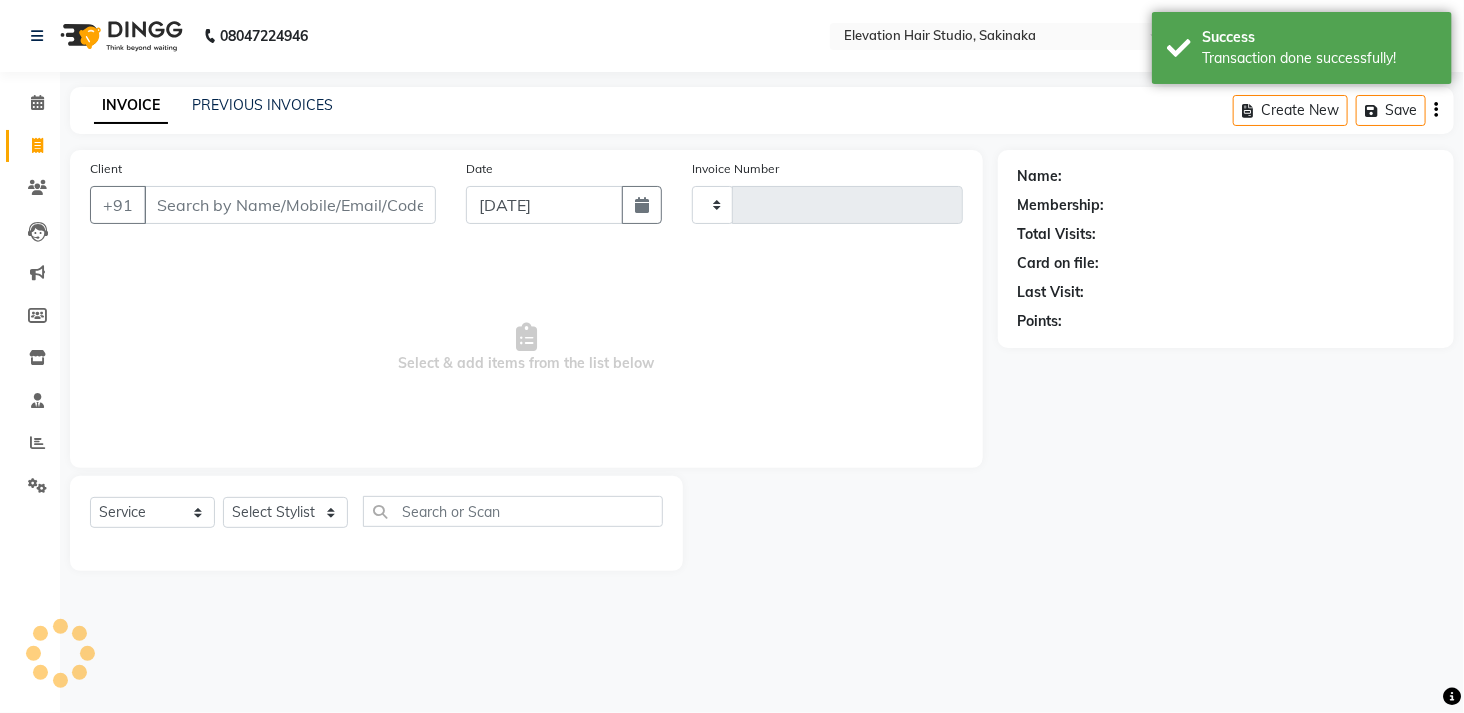 type on "1097" 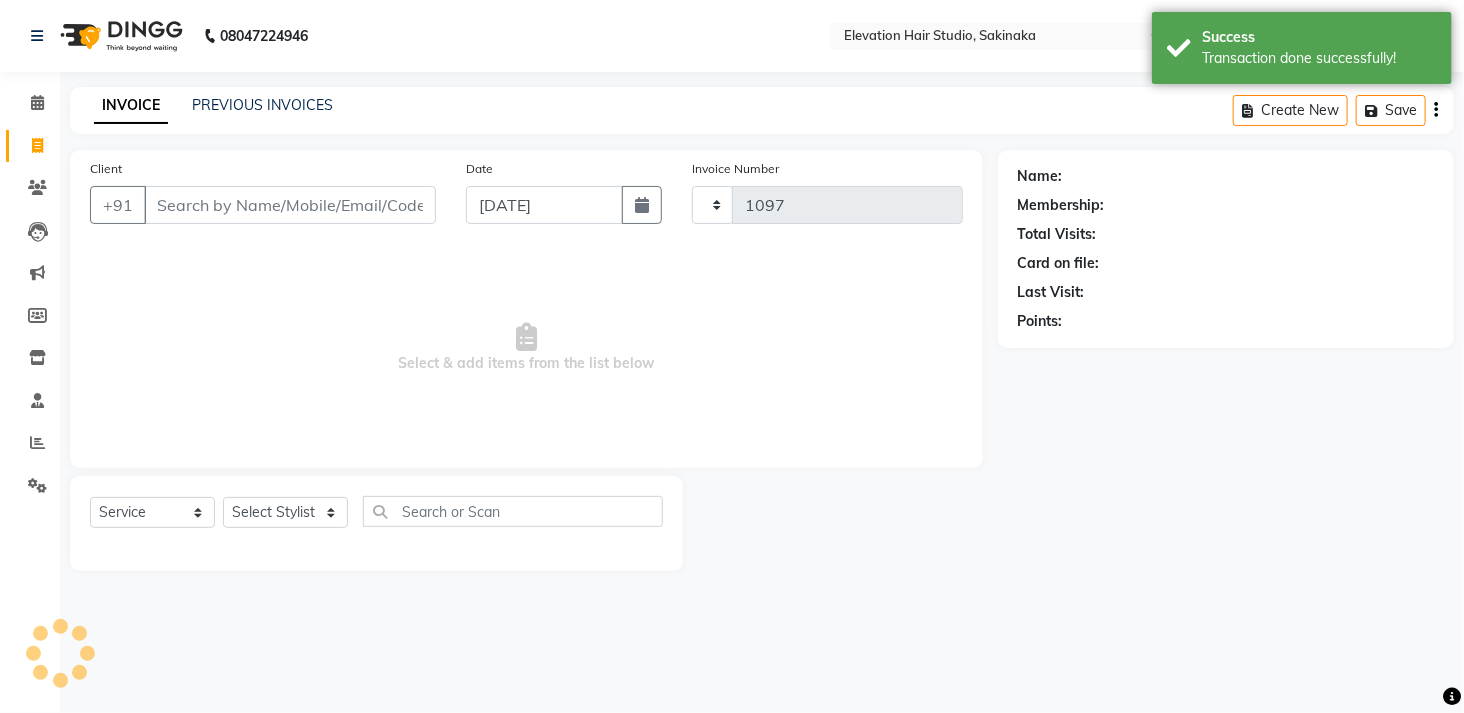 select on "4949" 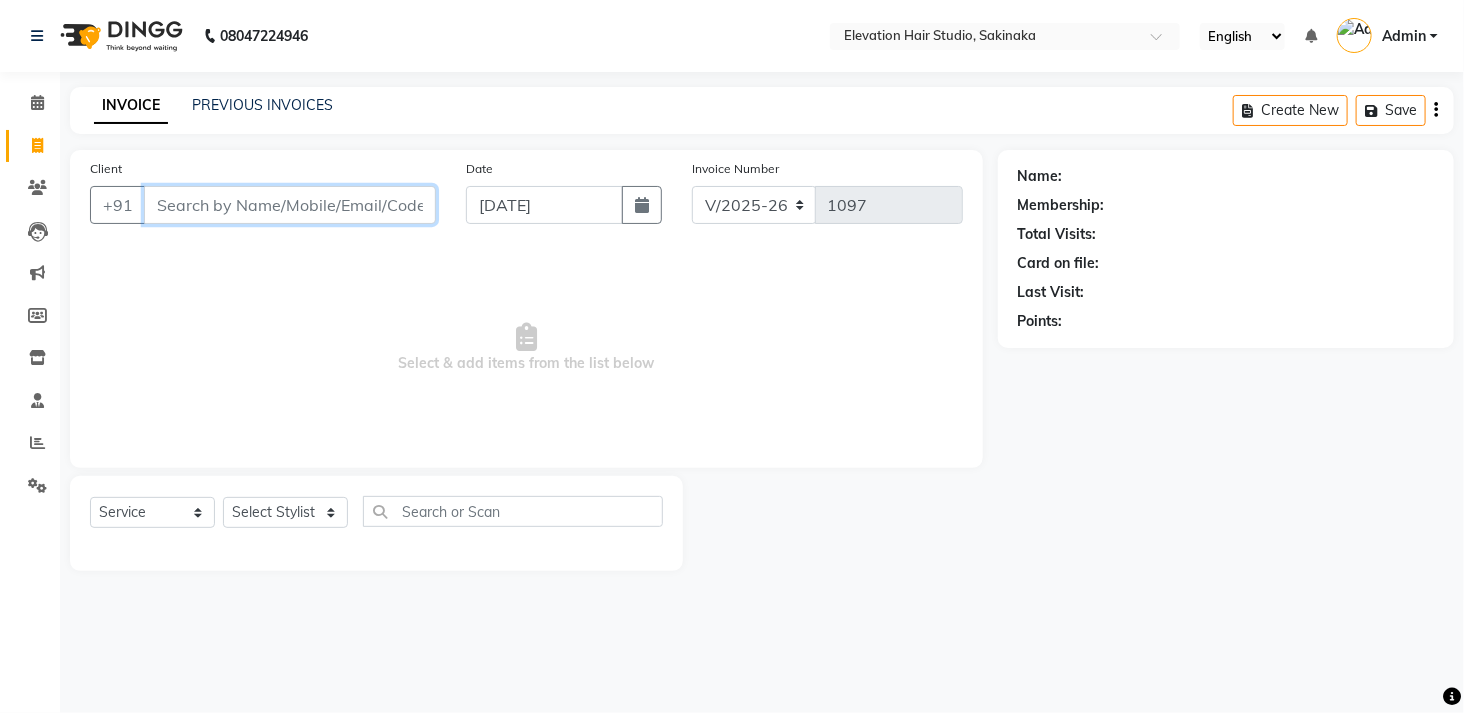 click on "Client" at bounding box center (290, 205) 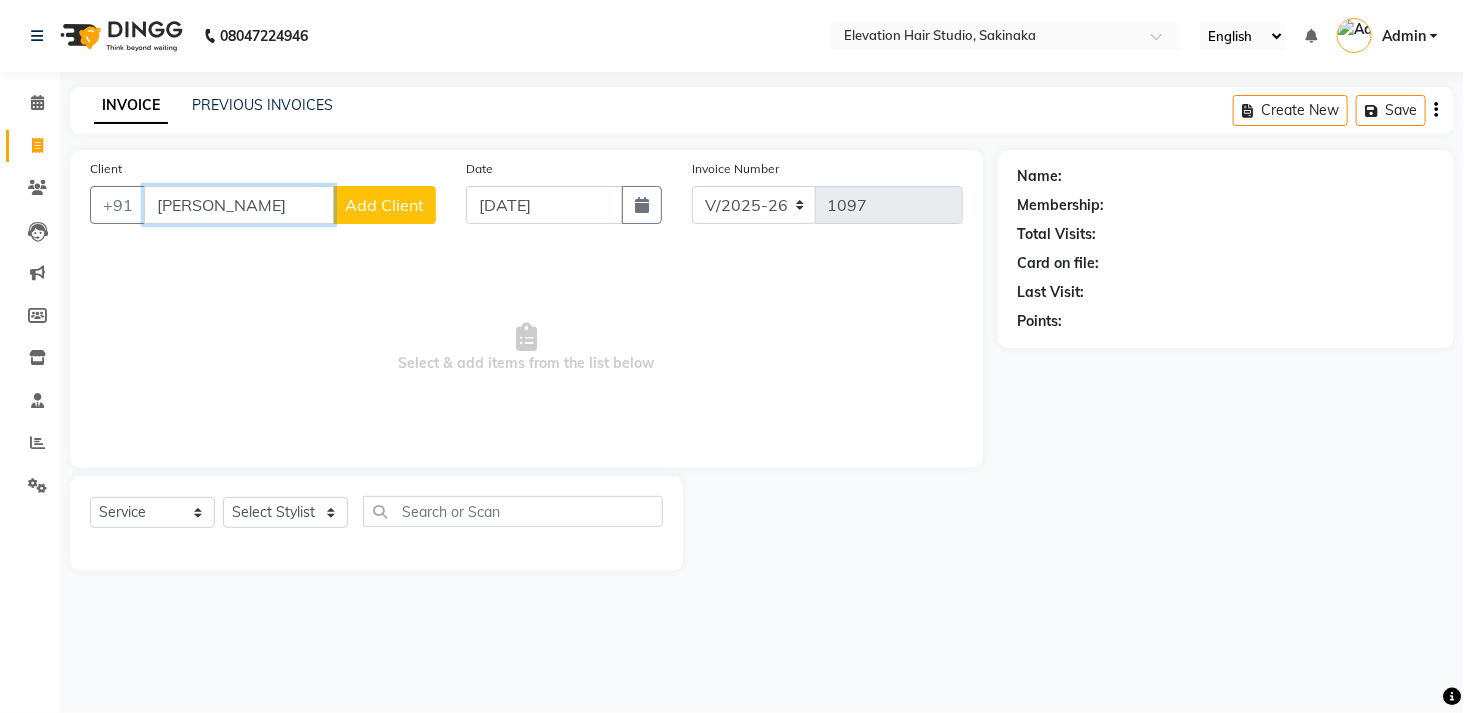 type on "PUNKAJ" 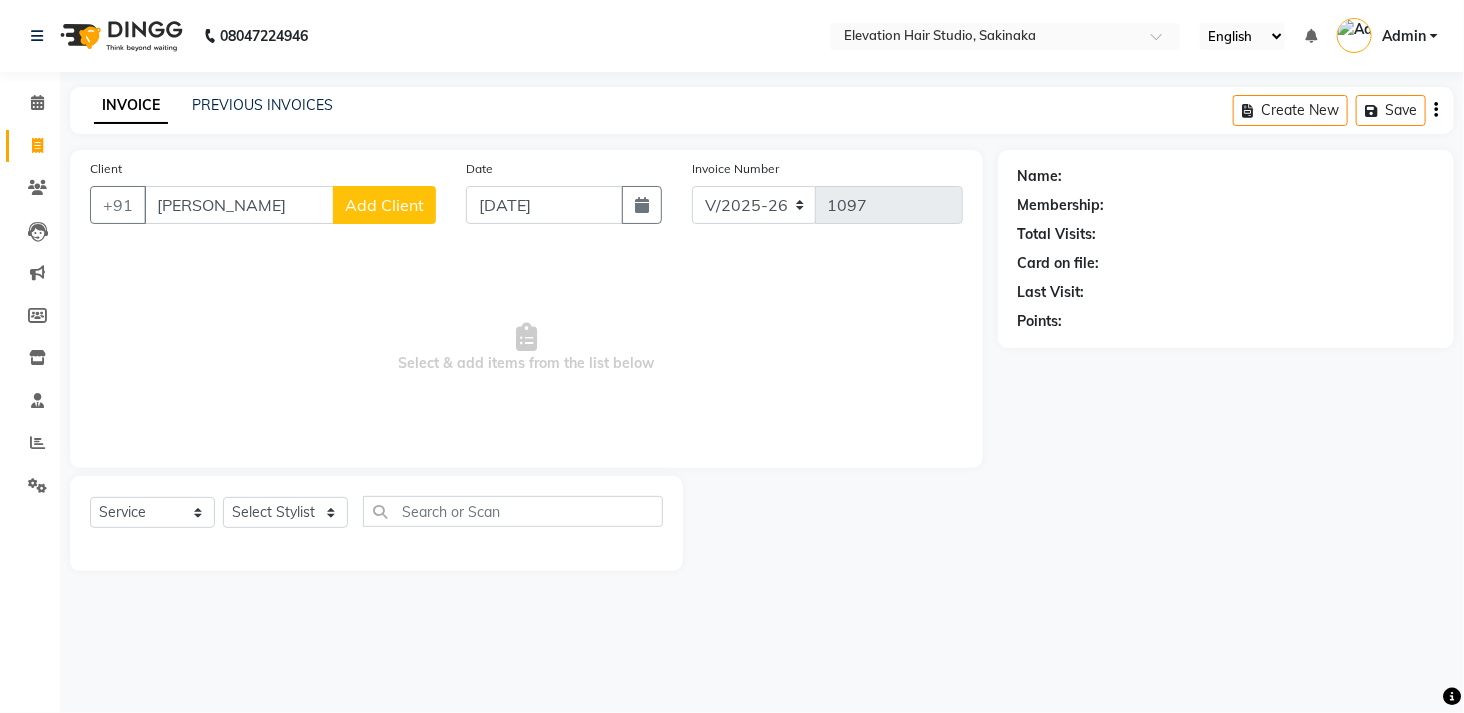 click on "Select & add items from the list below" at bounding box center (526, 348) 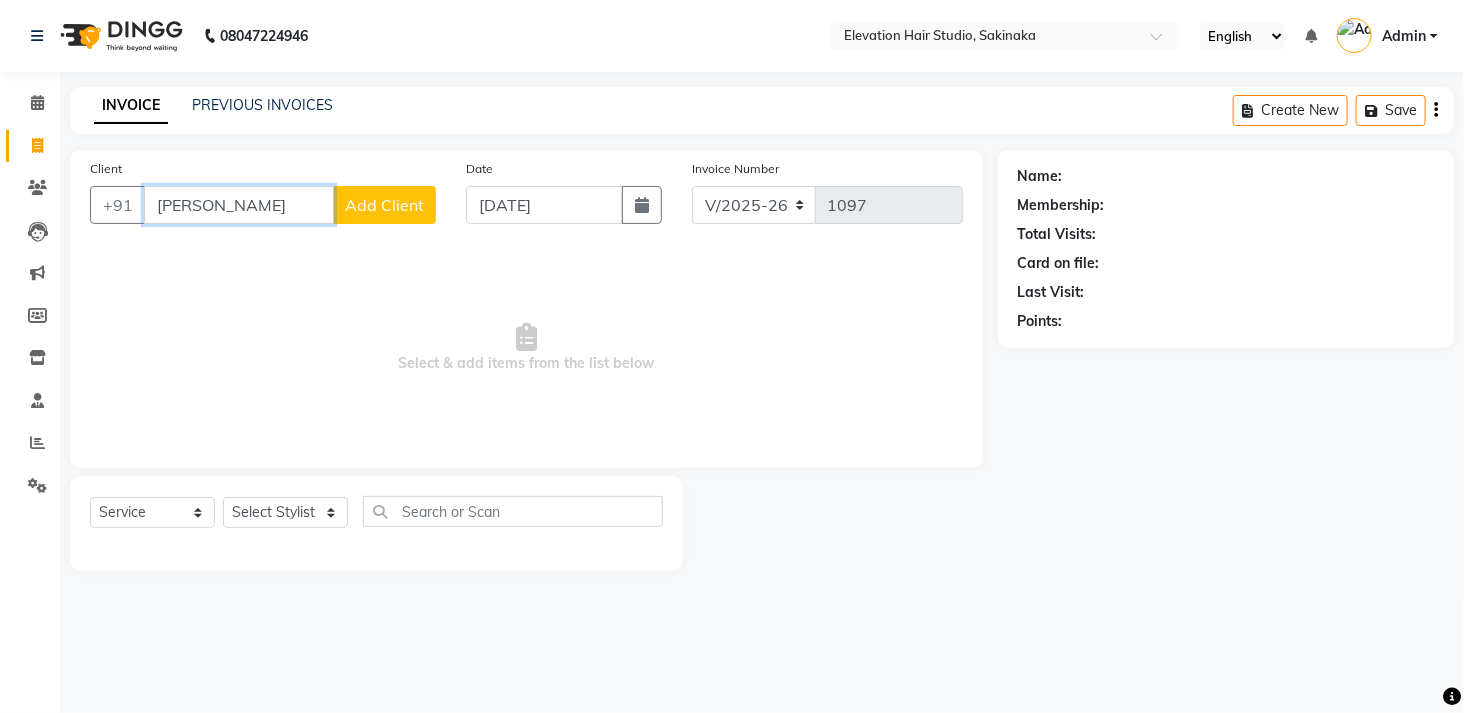 click on "PUNKAJ" at bounding box center [239, 205] 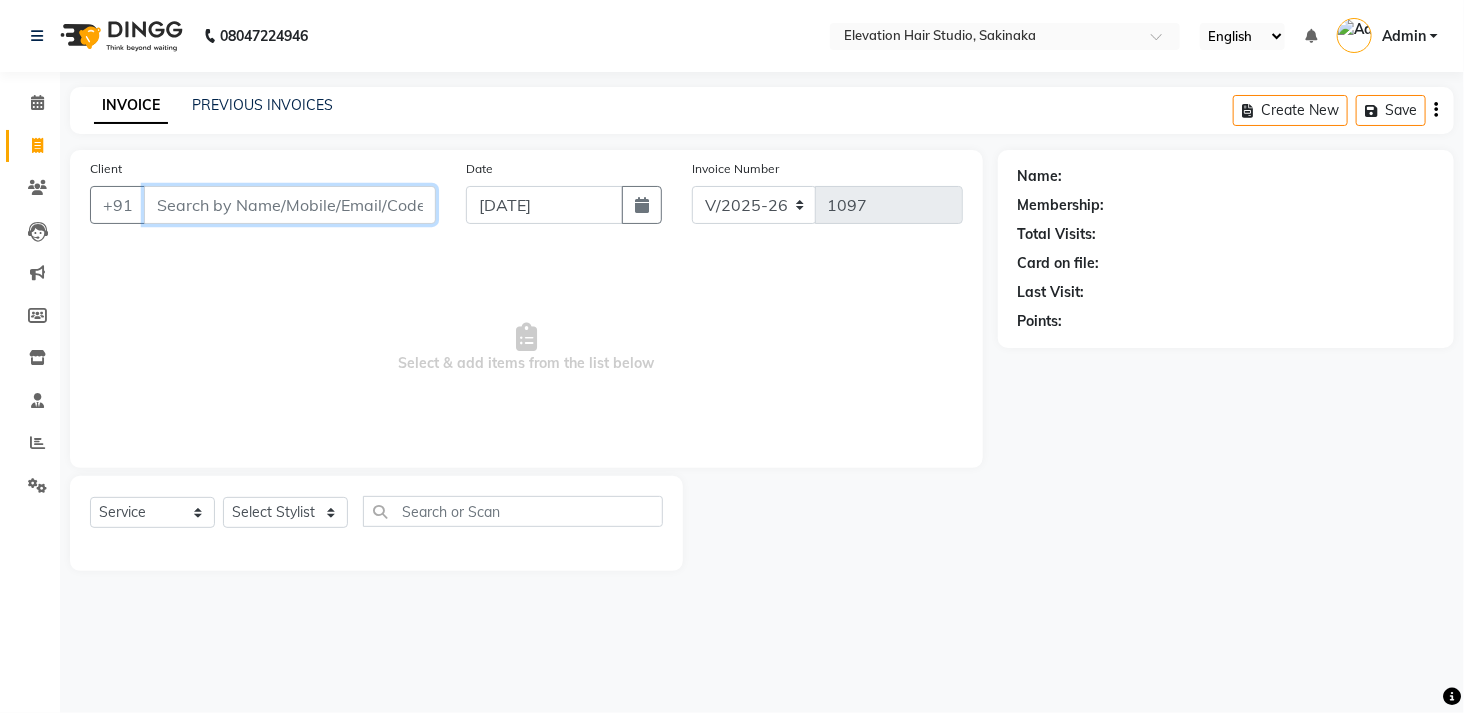 type 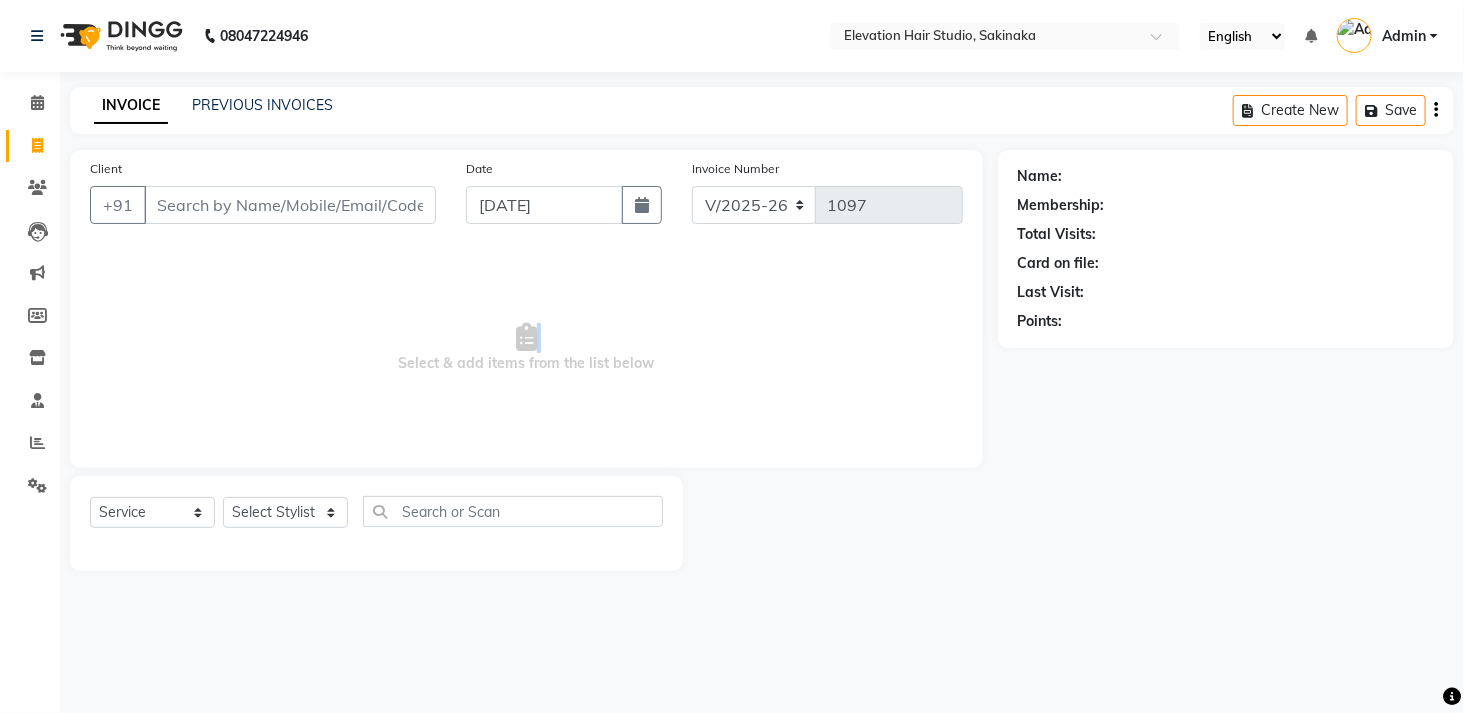 drag, startPoint x: 392, startPoint y: 353, endPoint x: 506, endPoint y: 337, distance: 115.11733 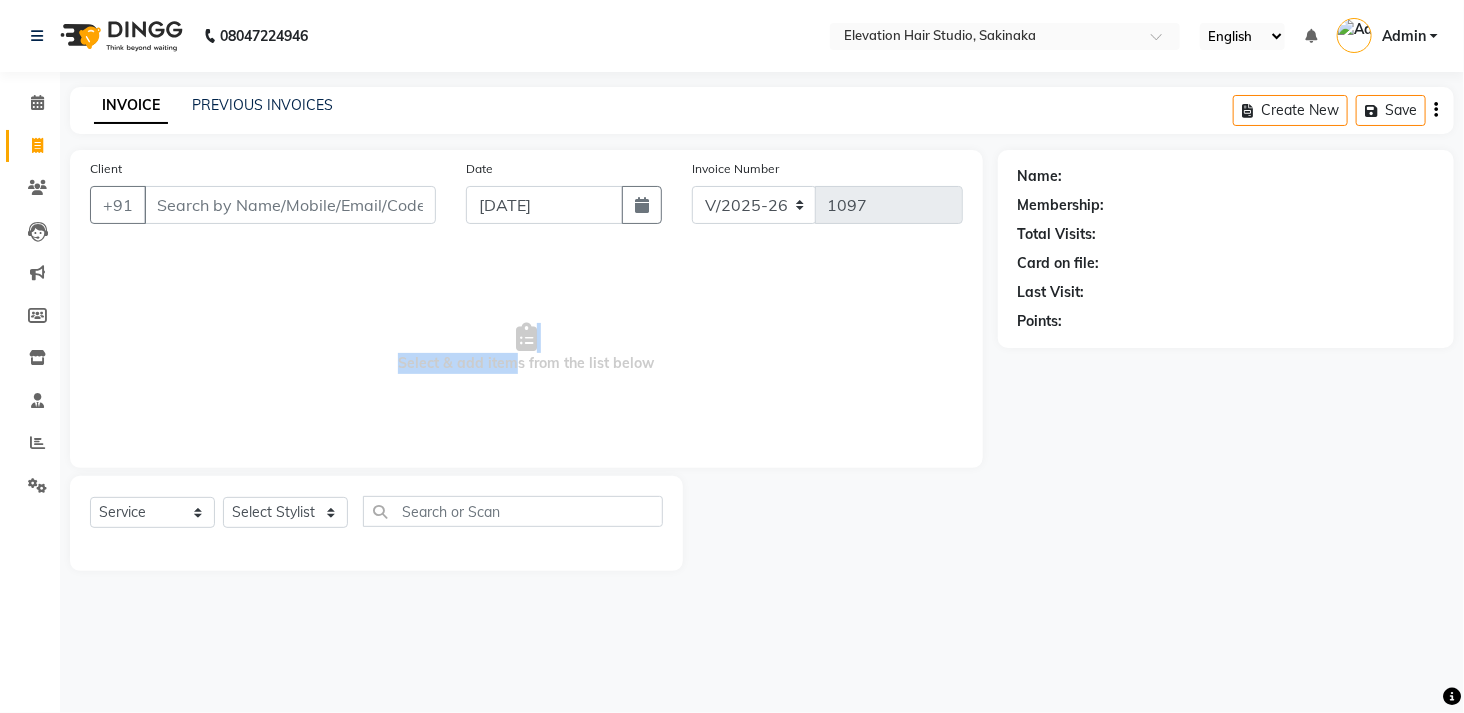 drag, startPoint x: 505, startPoint y: 368, endPoint x: 252, endPoint y: 463, distance: 270.24805 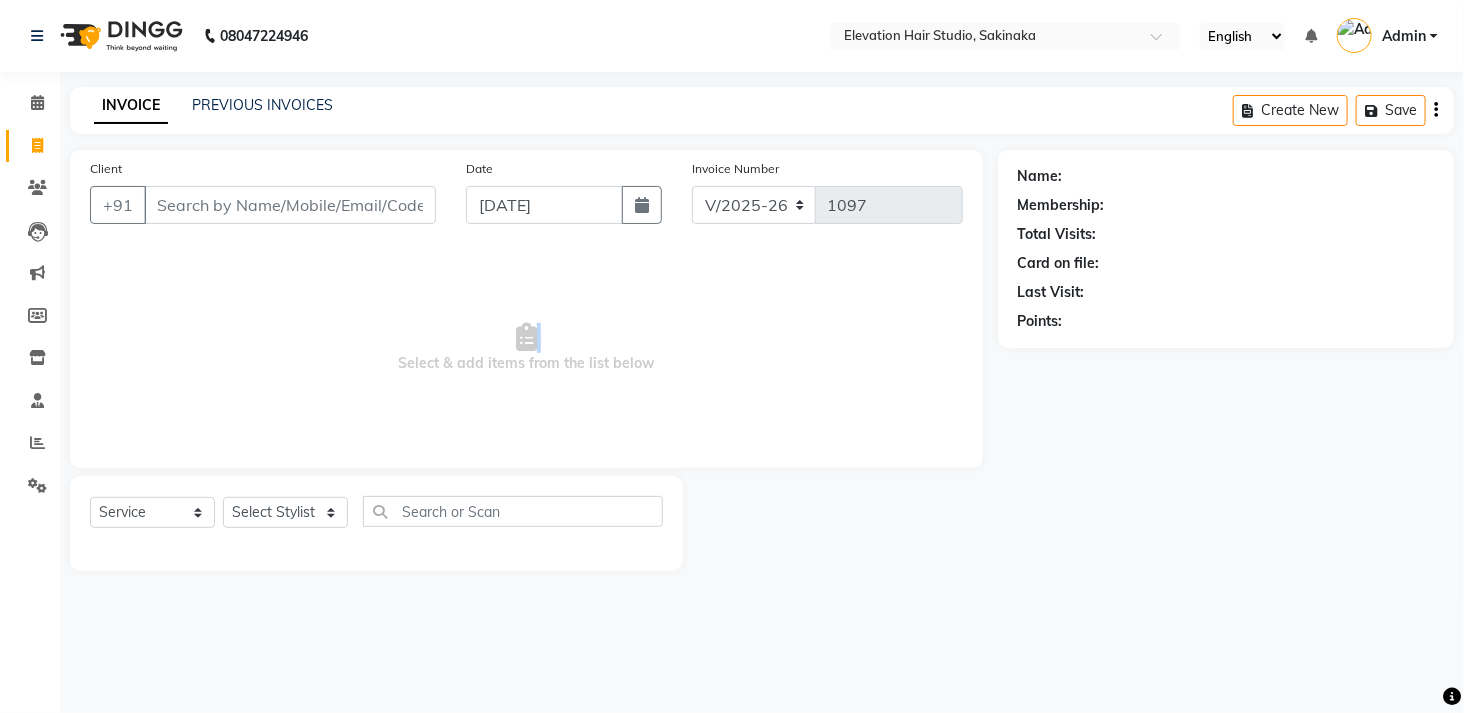 drag, startPoint x: 396, startPoint y: 358, endPoint x: 605, endPoint y: 280, distance: 223.0807 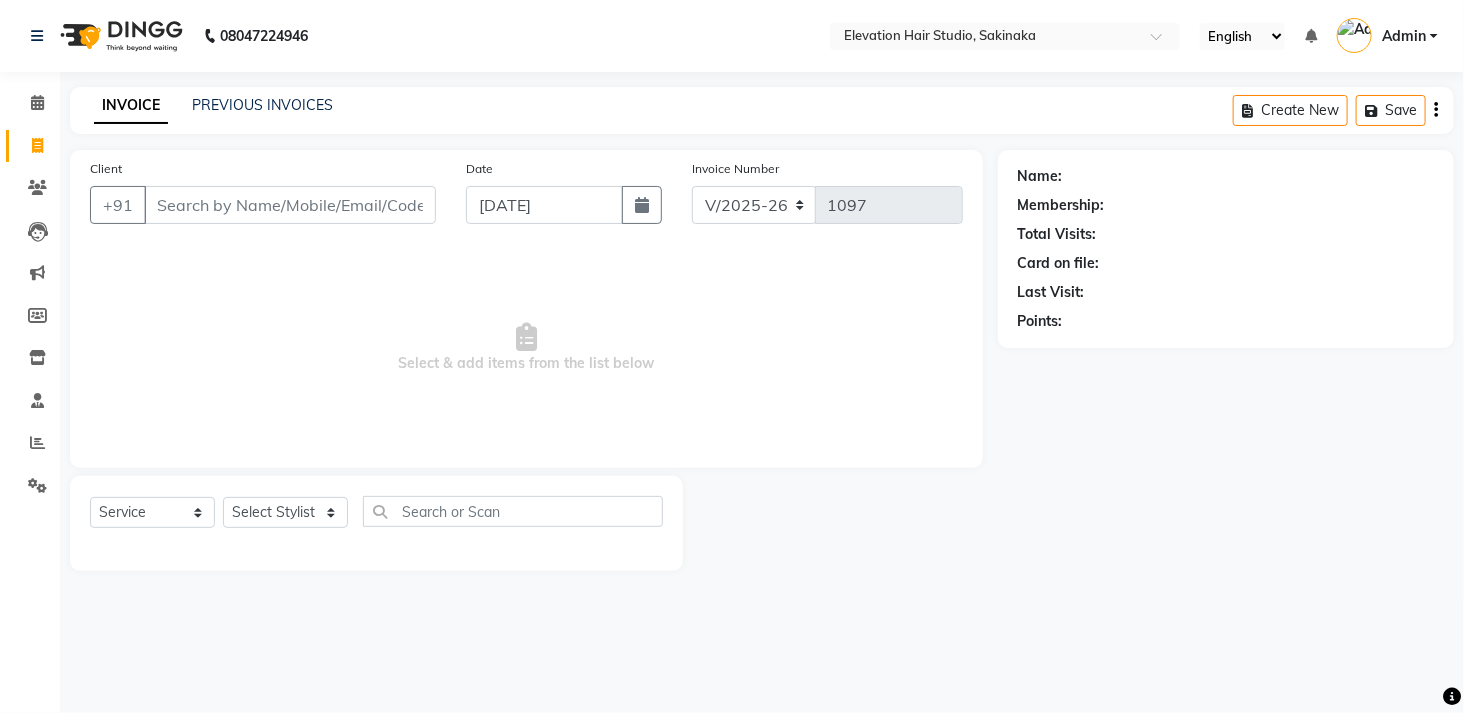 click on "Select & add items from the list below" at bounding box center [526, 348] 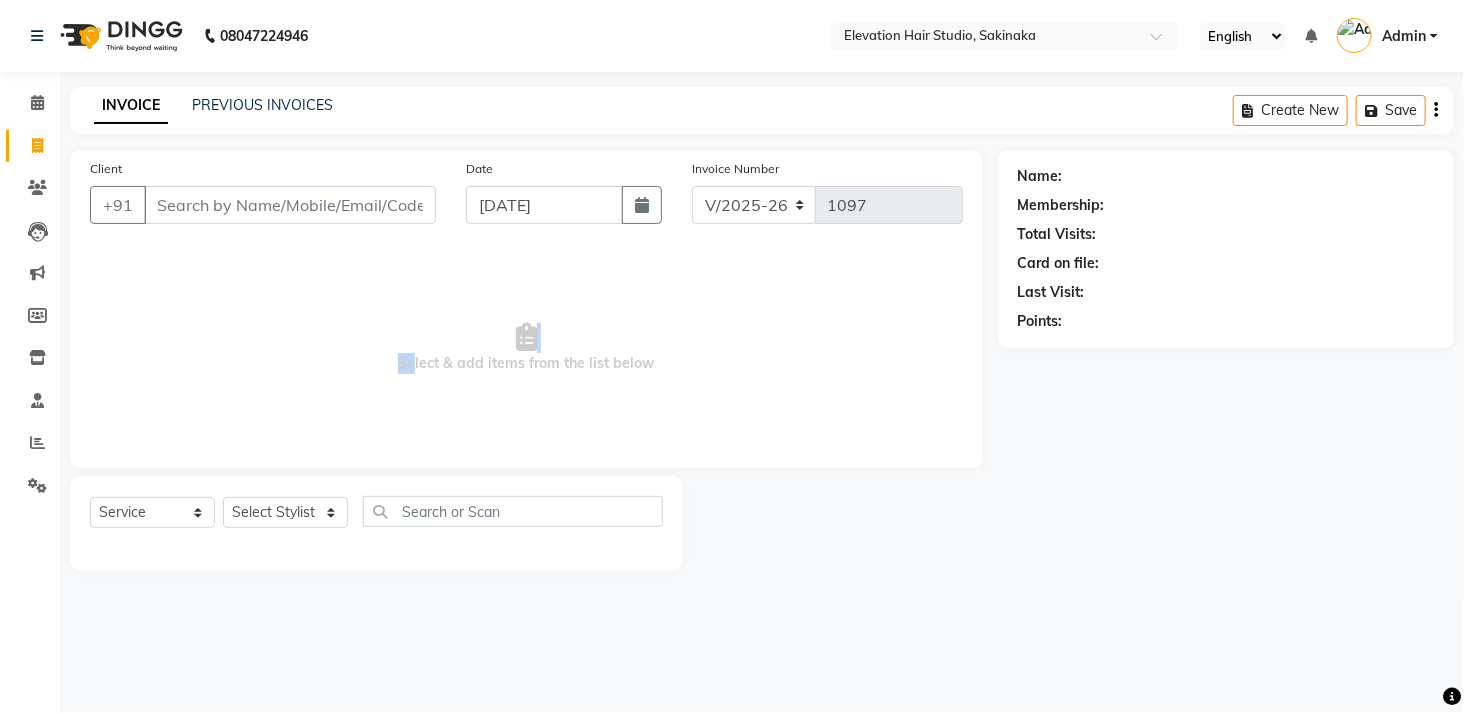drag, startPoint x: 408, startPoint y: 355, endPoint x: 467, endPoint y: 351, distance: 59.135437 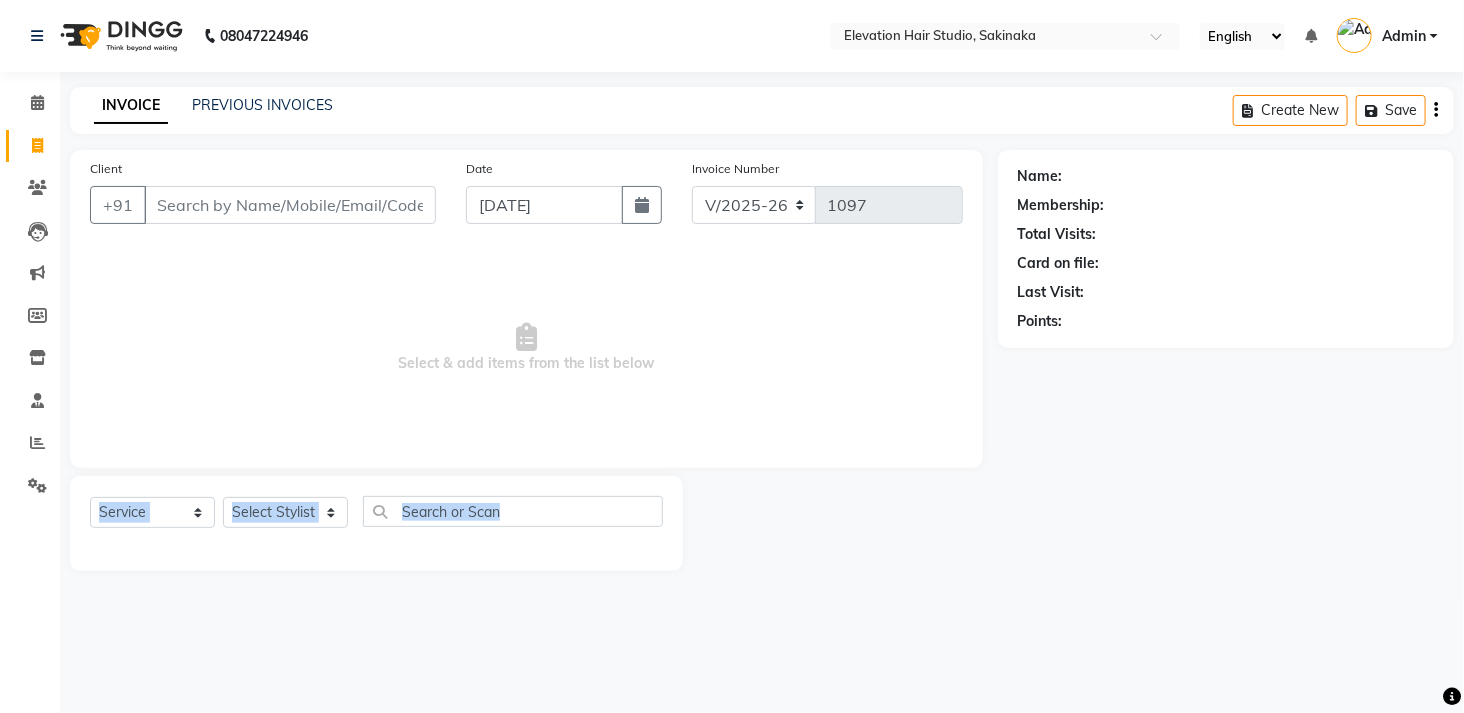 drag, startPoint x: 638, startPoint y: 366, endPoint x: 0, endPoint y: 592, distance: 676.84564 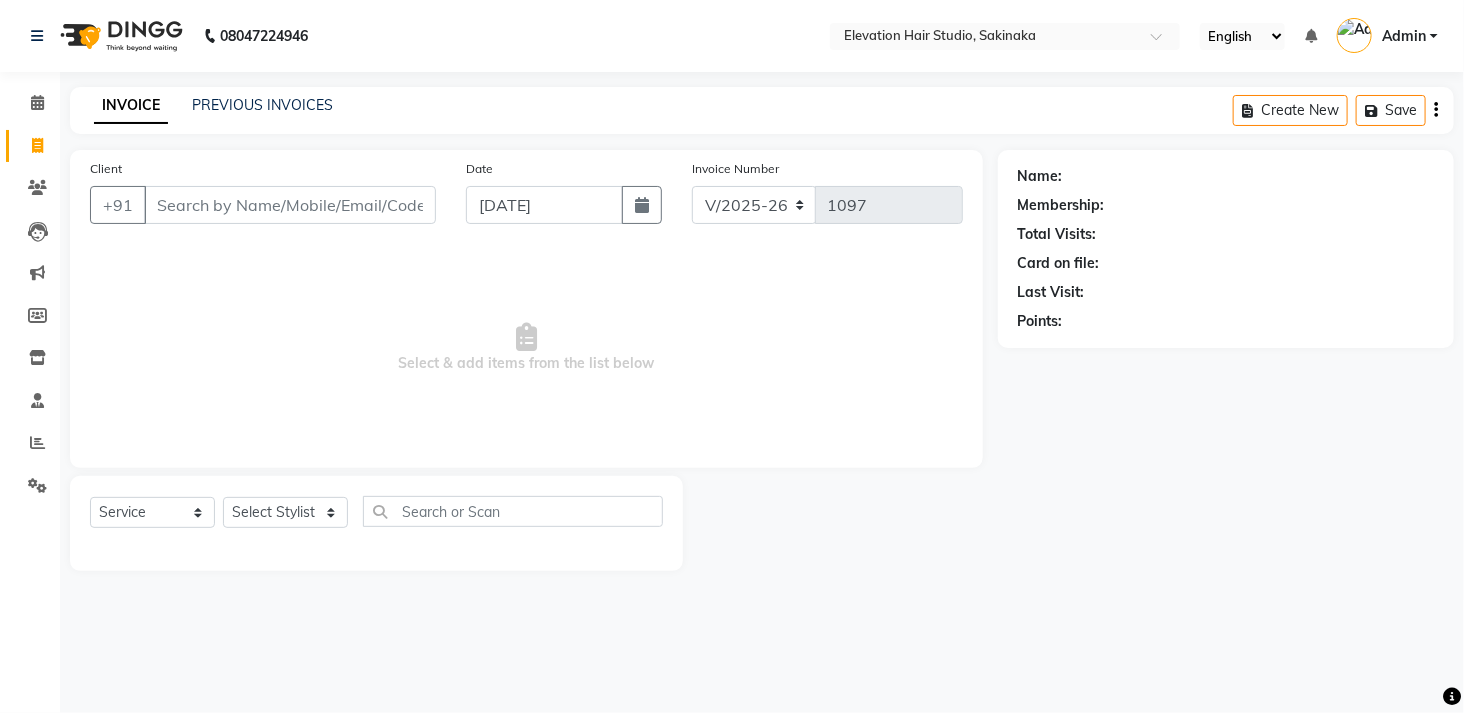 click on "Select & add items from the list below" at bounding box center (526, 348) 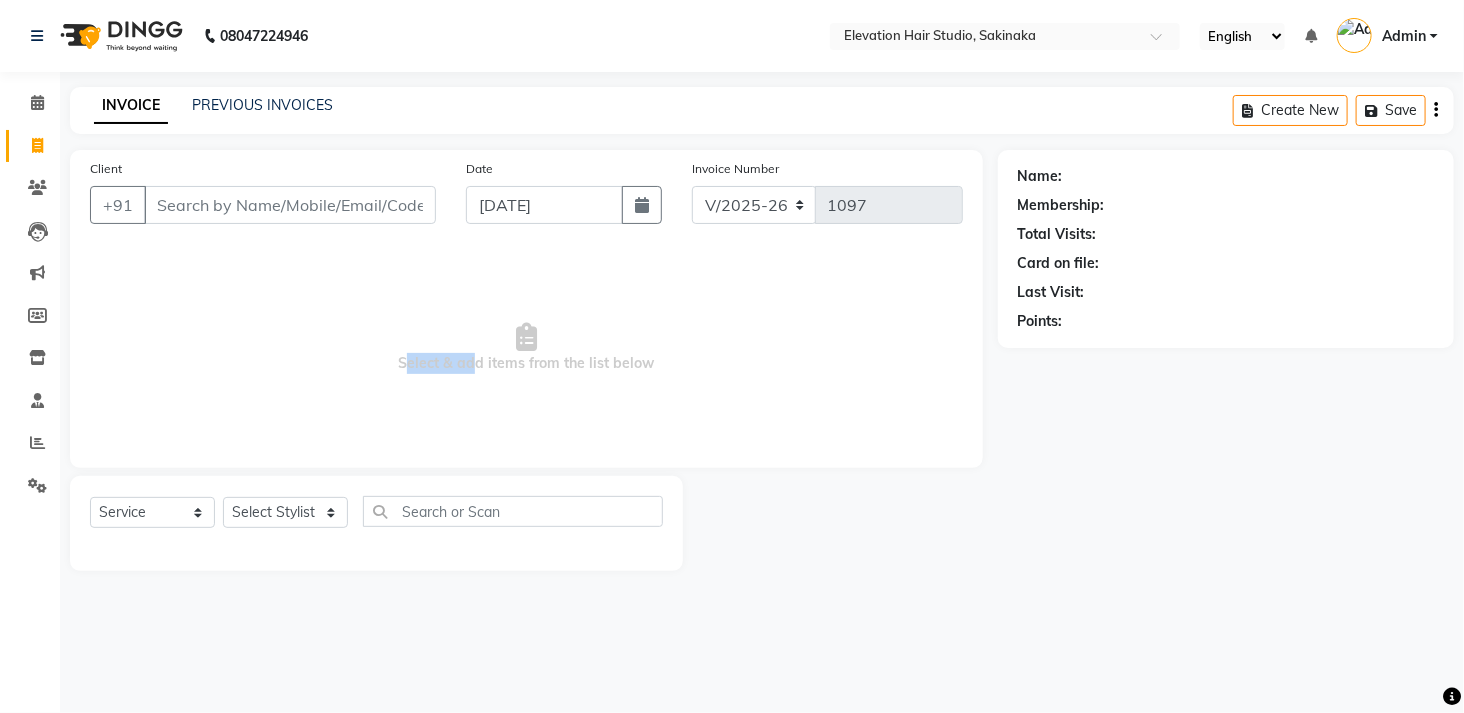 drag, startPoint x: 402, startPoint y: 362, endPoint x: 492, endPoint y: 358, distance: 90.088844 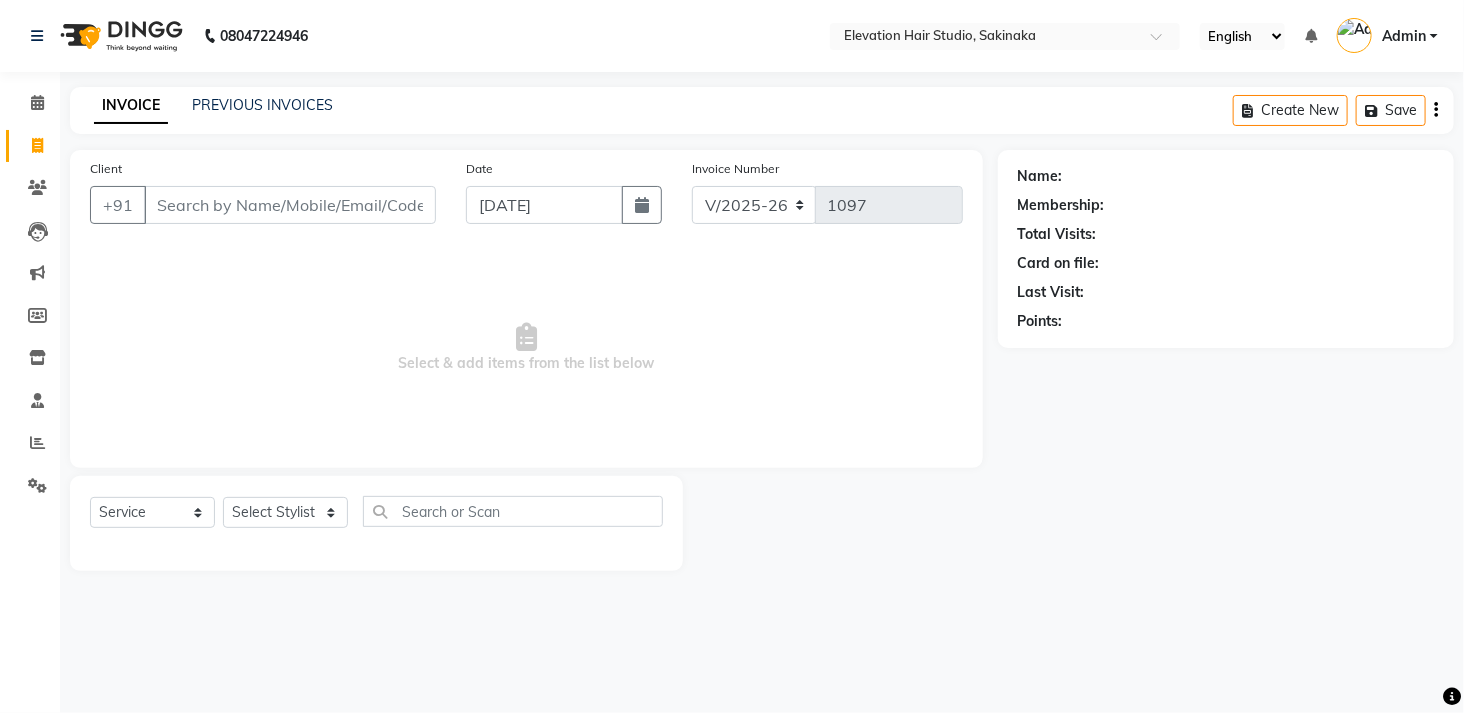 click on "Select & add items from the list below" at bounding box center (526, 348) 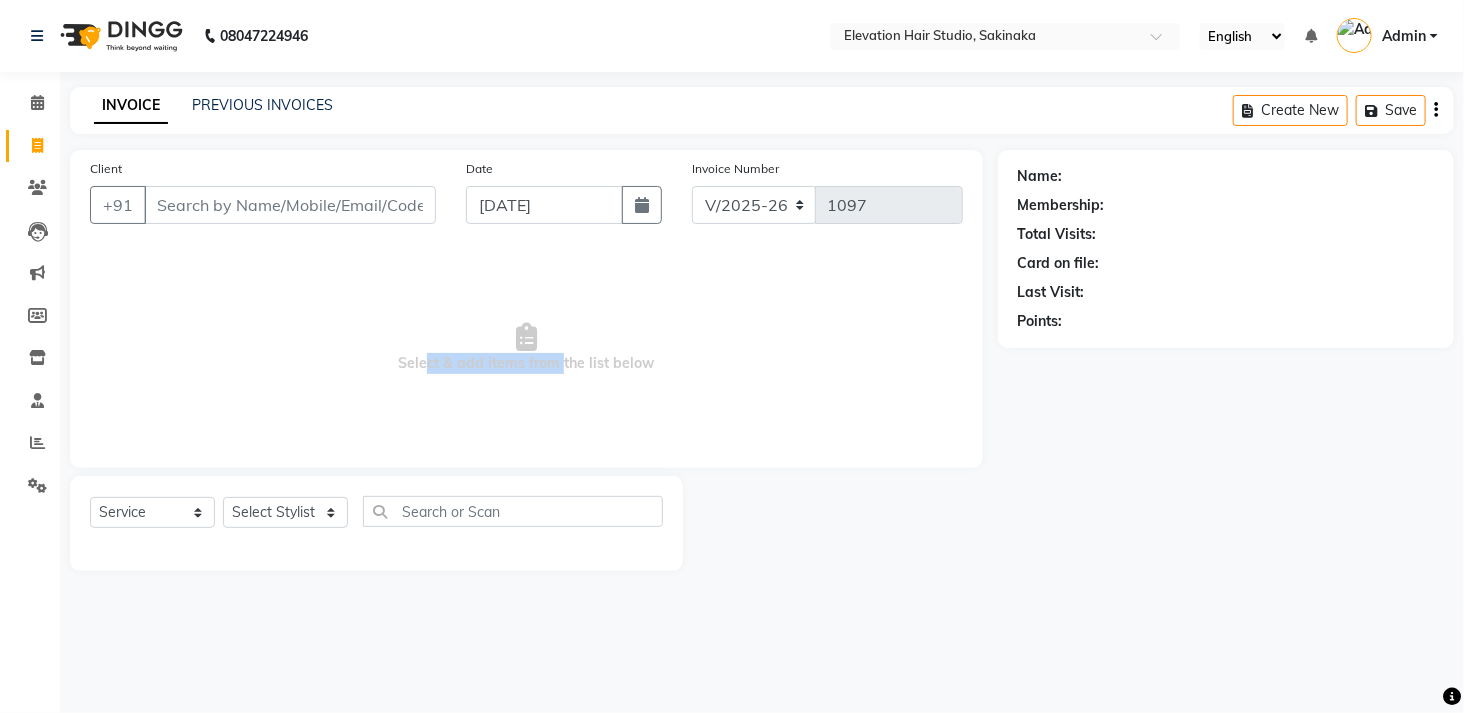 drag, startPoint x: 420, startPoint y: 368, endPoint x: 586, endPoint y: 375, distance: 166.14752 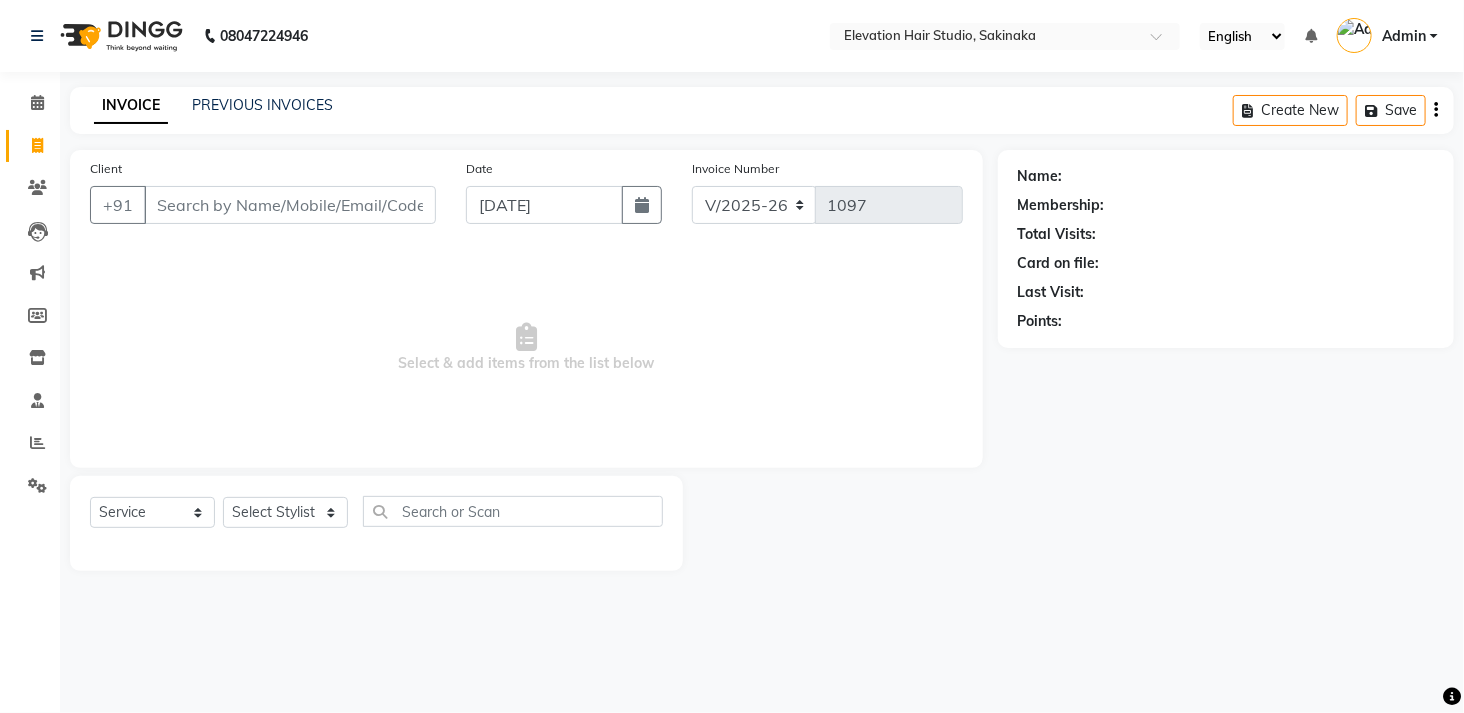 click on "Select & add items from the list below" at bounding box center [526, 348] 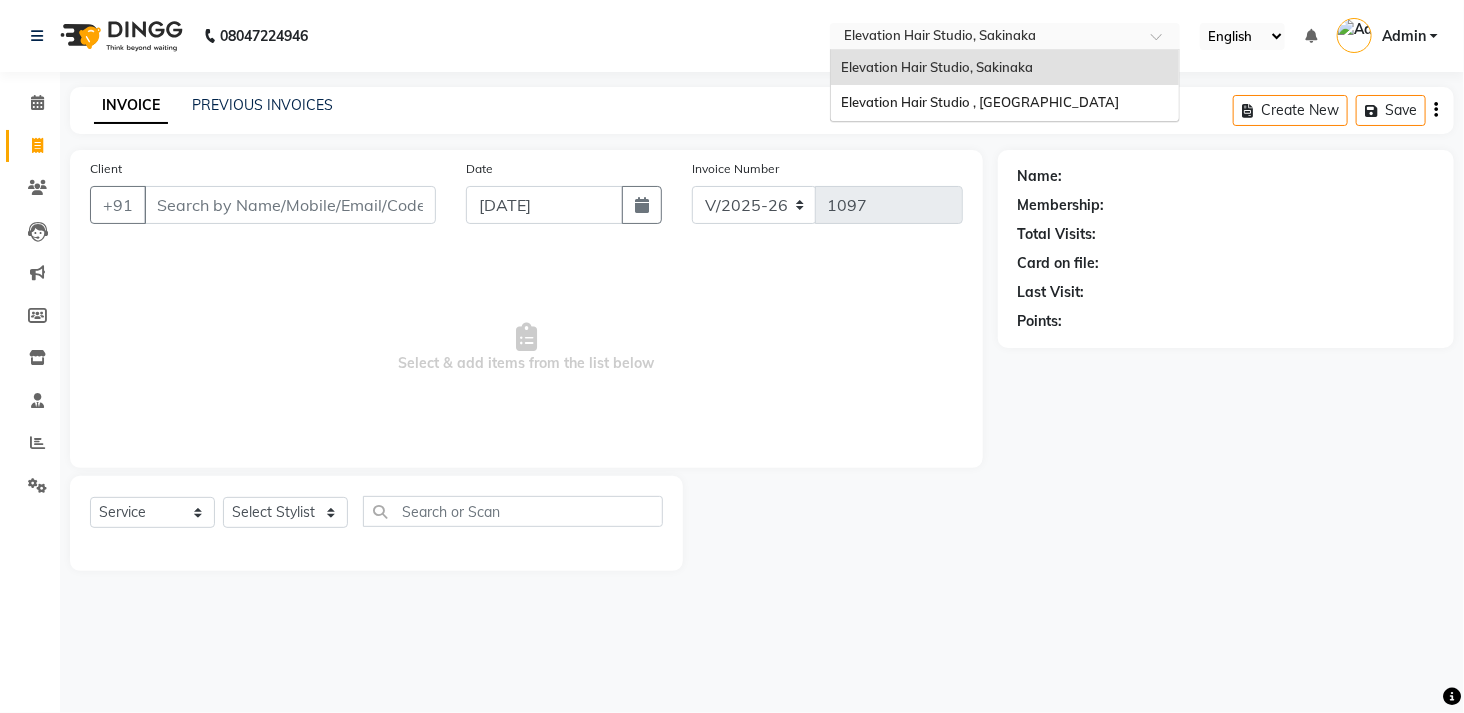 click at bounding box center [985, 38] 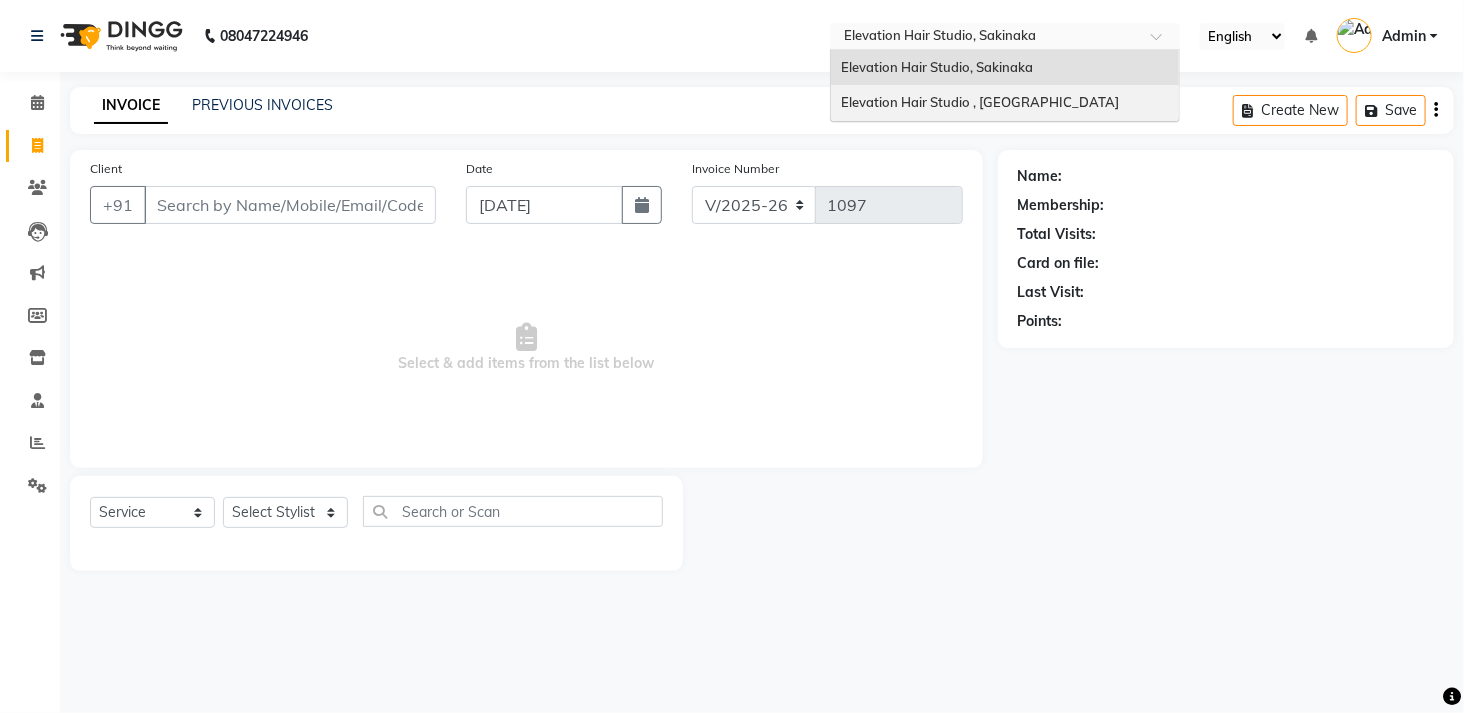 click on "Elevation Hair Studio , Thane West" at bounding box center [980, 102] 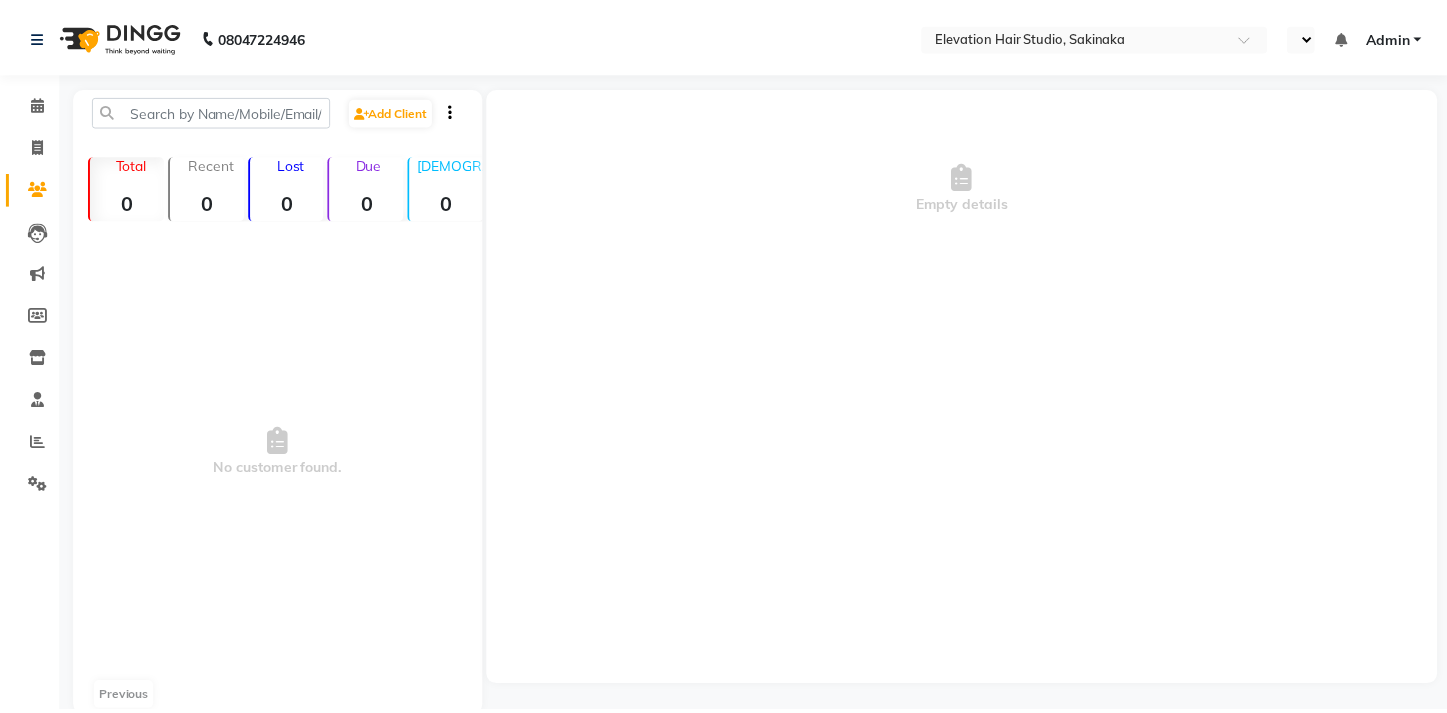 scroll, scrollTop: 0, scrollLeft: 0, axis: both 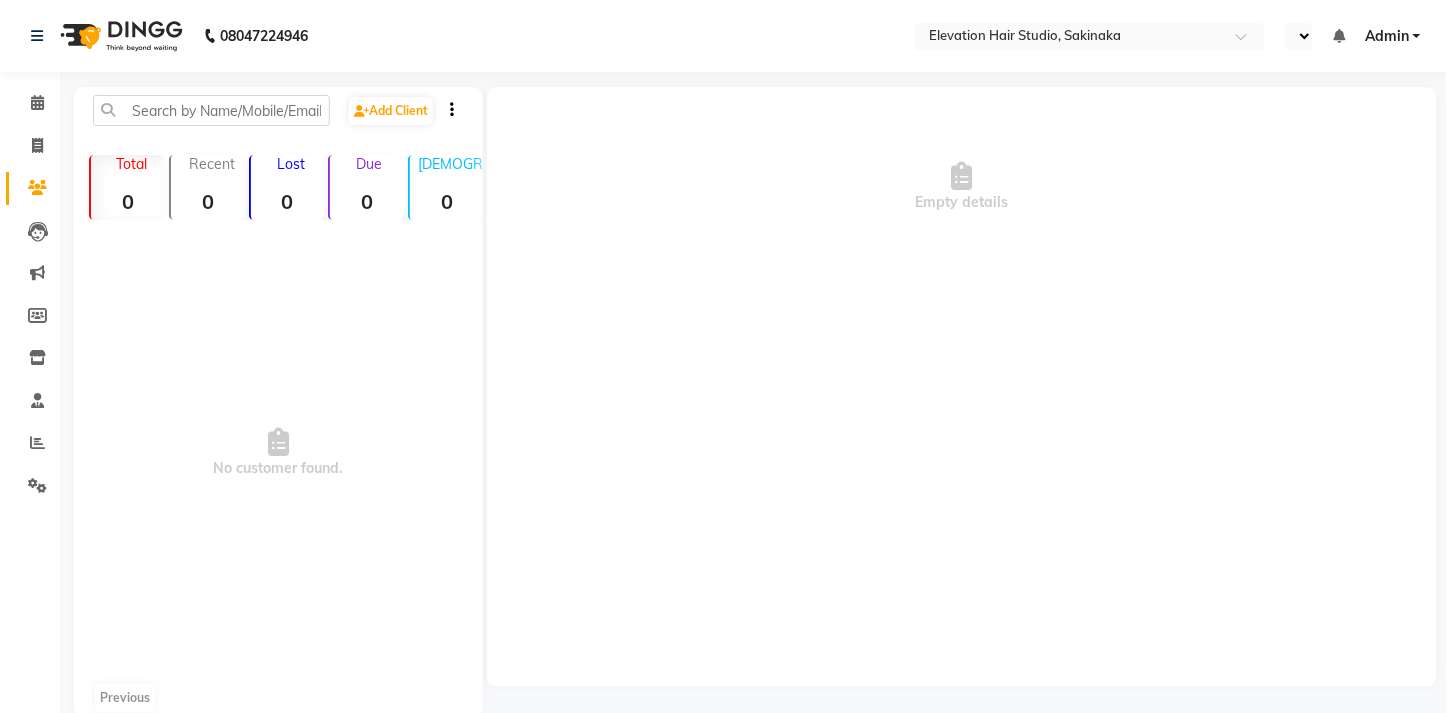 select on "en" 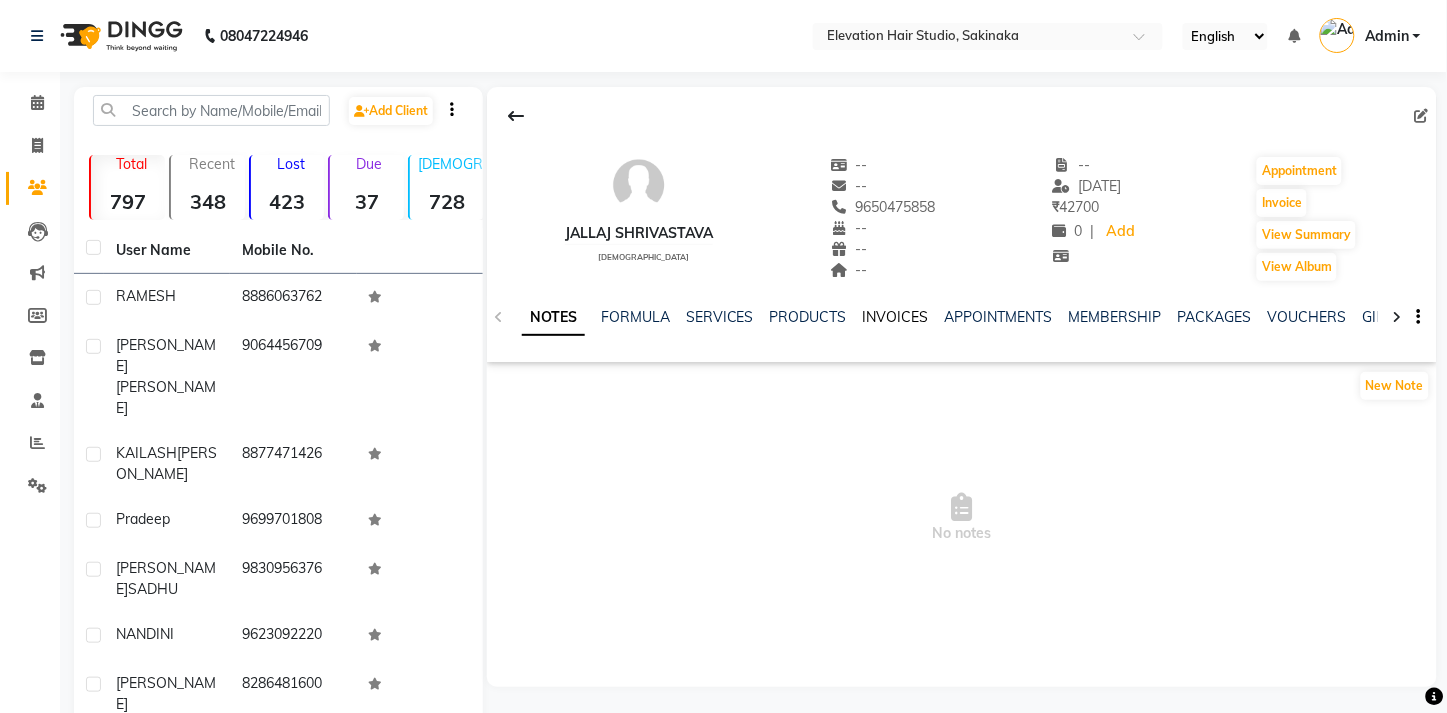 click on "INVOICES" 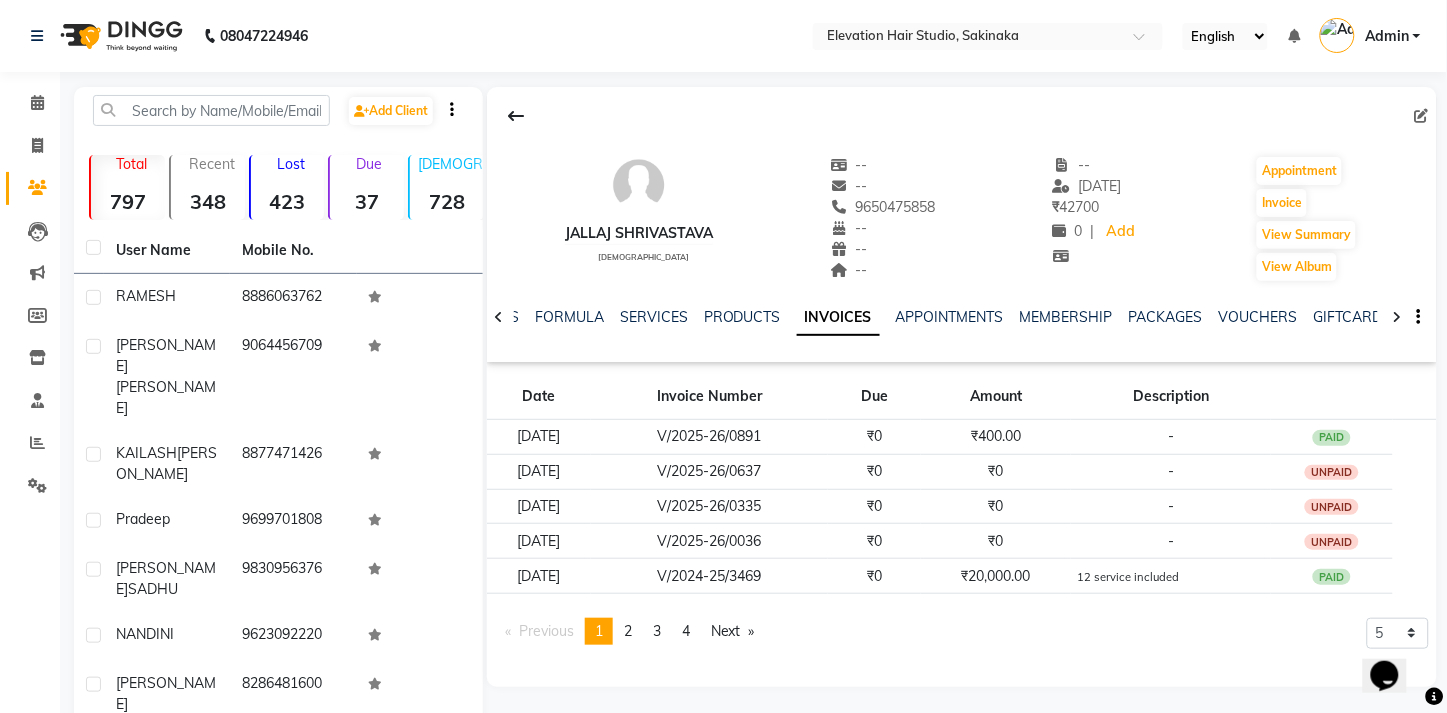 scroll, scrollTop: 0, scrollLeft: 0, axis: both 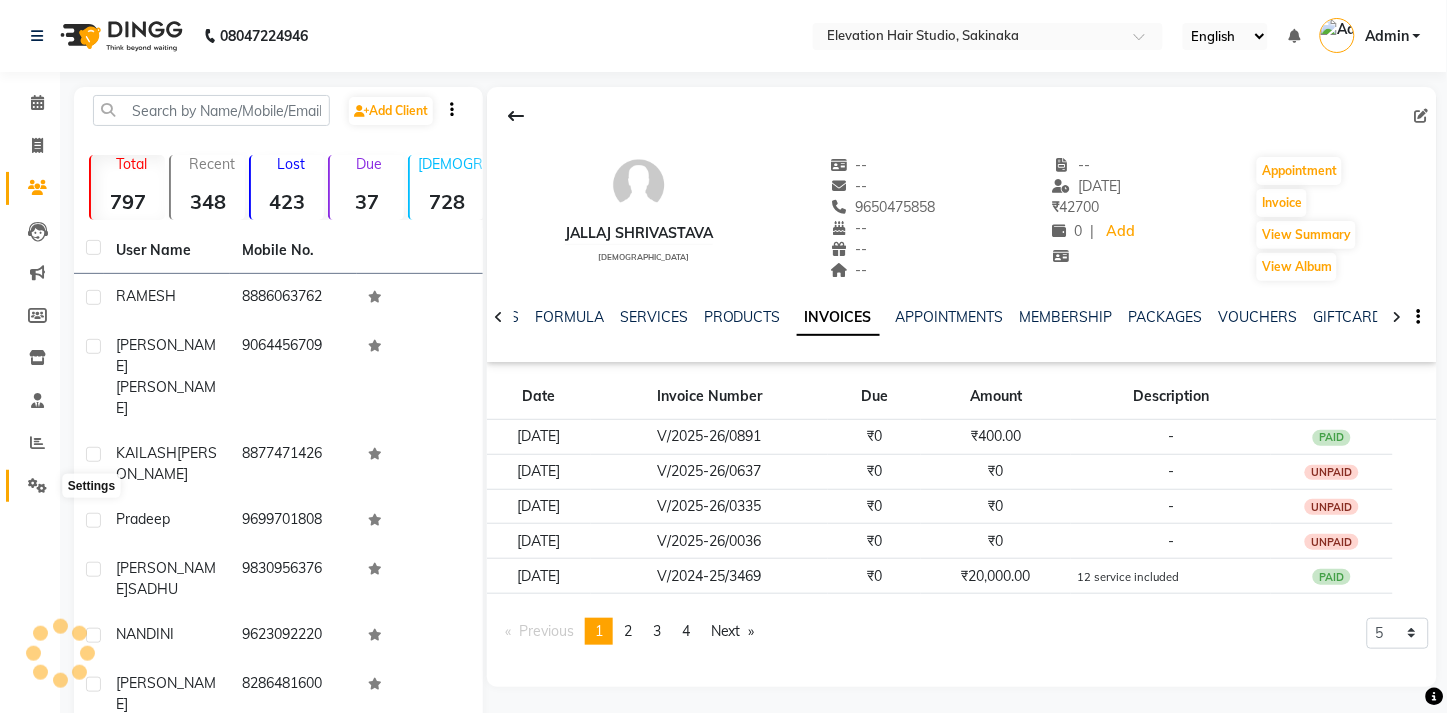 click 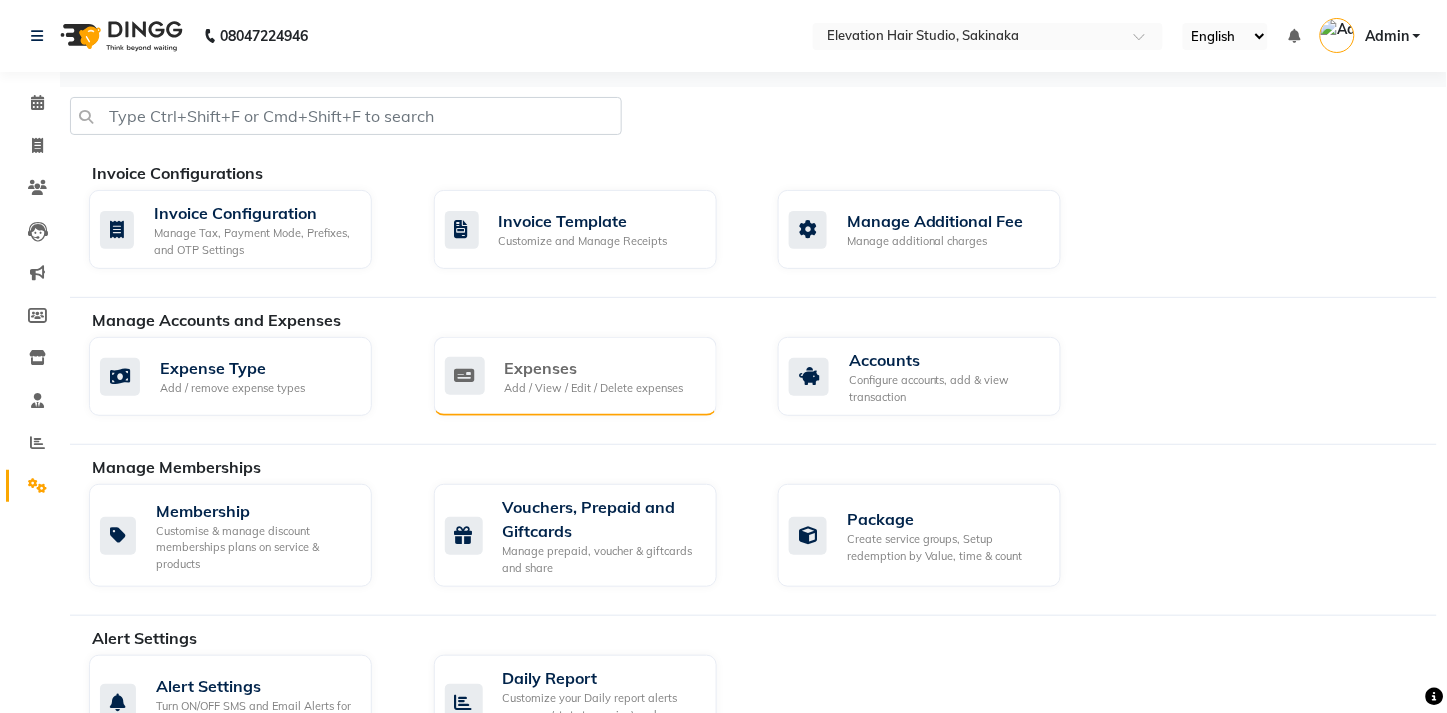 click on "Expenses" 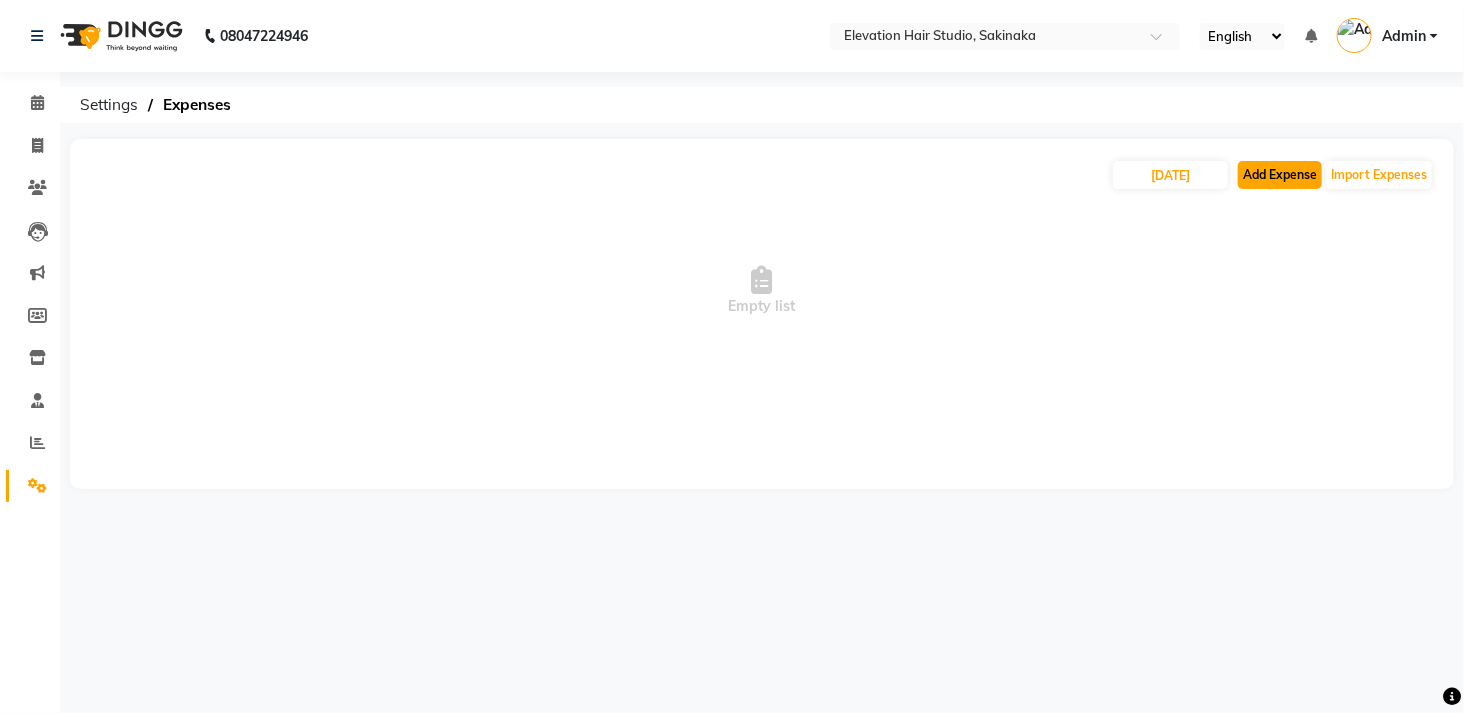 click on "Add Expense" 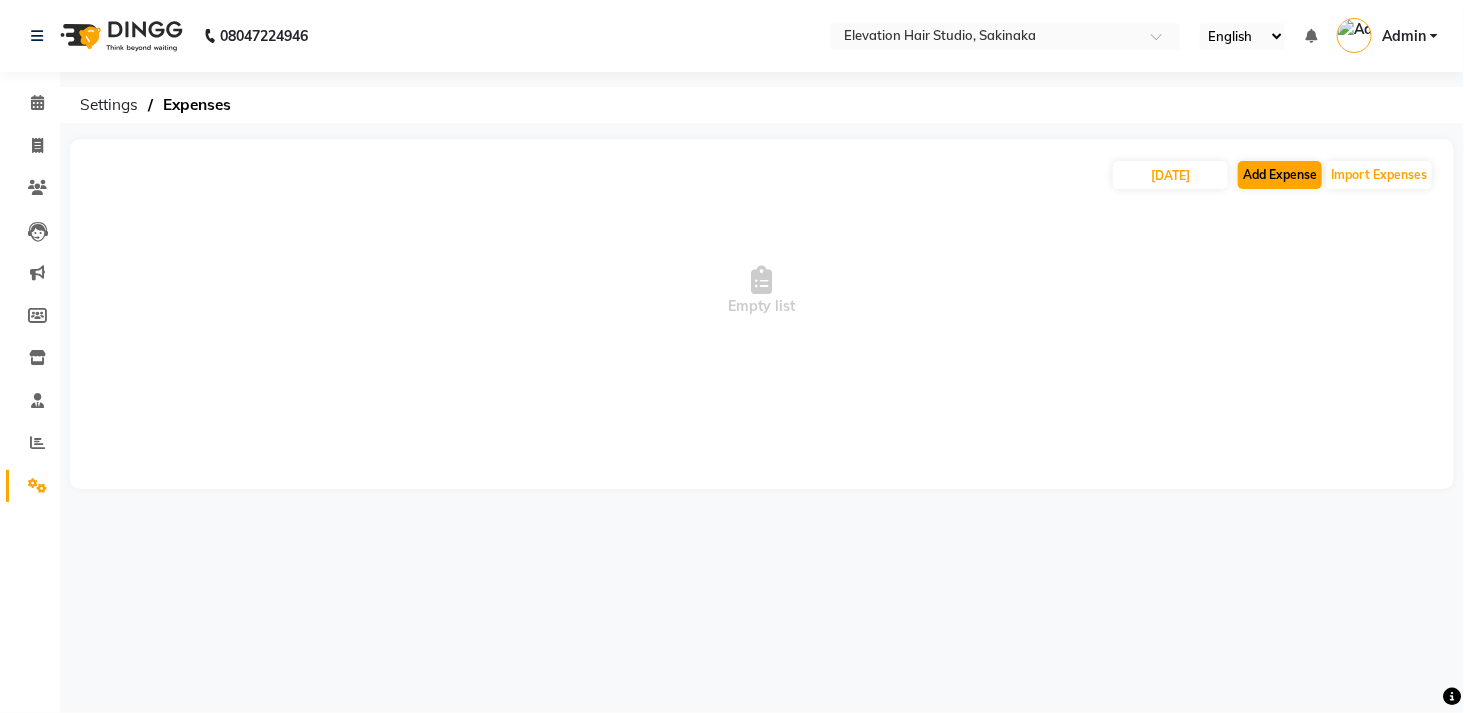 select on "1" 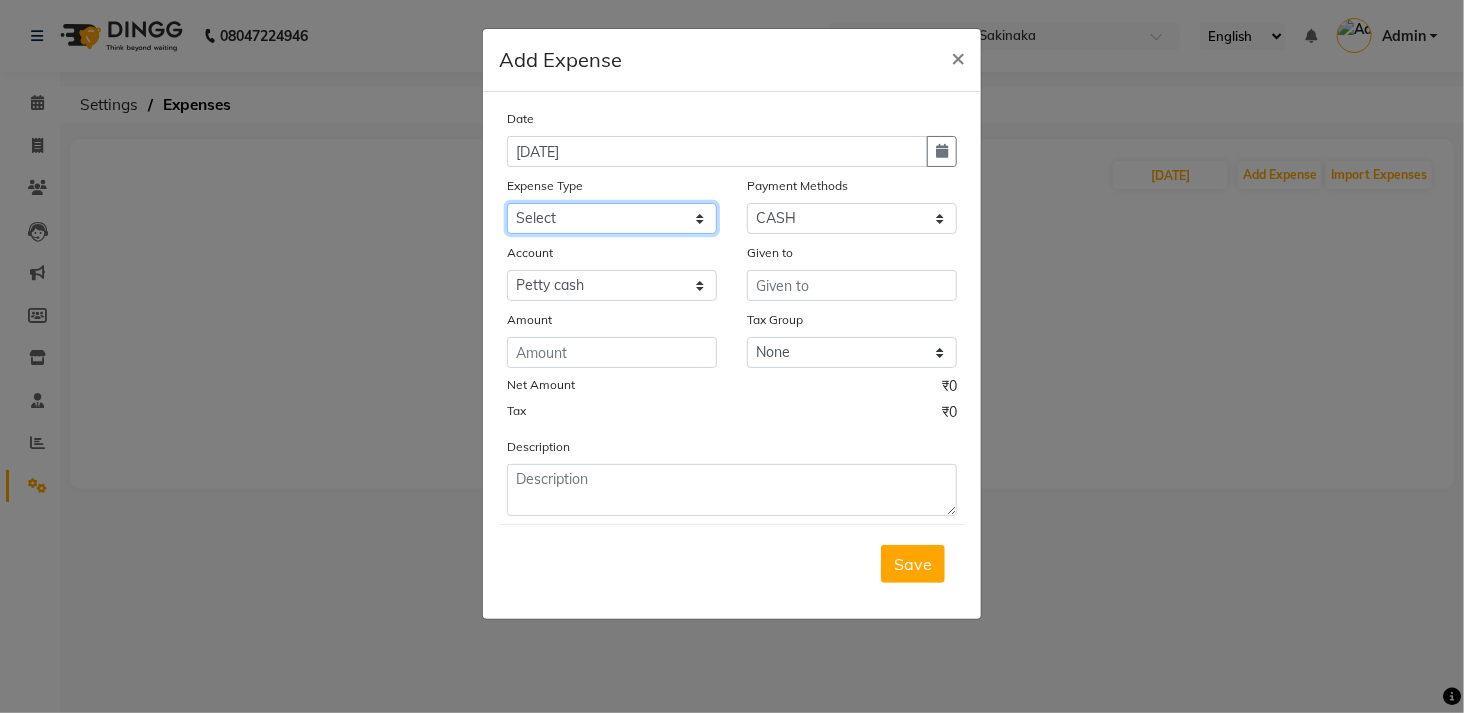 click on "Select AC Adrak Advance Salary agarbatti anees Appron asmoul advance salary Bank charges Car maintenance  [PERSON_NAME] Cash Deposited to bank Cash Handed over to Owner cellphone Client Snacks Clinical charges coffee conditioner courier diliptip dustbinplatebottle Equipment extrastuff fridge Fuel glue Govt fee greaser hairpatch hardware Incentive Insurance International purchase israil key lead light bill Loan Repayment Maintenance Marketing medicine milk Miscellaneous MRA ola Other paddlebrush PAINTER Pantry plumber Product product recharge rehman Rent Salary salary salary sandwich shampoo Staff Snacks sugar TAPE Tax Tea & Refreshment tissue towel trolly Utilities velocity VIDEO water web side WEFAST wireboard xerox" 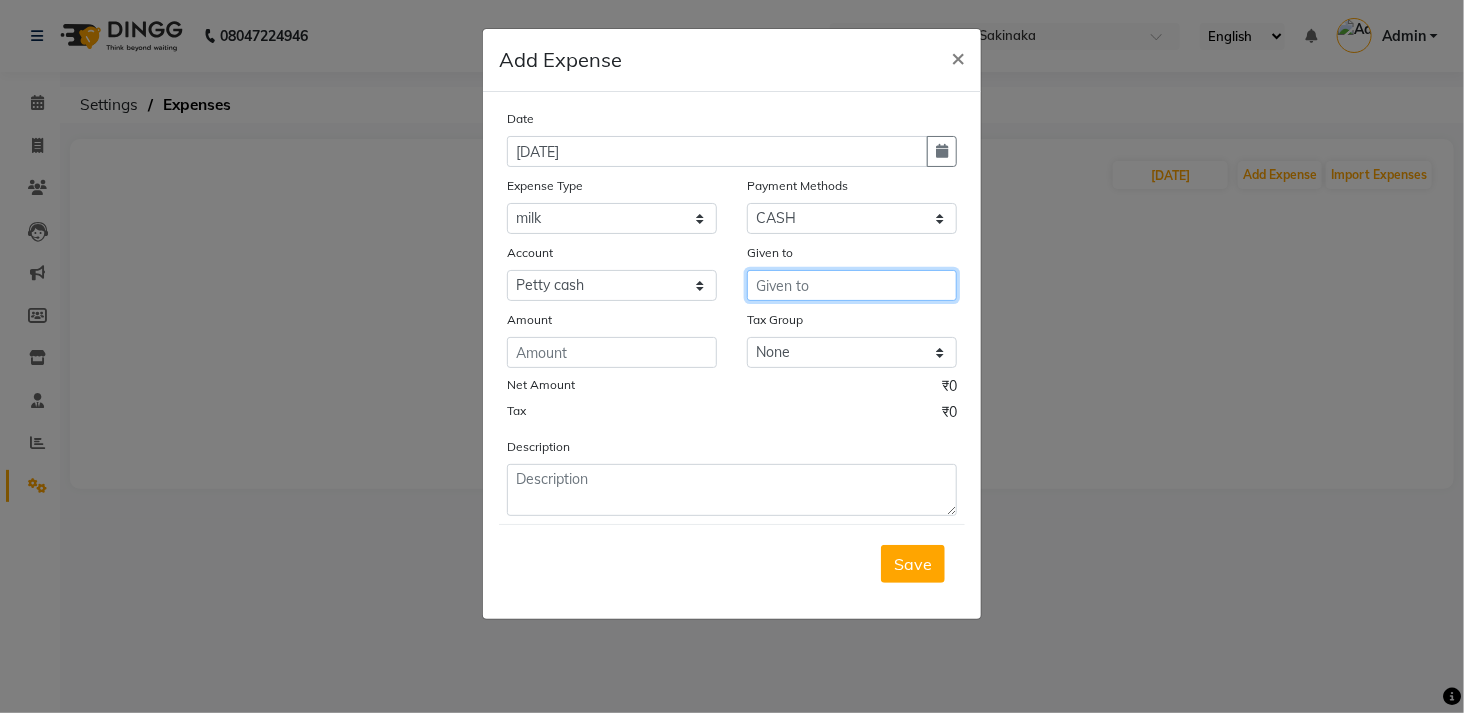 click at bounding box center [852, 285] 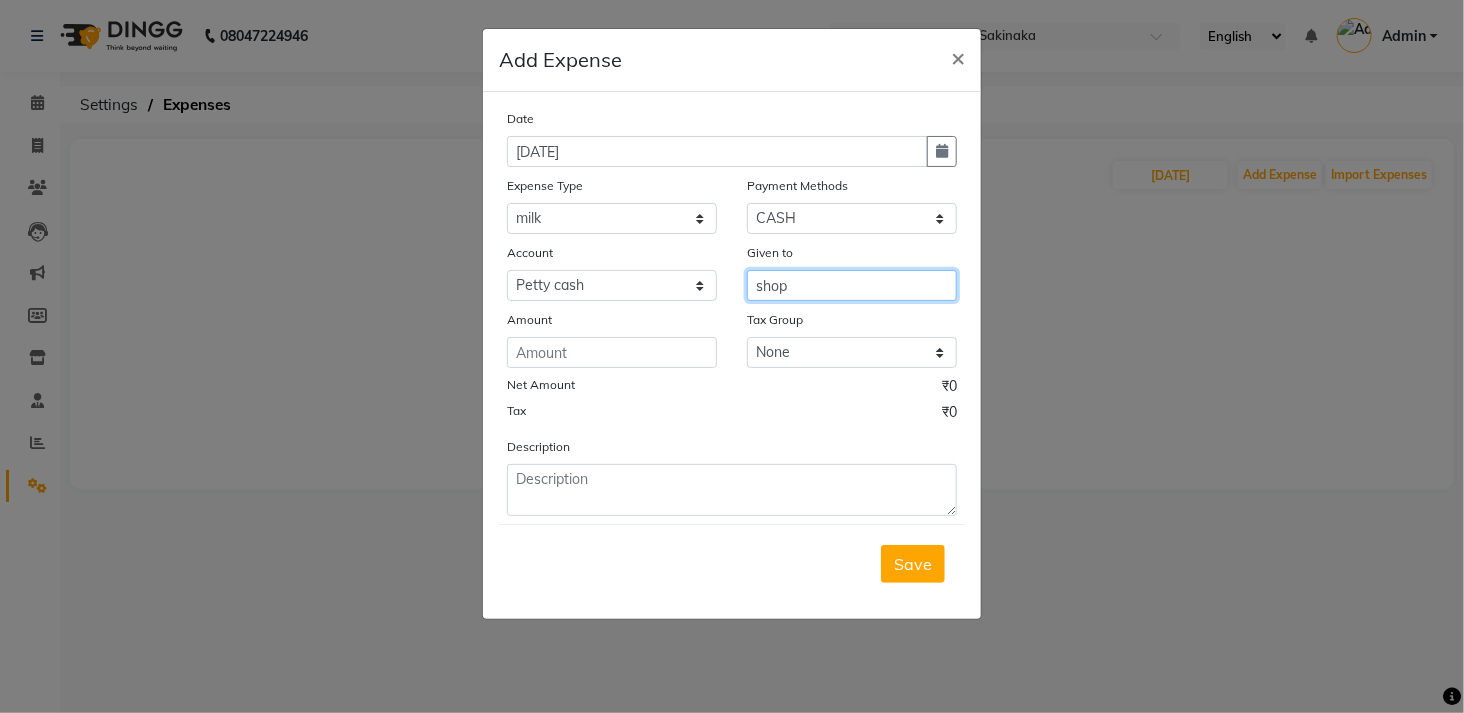 type on "shop" 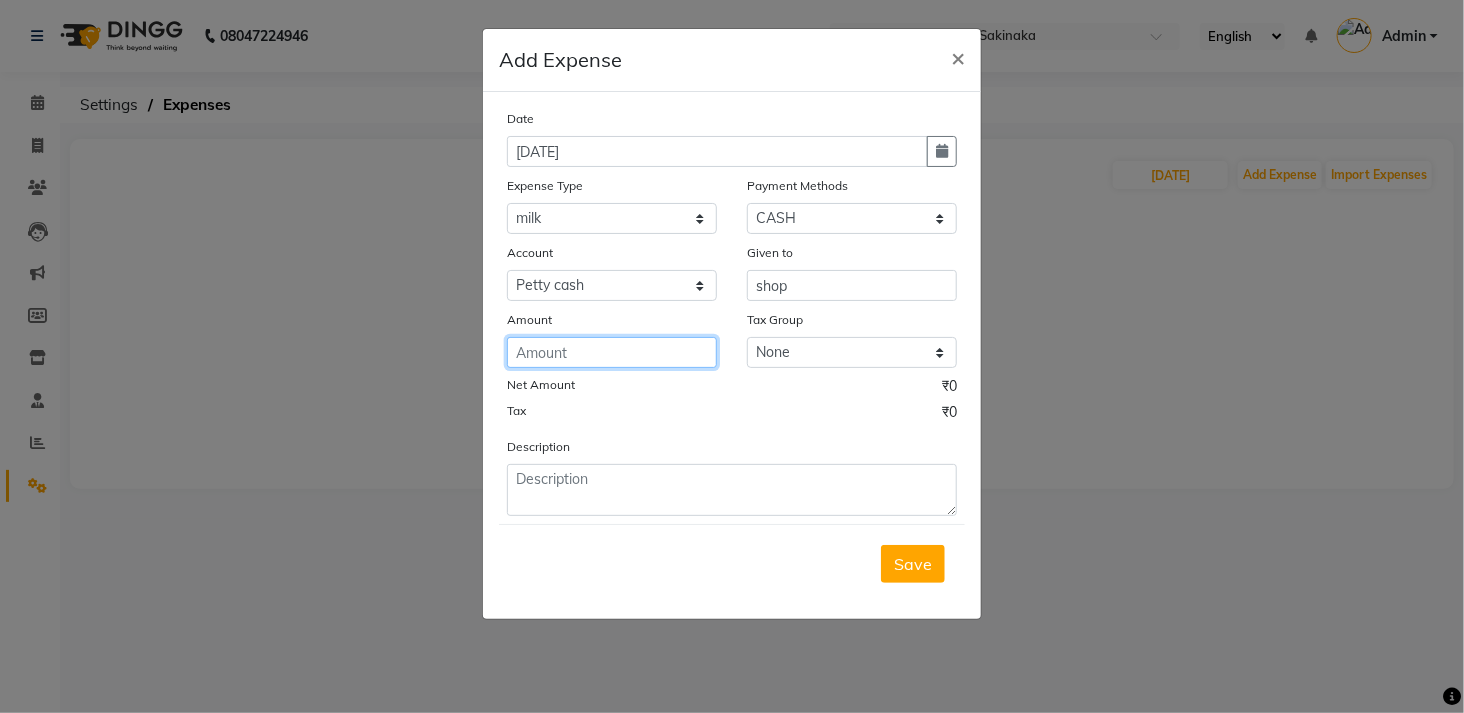 click 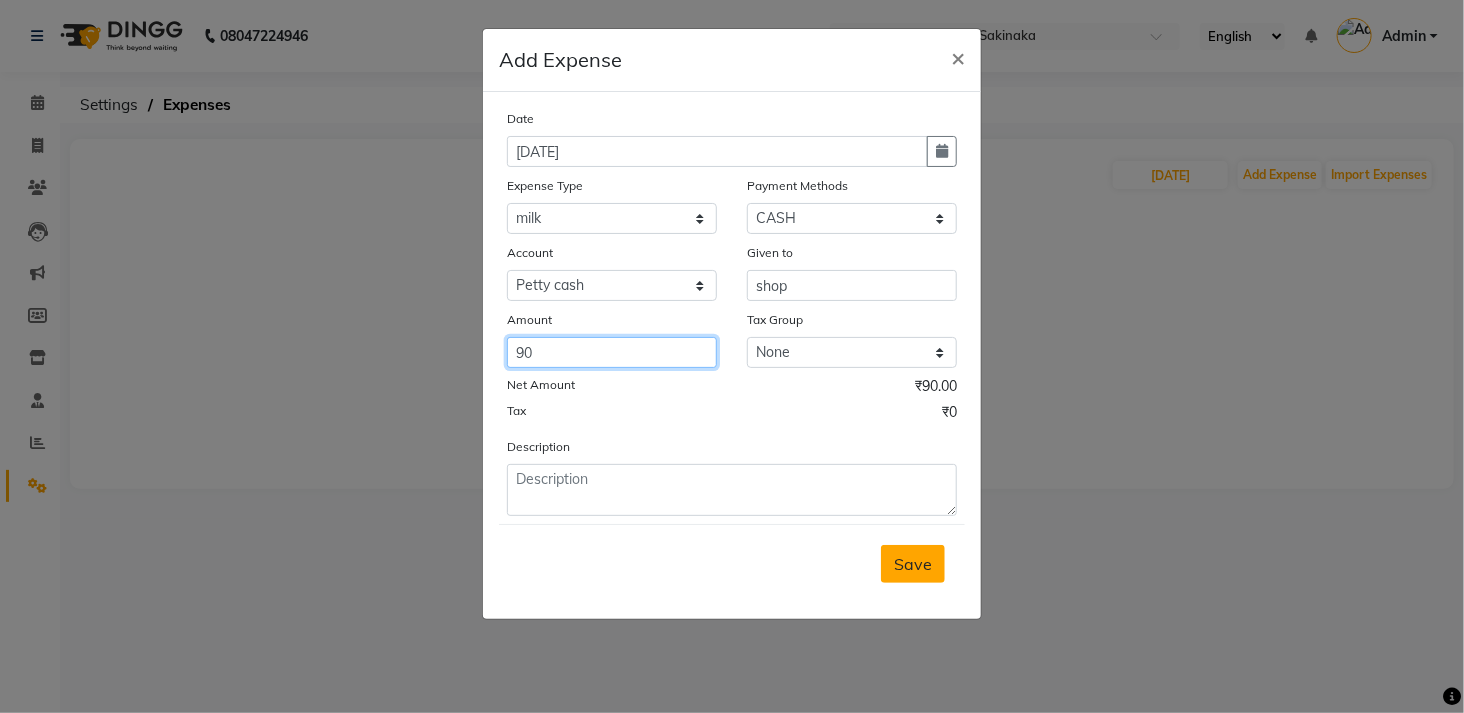 type on "90" 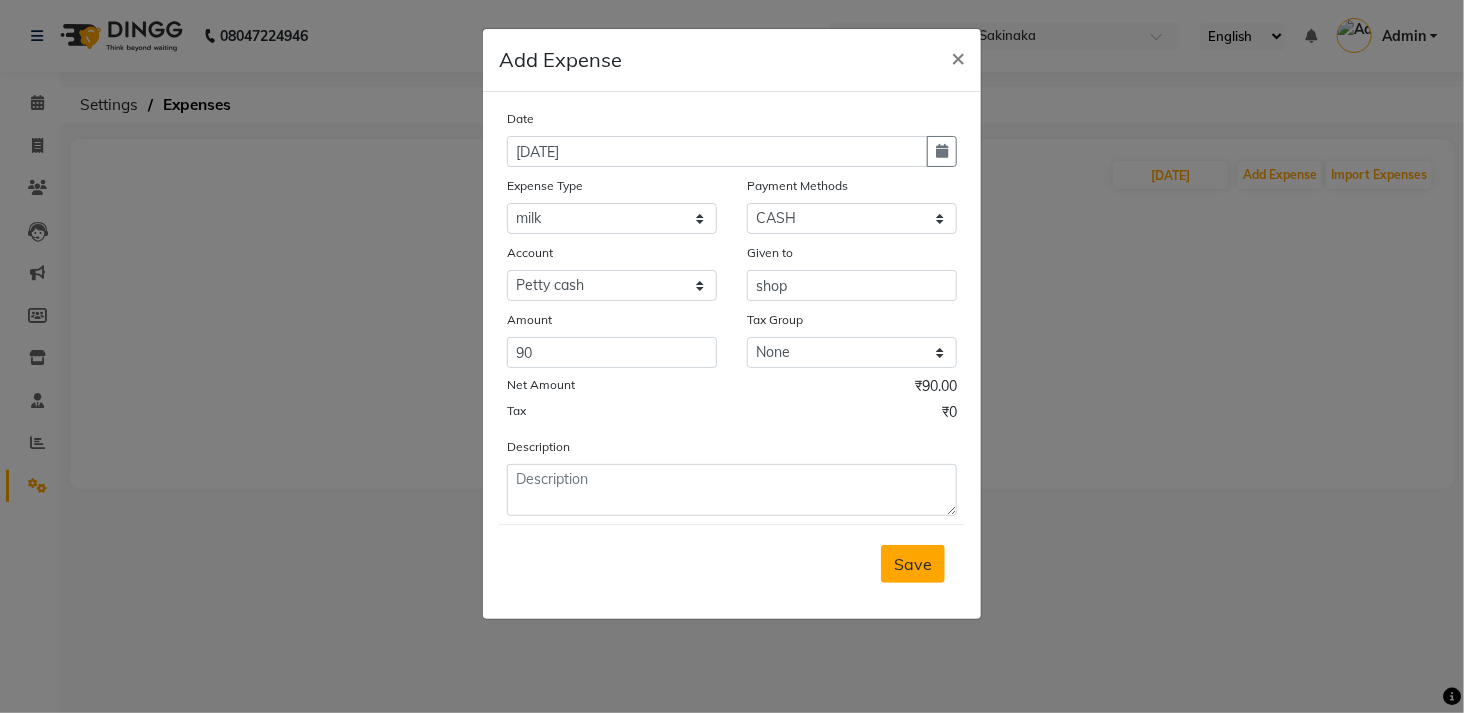 click on "Save" at bounding box center [913, 564] 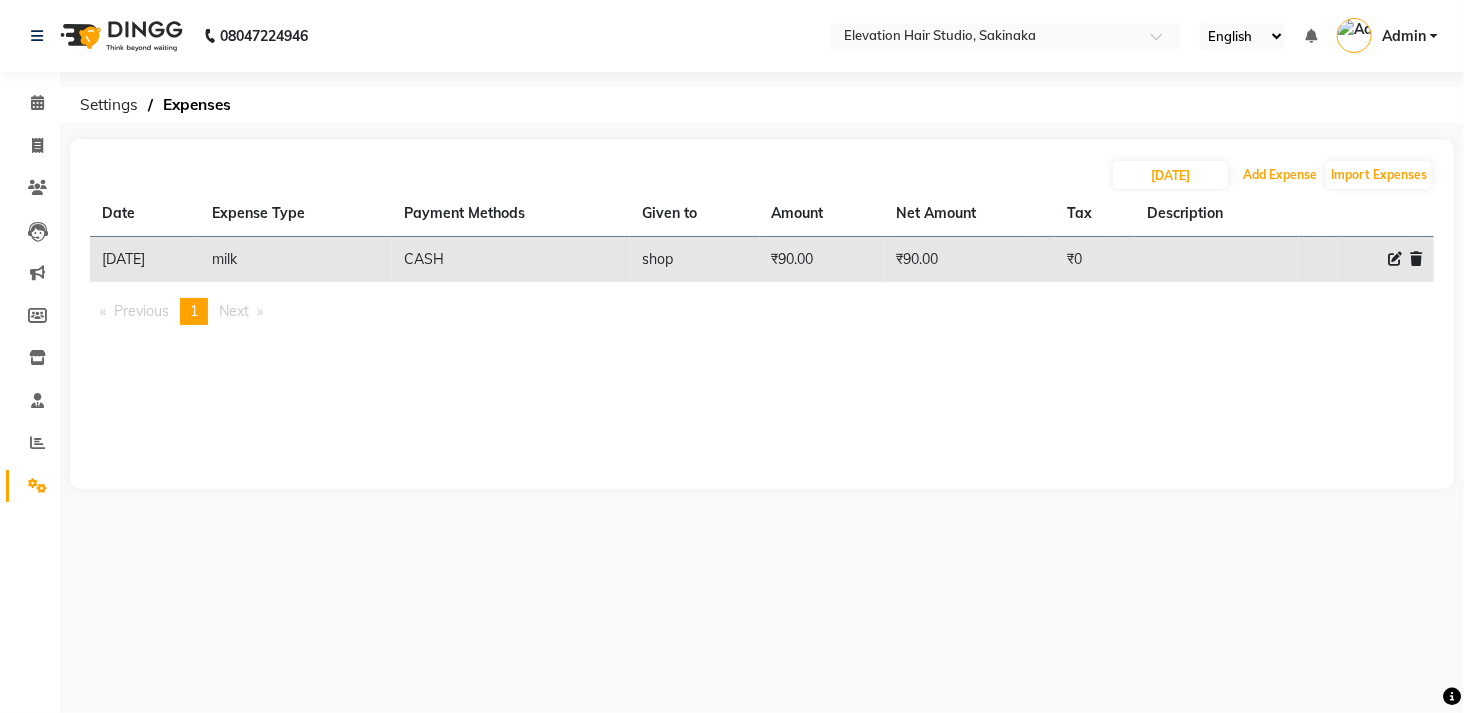 type 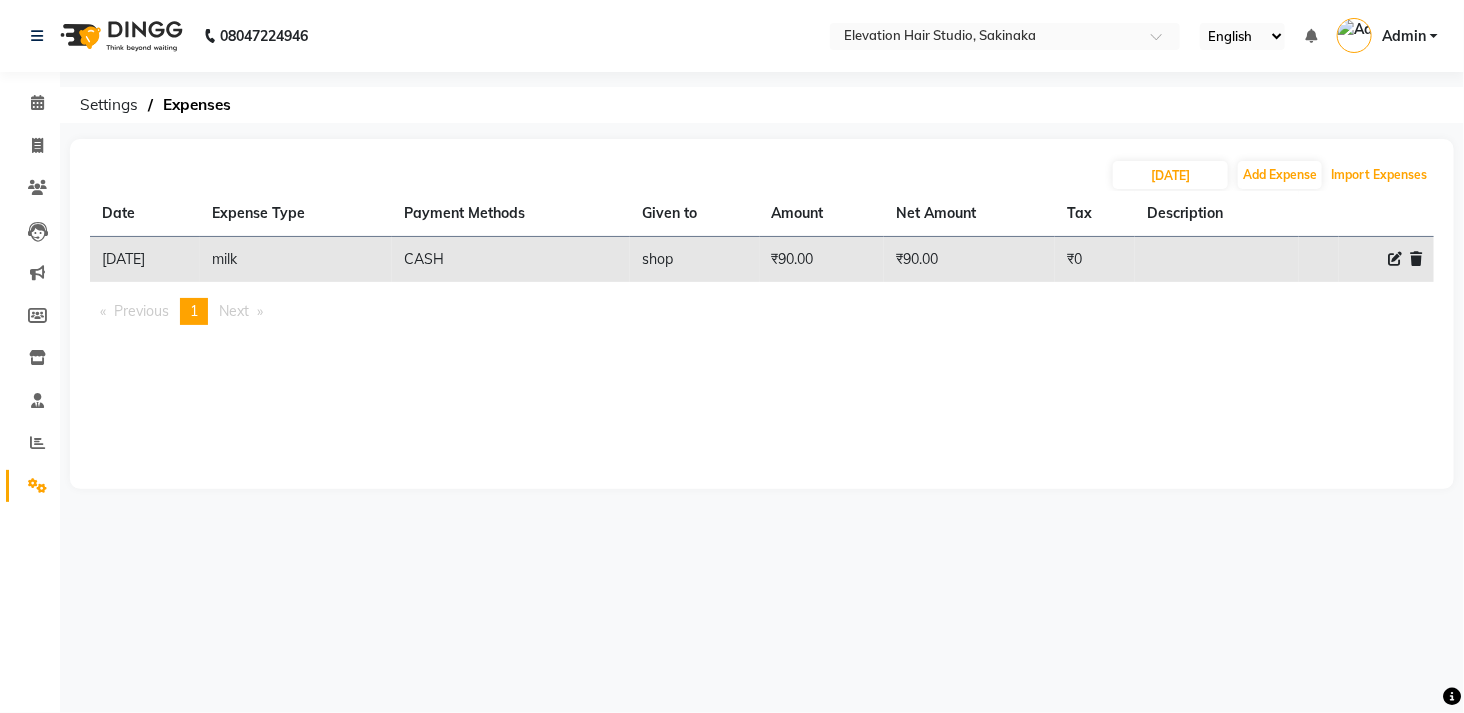 type 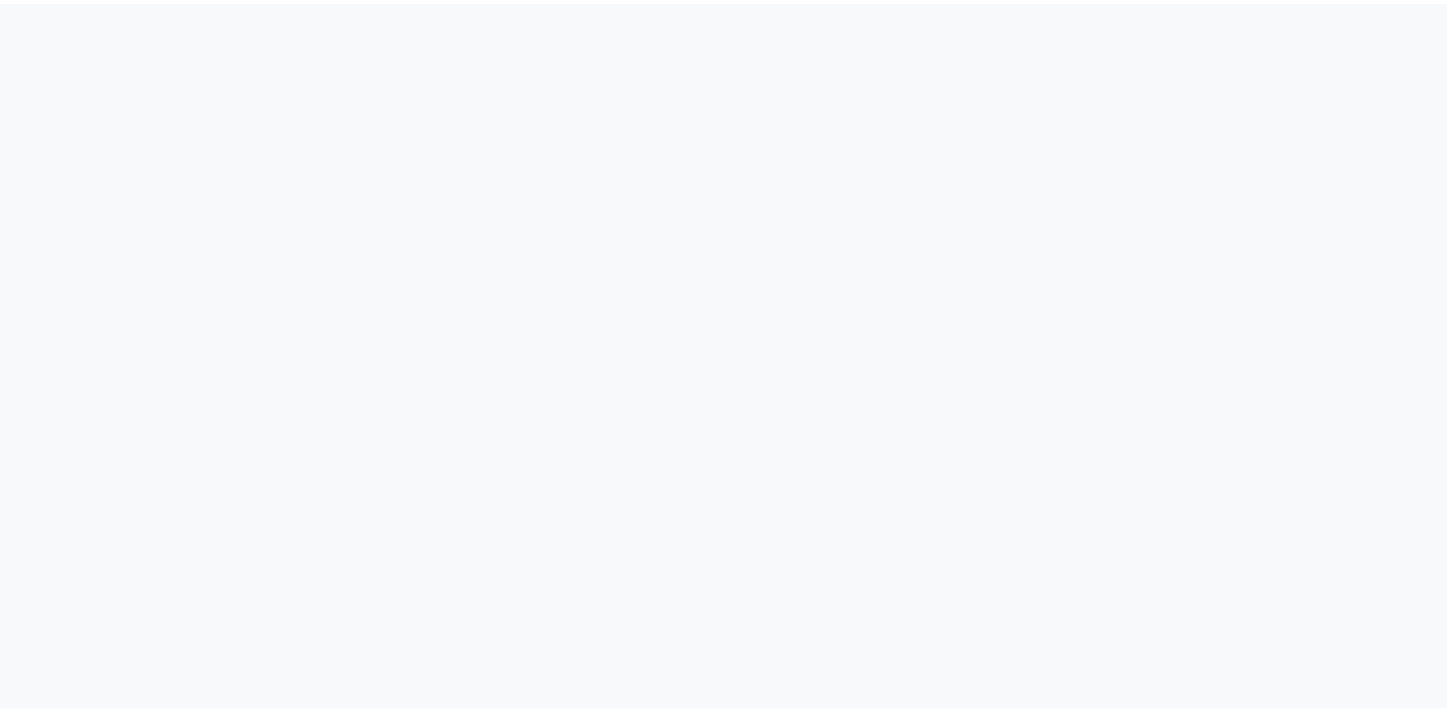 scroll, scrollTop: 0, scrollLeft: 0, axis: both 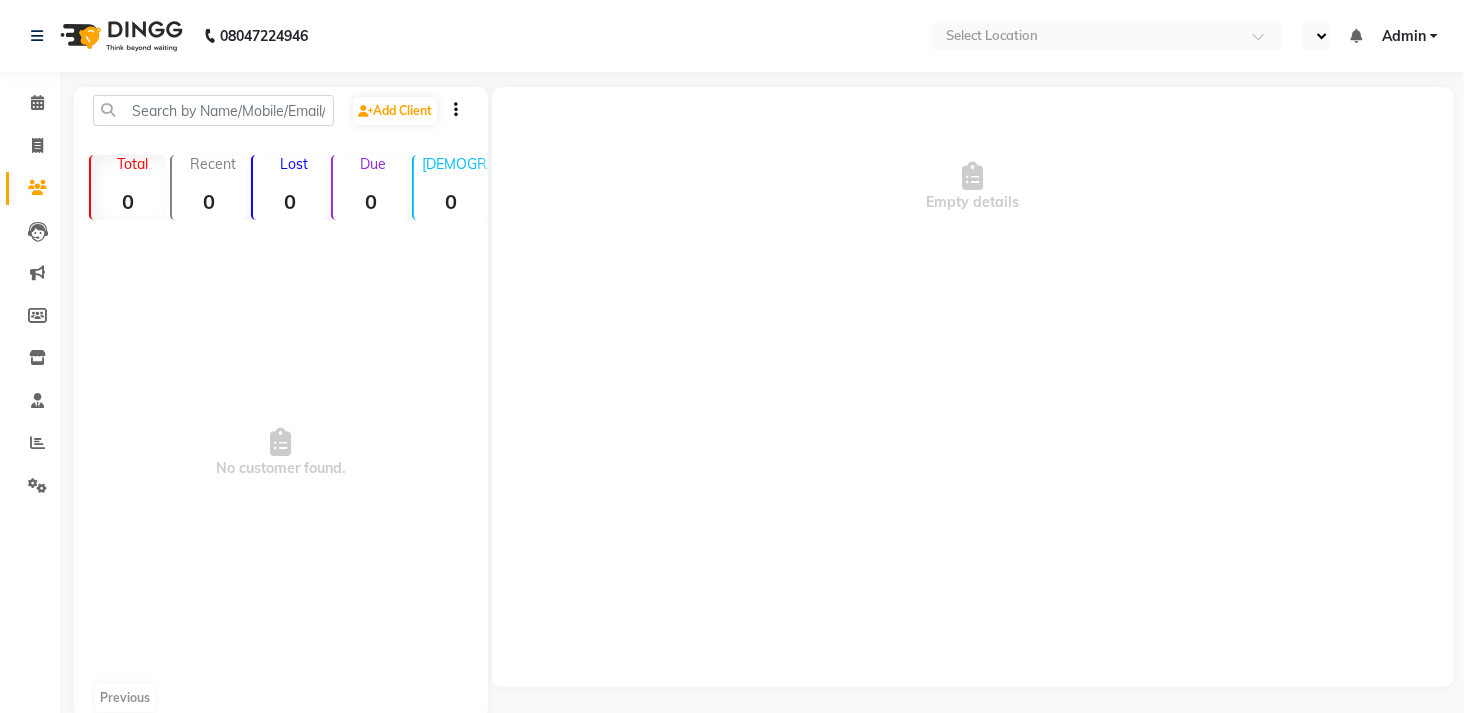select on "en" 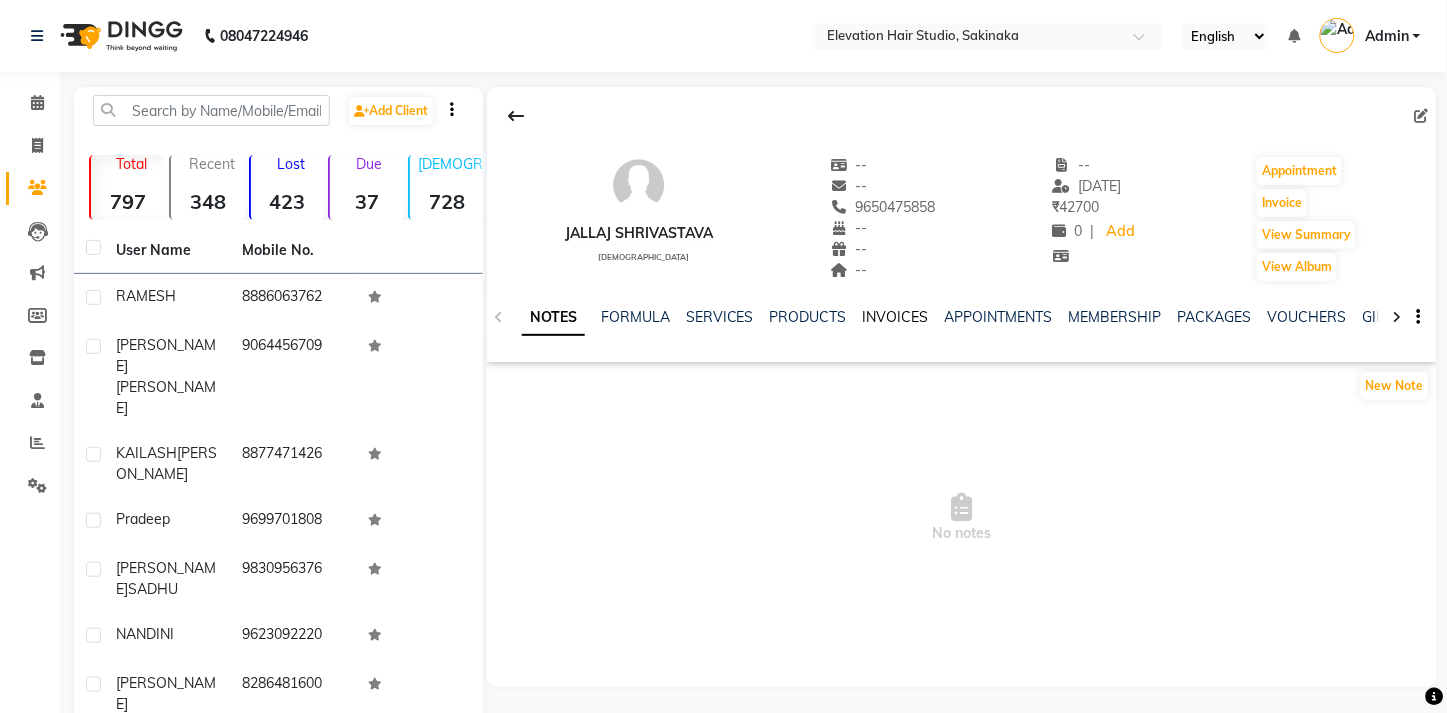 click on "INVOICES" 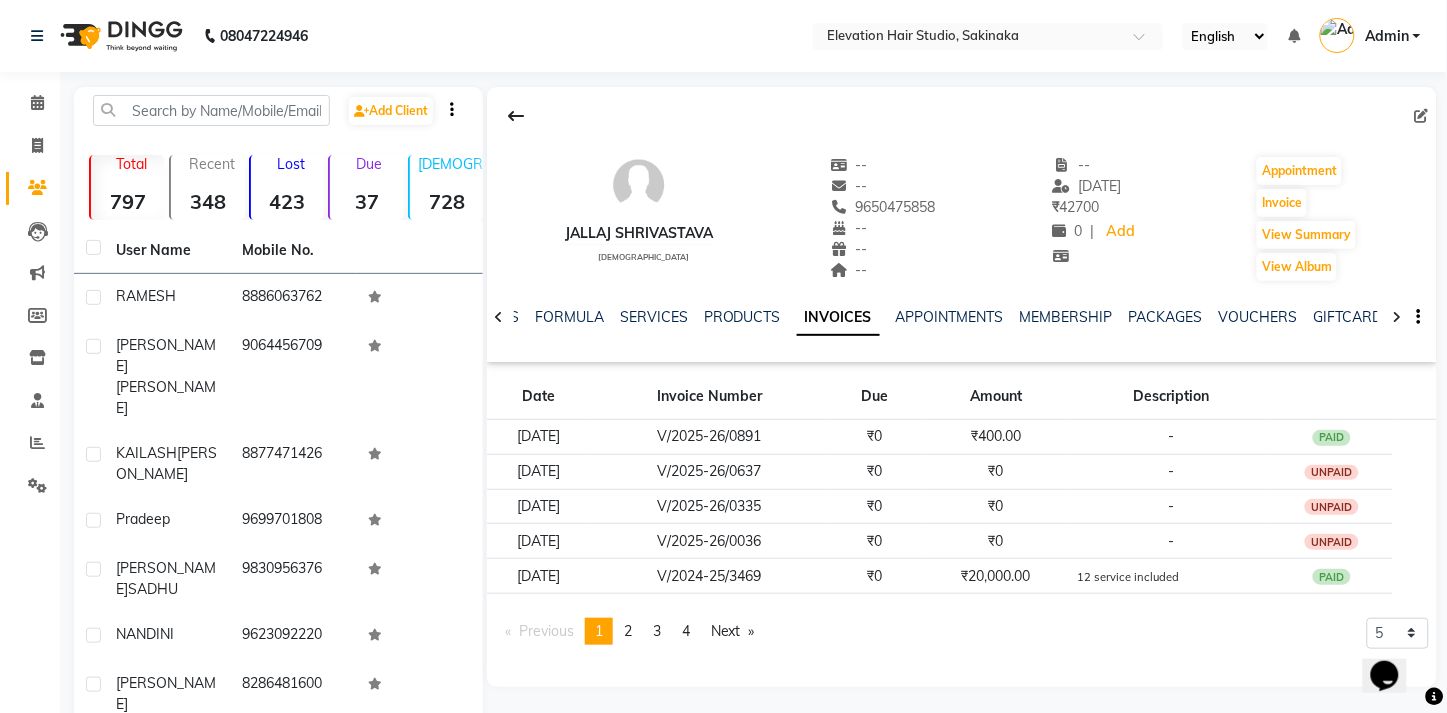 scroll, scrollTop: 0, scrollLeft: 0, axis: both 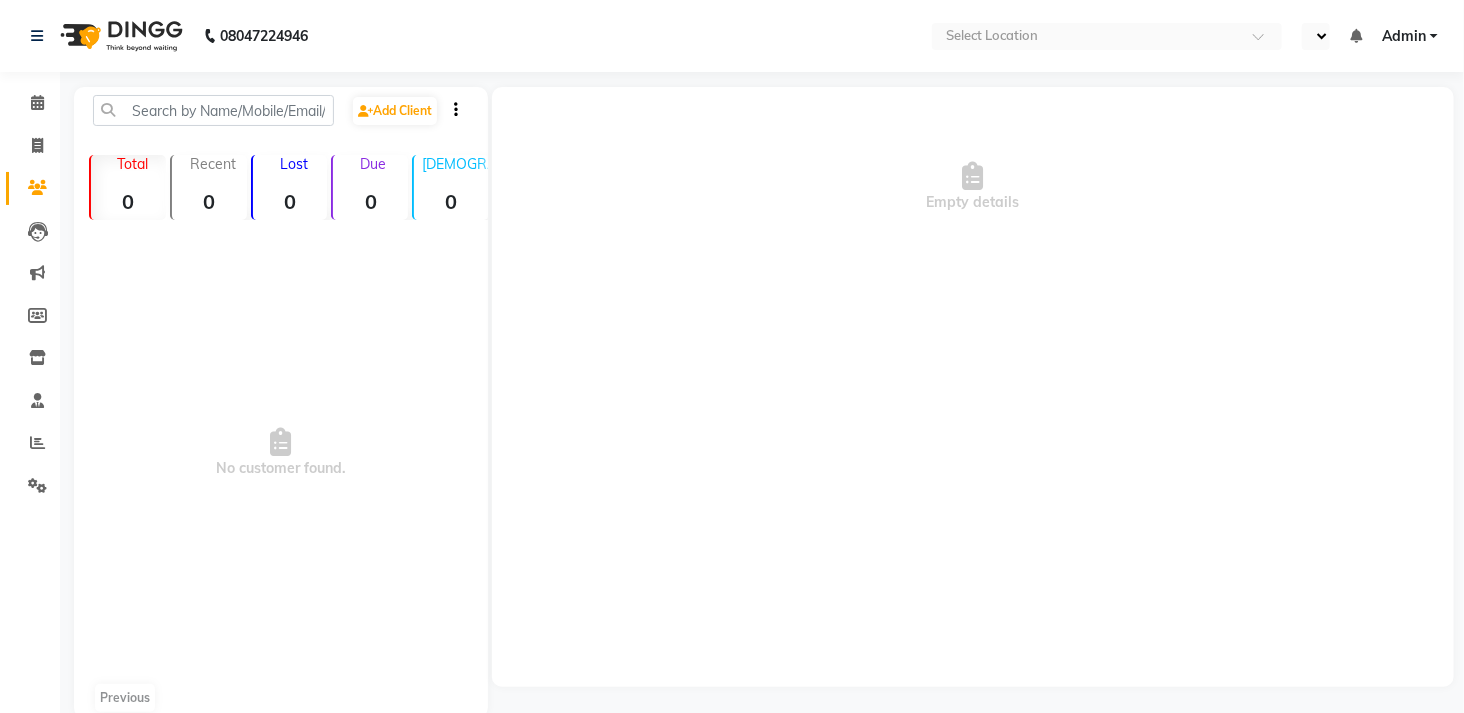 select on "en" 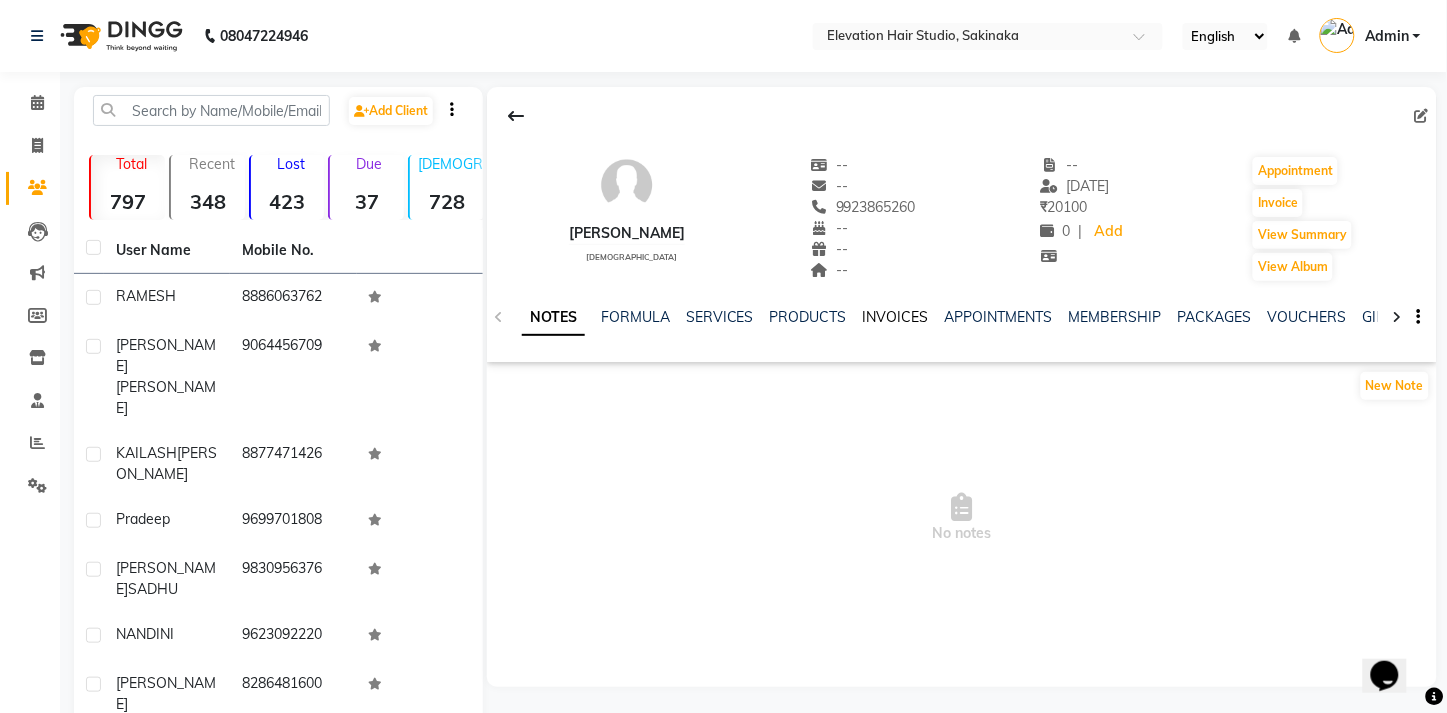 scroll, scrollTop: 0, scrollLeft: 0, axis: both 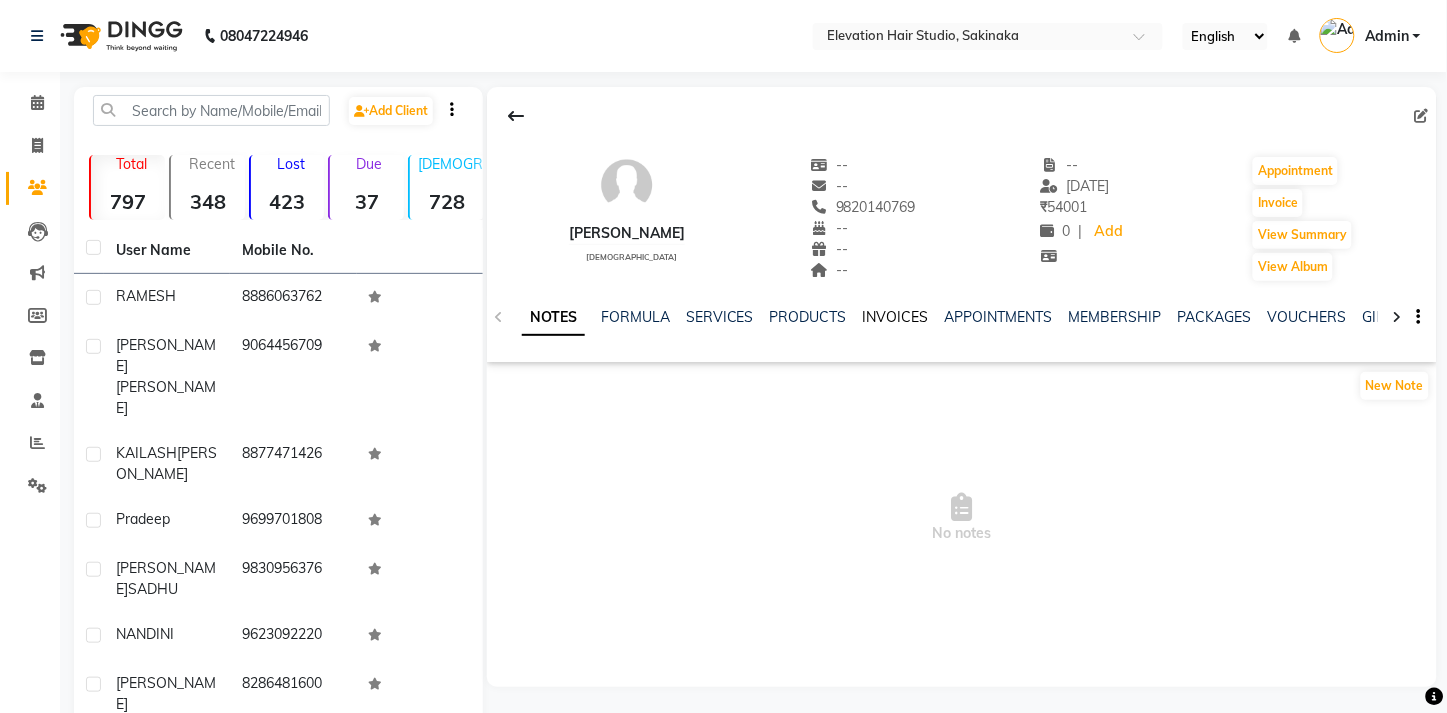 click on "INVOICES" 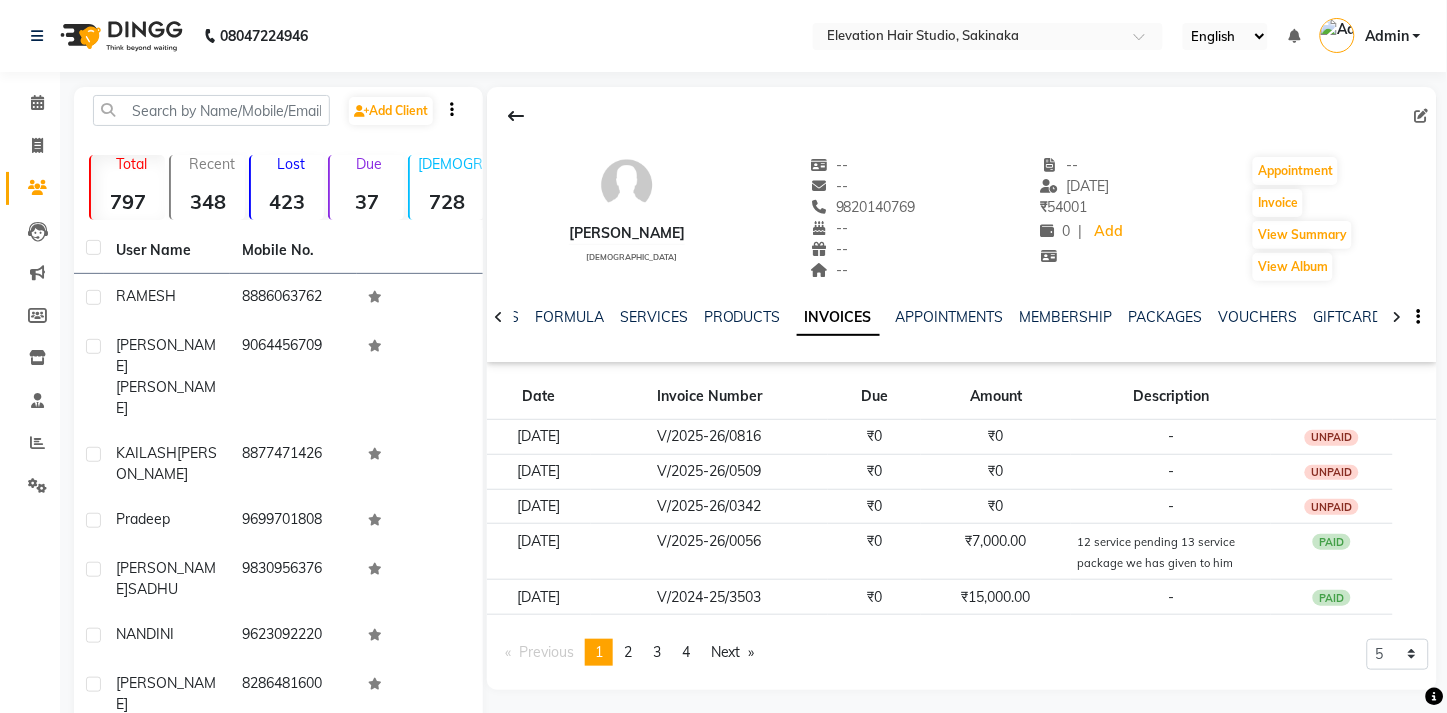 click on "[PERSON_NAME]   [DEMOGRAPHIC_DATA]  --   --   9820140769  --  --  --  -- [DATE] ₹    54001 0 |  Add   Appointment   Invoice  View Summary  View Album  NOTES FORMULA SERVICES PRODUCTS INVOICES APPOINTMENTS MEMBERSHIP PACKAGES VOUCHERS GIFTCARDS POINTS FORMS FAMILY CARDS WALLET" 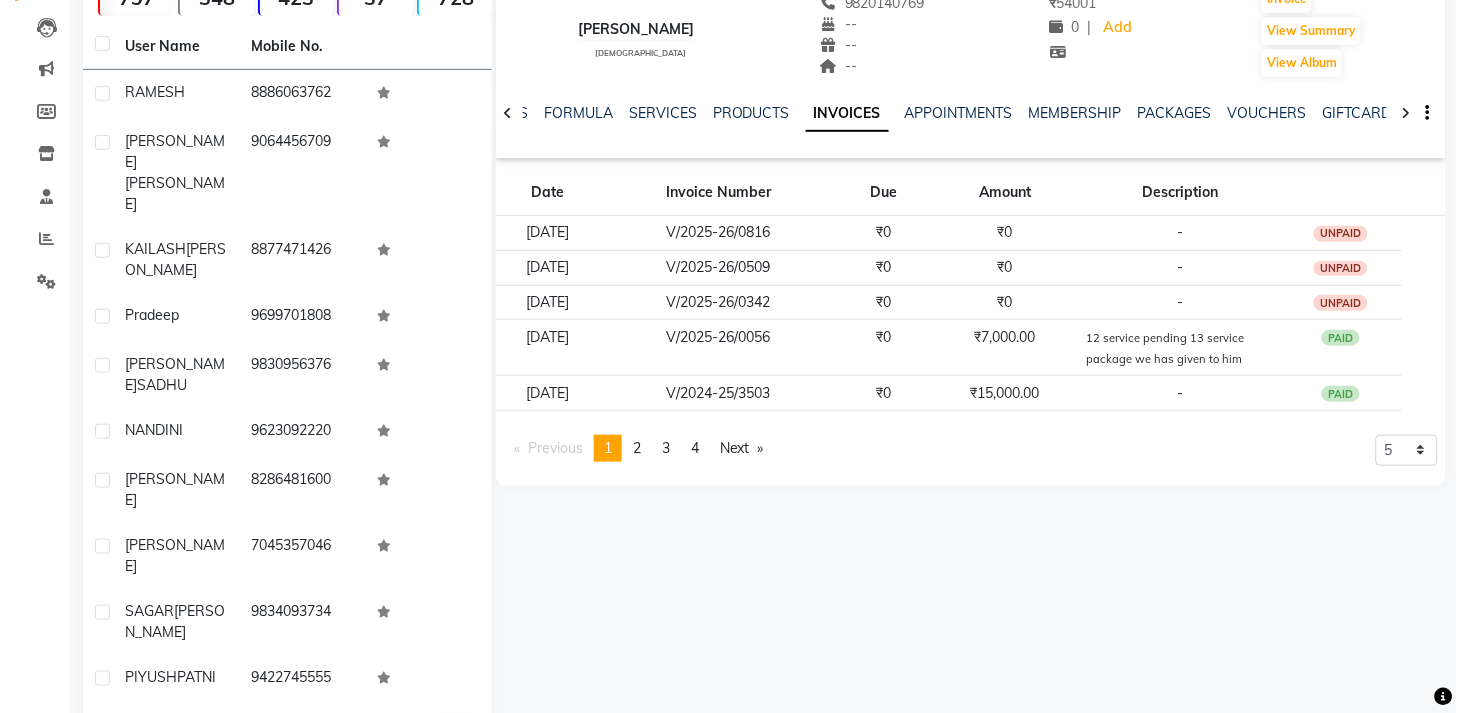 scroll, scrollTop: 0, scrollLeft: 0, axis: both 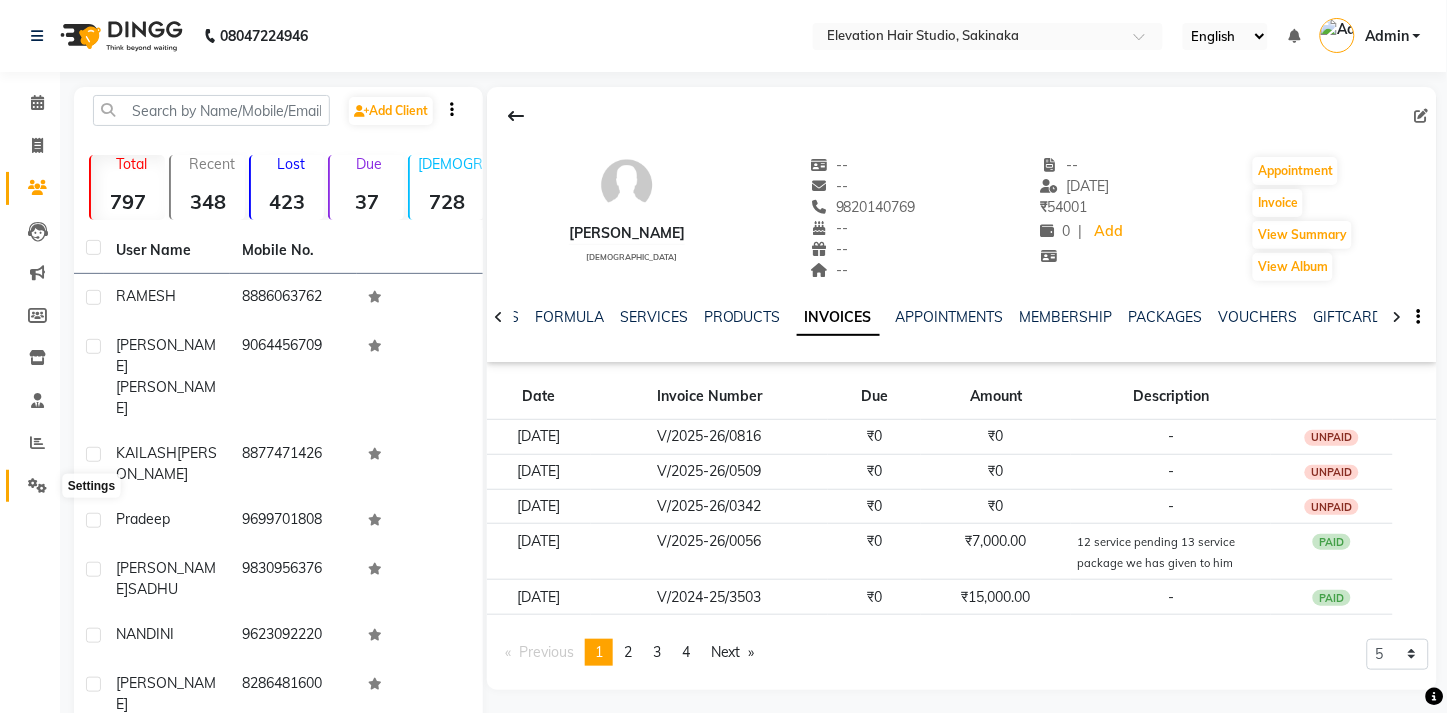 click 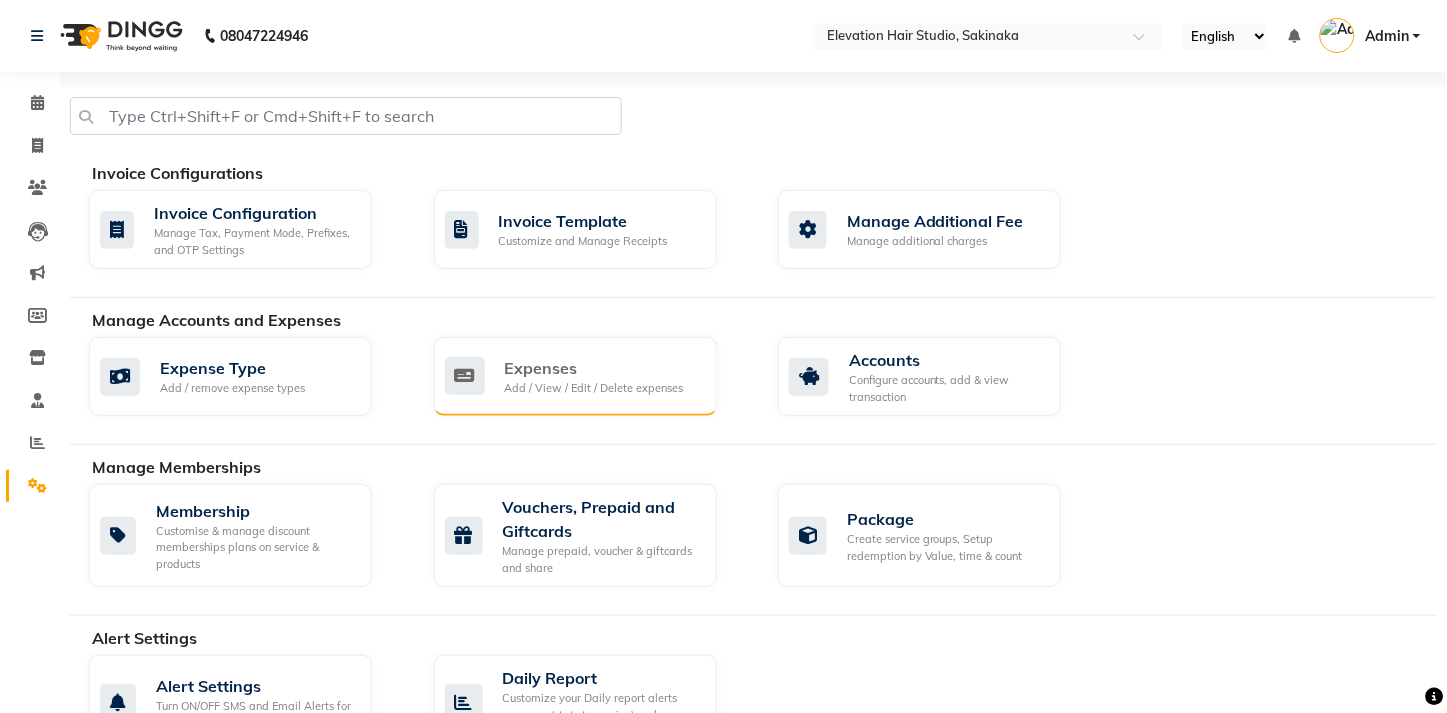 click on "Expenses" 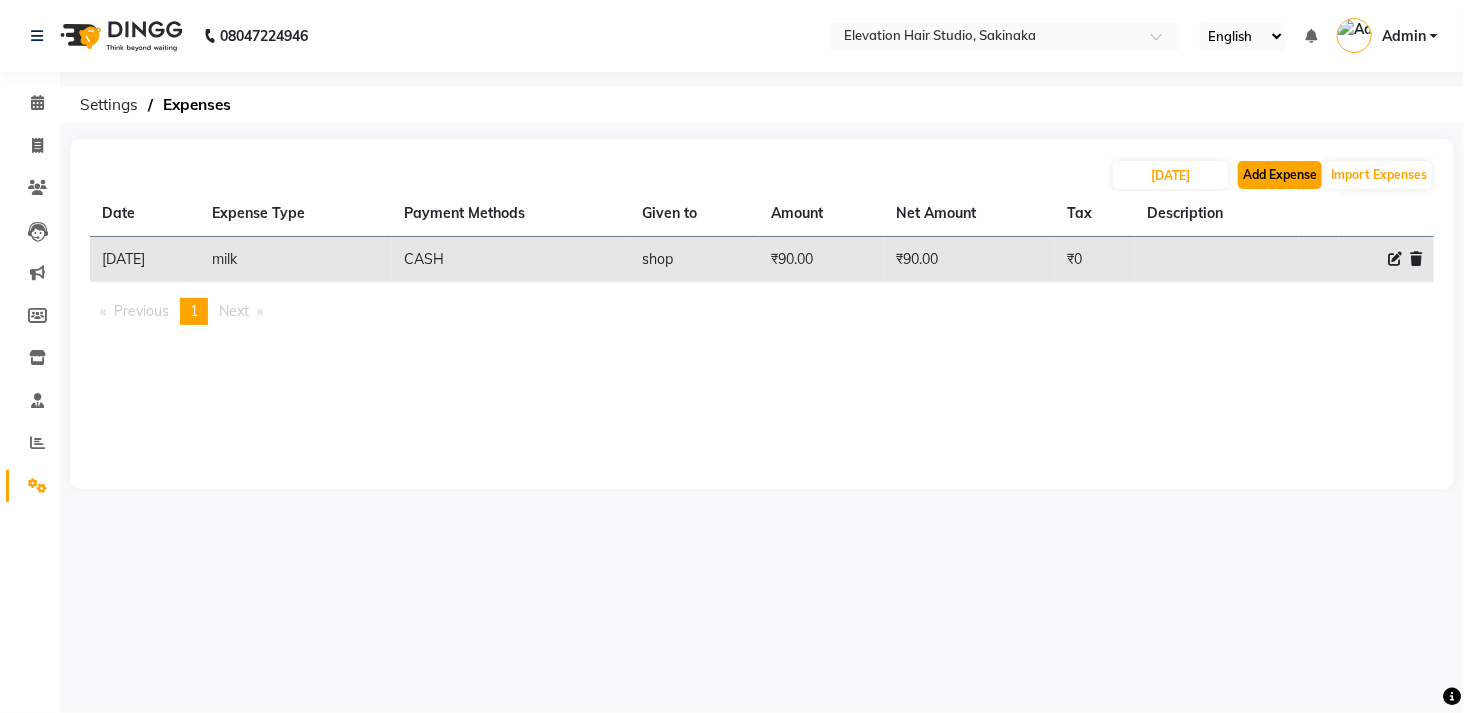 click on "Add Expense" 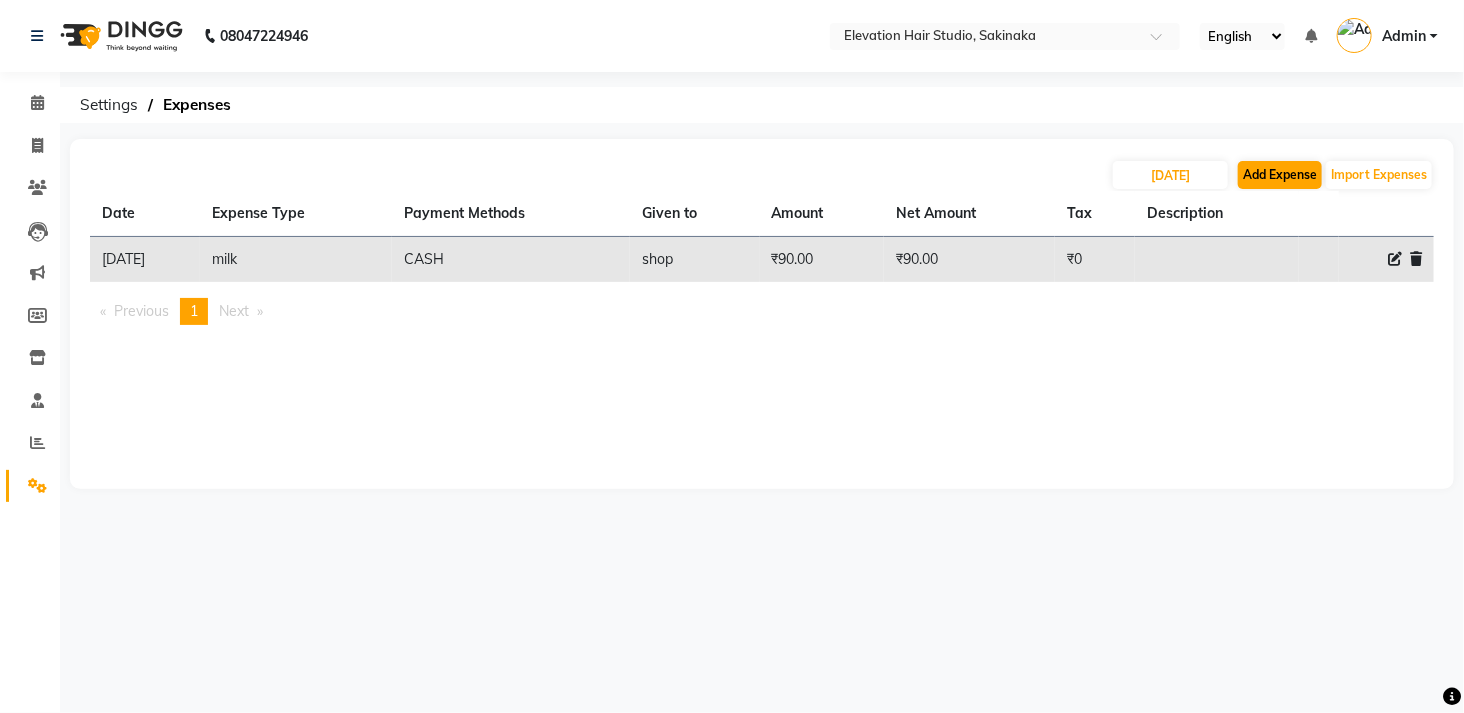 select on "1" 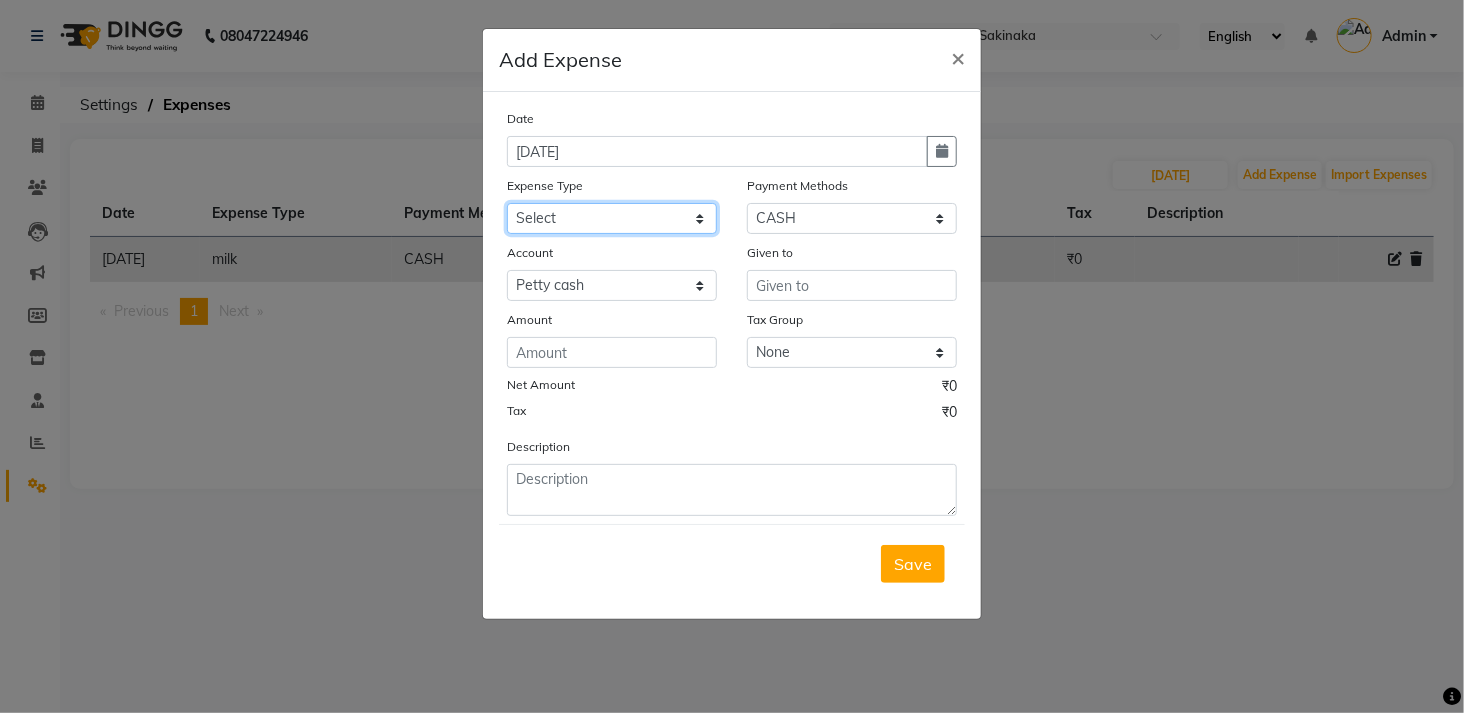 click on "Select AC Adrak Advance Salary agarbatti anees Appron asmoul advance salary Bank charges Car maintenance  CARPENTER Cash Deposited to bank Cash Handed over to Owner cellphone Client Snacks Clinical charges coffee conditioner courier diliptip dustbinplatebottle Equipment extrastuff fridge Fuel glue Govt fee greaser hairpatch hardware Incentive Insurance International purchase israil key lead light bill Loan Repayment Maintenance Marketing medicine milk Miscellaneous MRA ola Other paddlebrush PAINTER Pantry plumber Product product recharge rehman Rent Salary salary salary sandwich shampoo Staff Snacks sugar TAPE Tax Tea & Refreshment tissue towel trolly Utilities velocity VIDEO water web side WEFAST wireboard xerox" 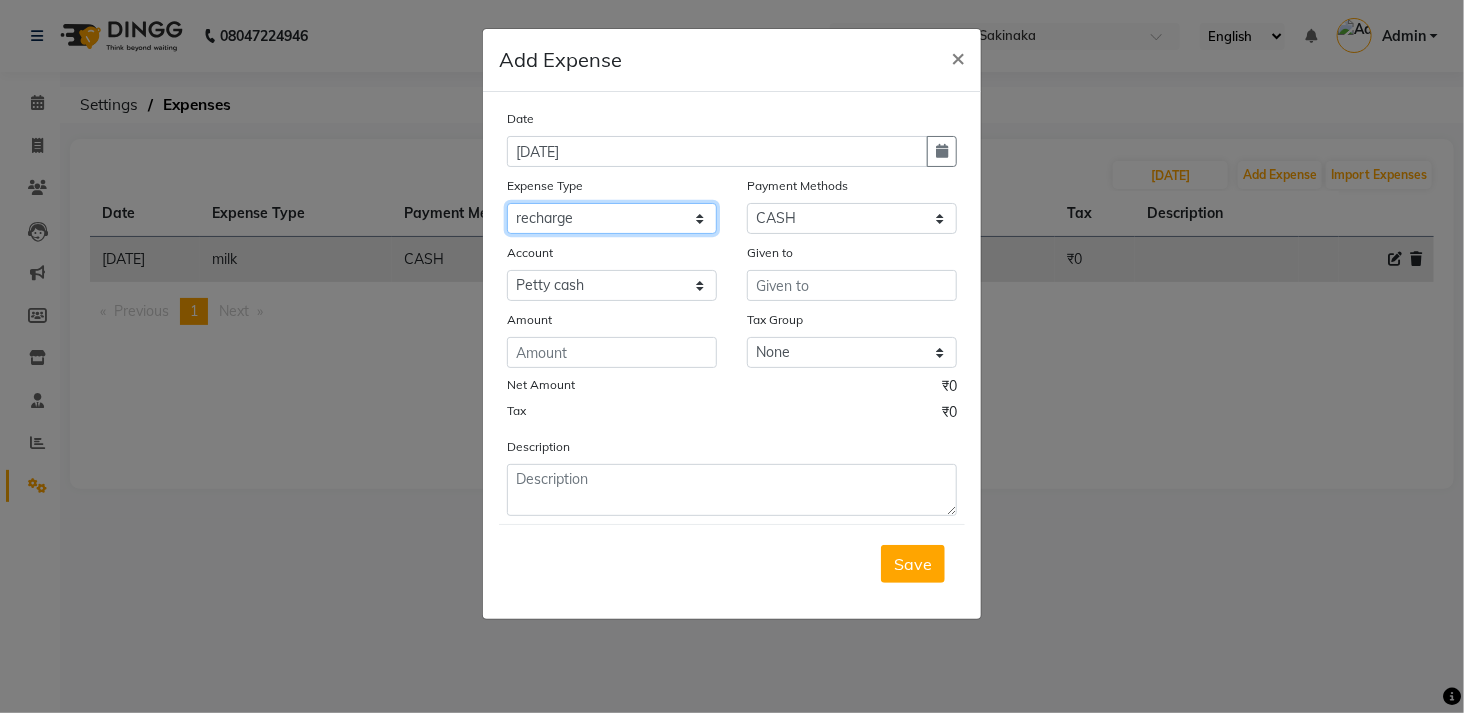 click on "Select AC Adrak Advance Salary agarbatti anees Appron asmoul advance salary Bank charges Car maintenance  CARPENTER Cash Deposited to bank Cash Handed over to Owner cellphone Client Snacks Clinical charges coffee conditioner courier diliptip dustbinplatebottle Equipment extrastuff fridge Fuel glue Govt fee greaser hairpatch hardware Incentive Insurance International purchase israil key lead light bill Loan Repayment Maintenance Marketing medicine milk Miscellaneous MRA ola Other paddlebrush PAINTER Pantry plumber Product product recharge rehman Rent Salary salary salary sandwich shampoo Staff Snacks sugar TAPE Tax Tea & Refreshment tissue towel trolly Utilities velocity VIDEO water web side WEFAST wireboard xerox" 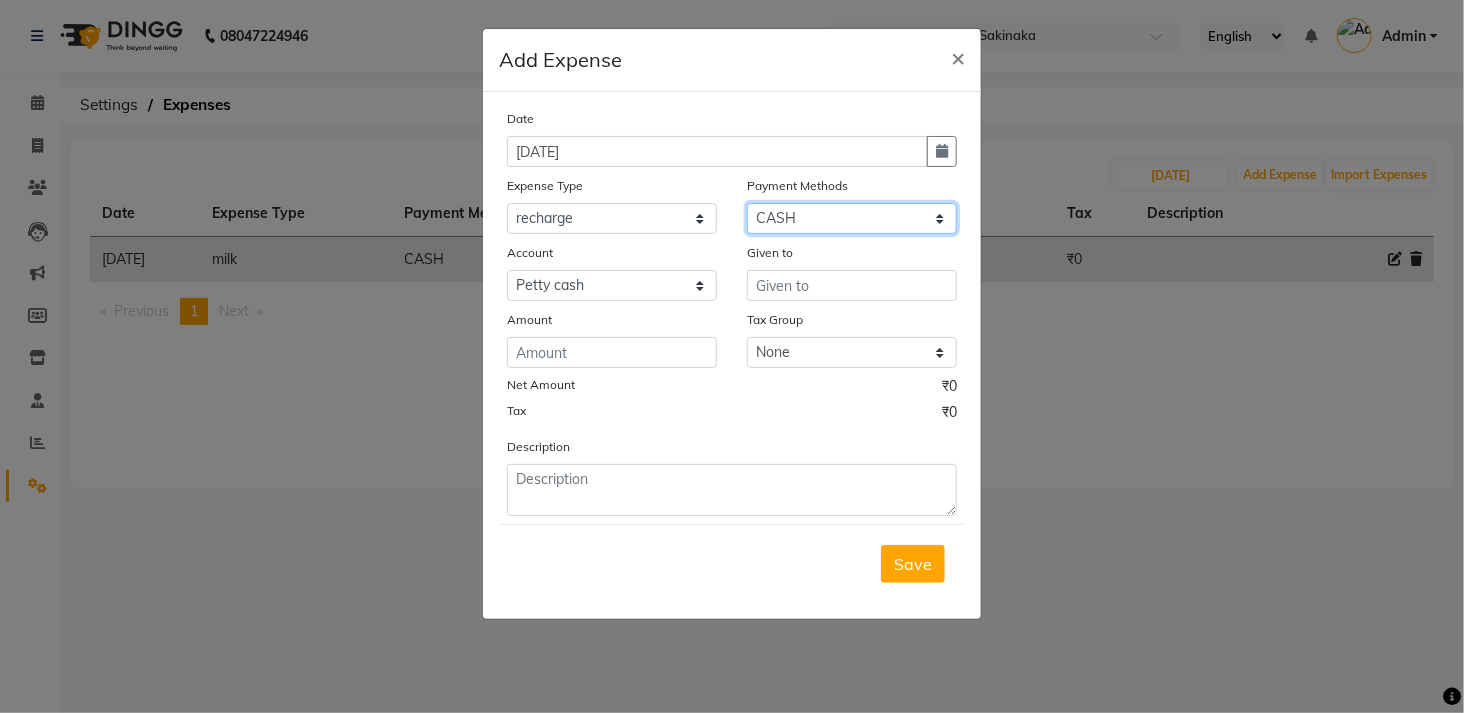 drag, startPoint x: 803, startPoint y: 210, endPoint x: 768, endPoint y: 330, distance: 125 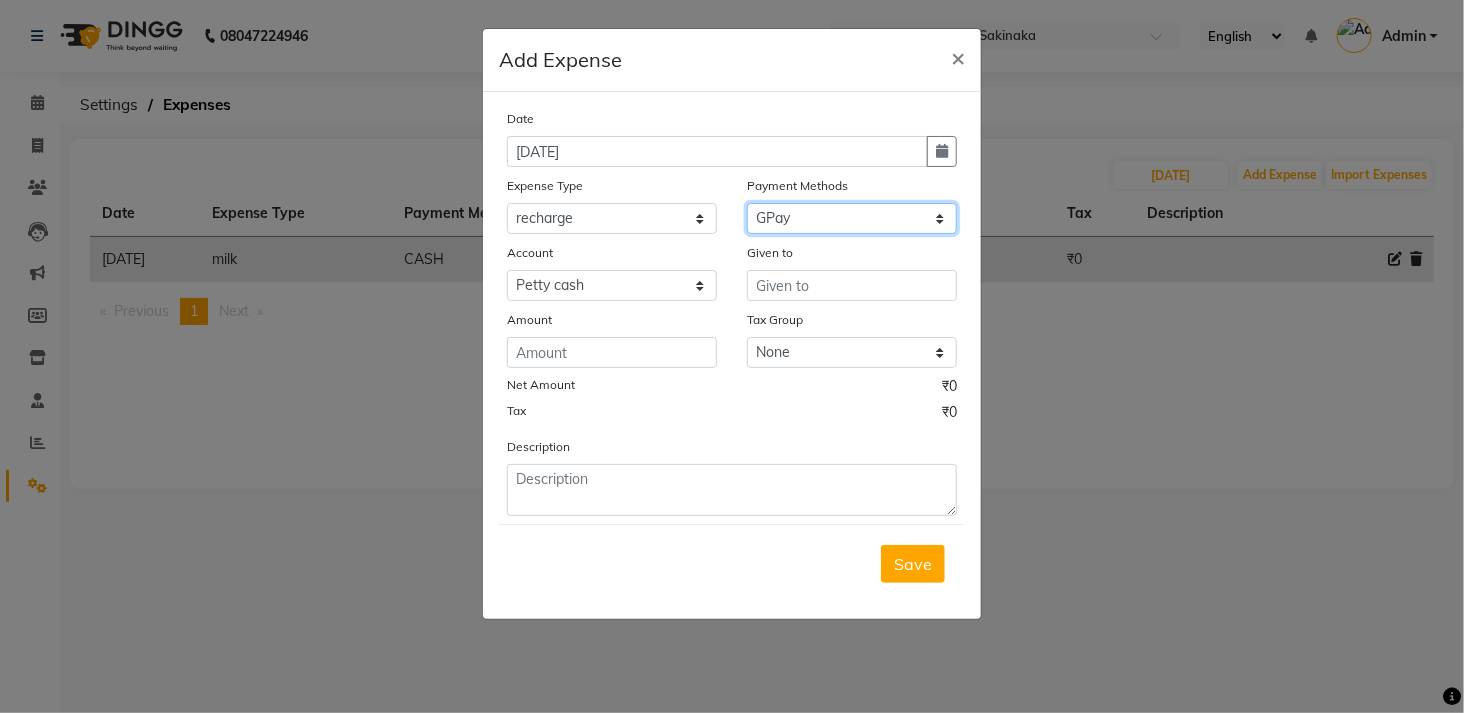 click on "Select CASH CARD GPay PhonePe Loan Cheque Package Visa Card BharatPay PayTM Wallet" 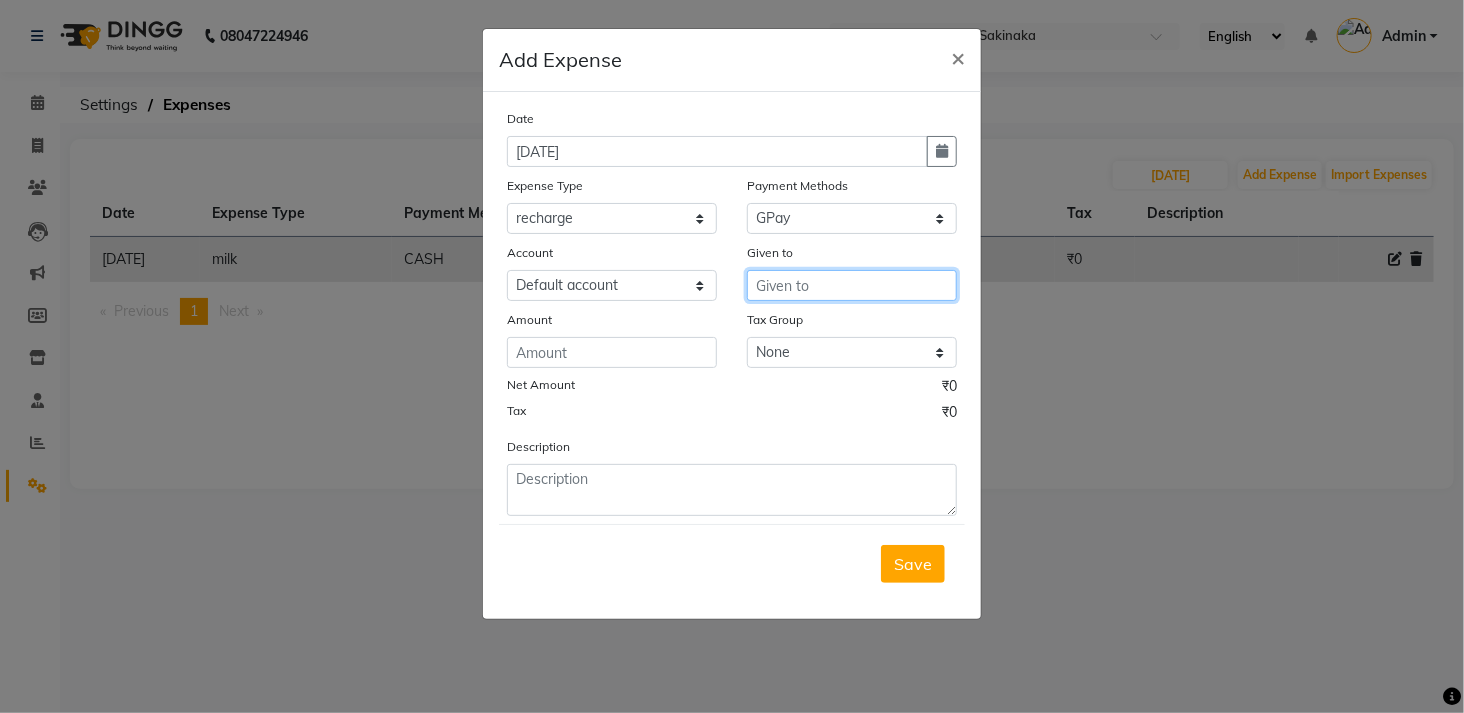 click at bounding box center (852, 285) 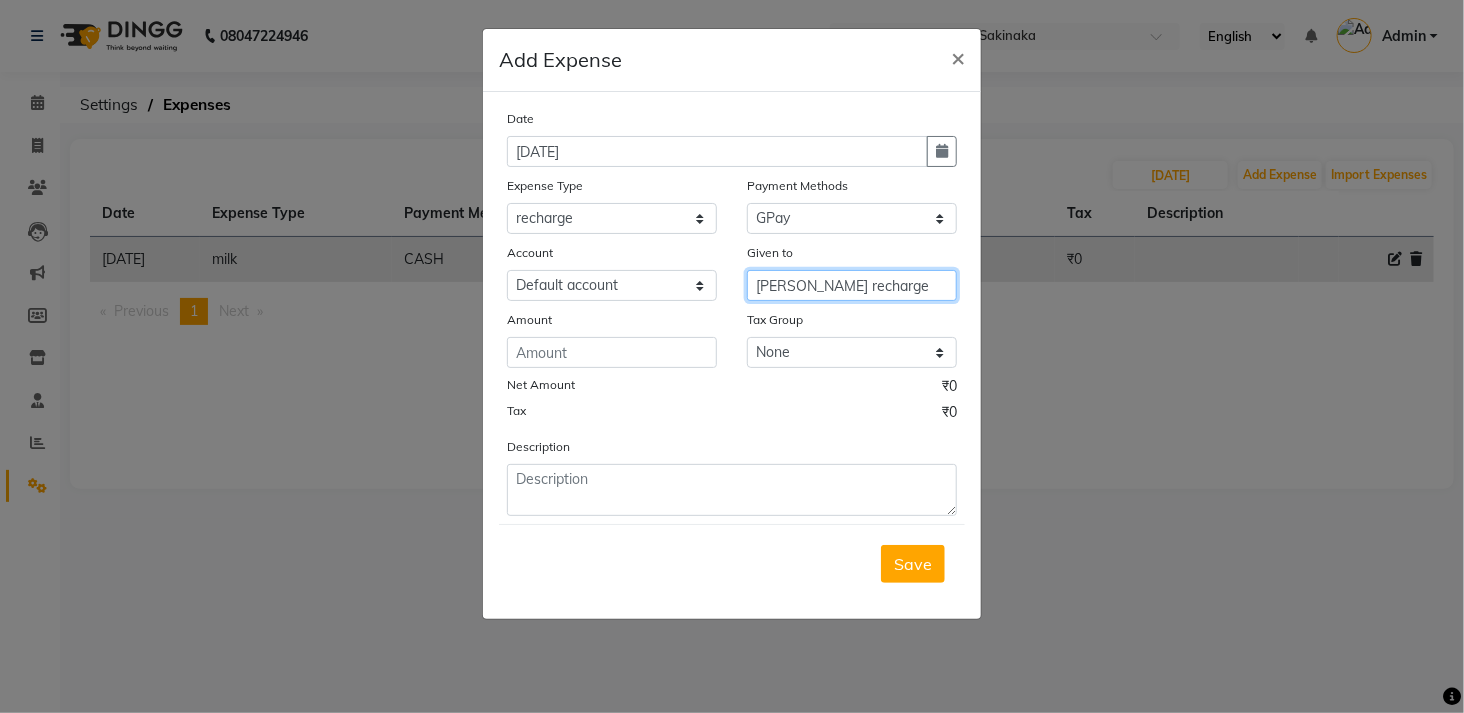 type on "sakinaka recharge" 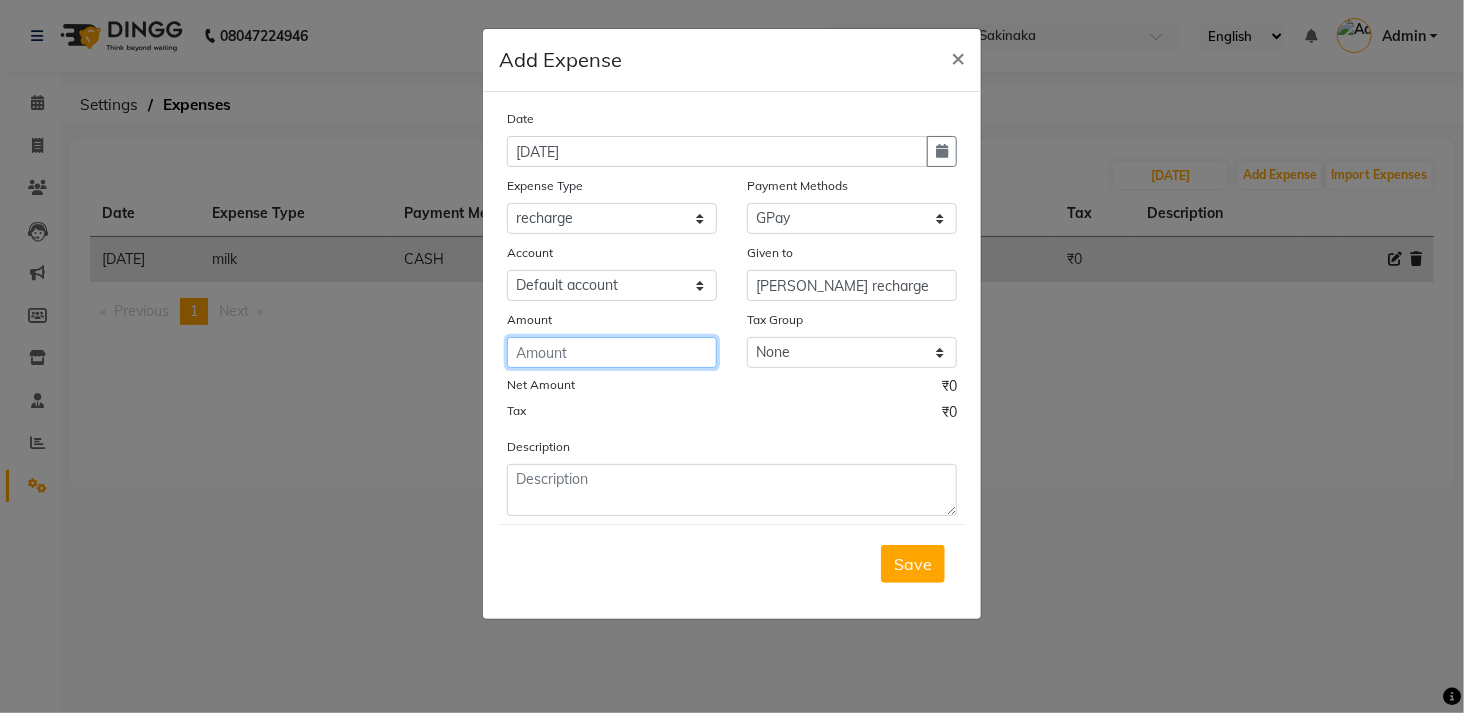 click 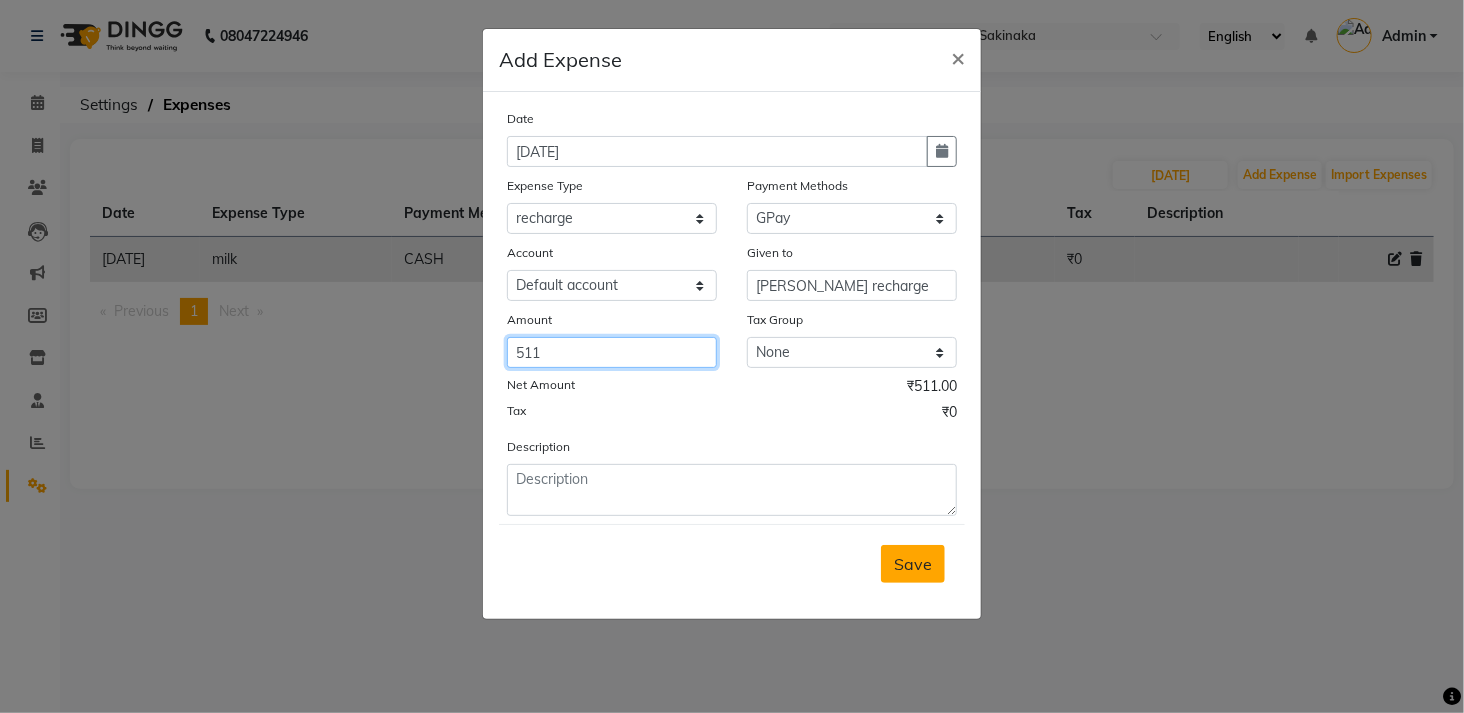 type on "511" 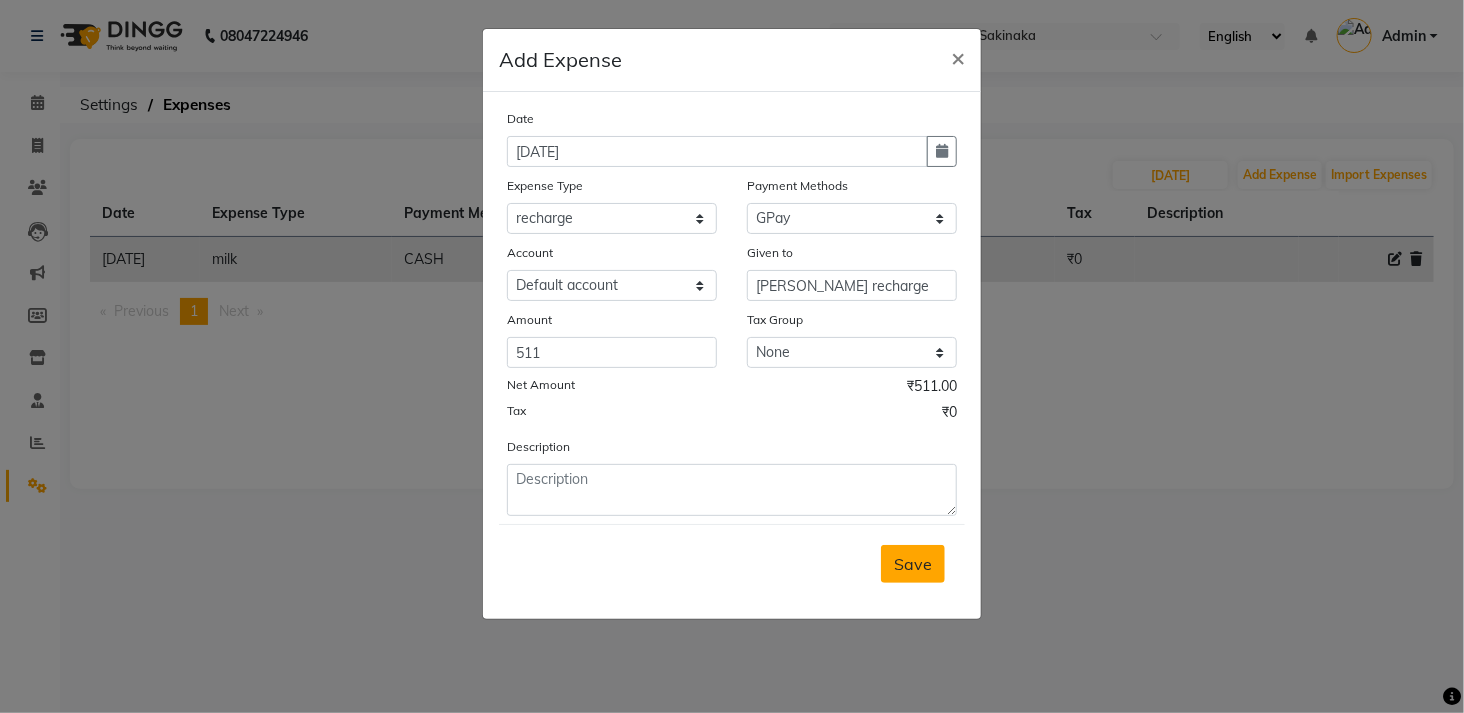 click on "Save" at bounding box center (913, 564) 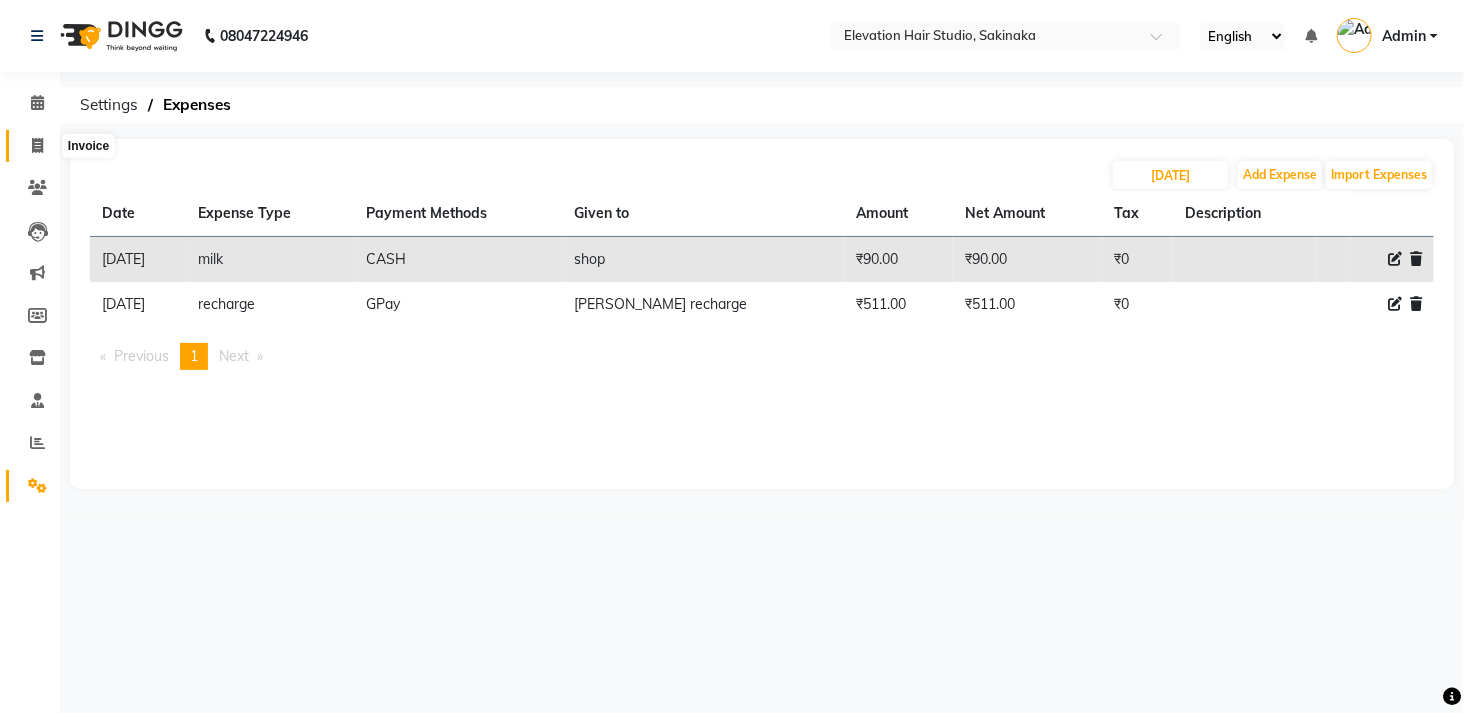 click 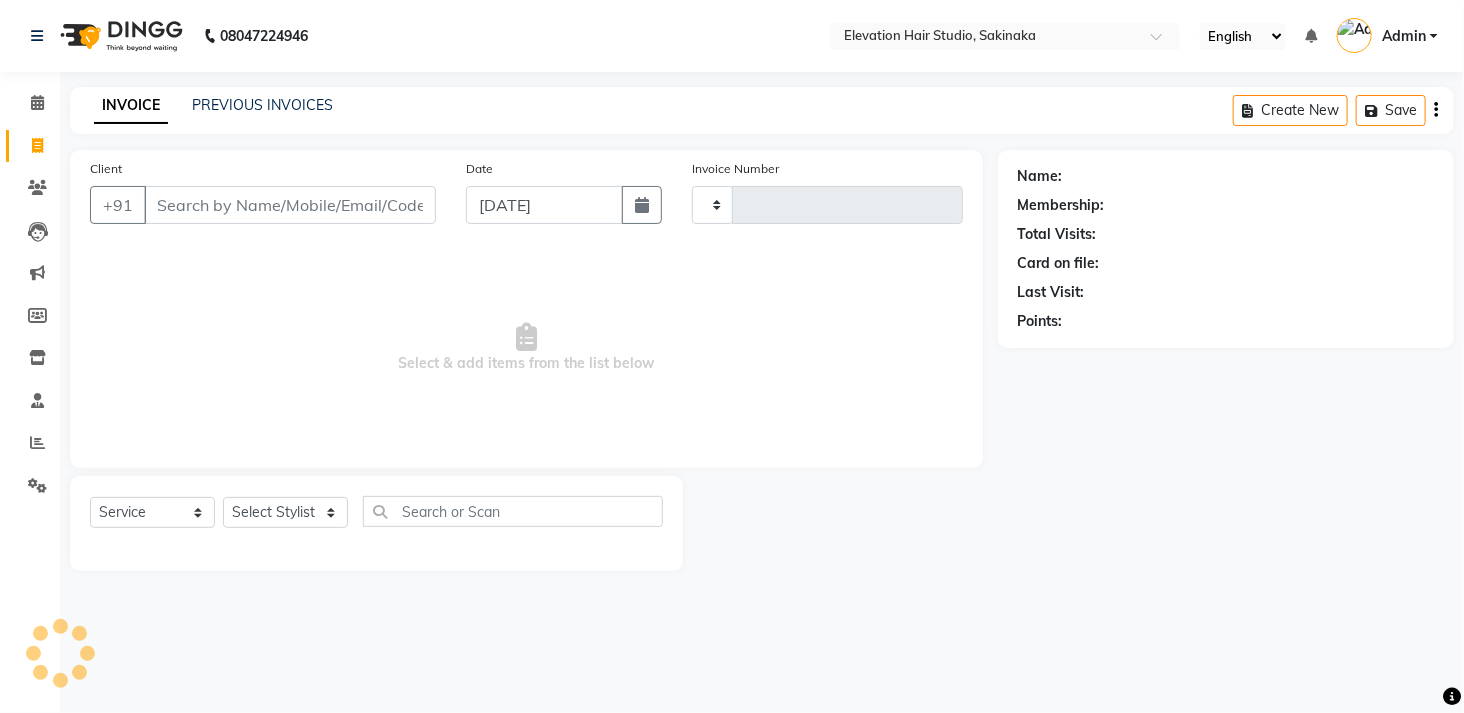 type on "1095" 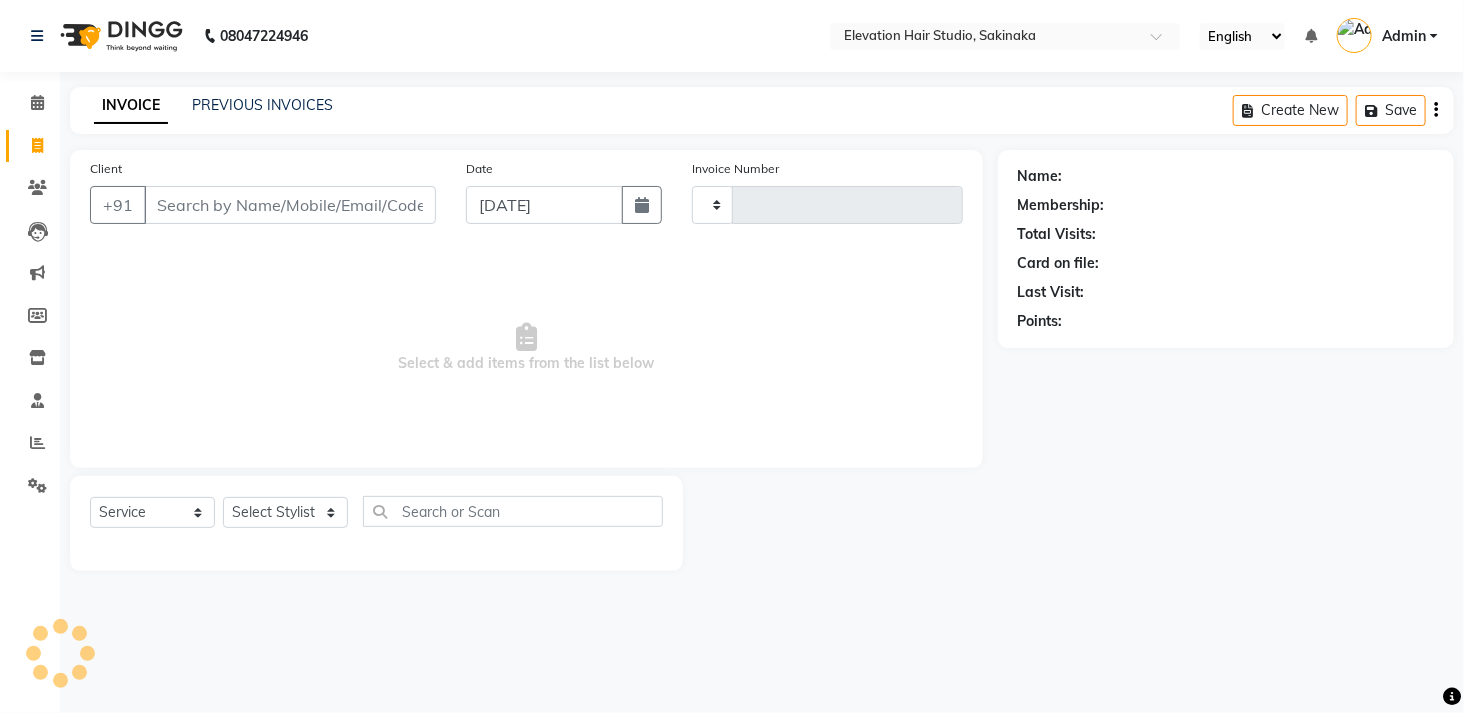 select on "4949" 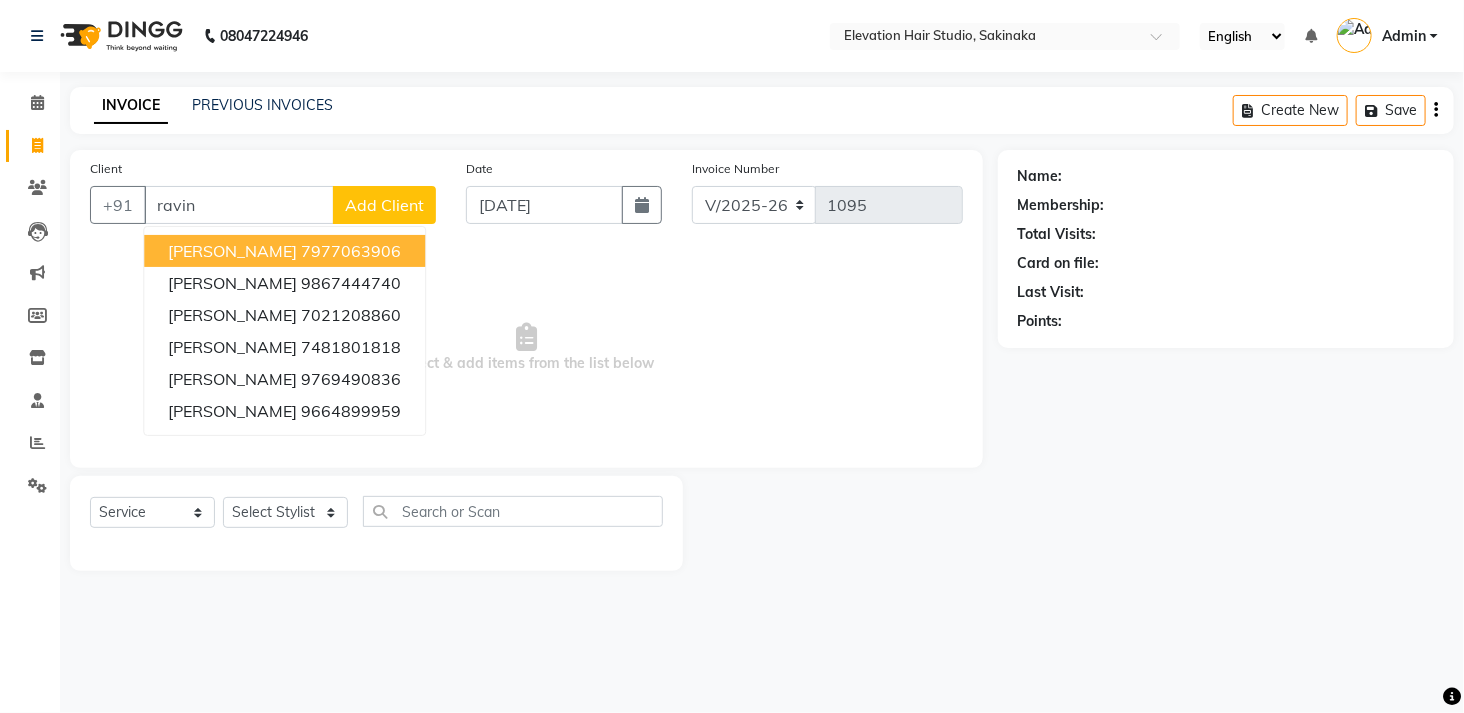 click on "RAVINDAR CHAVAN" at bounding box center [232, 251] 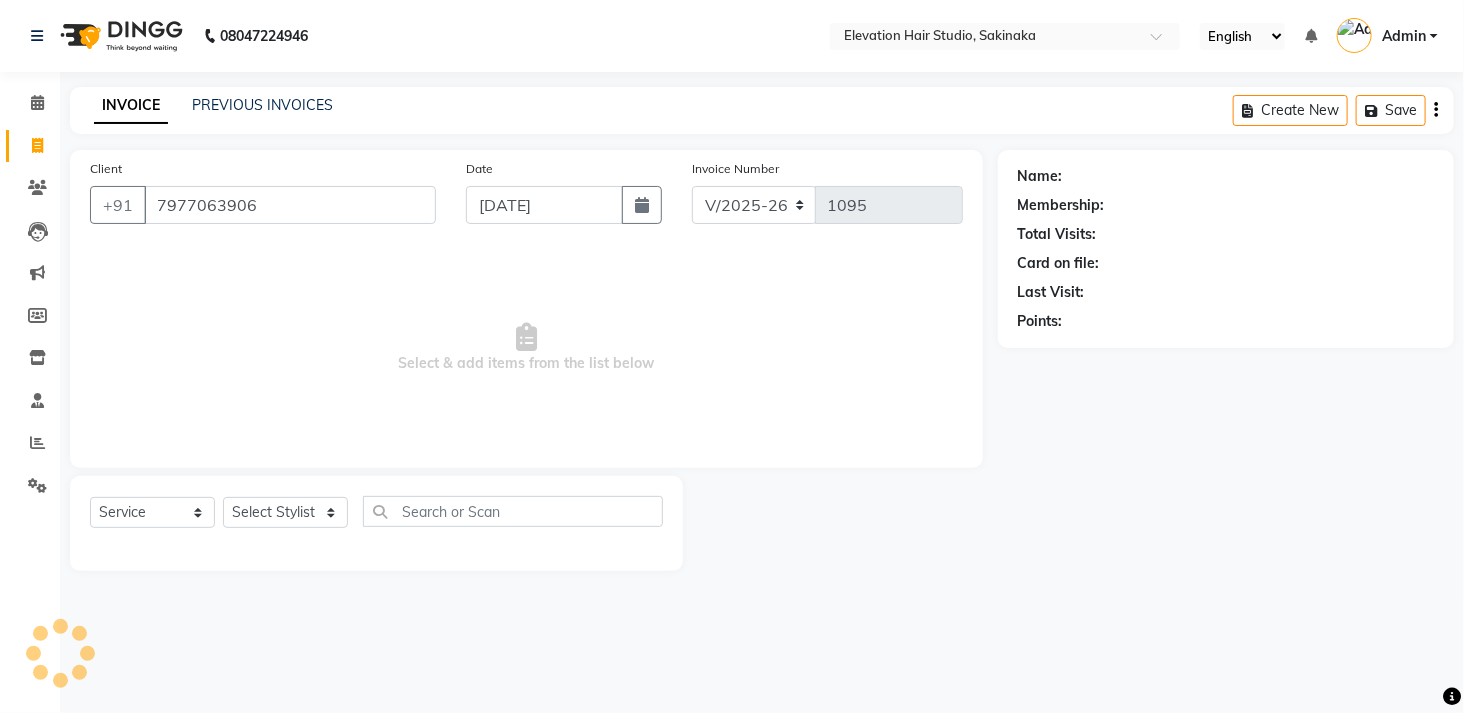 type on "7977063906" 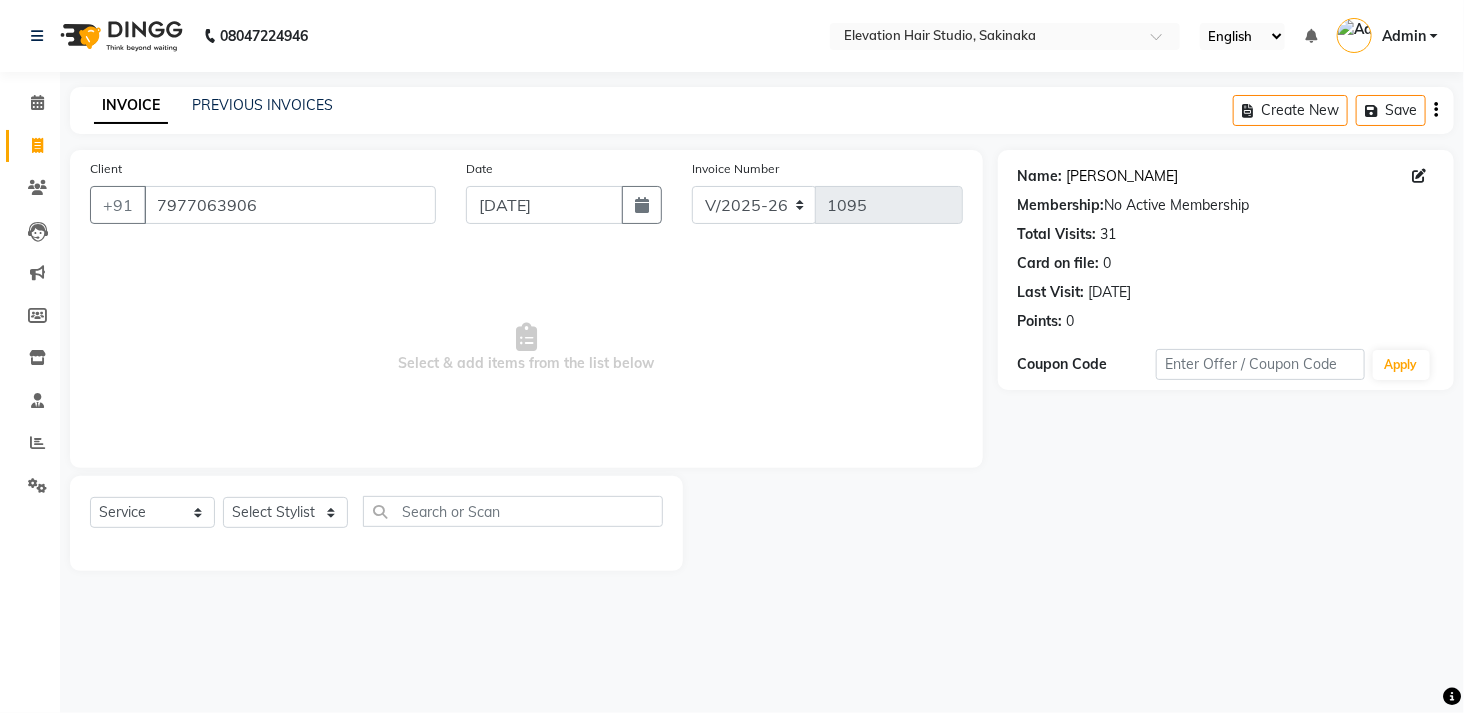 click on "Ravindar Chavan" 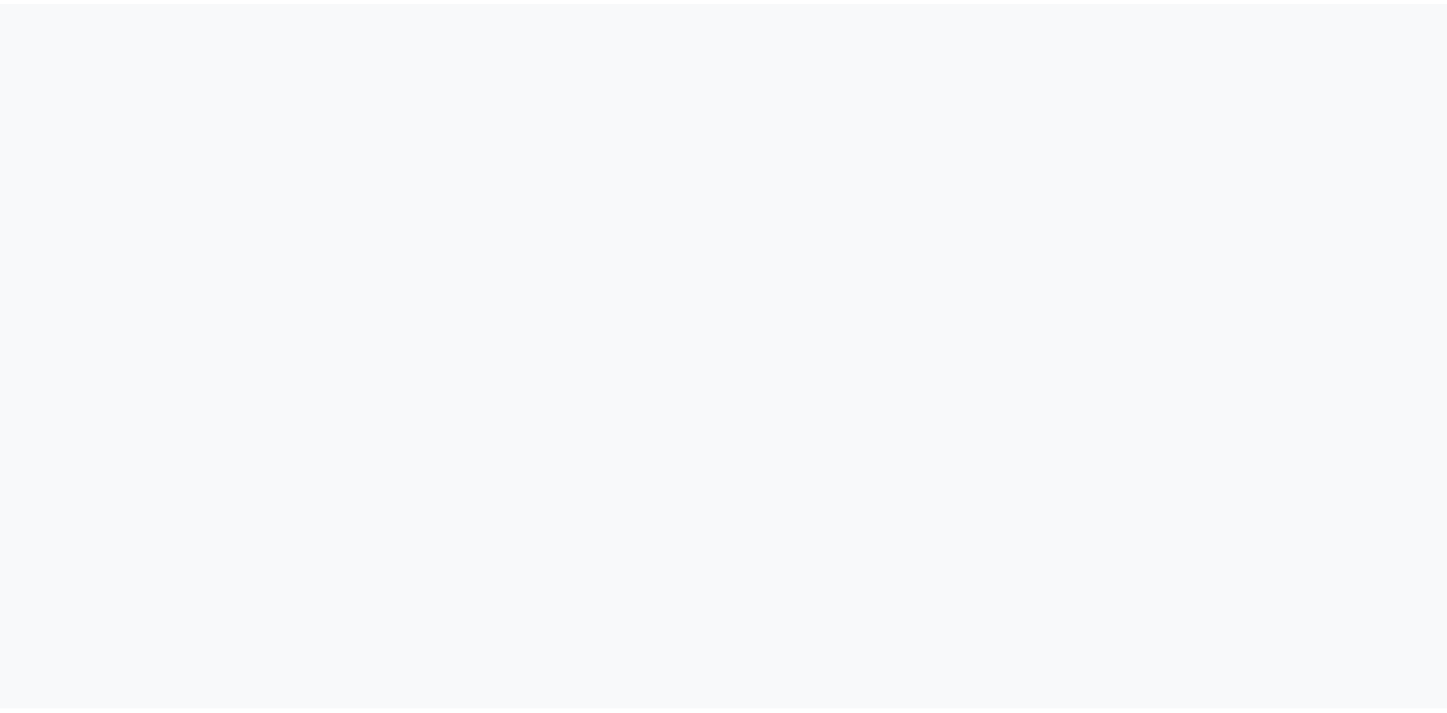 scroll, scrollTop: 0, scrollLeft: 0, axis: both 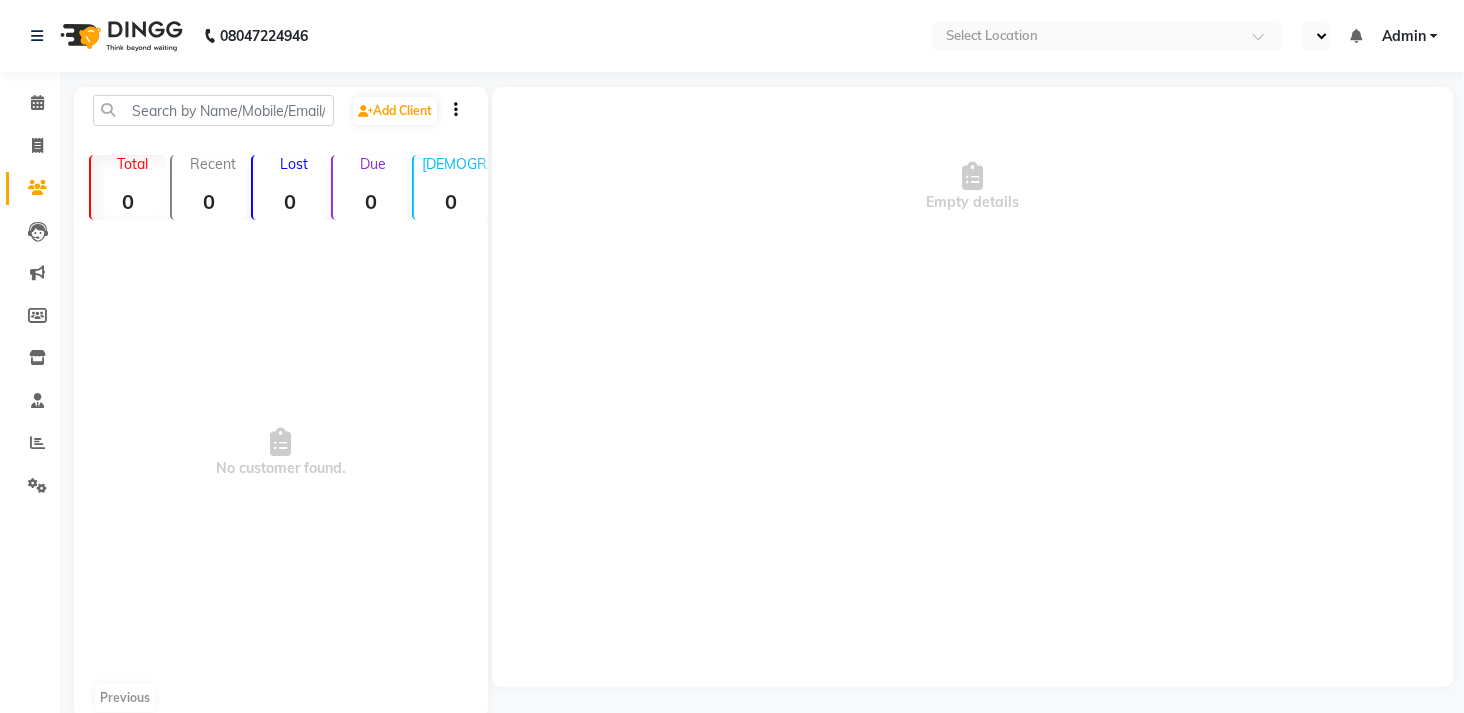 select on "en" 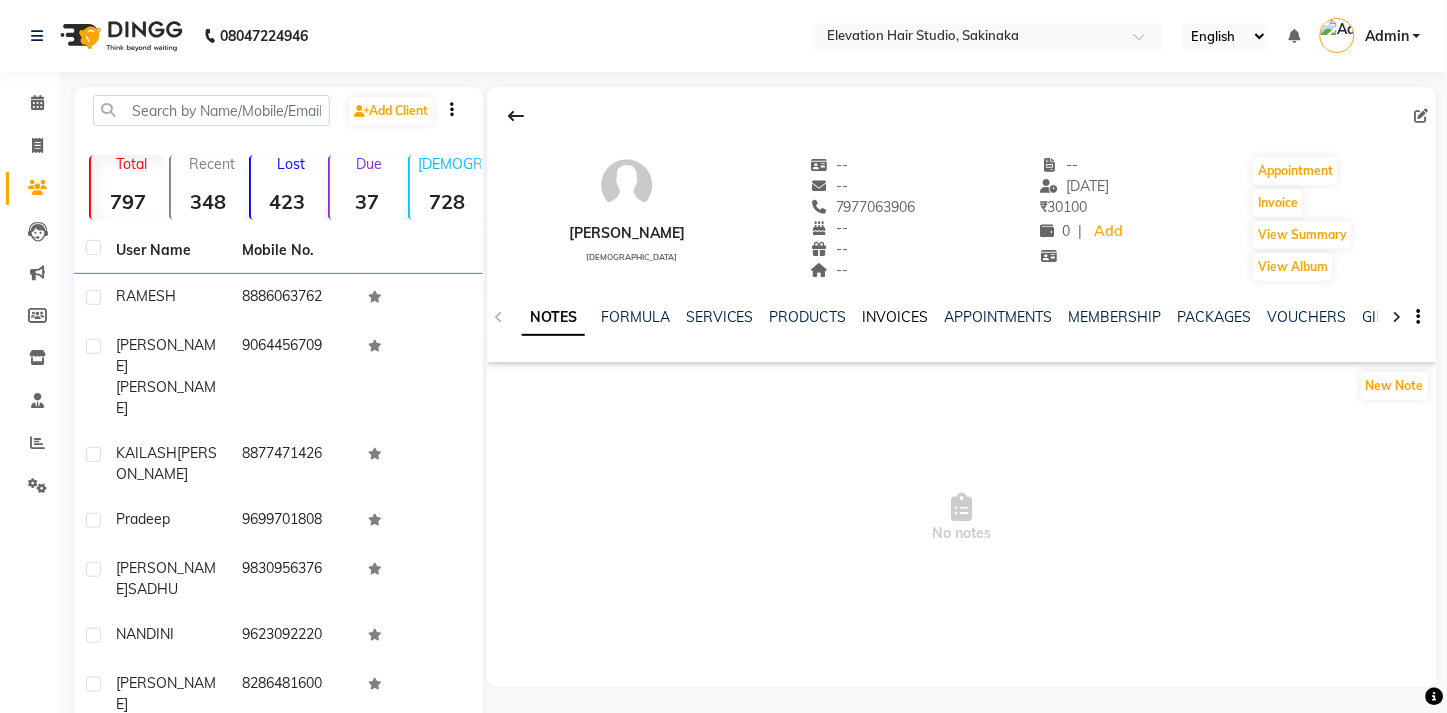 click on "INVOICES" 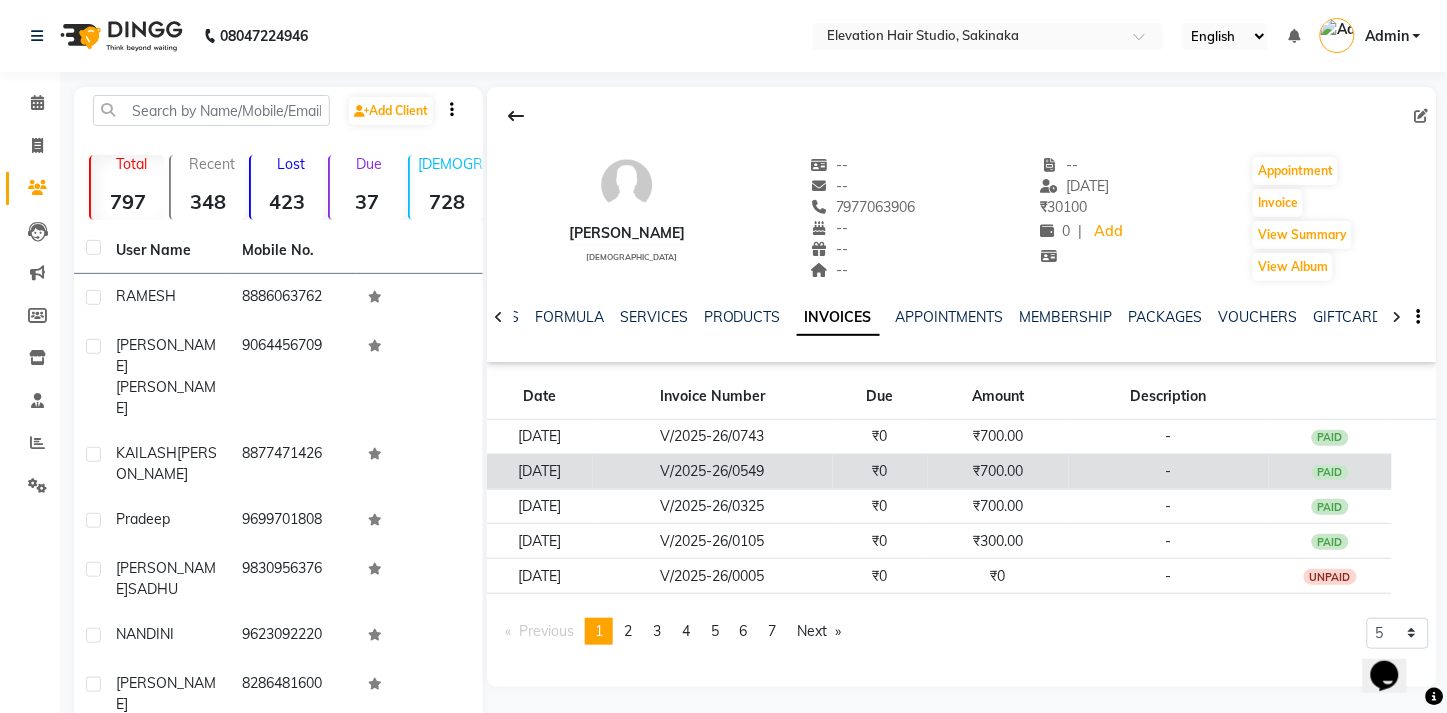 scroll, scrollTop: 0, scrollLeft: 0, axis: both 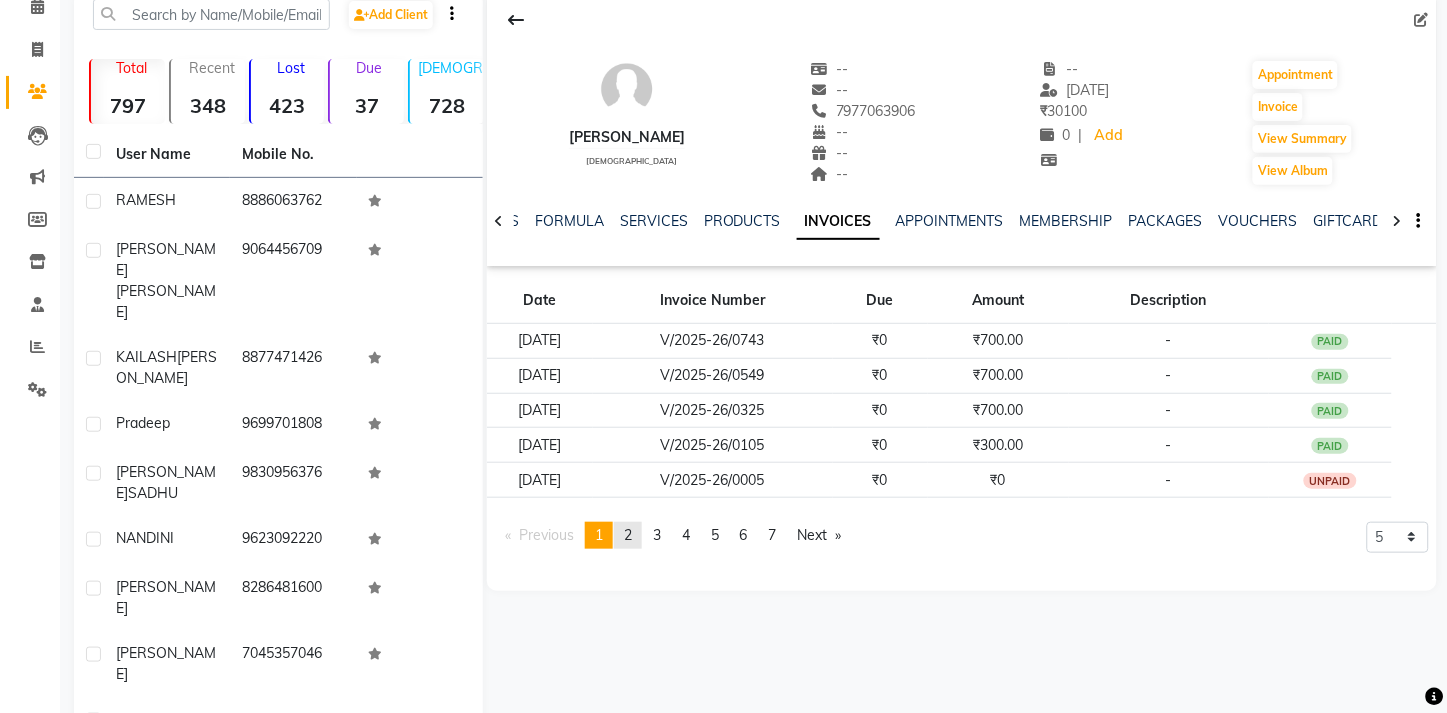 click on "2" 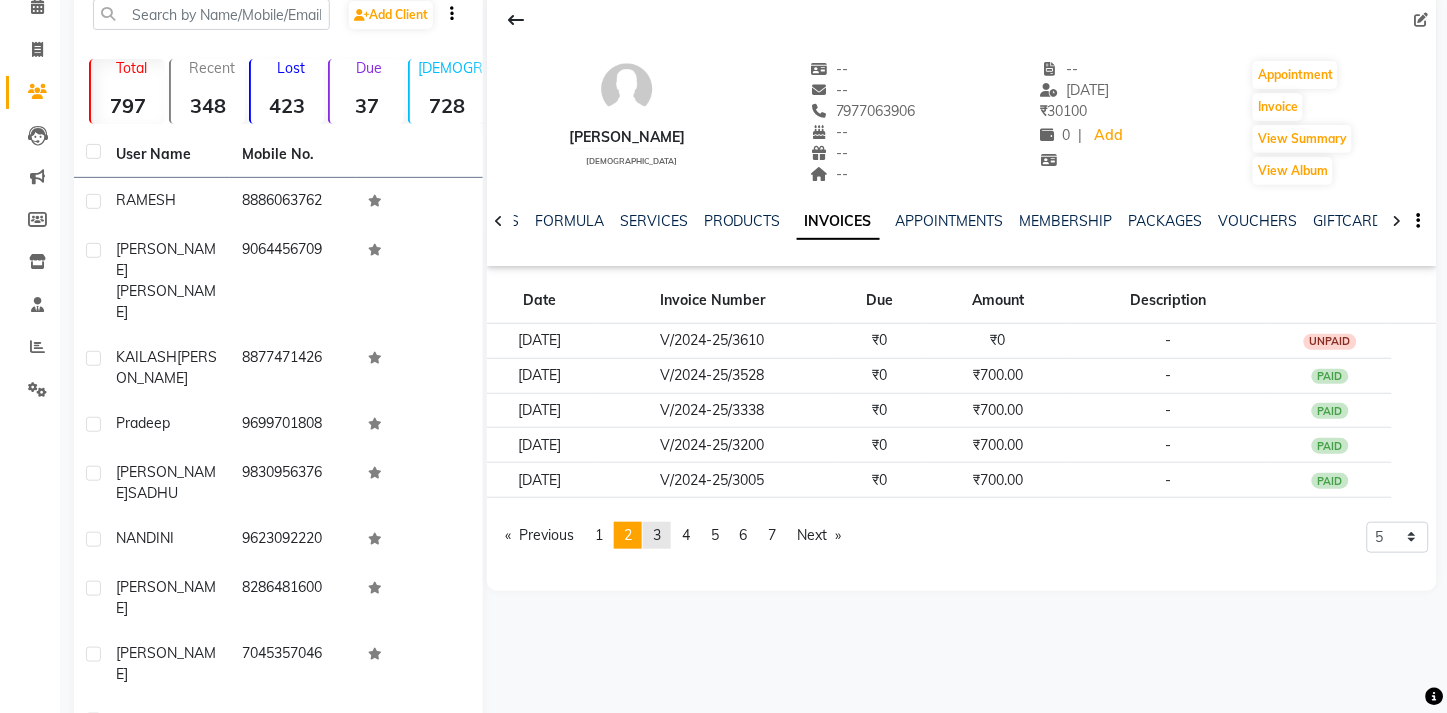 click on "page  3" 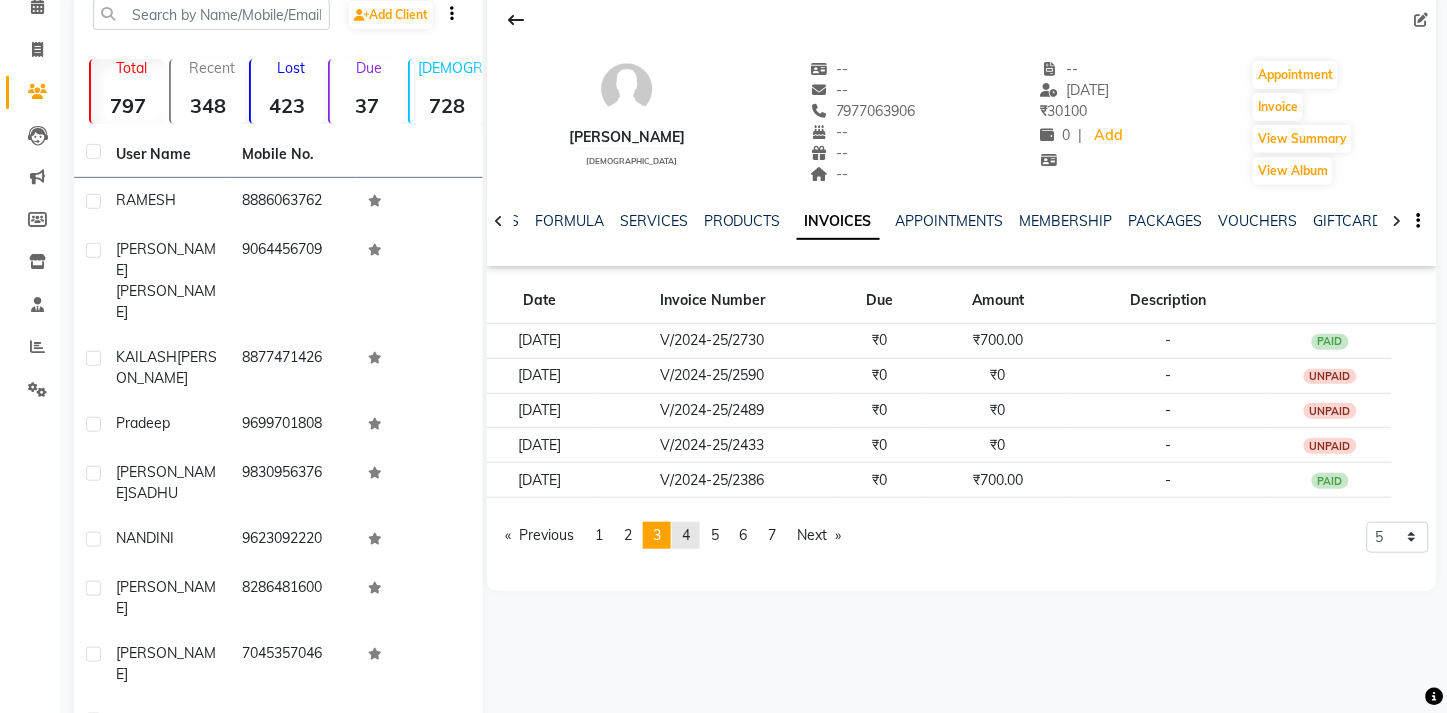click on "4" 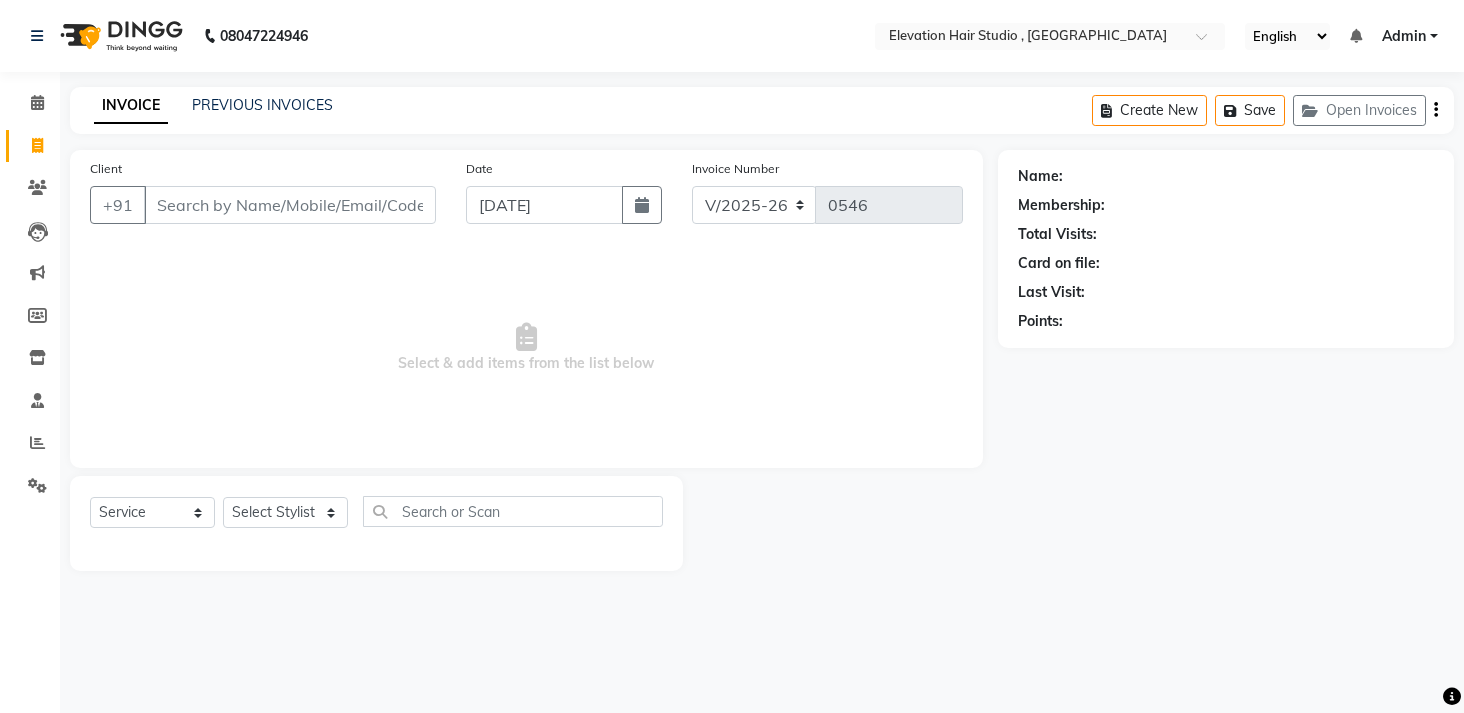 select on "6886" 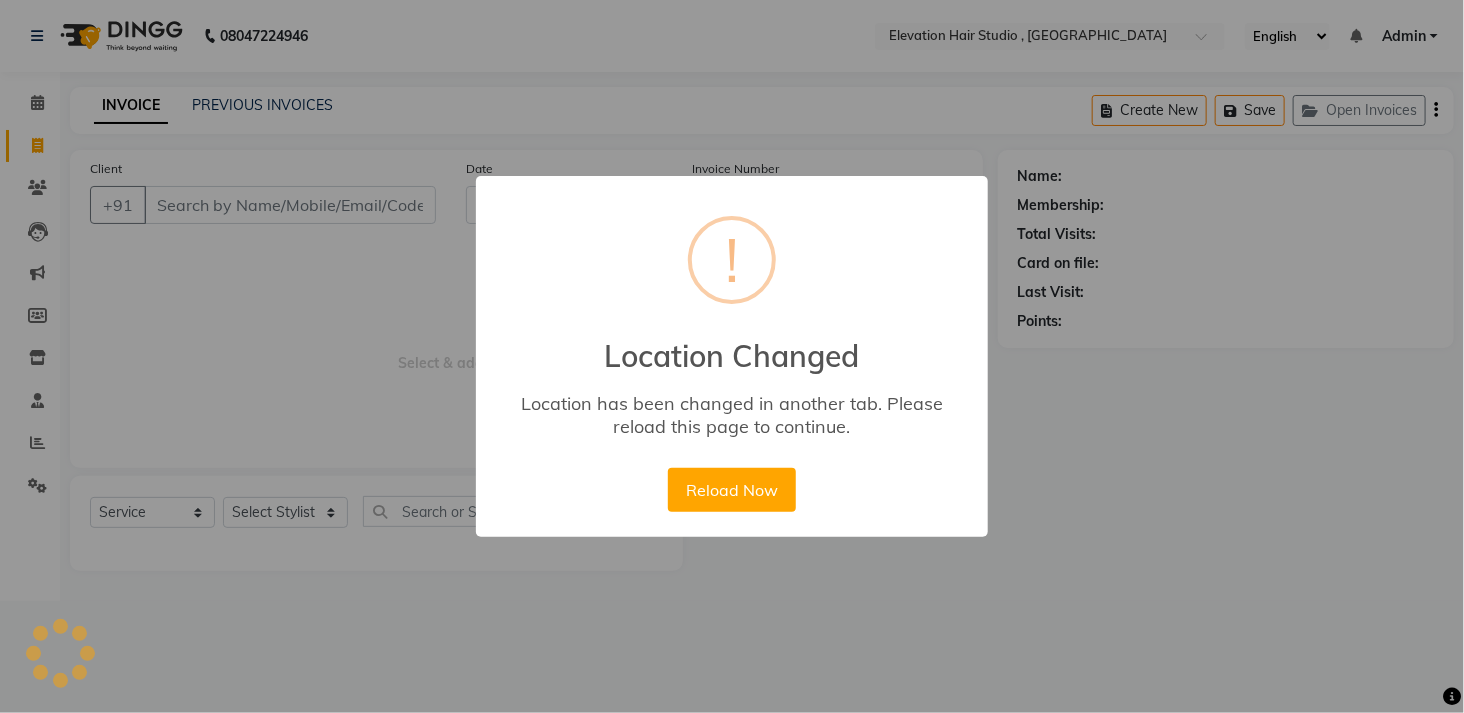 scroll, scrollTop: 0, scrollLeft: 0, axis: both 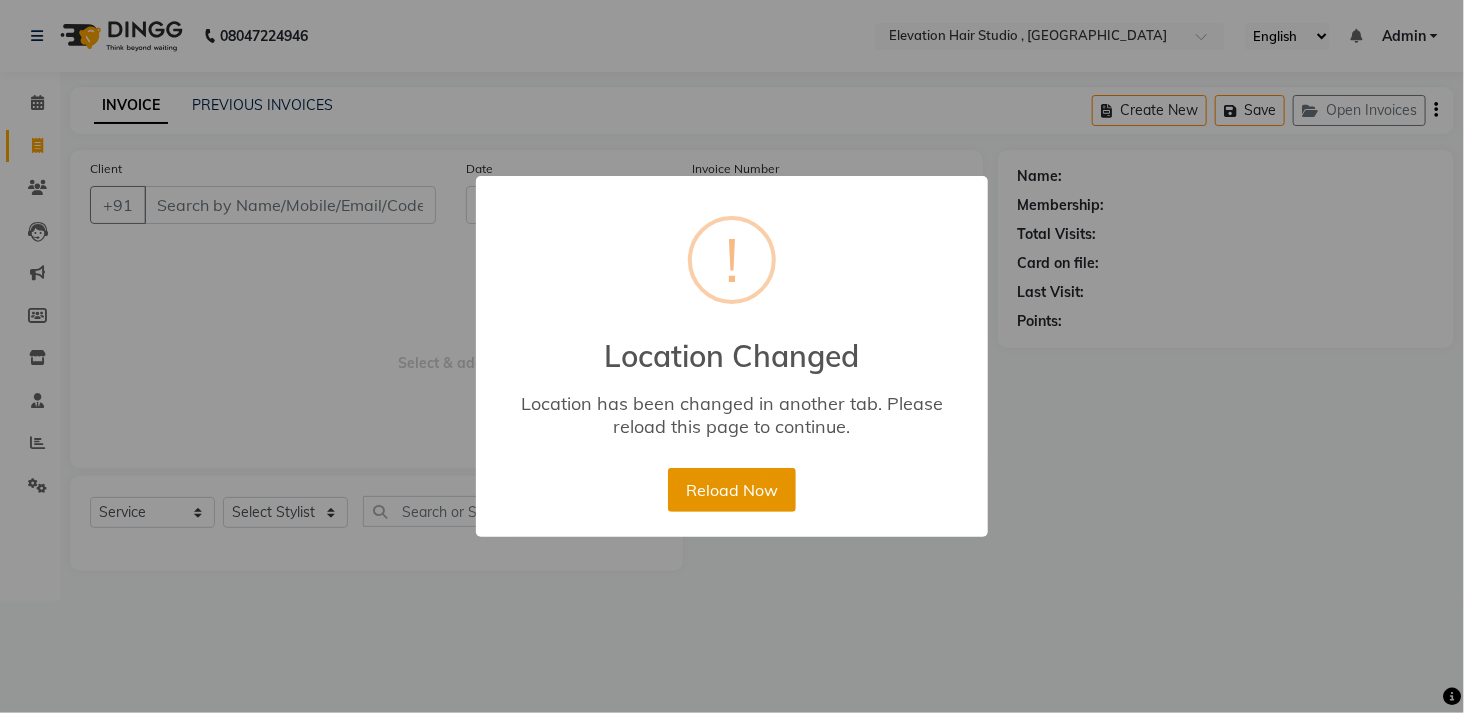 click on "Reload Now" at bounding box center [731, 490] 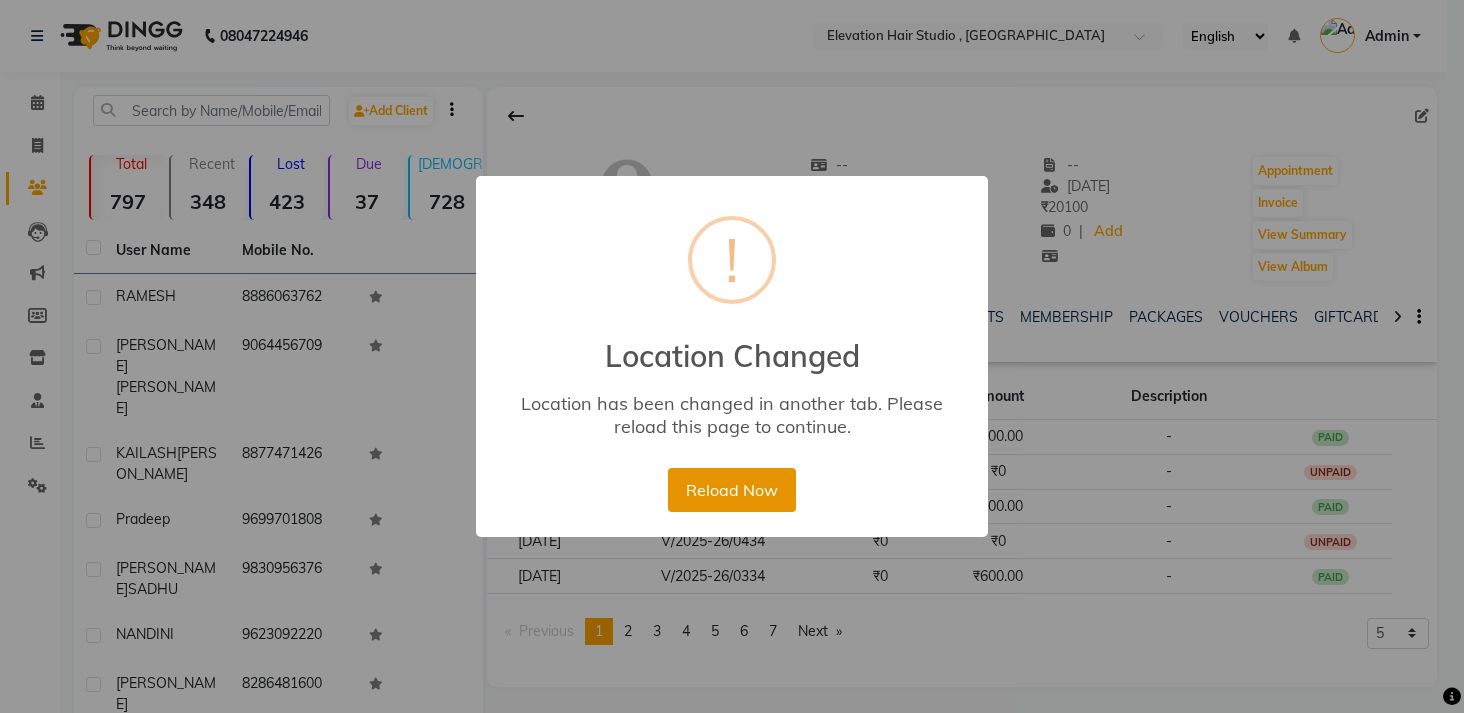 scroll, scrollTop: 0, scrollLeft: 0, axis: both 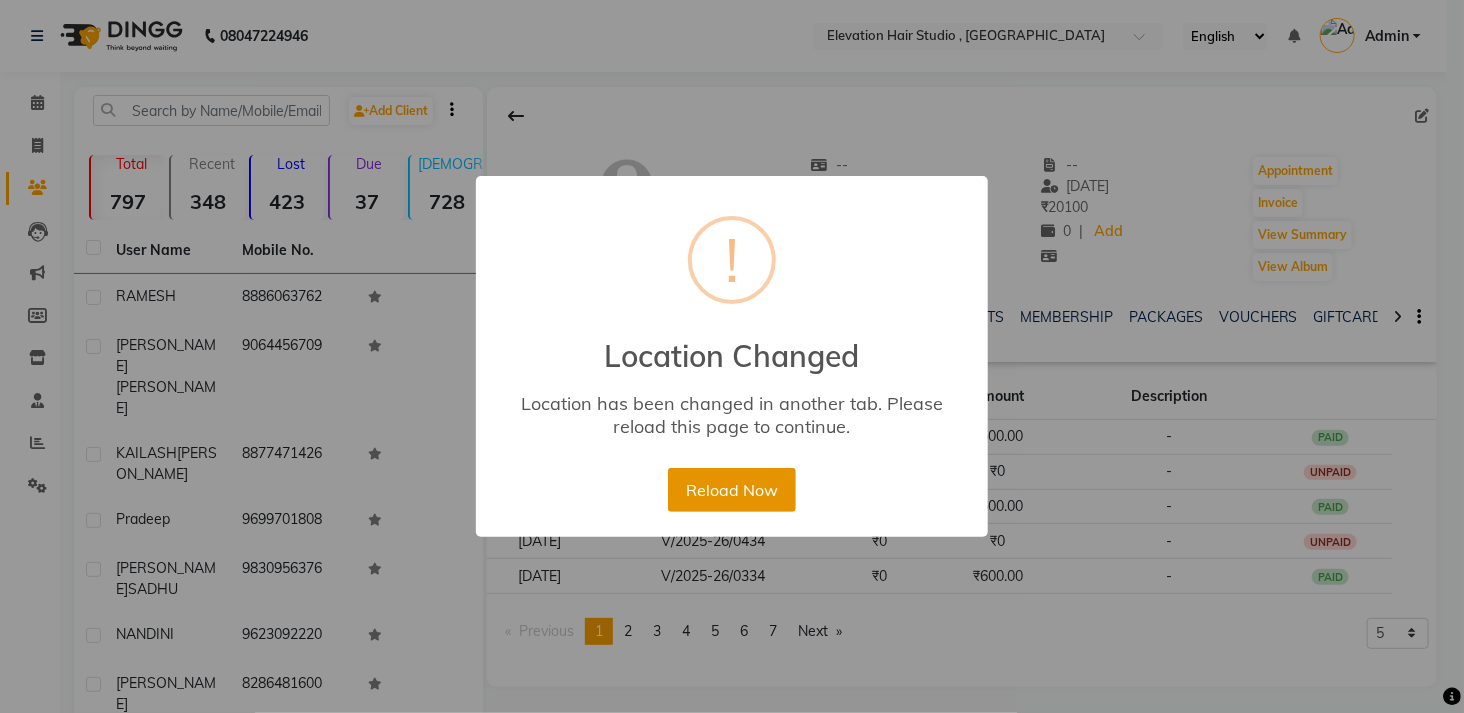 click on "Reload Now" at bounding box center [731, 490] 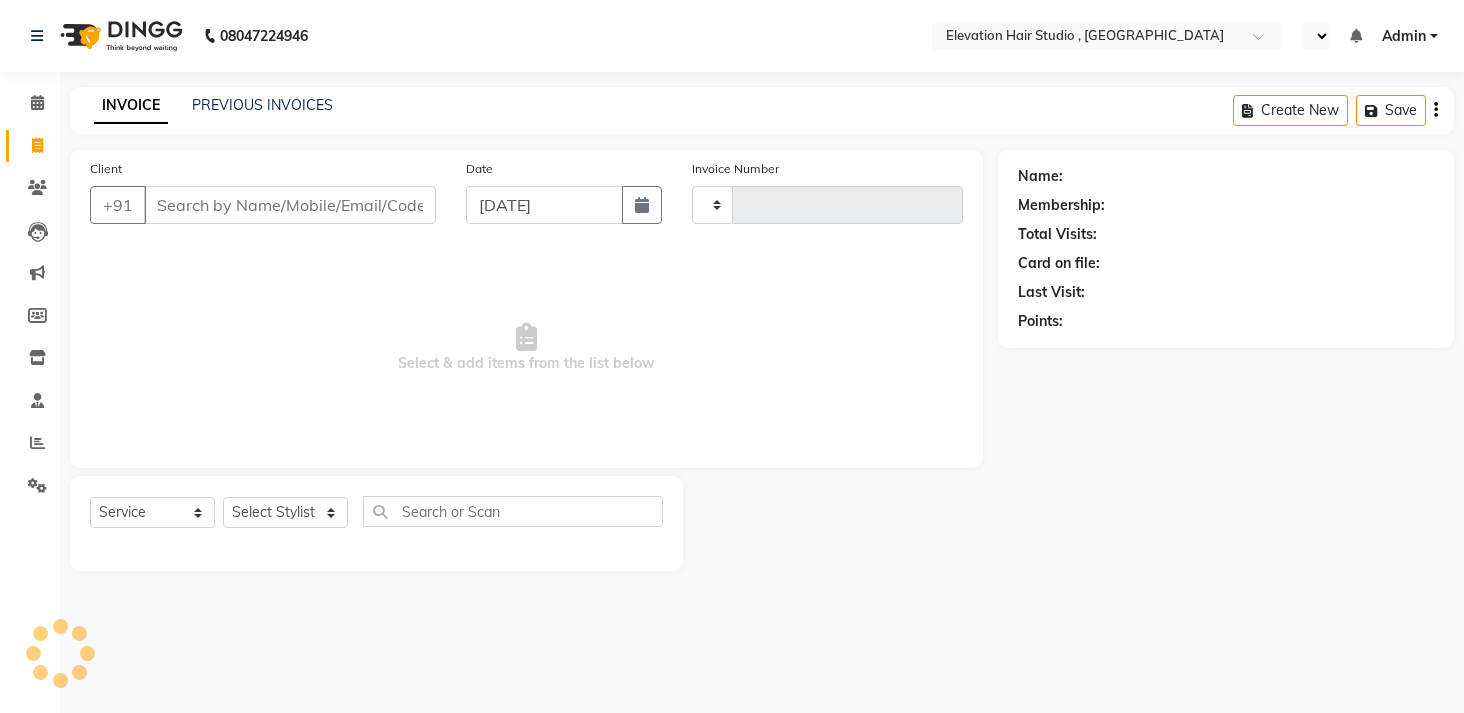 select on "service" 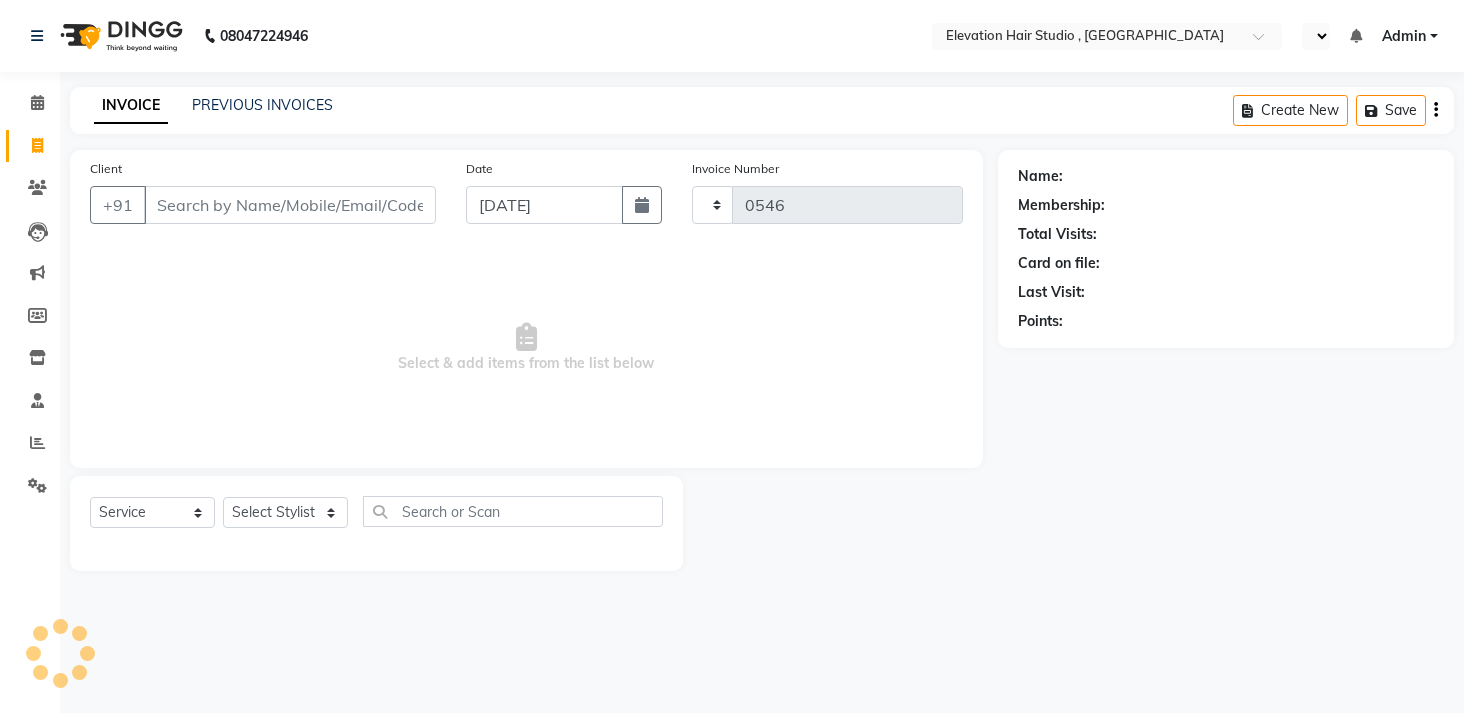 scroll, scrollTop: 0, scrollLeft: 0, axis: both 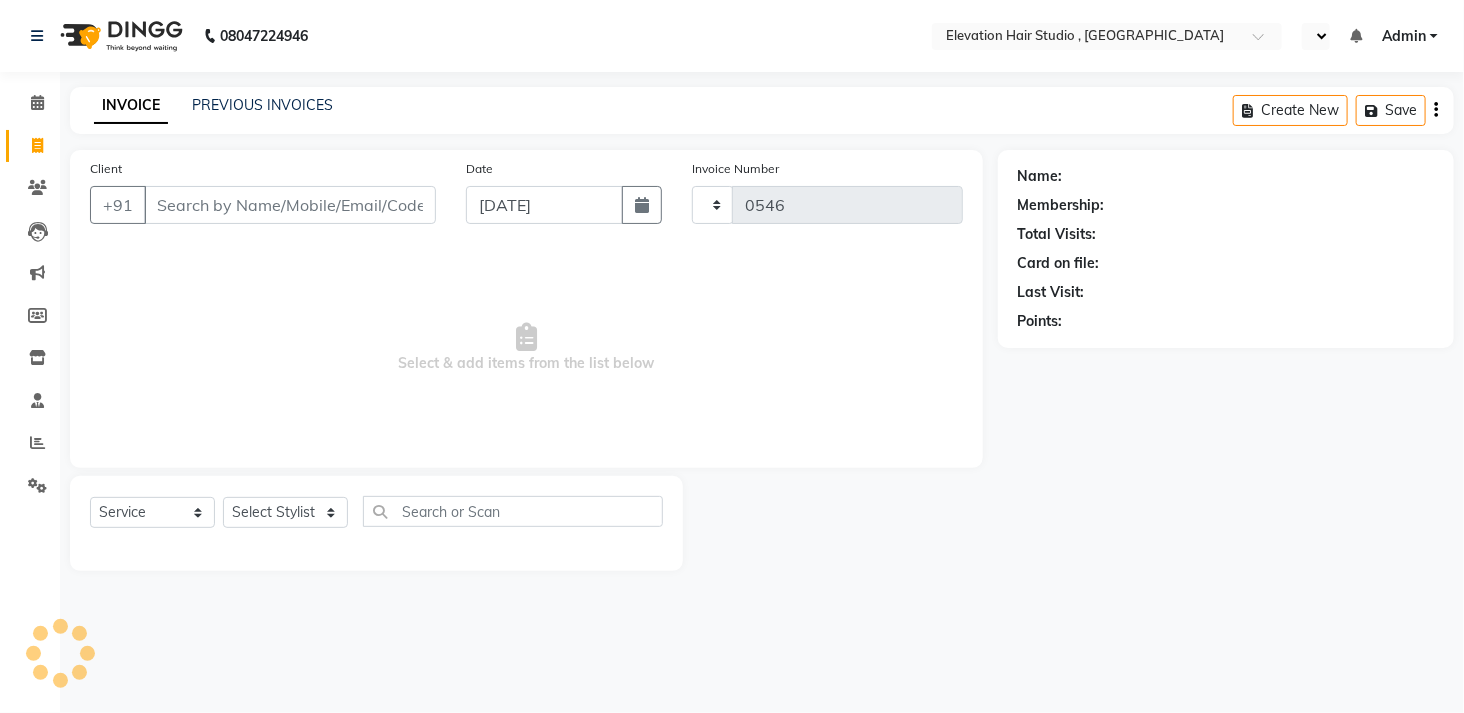 select on "en" 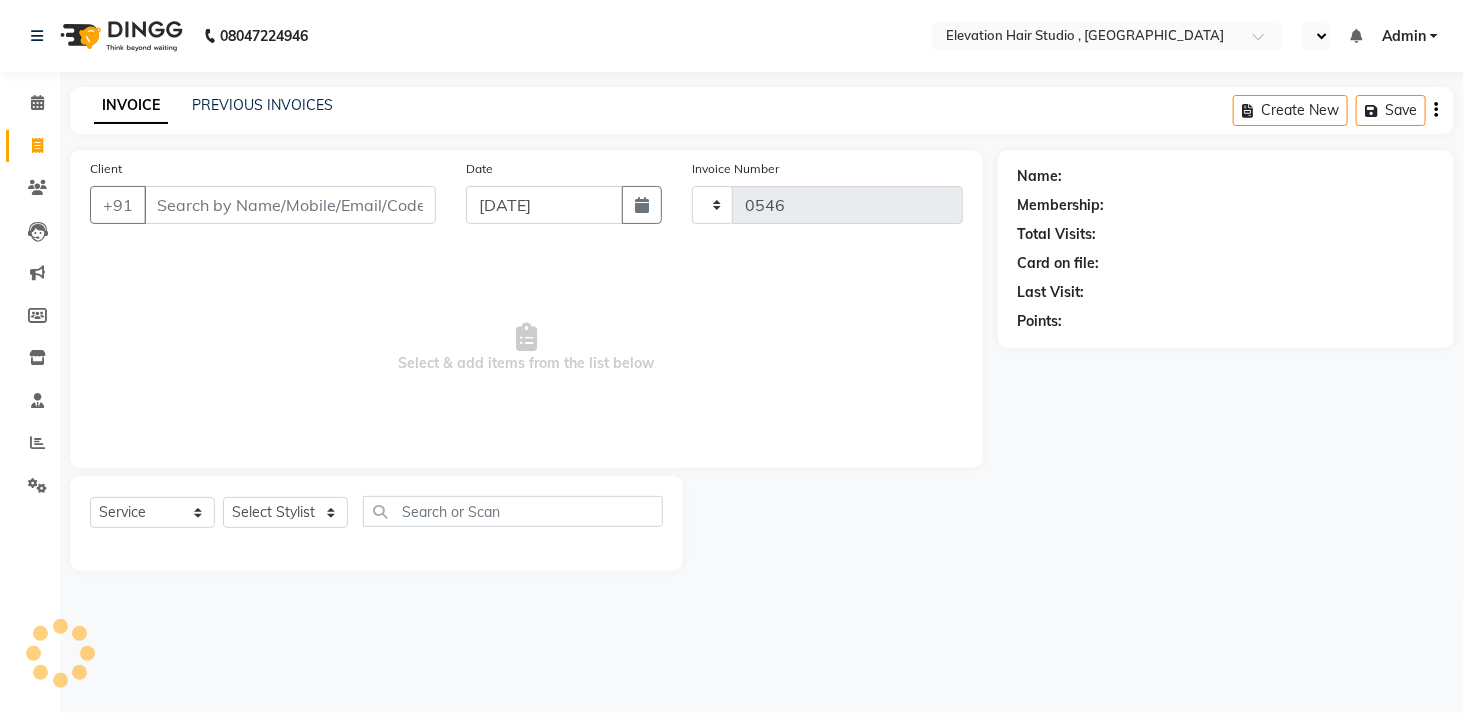 select on "6886" 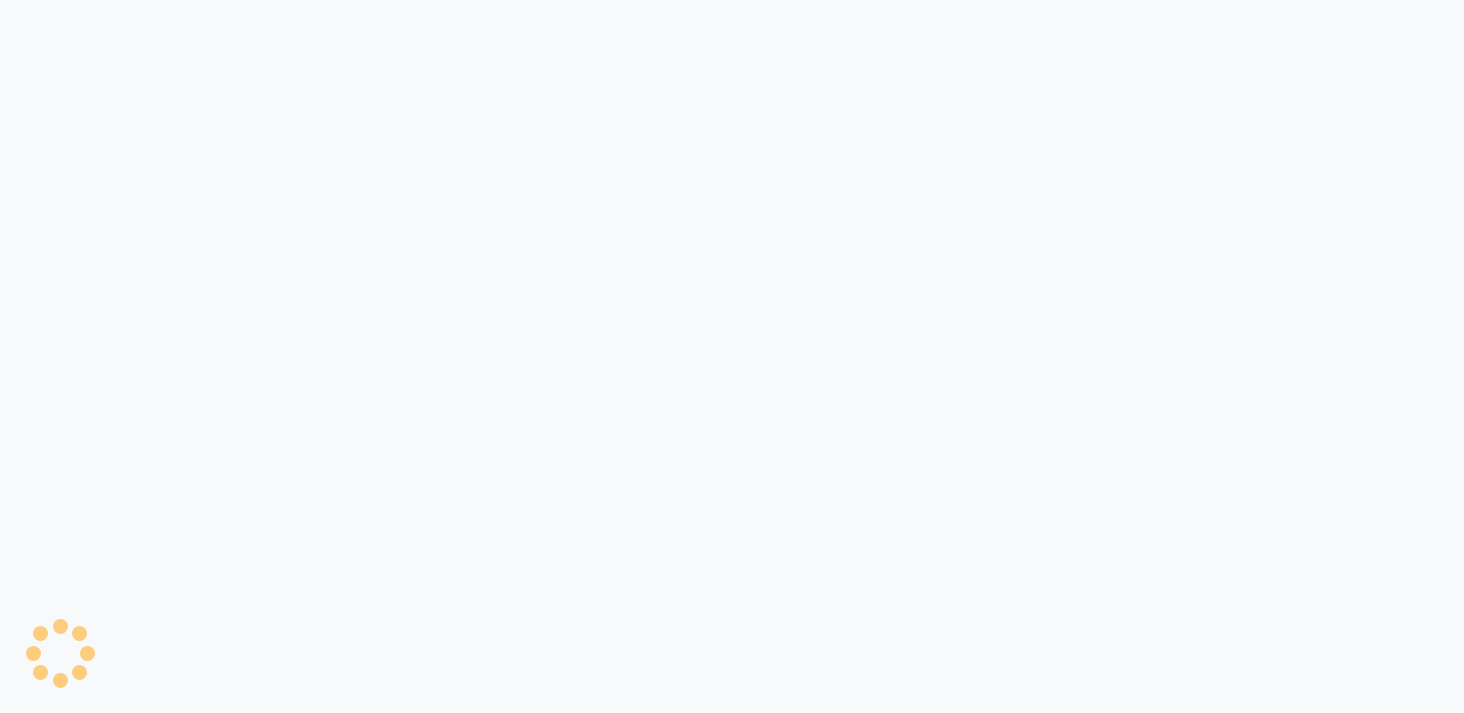 scroll, scrollTop: 0, scrollLeft: 0, axis: both 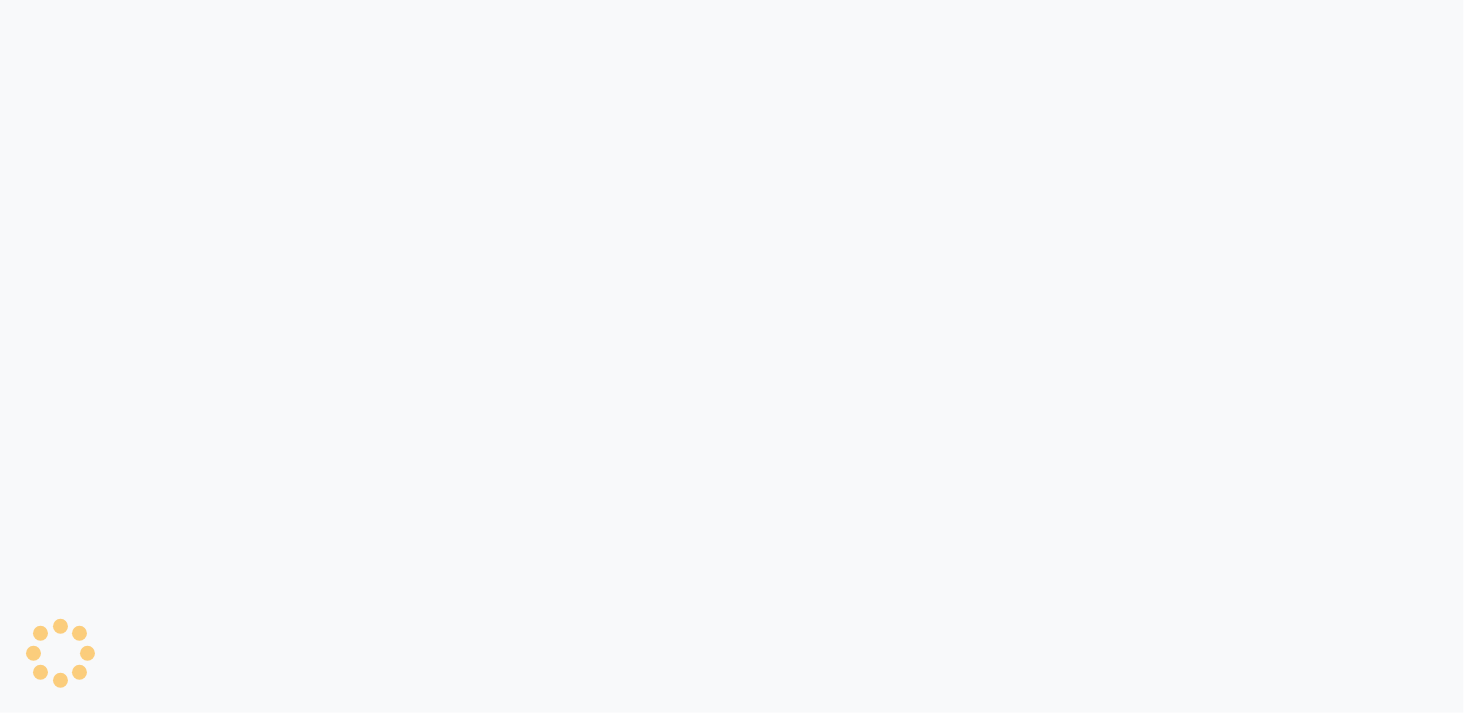 select on "service" 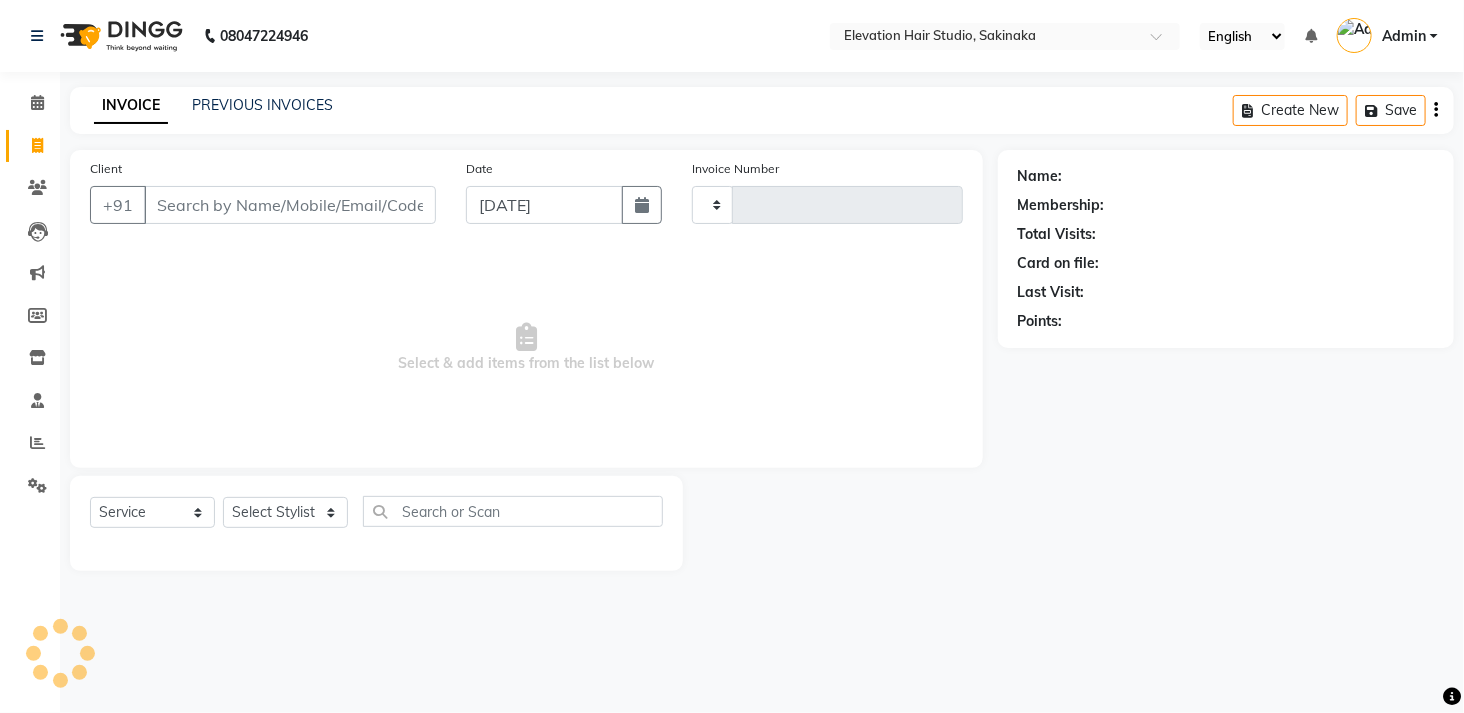 select on "en" 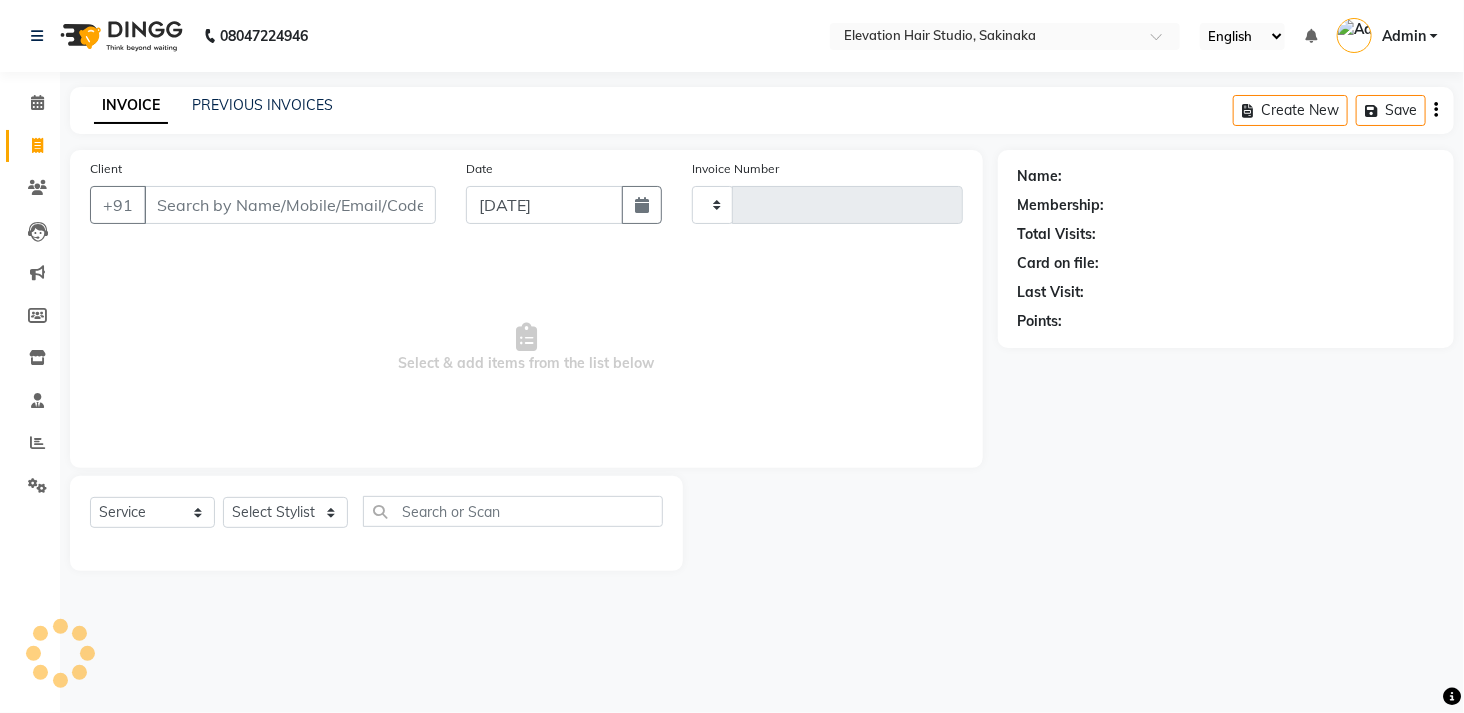 type on "1097" 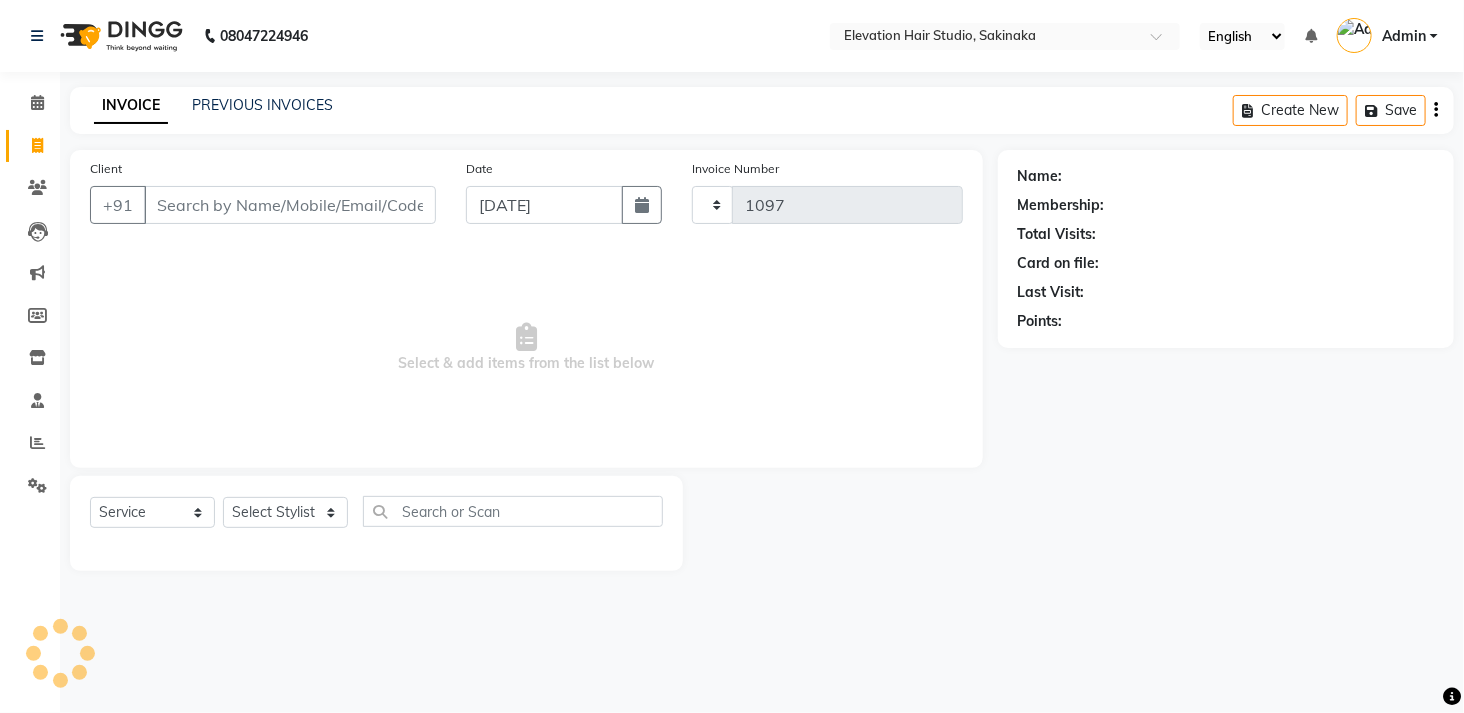select on "4949" 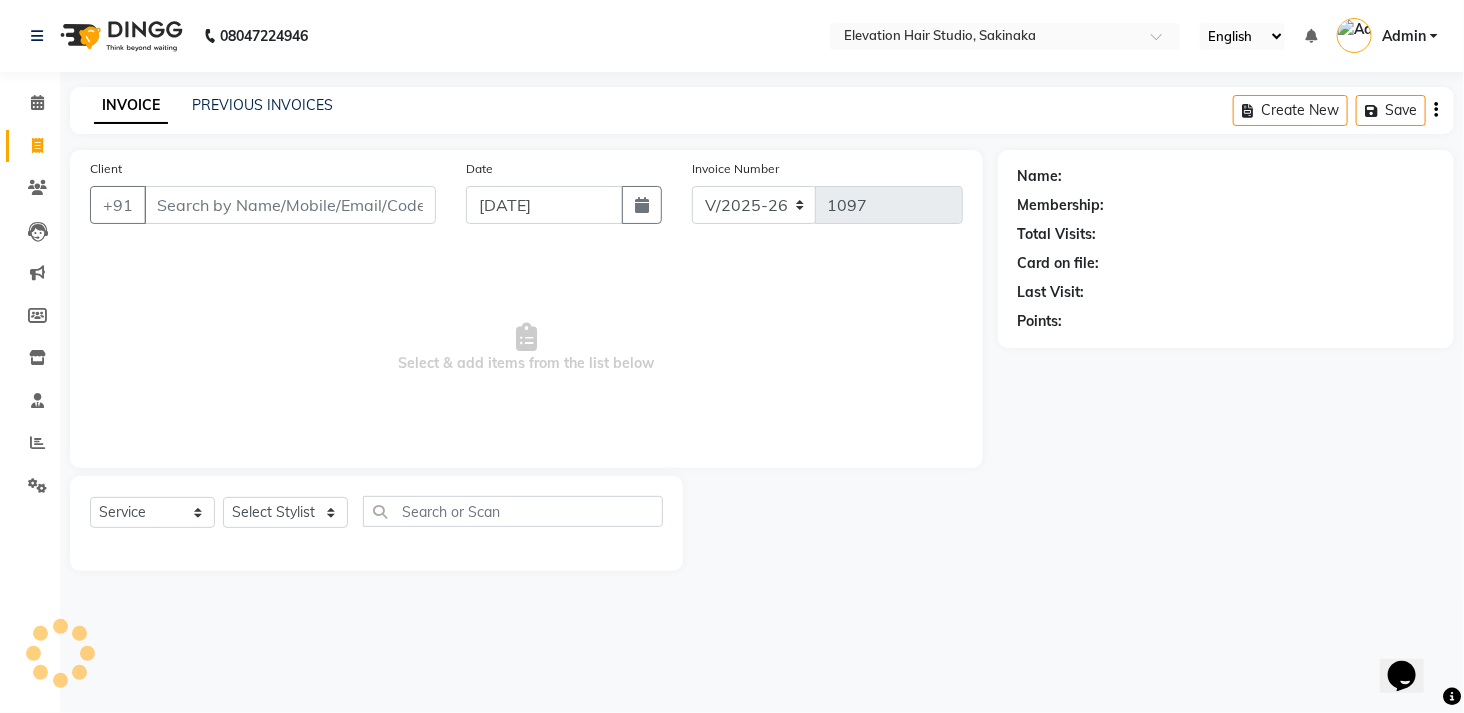 scroll, scrollTop: 0, scrollLeft: 0, axis: both 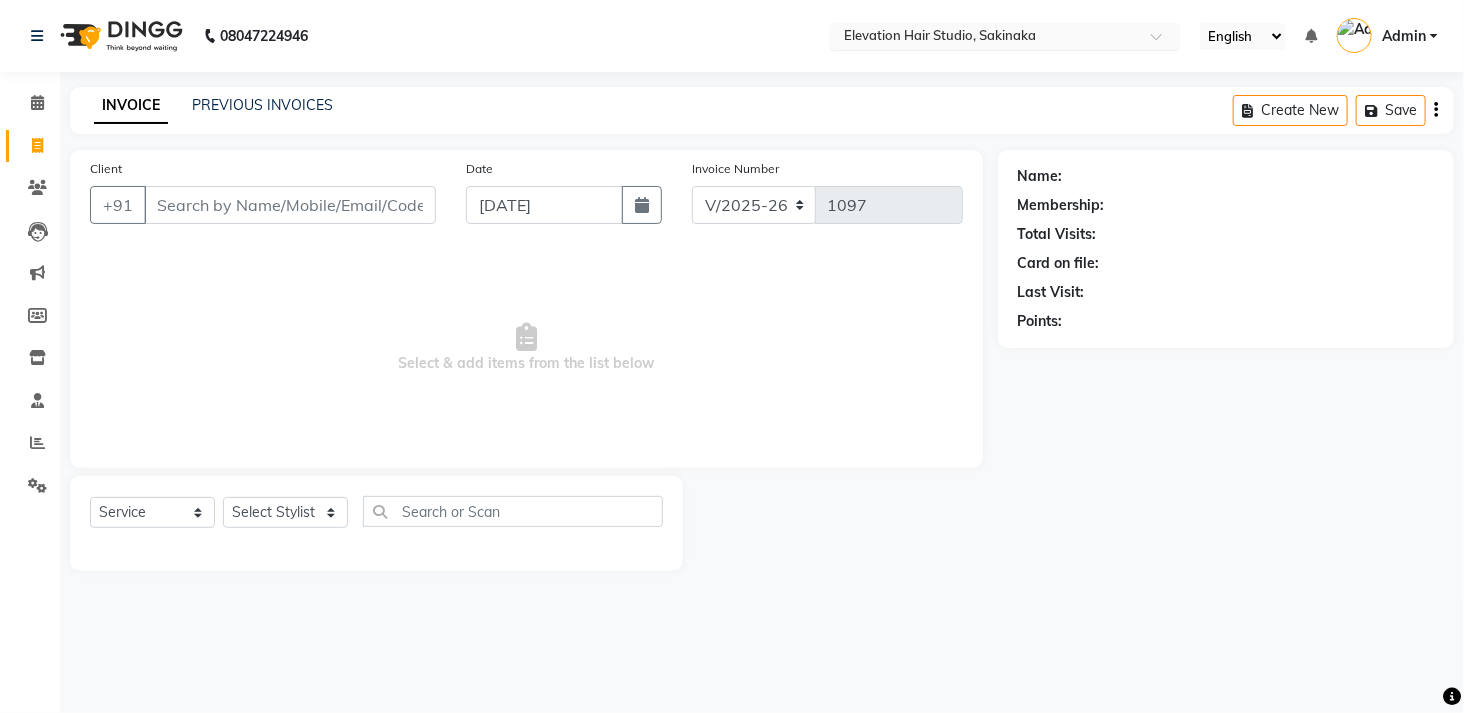 click at bounding box center [985, 38] 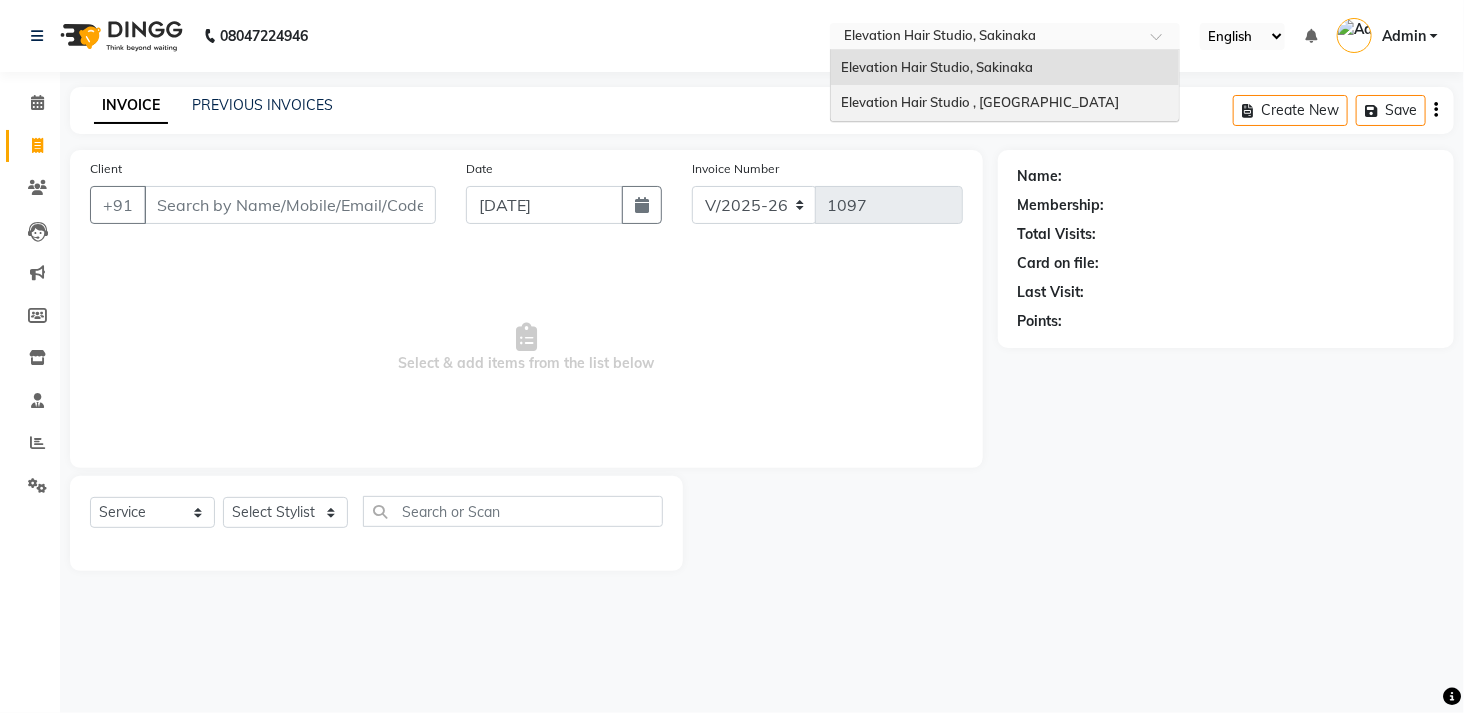click on "Elevation Hair Studio , [GEOGRAPHIC_DATA]" at bounding box center [980, 102] 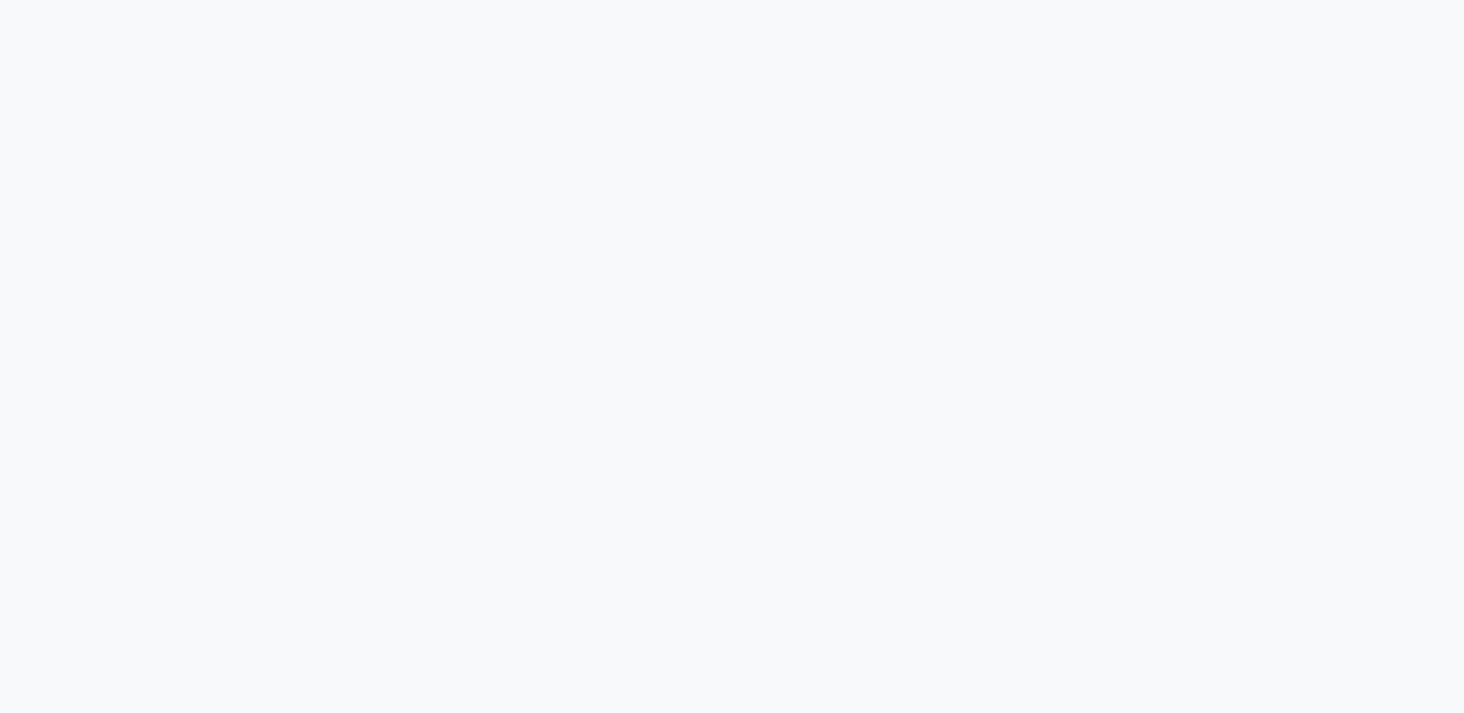 scroll, scrollTop: 0, scrollLeft: 0, axis: both 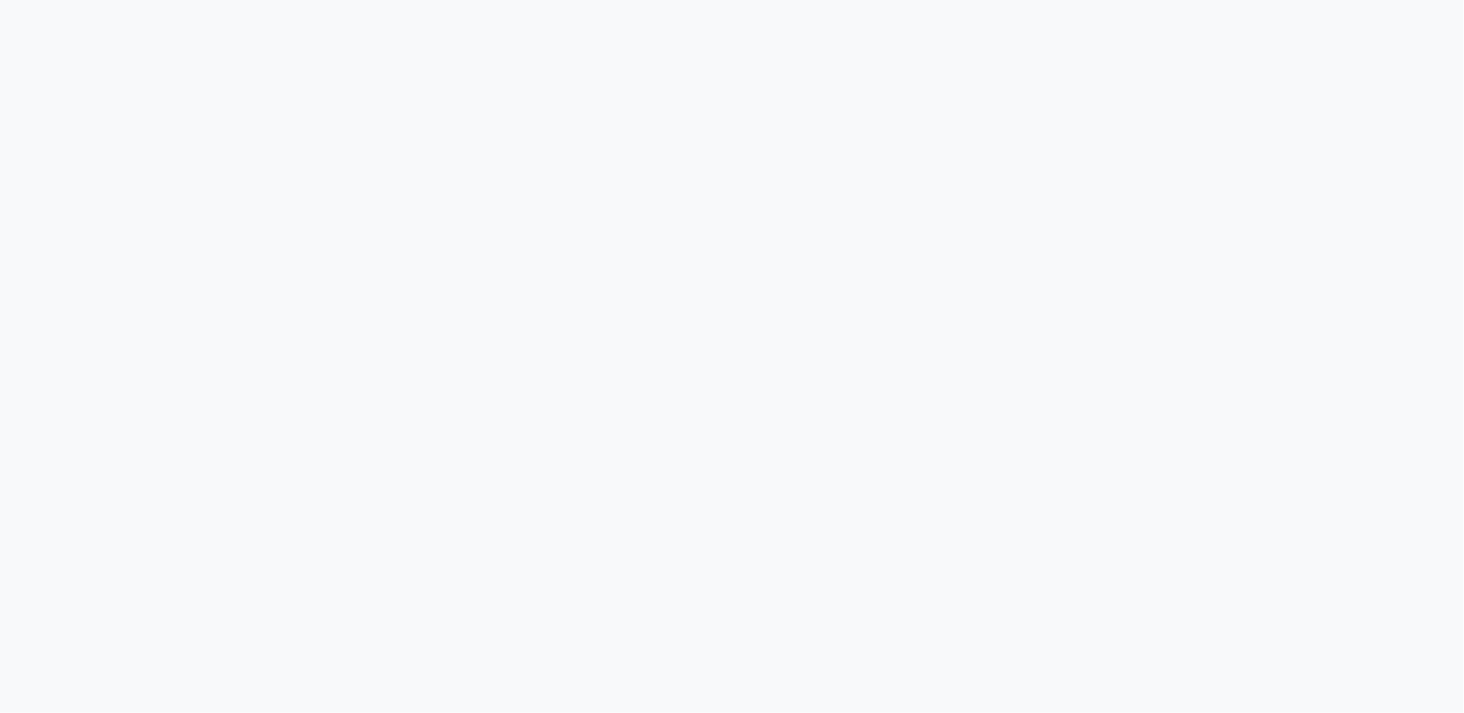 select on "6886" 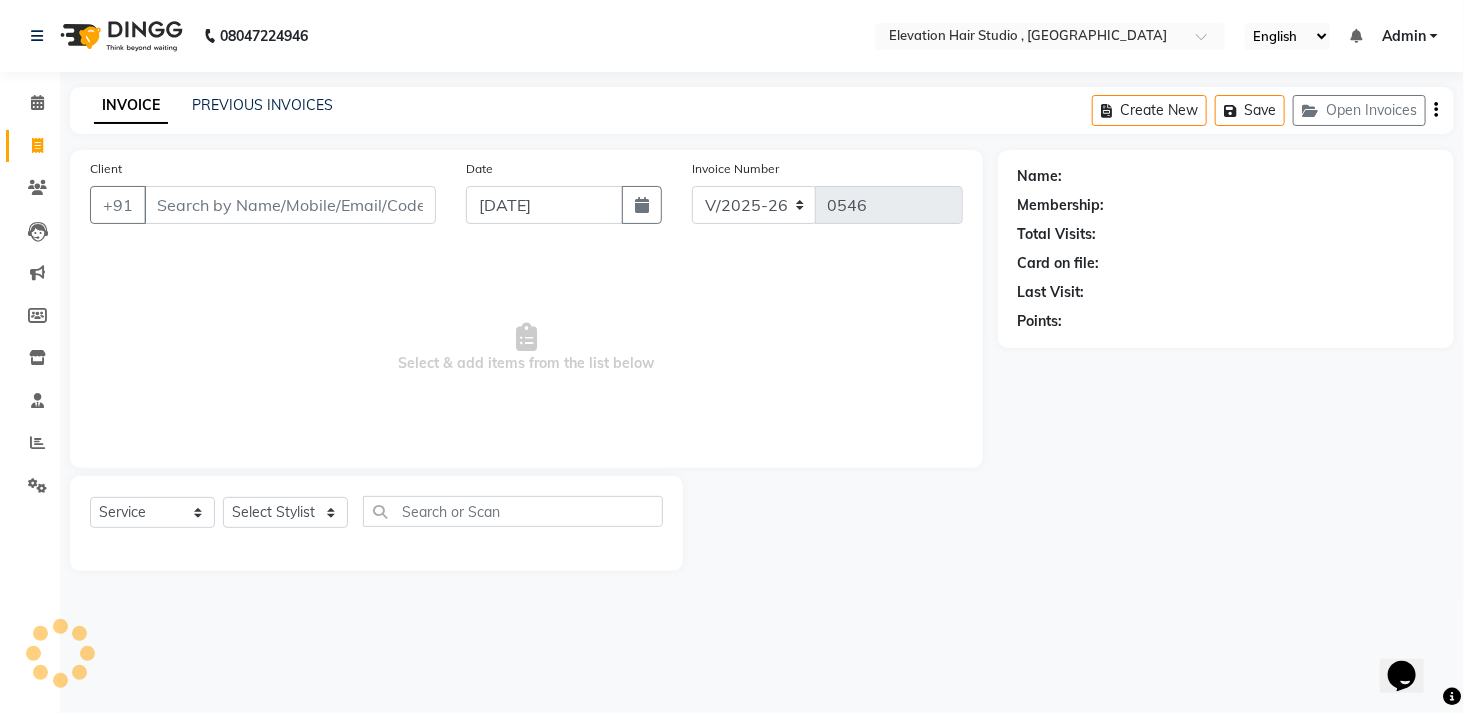 scroll, scrollTop: 0, scrollLeft: 0, axis: both 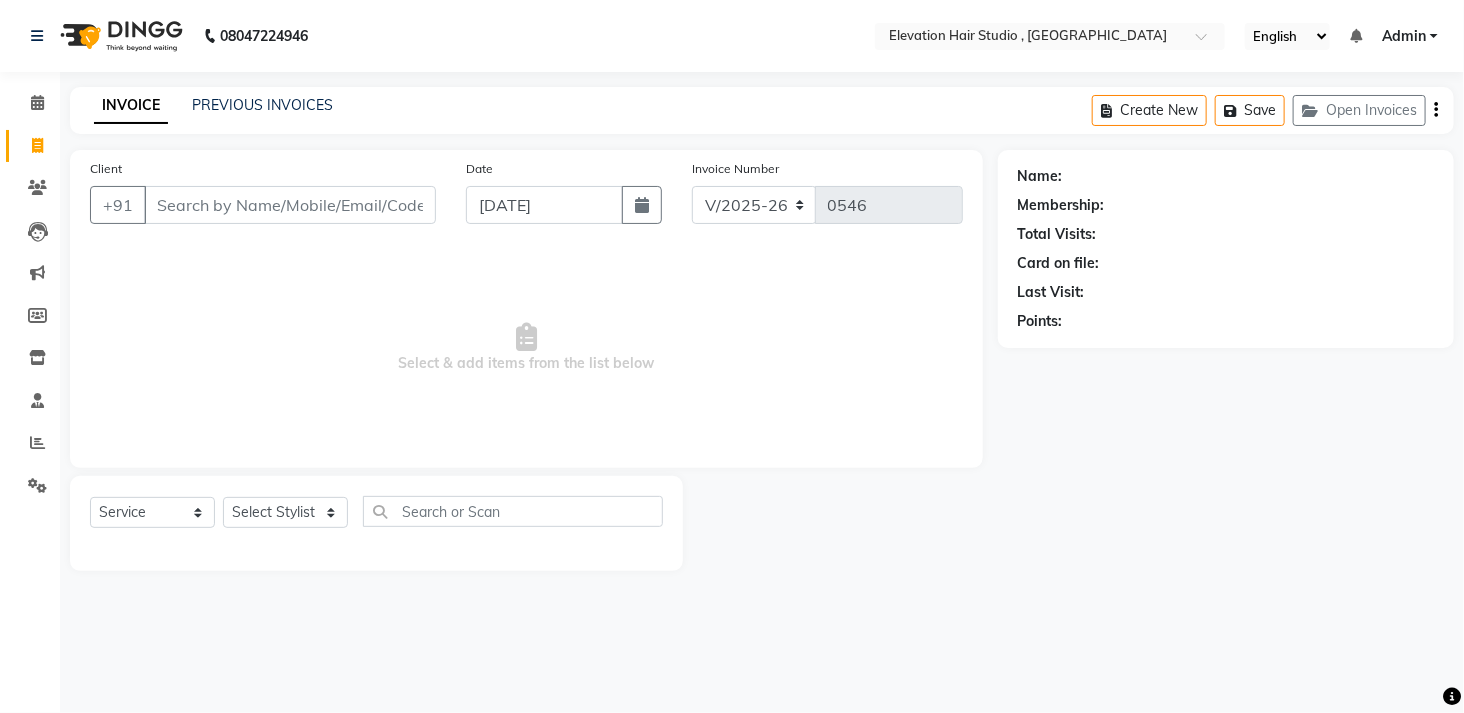 click on "INVOICE PREVIOUS INVOICES Create New   Save   Open Invoices" 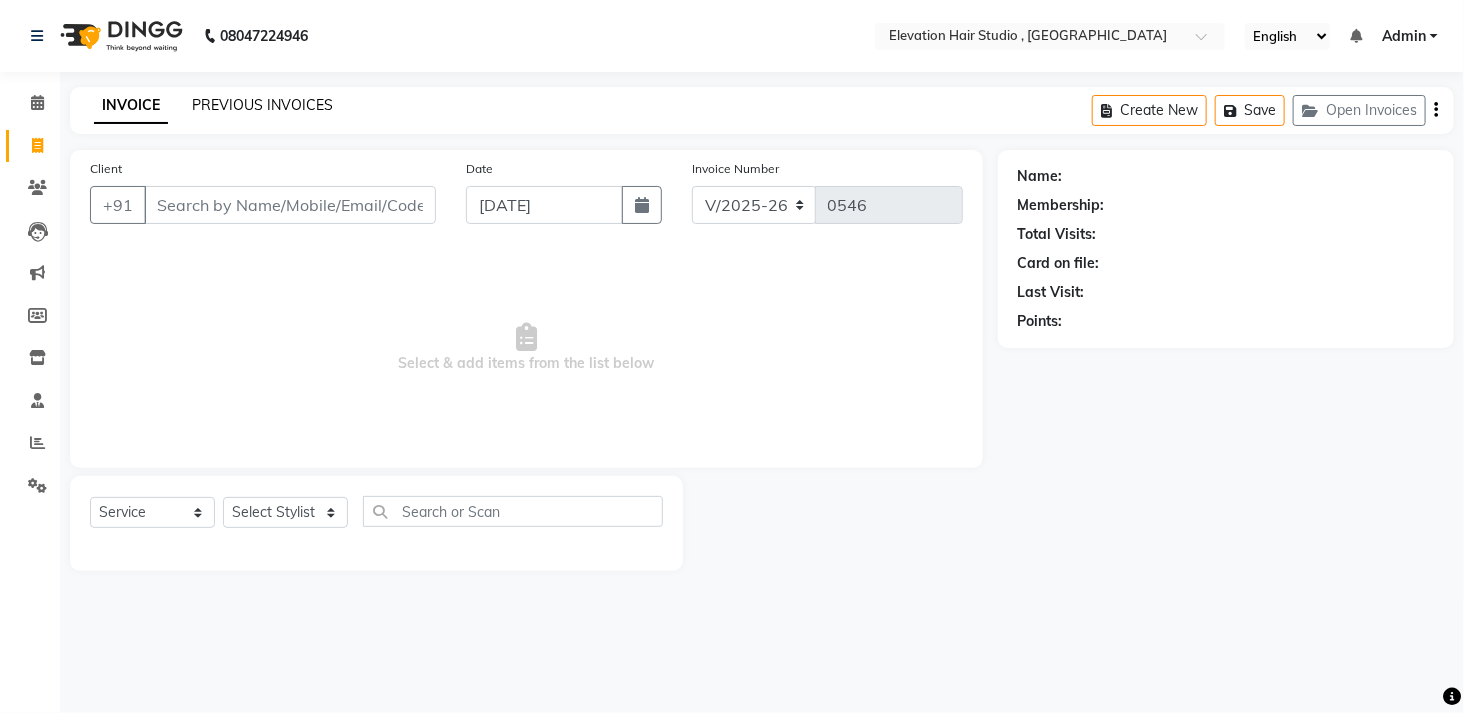 click on "PREVIOUS INVOICES" 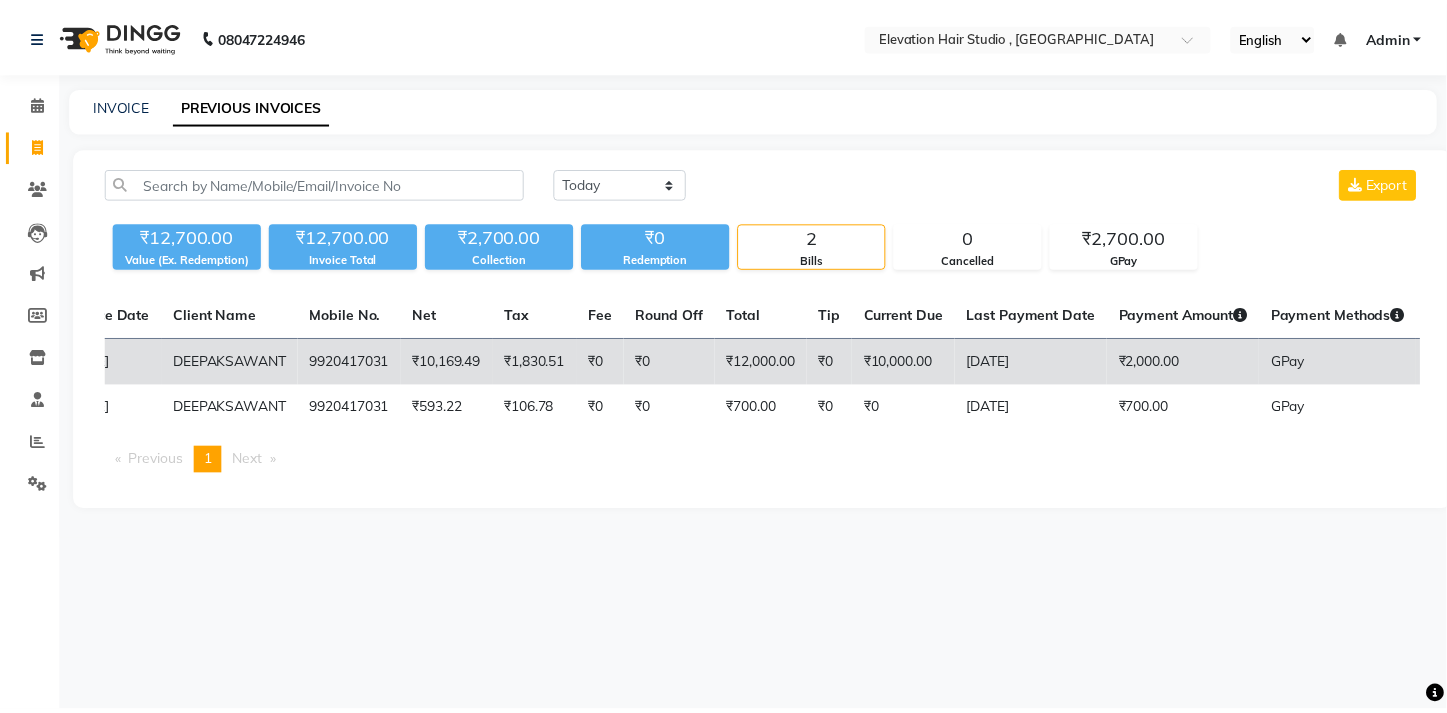 scroll, scrollTop: 0, scrollLeft: 174, axis: horizontal 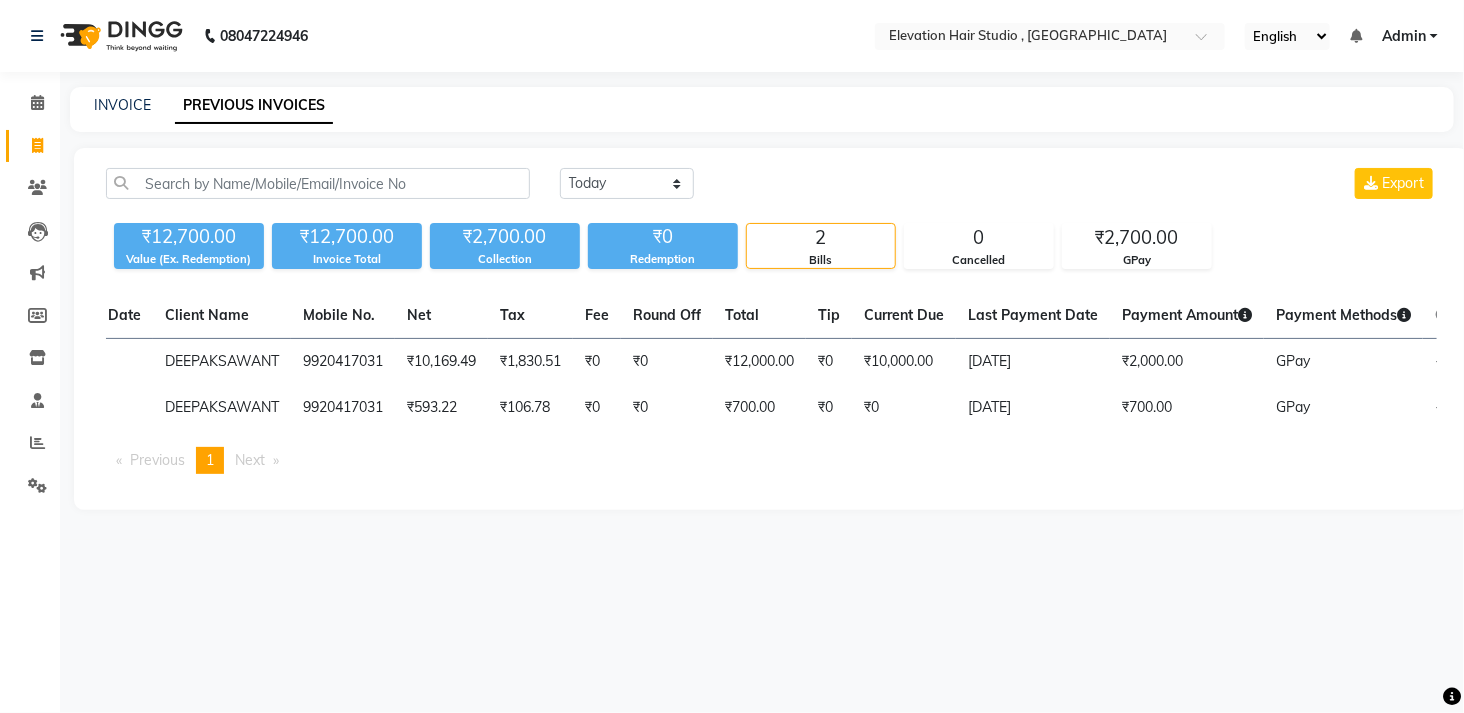 click on "Today Yesterday Custom Range Export ₹12,700.00 Value (Ex. Redemption) ₹12,700.00 Invoice Total  ₹2,700.00 Collection ₹0 Redemption 2 Bills 0 Cancelled ₹2,700.00 GPay  Invoice No.   Invoice Date   Client Name   Mobile No.   Net   Tax   Fee   Round Off   Total   Tip   Current Due   Last Payment Date   Payment Amount   Payment Methods   Cancel Reason   Status   V/2025-26/0545  13-07-2025 DEEPAK  SAWANT 9920417031 ₹10,169.49 ₹1,830.51  ₹0  ₹0 ₹12,000.00 ₹0 ₹10,000.00 13-07-2025 ₹2,000.00  GPay - PARTIAL PAID  V/2025-26/0544  13-07-2025 DEEPAK  SAWANT 9920417031 ₹593.22 ₹106.78  ₹0  ₹0 ₹700.00 ₹0 ₹0 13-07-2025 ₹700.00  GPay - PAID  Previous  page  1 / 1  You're on page  1  Next  page" 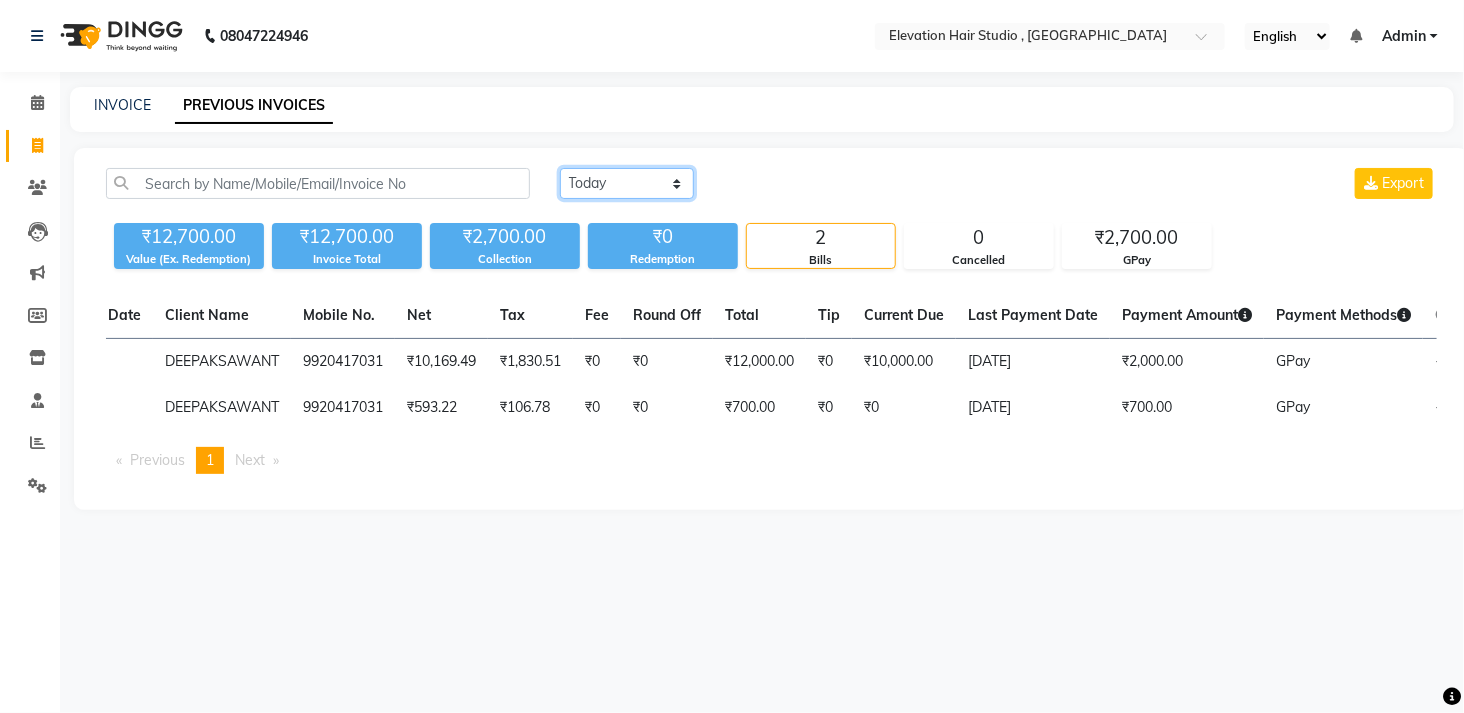 click on "Today Yesterday Custom Range" 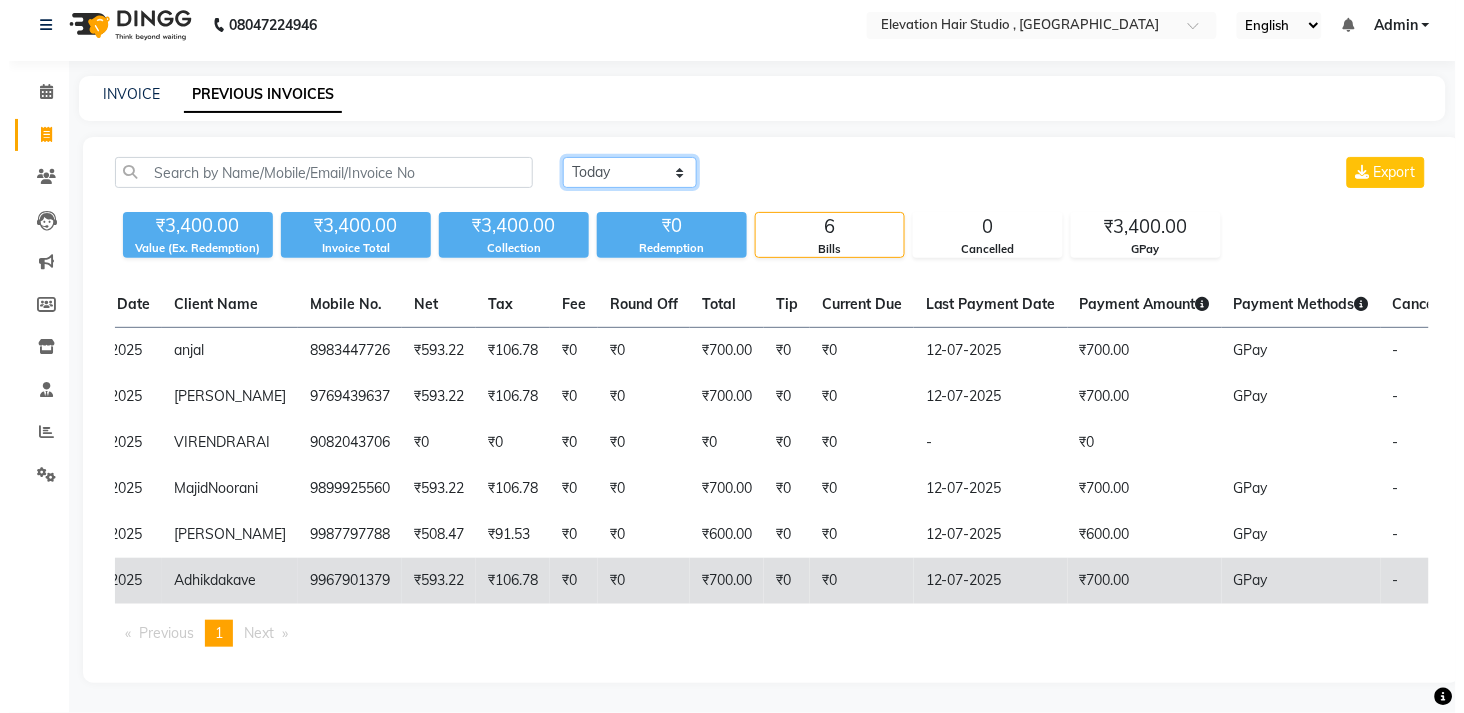 scroll, scrollTop: 0, scrollLeft: 0, axis: both 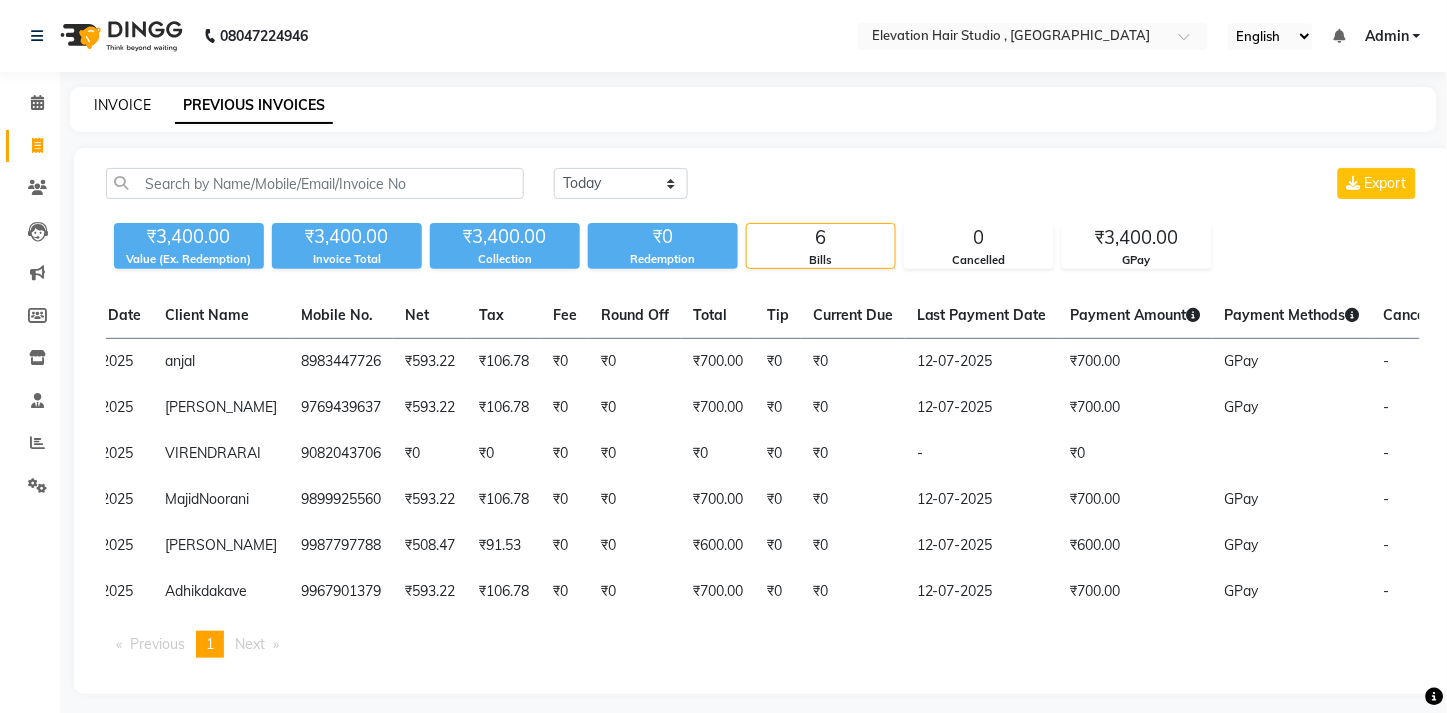click on "INVOICE" 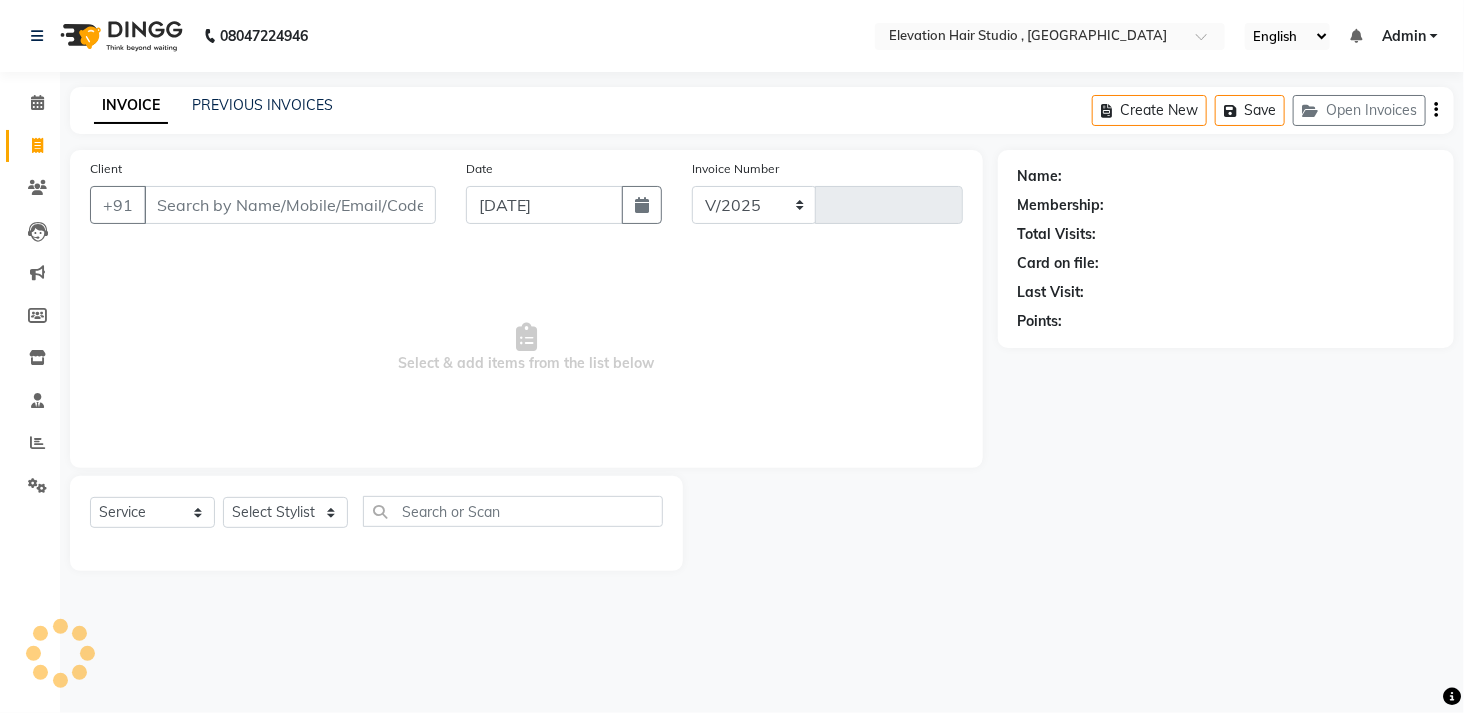 select on "6886" 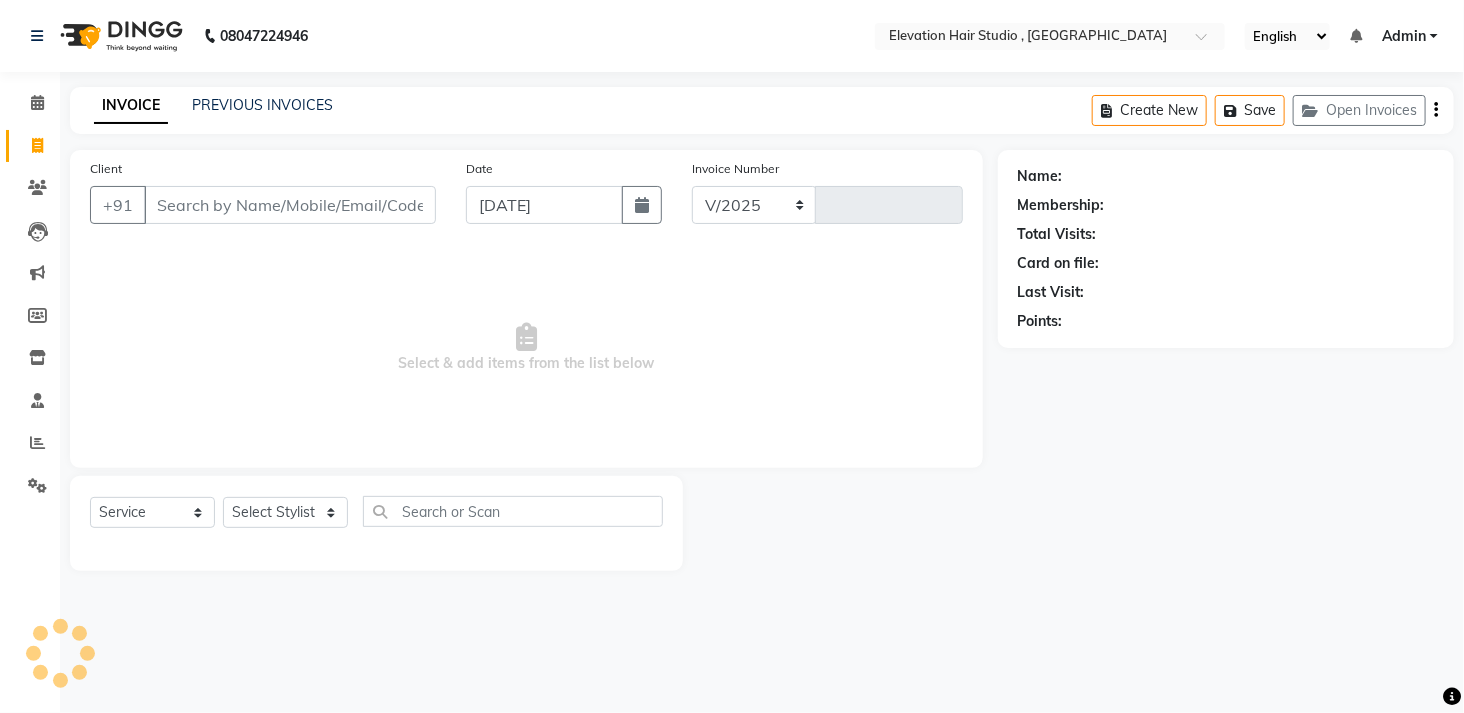 type on "0546" 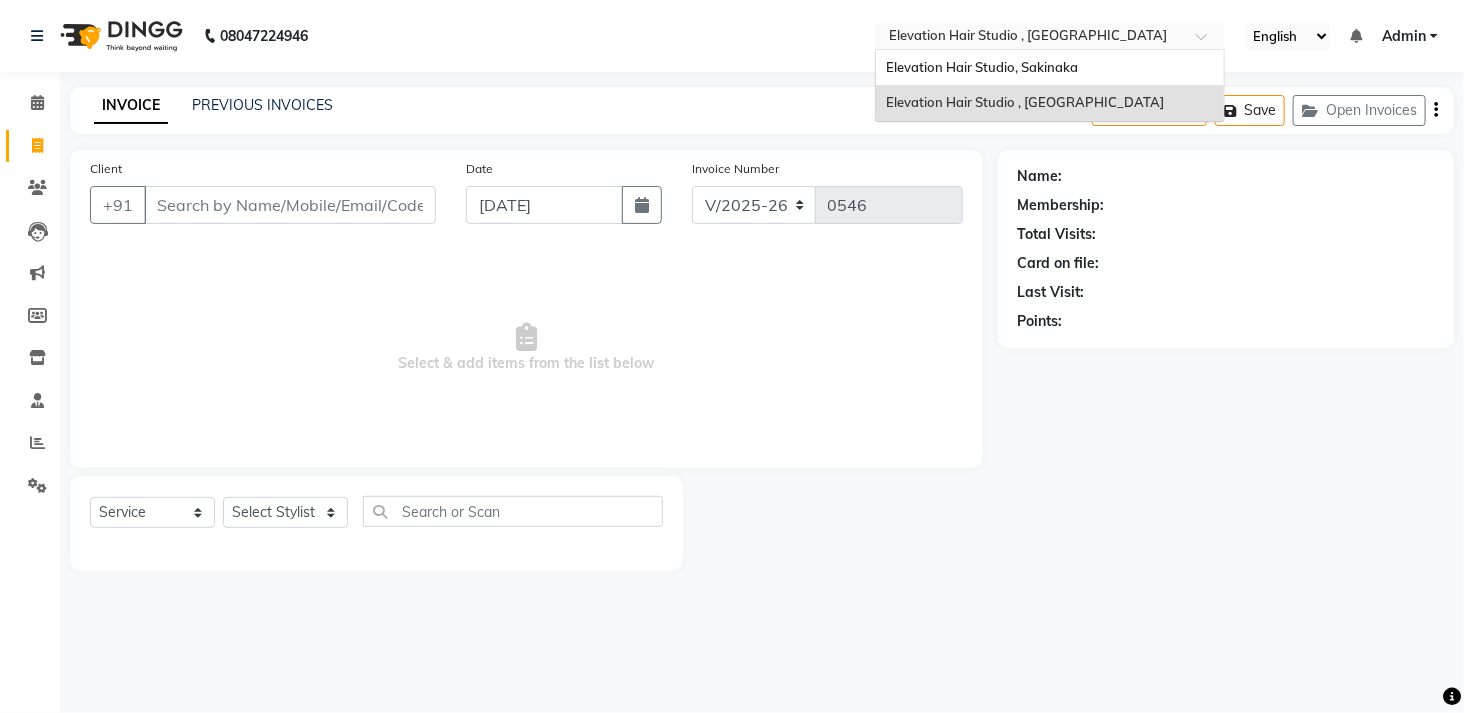 click at bounding box center (1030, 38) 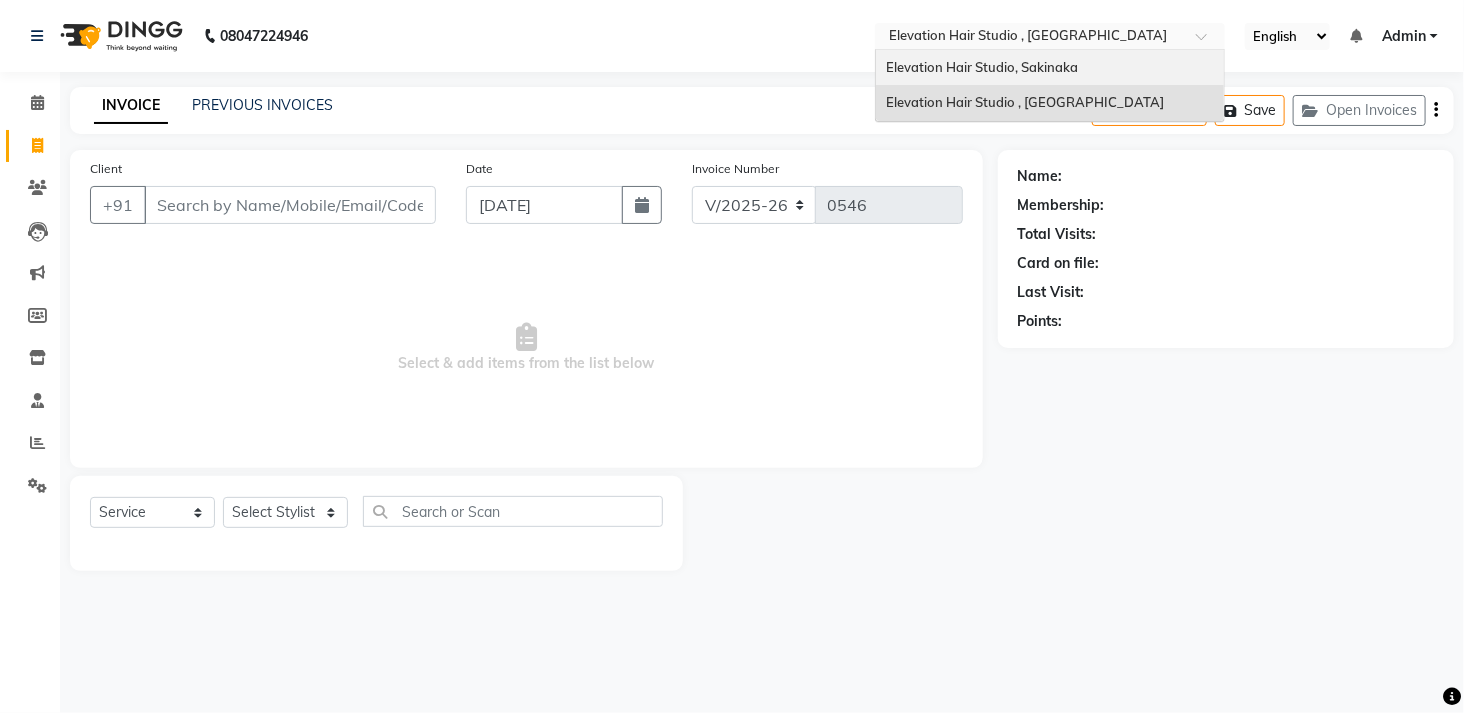 click on "Elevation Hair Studio, Sakinaka" at bounding box center [982, 67] 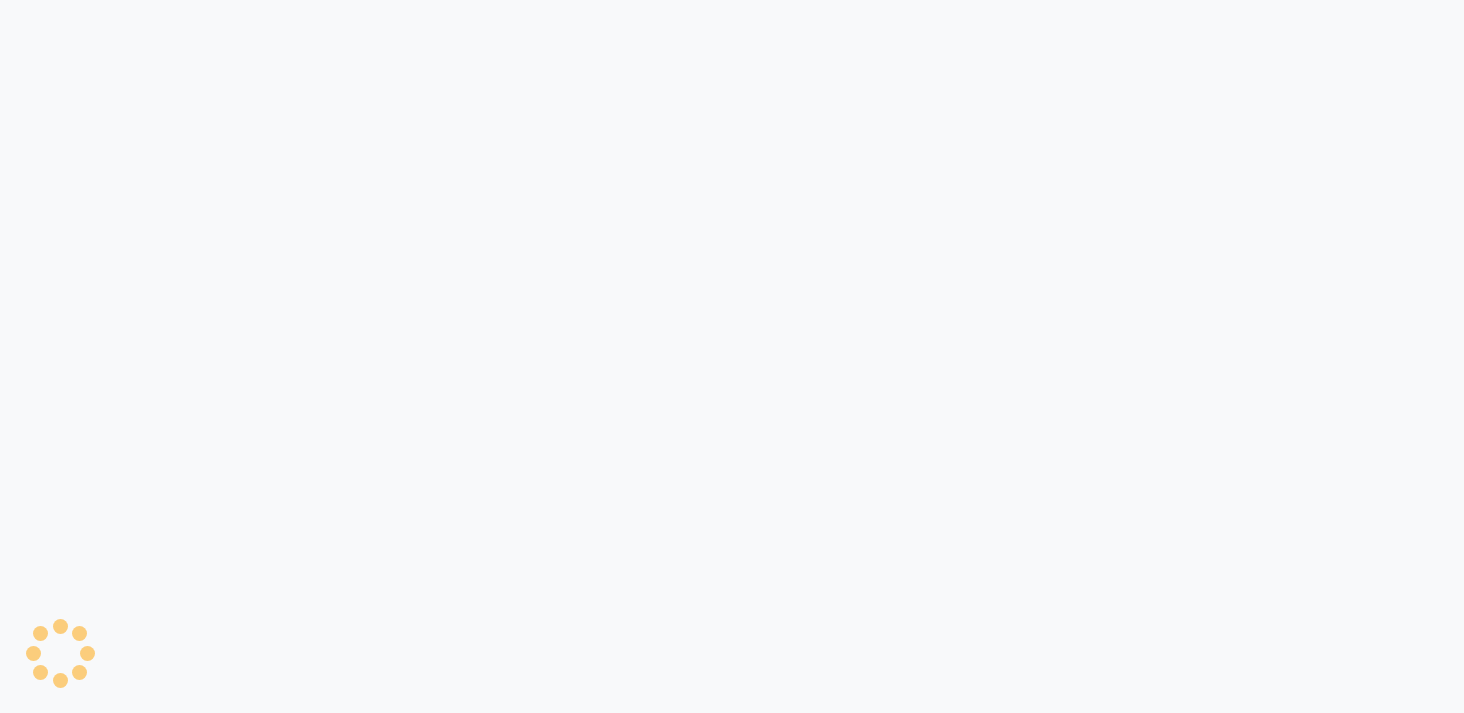 select on "service" 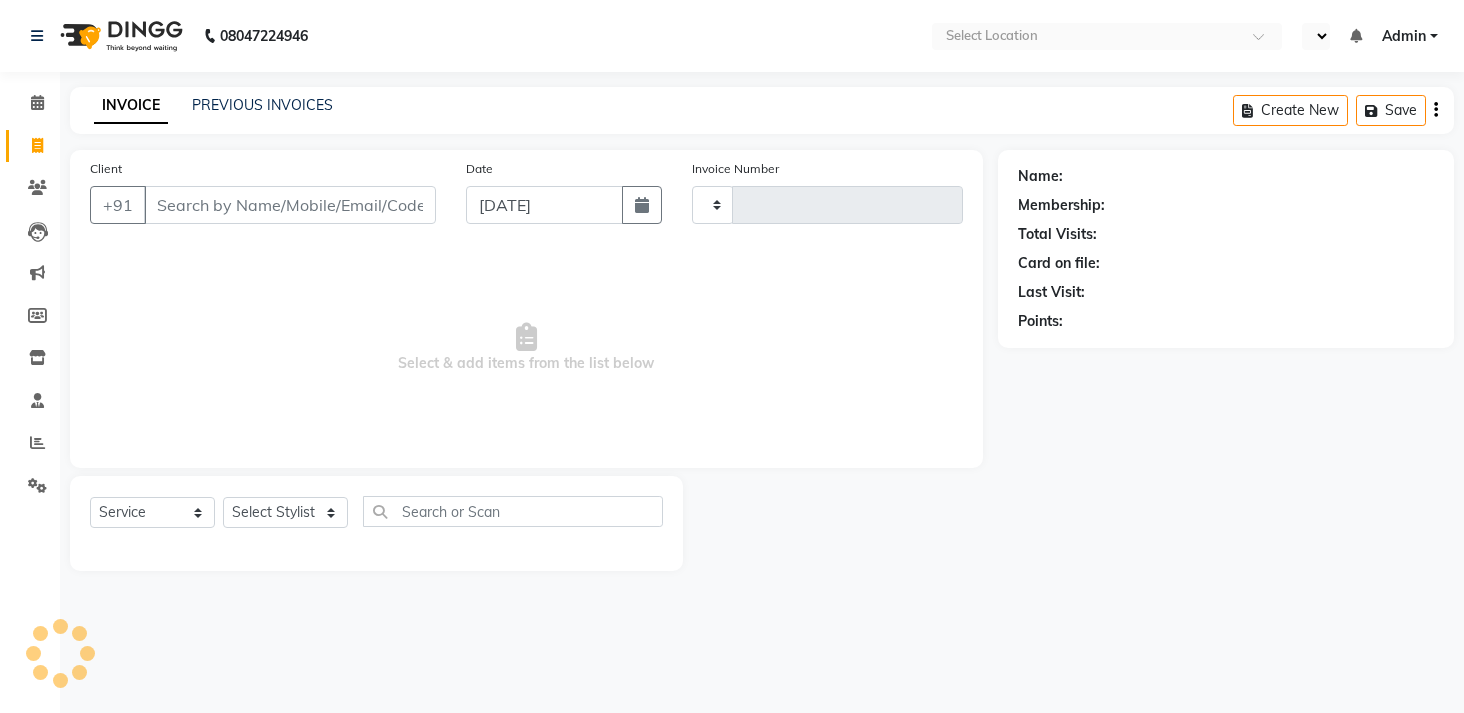 scroll, scrollTop: 0, scrollLeft: 0, axis: both 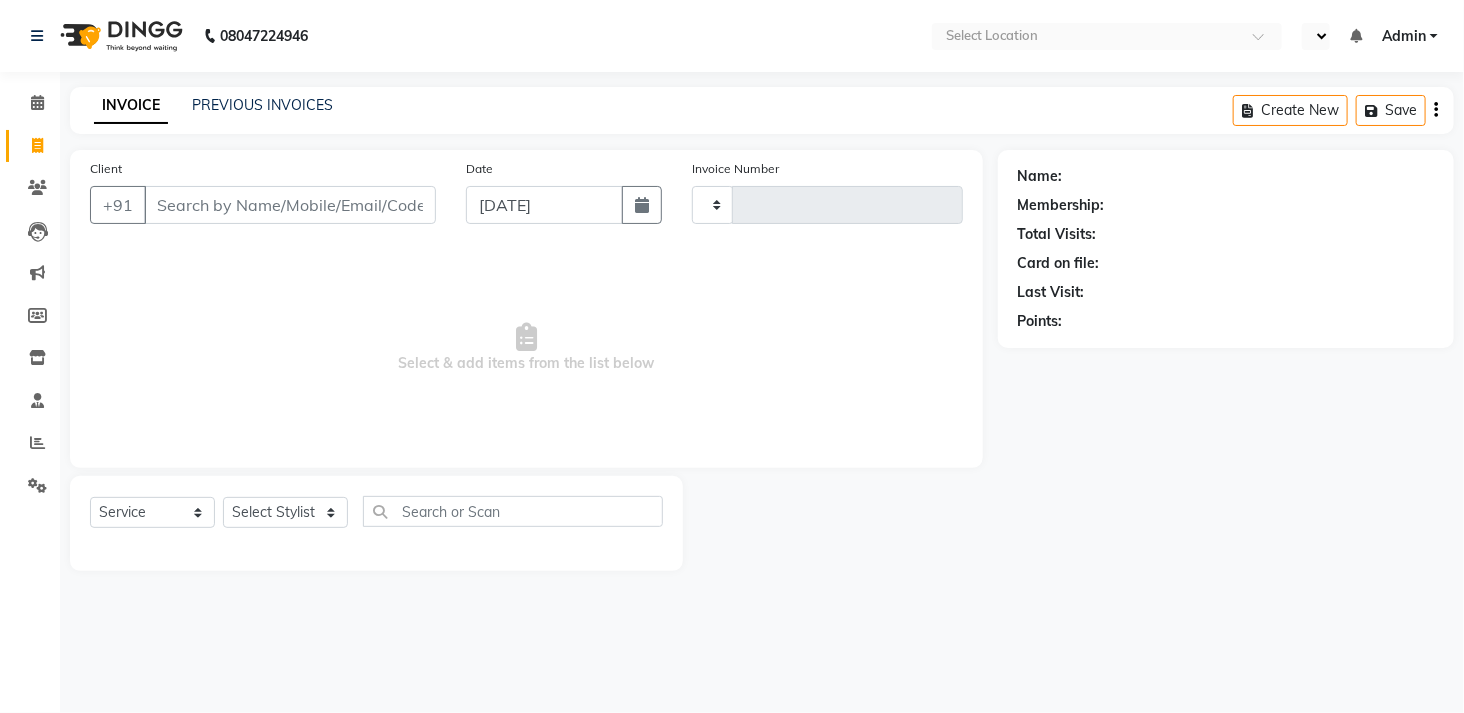 type on "1097" 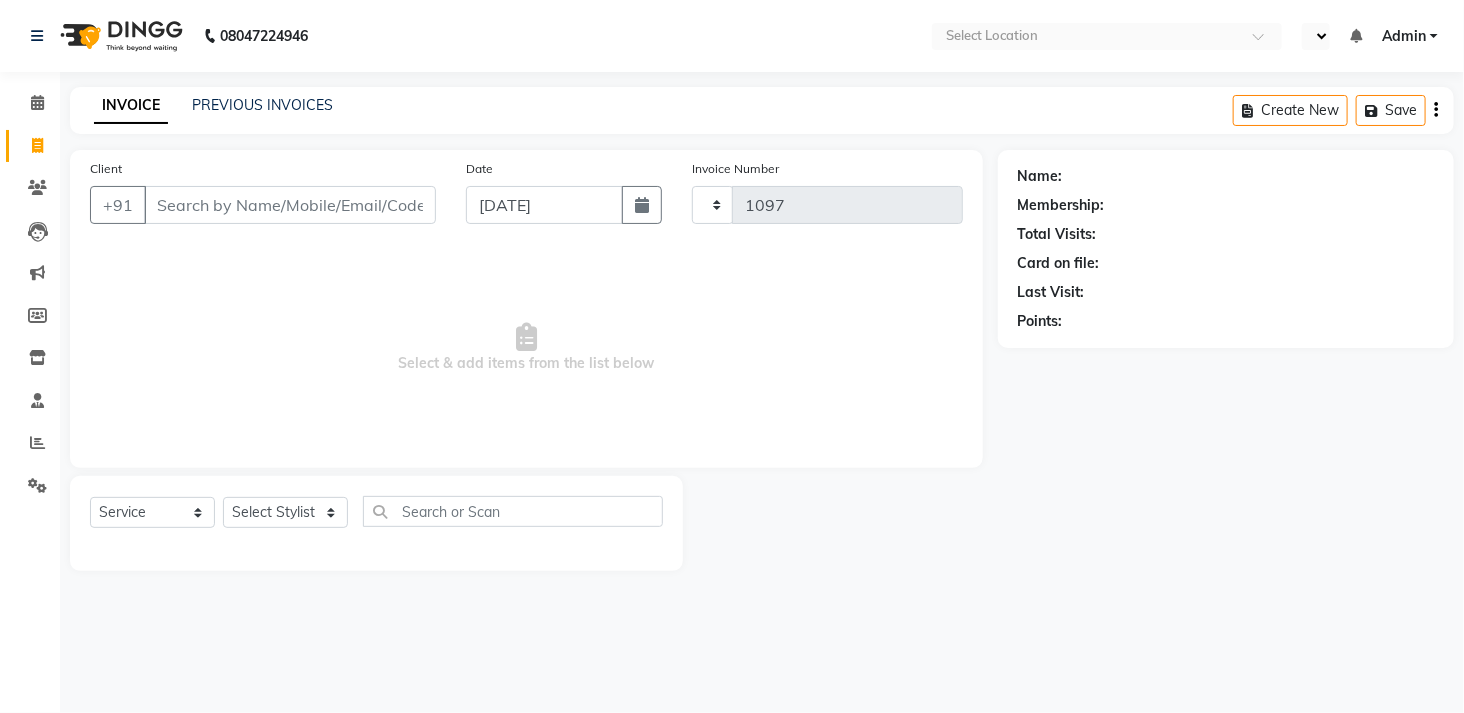 select on "en" 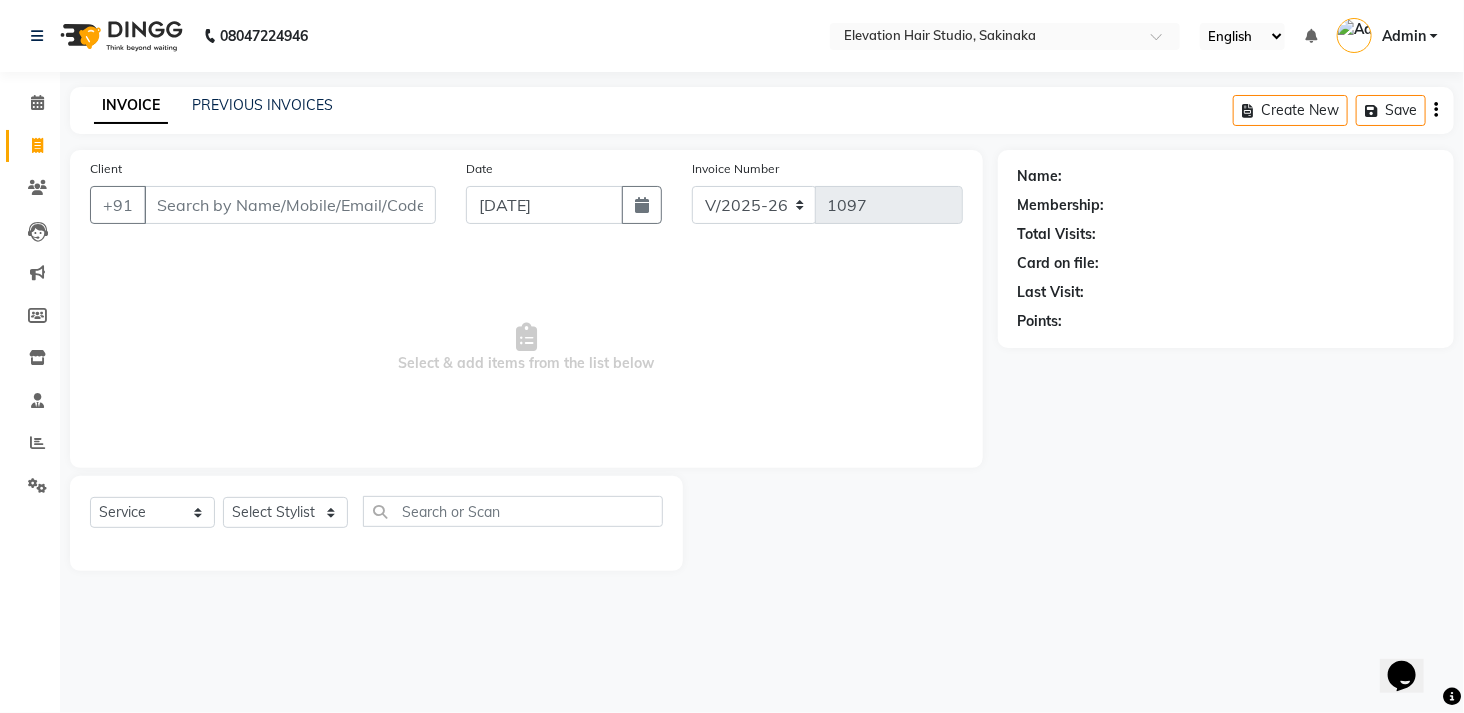 scroll, scrollTop: 0, scrollLeft: 0, axis: both 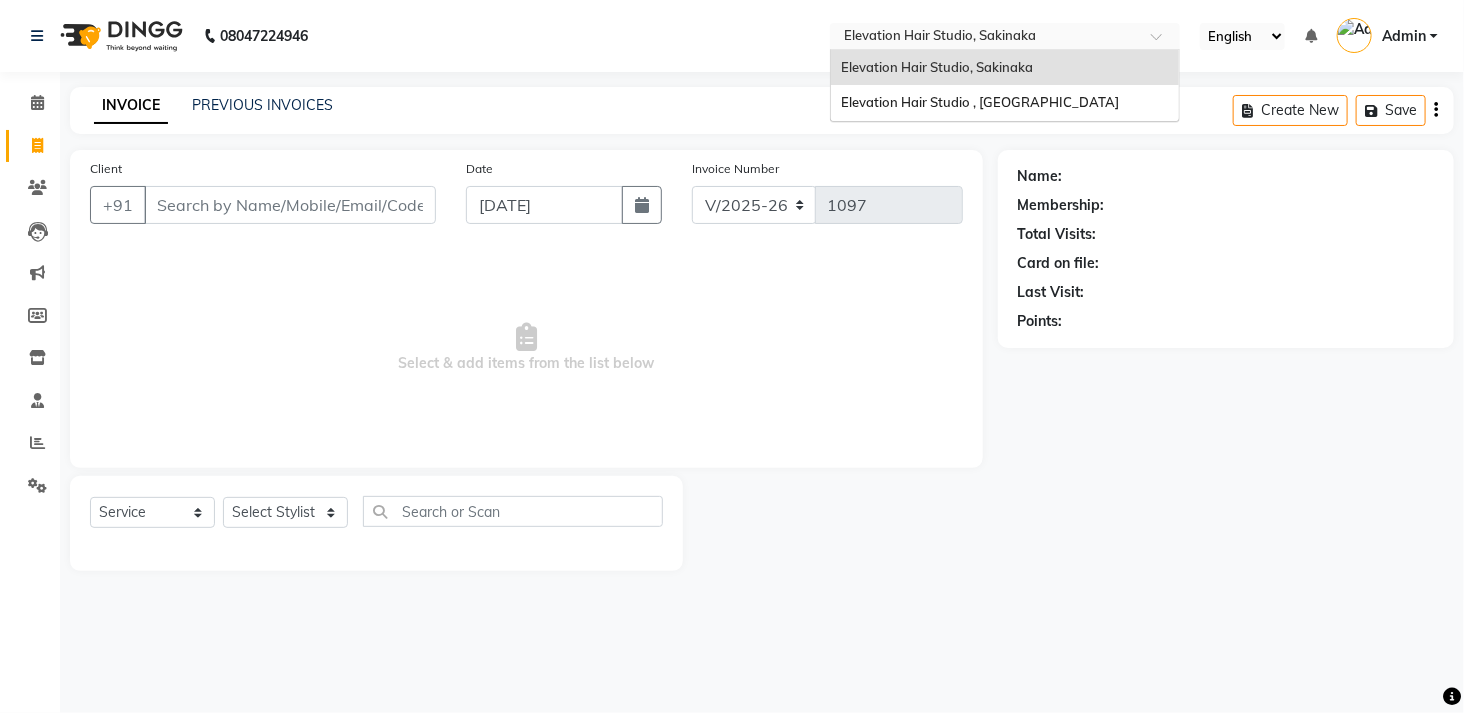 click at bounding box center [985, 38] 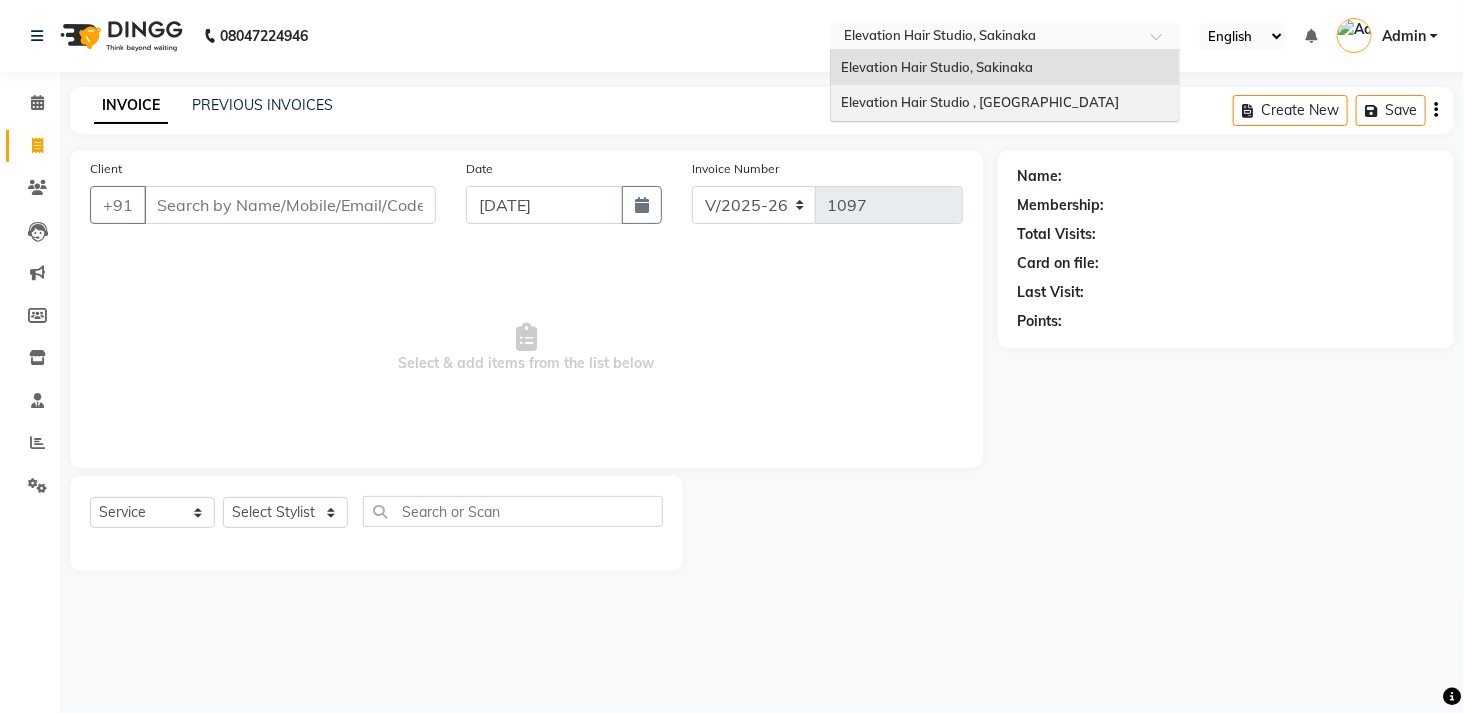 click on "Elevation Hair Studio , [GEOGRAPHIC_DATA]" at bounding box center [980, 102] 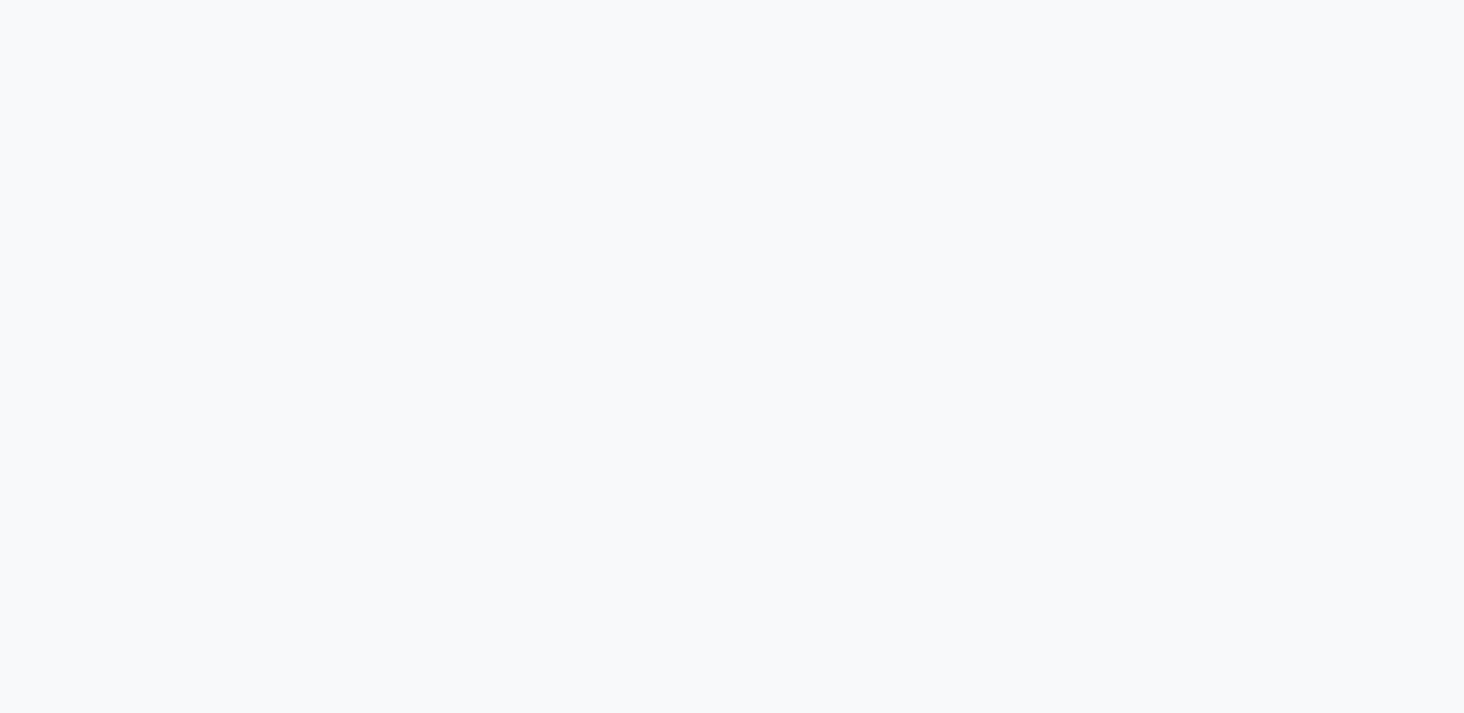scroll, scrollTop: 0, scrollLeft: 0, axis: both 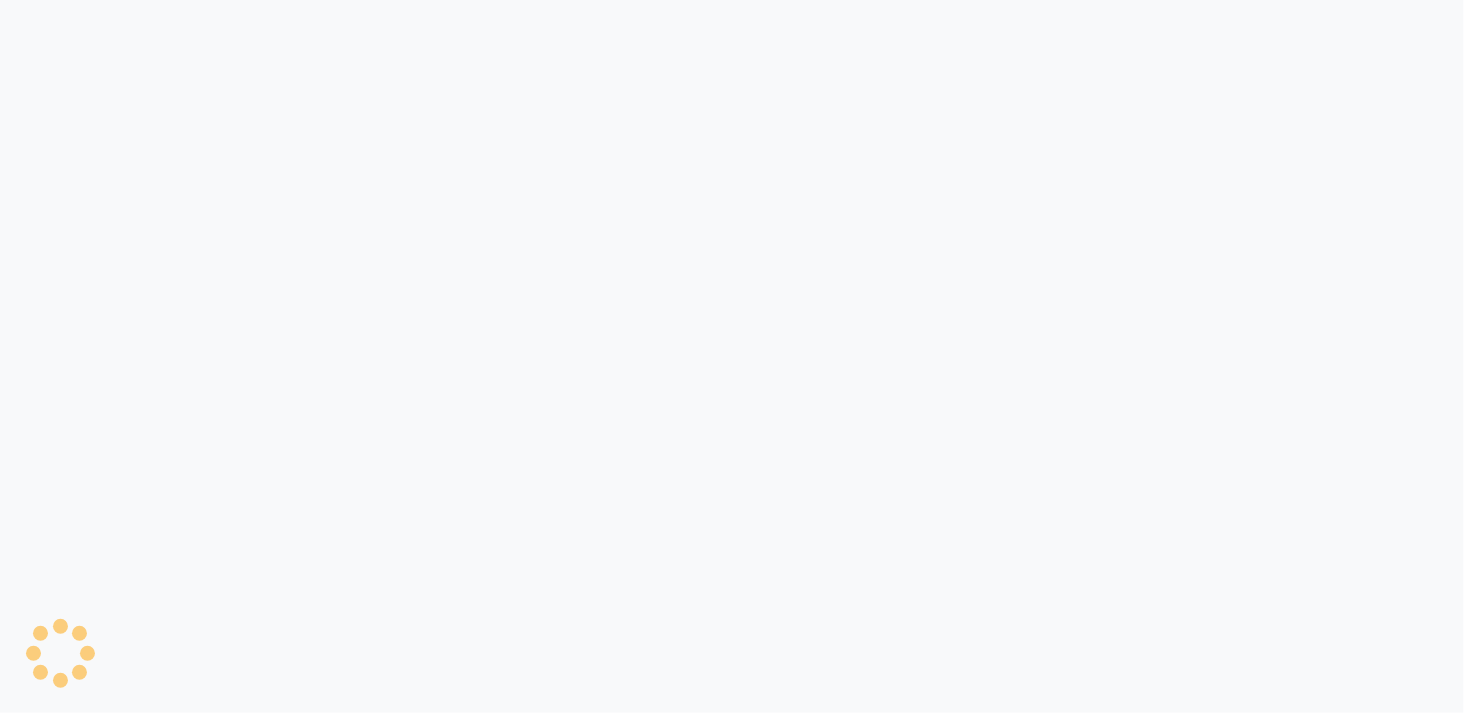select on "service" 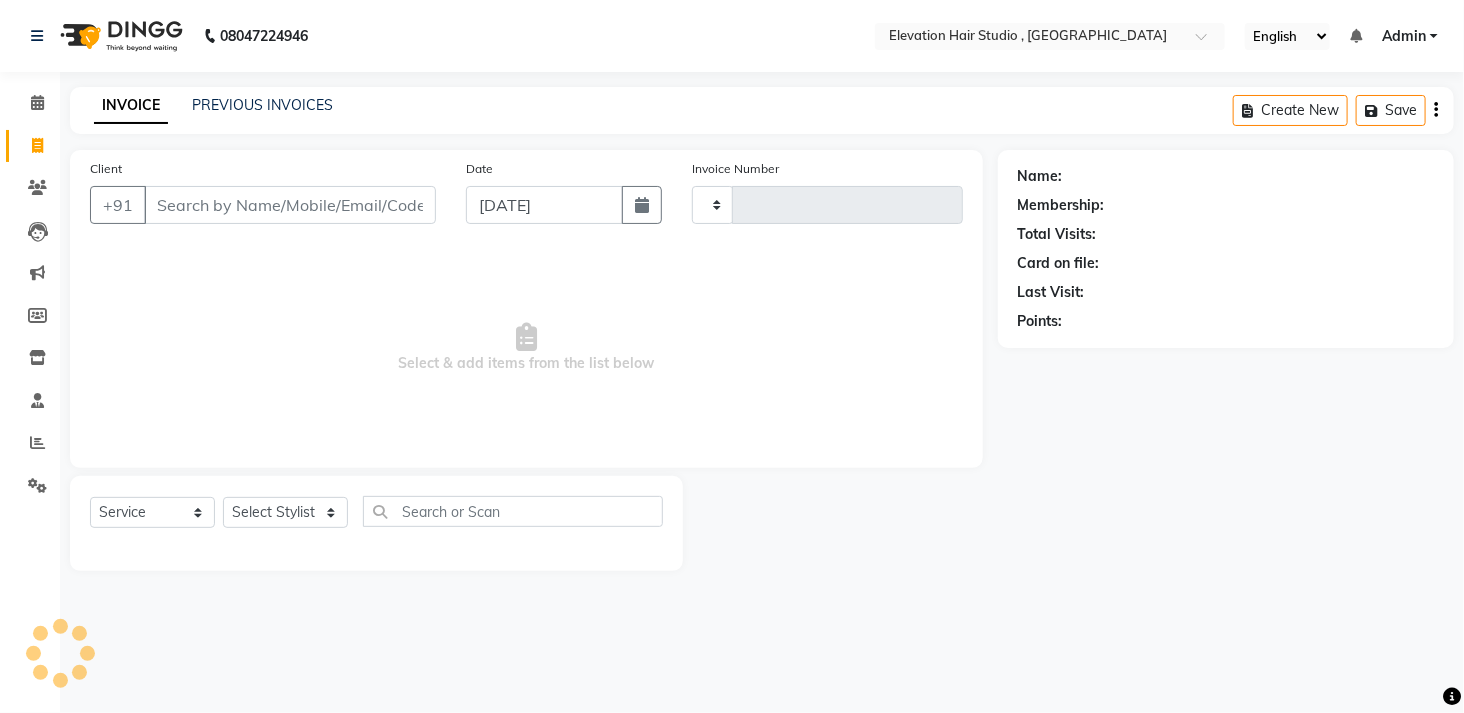 select on "en" 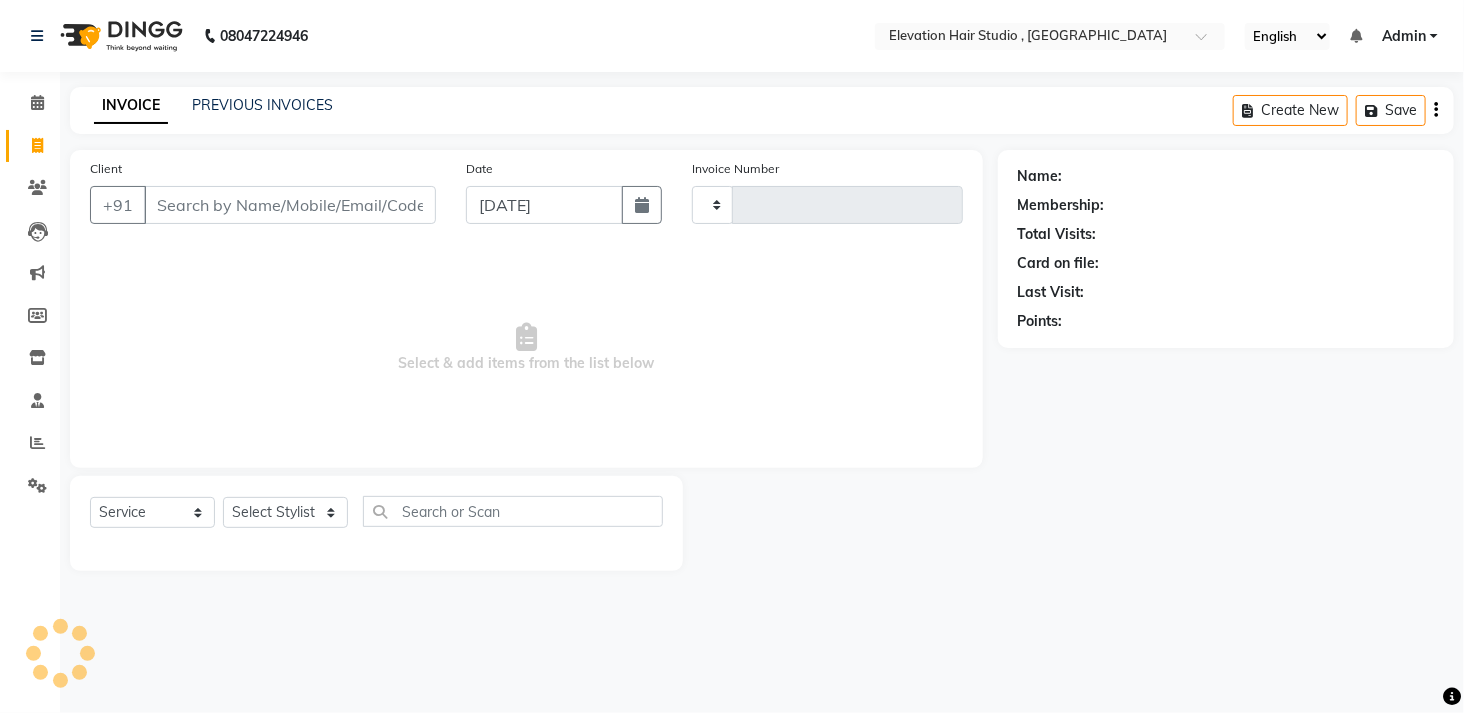 type on "0546" 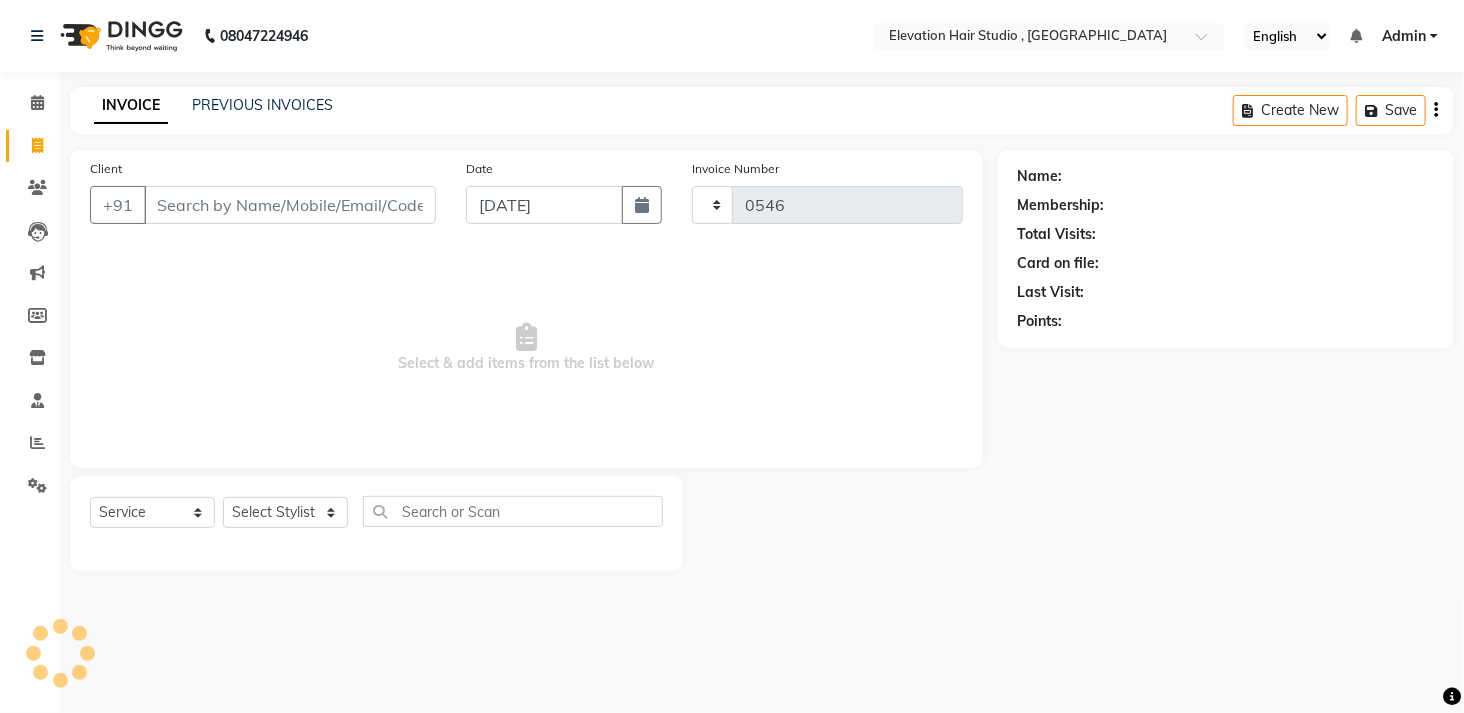 select on "6886" 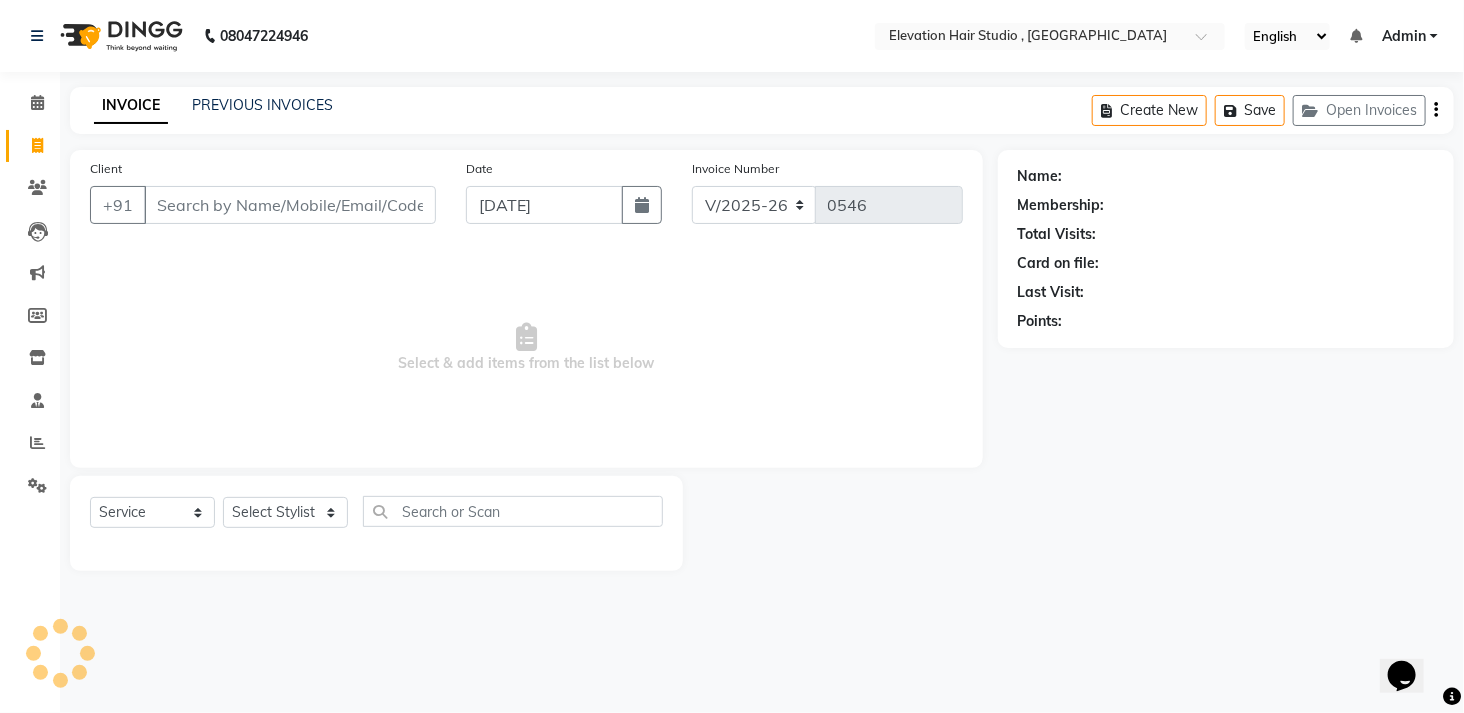 scroll, scrollTop: 0, scrollLeft: 0, axis: both 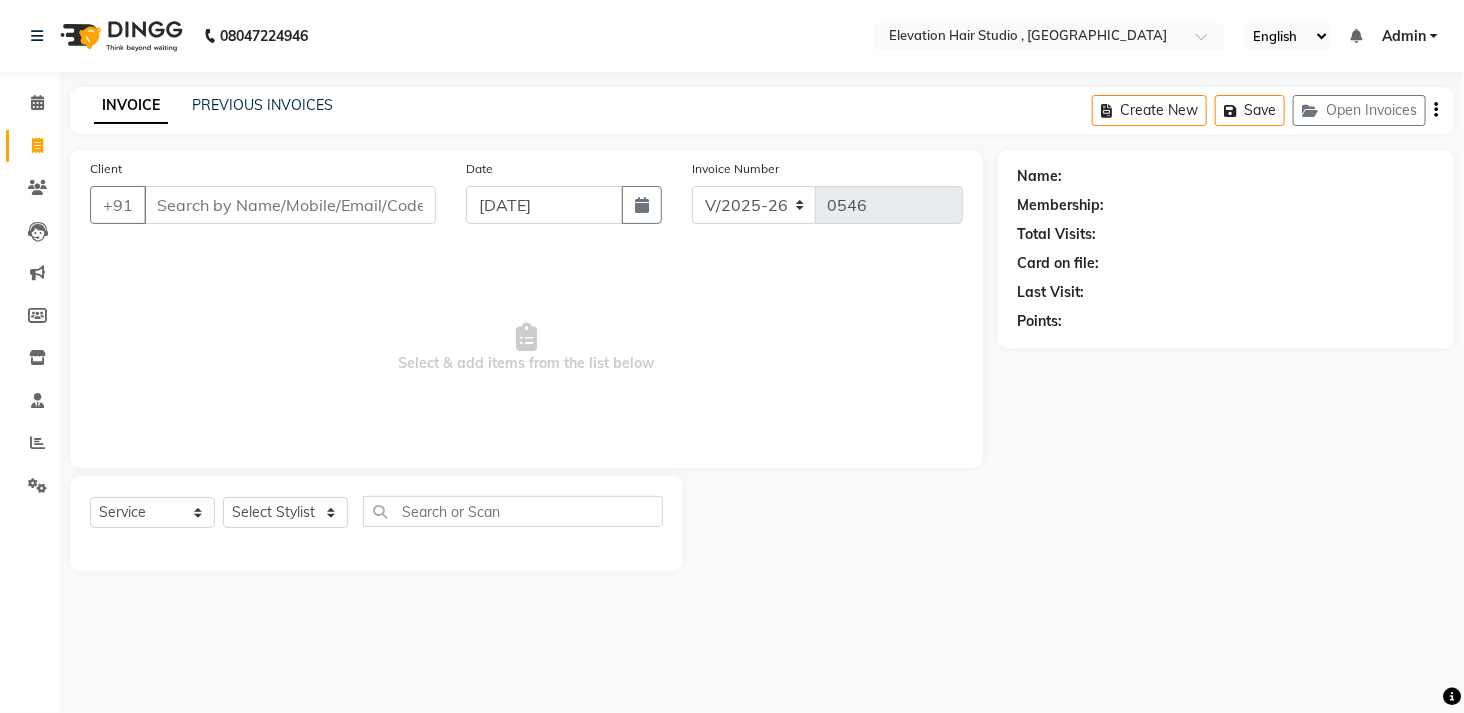 click on "Client" at bounding box center (290, 205) 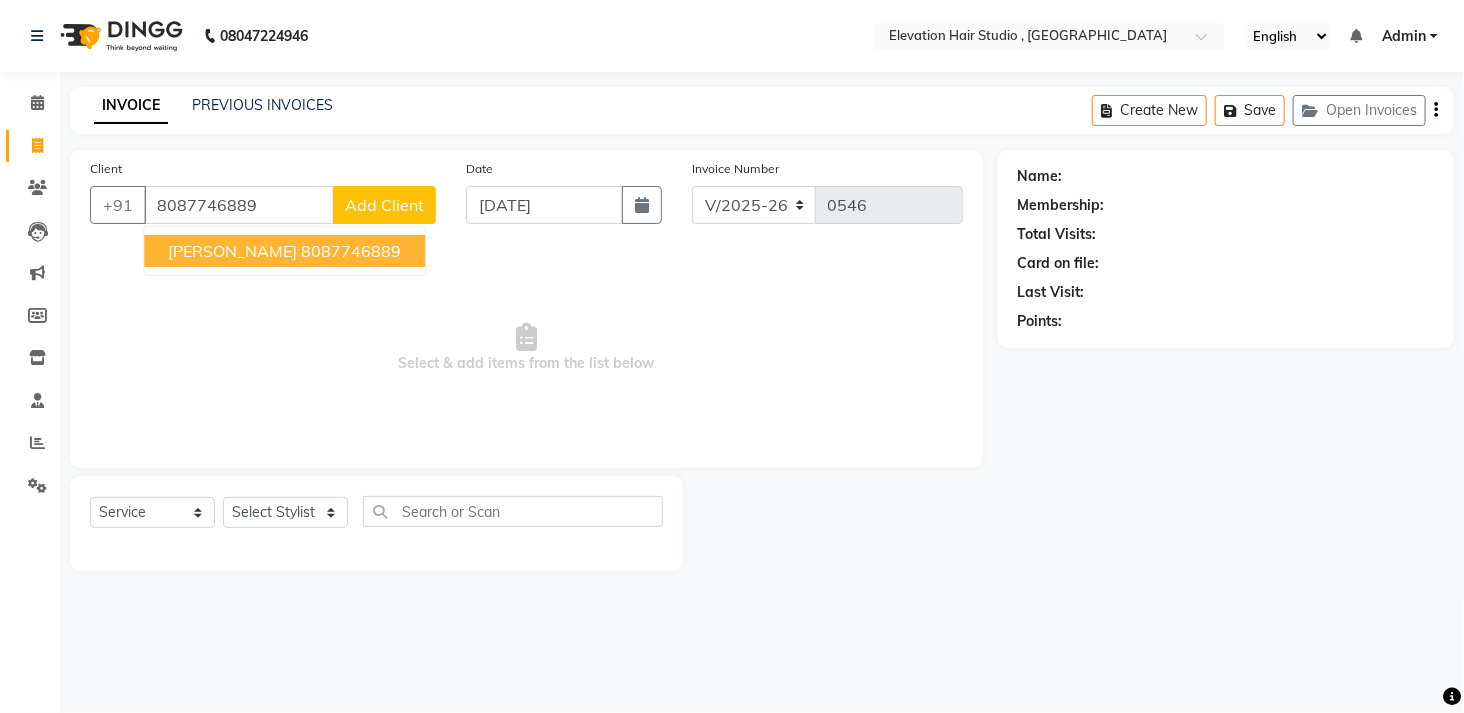 type on "8087746889" 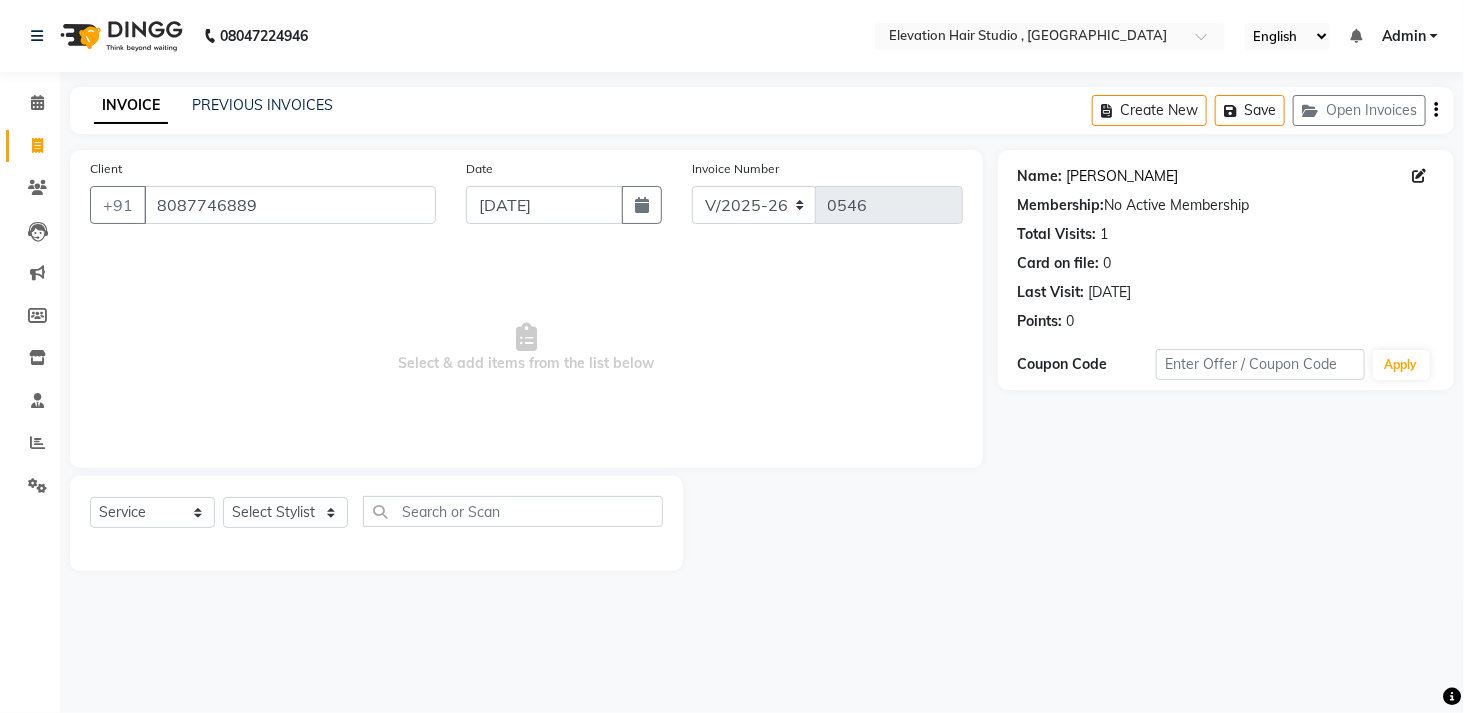 click on "Raunak" 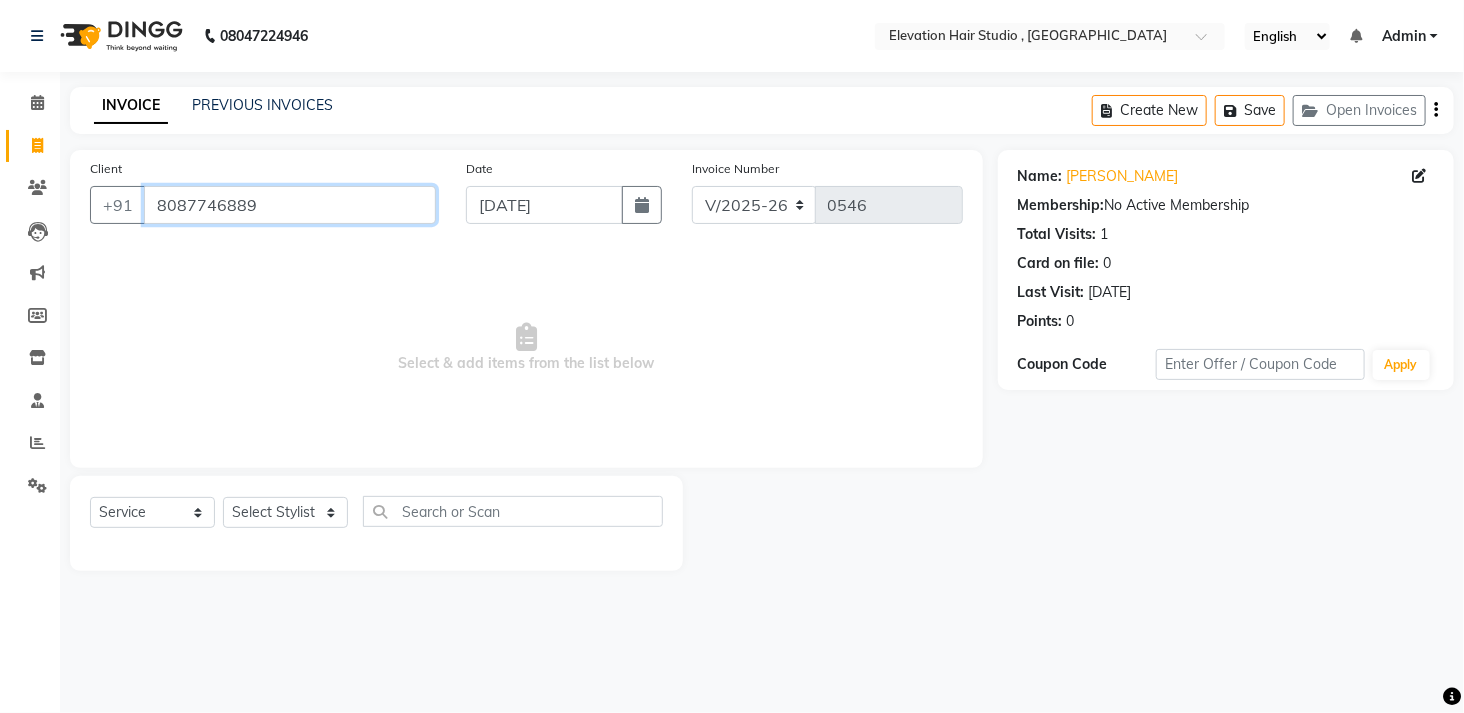 click on "8087746889" at bounding box center (290, 205) 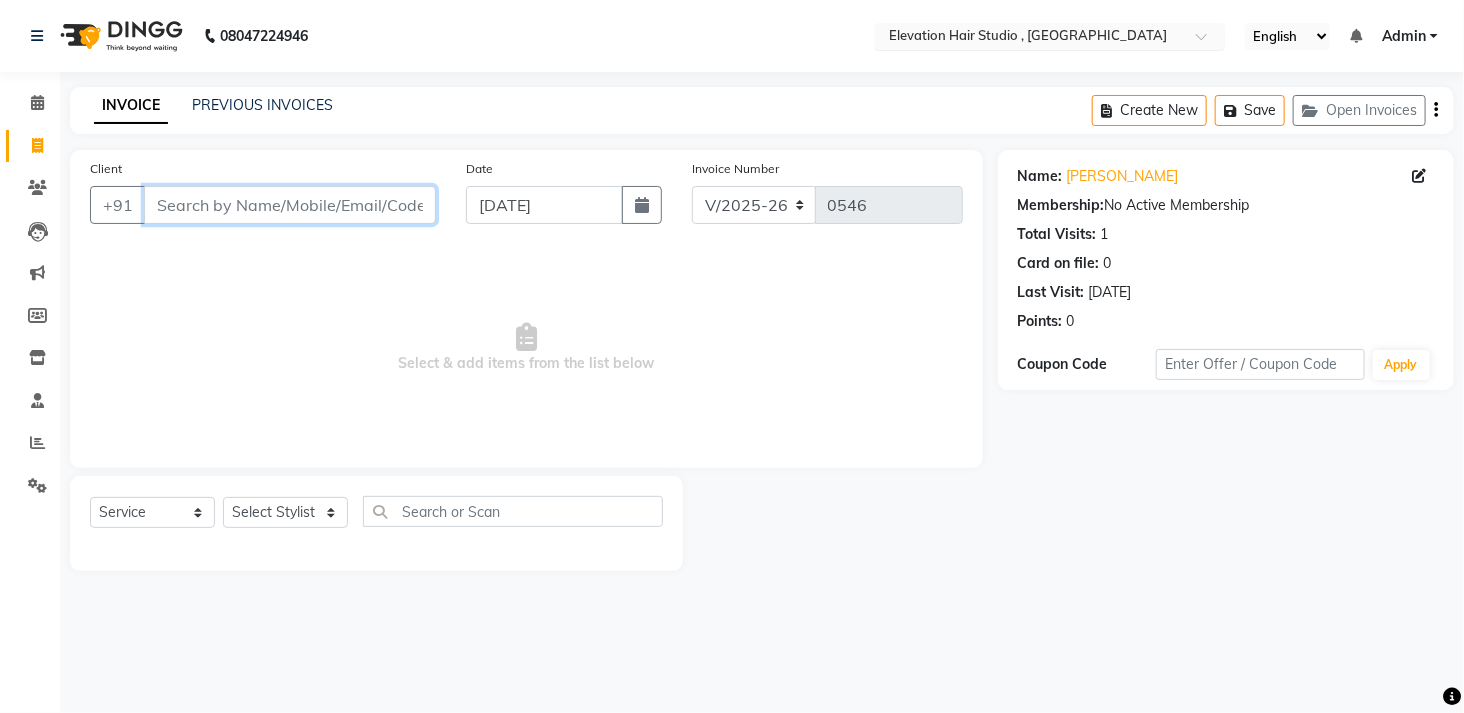 type 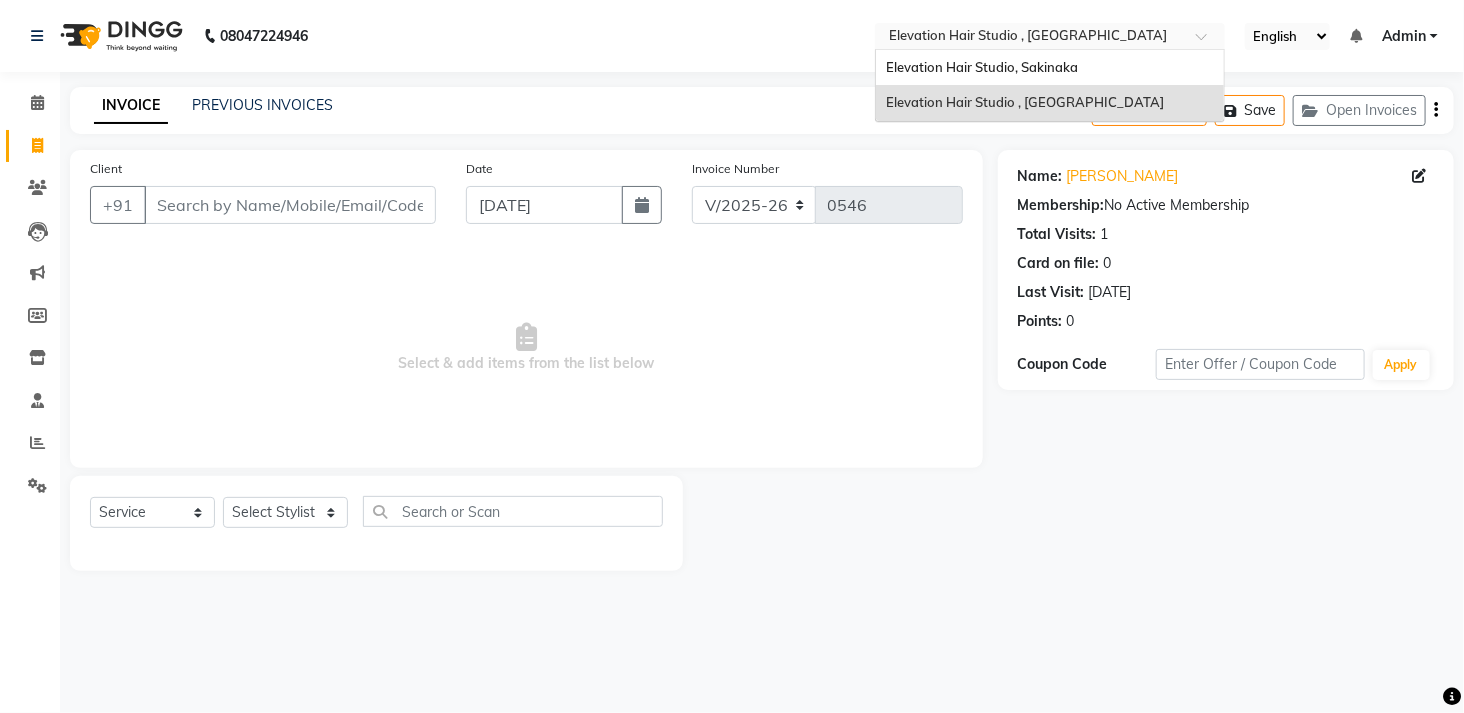 click at bounding box center (1030, 38) 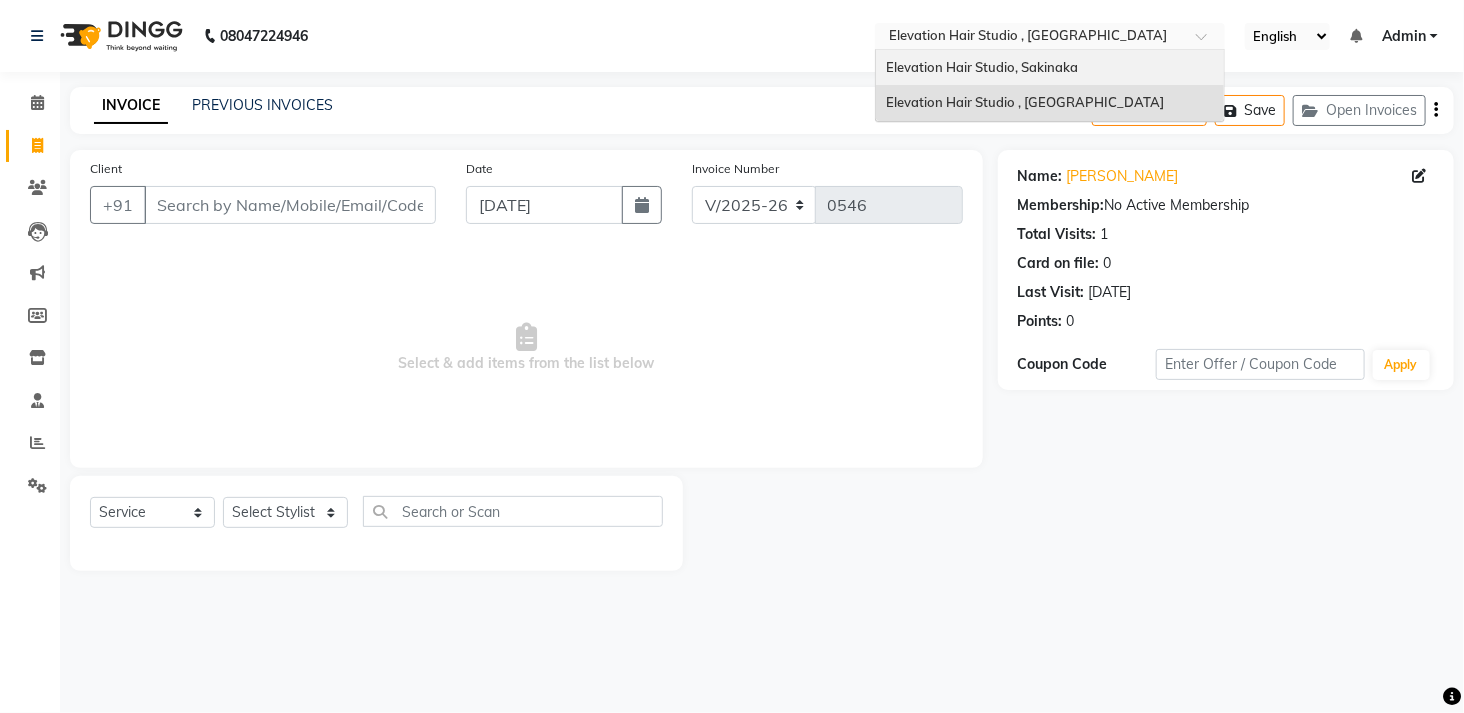 click on "Elevation Hair Studio, Sakinaka" at bounding box center [982, 67] 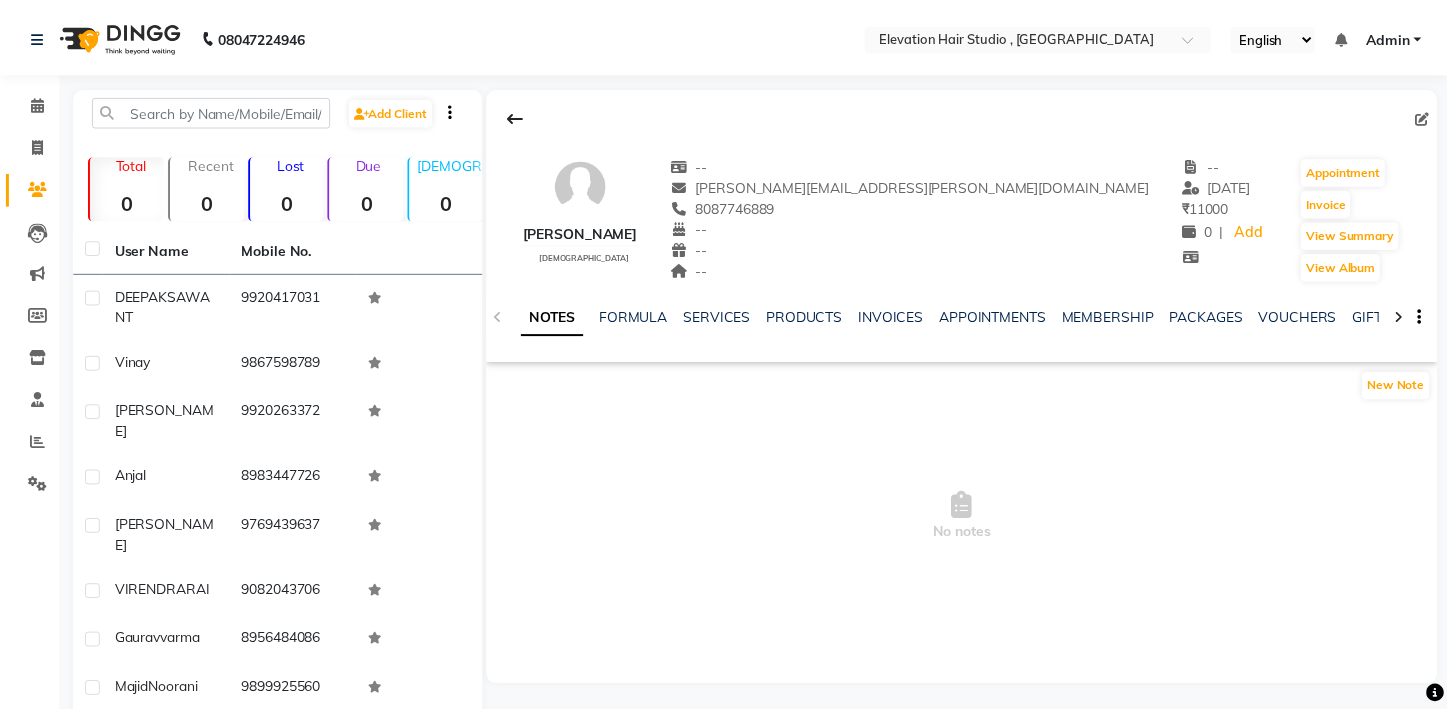 scroll, scrollTop: 0, scrollLeft: 0, axis: both 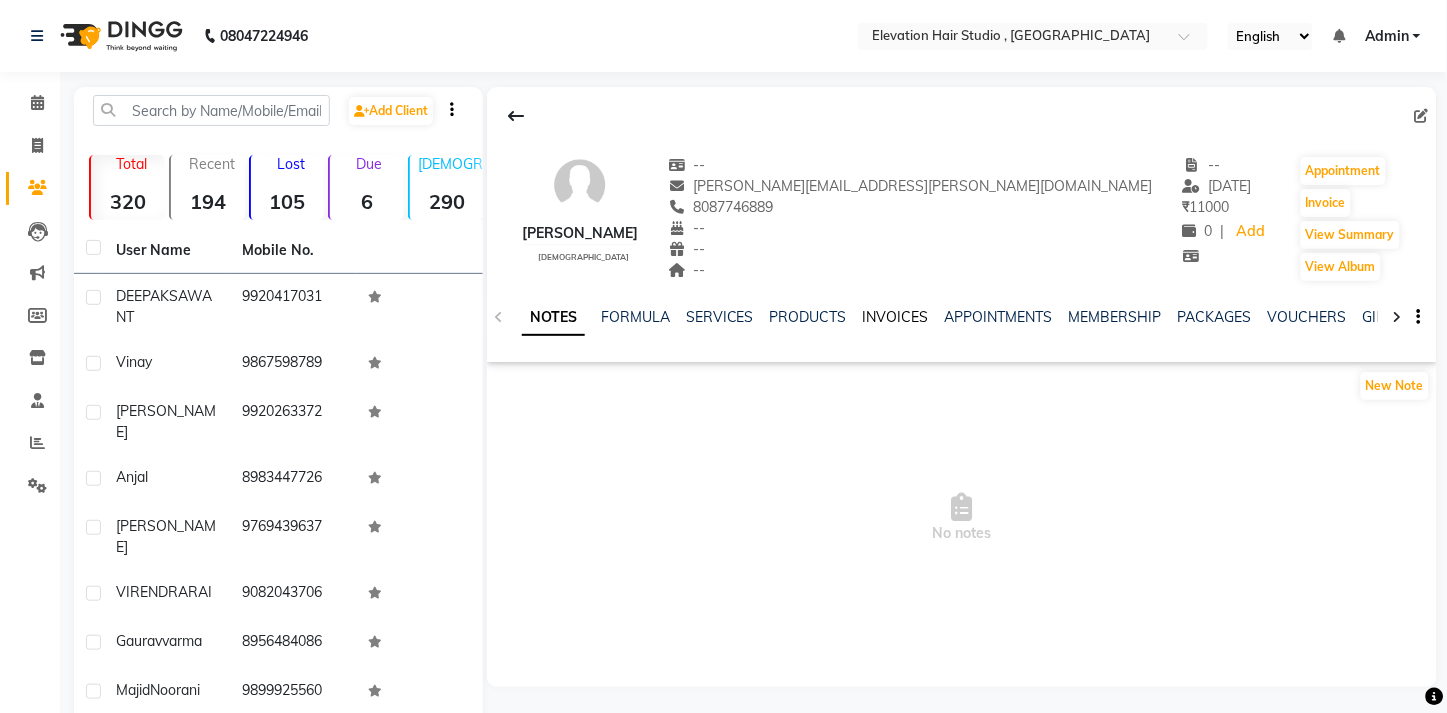 click on "INVOICES" 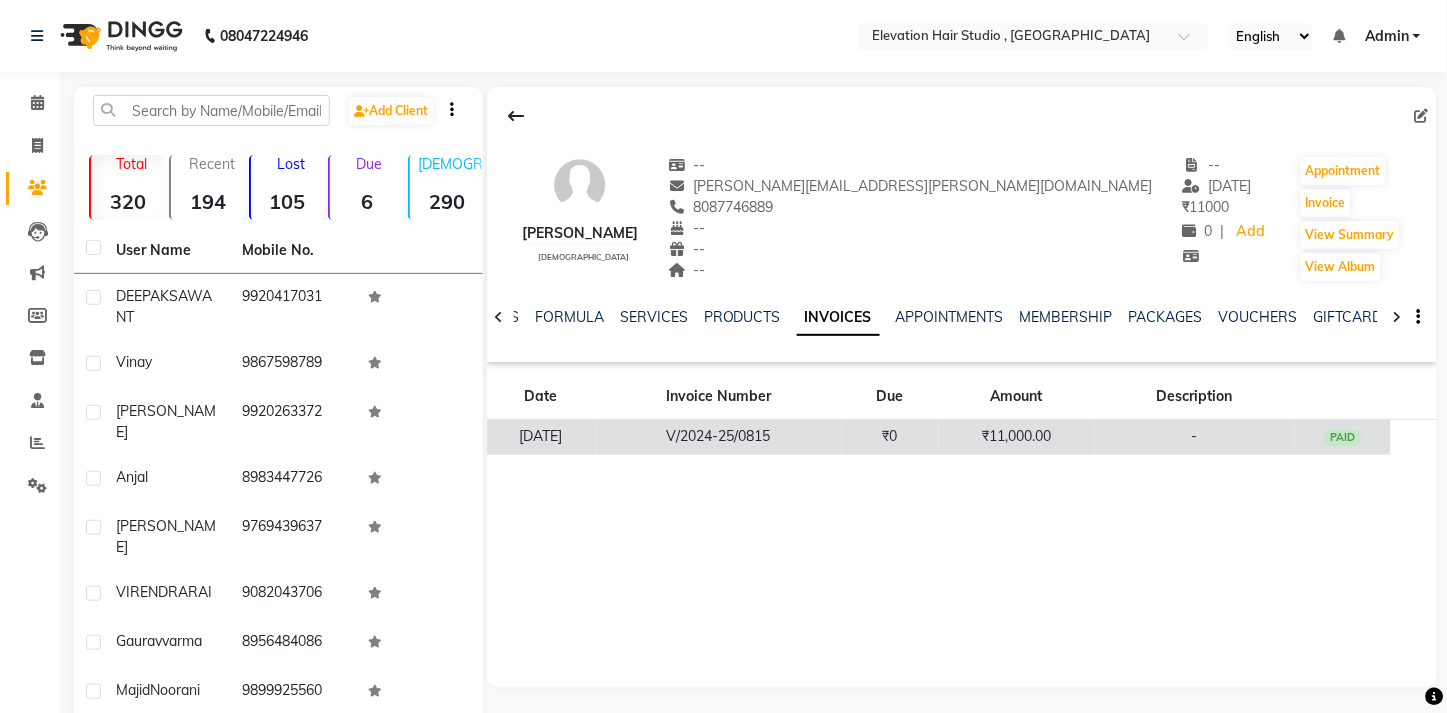 click on "V/2024-25/0815" 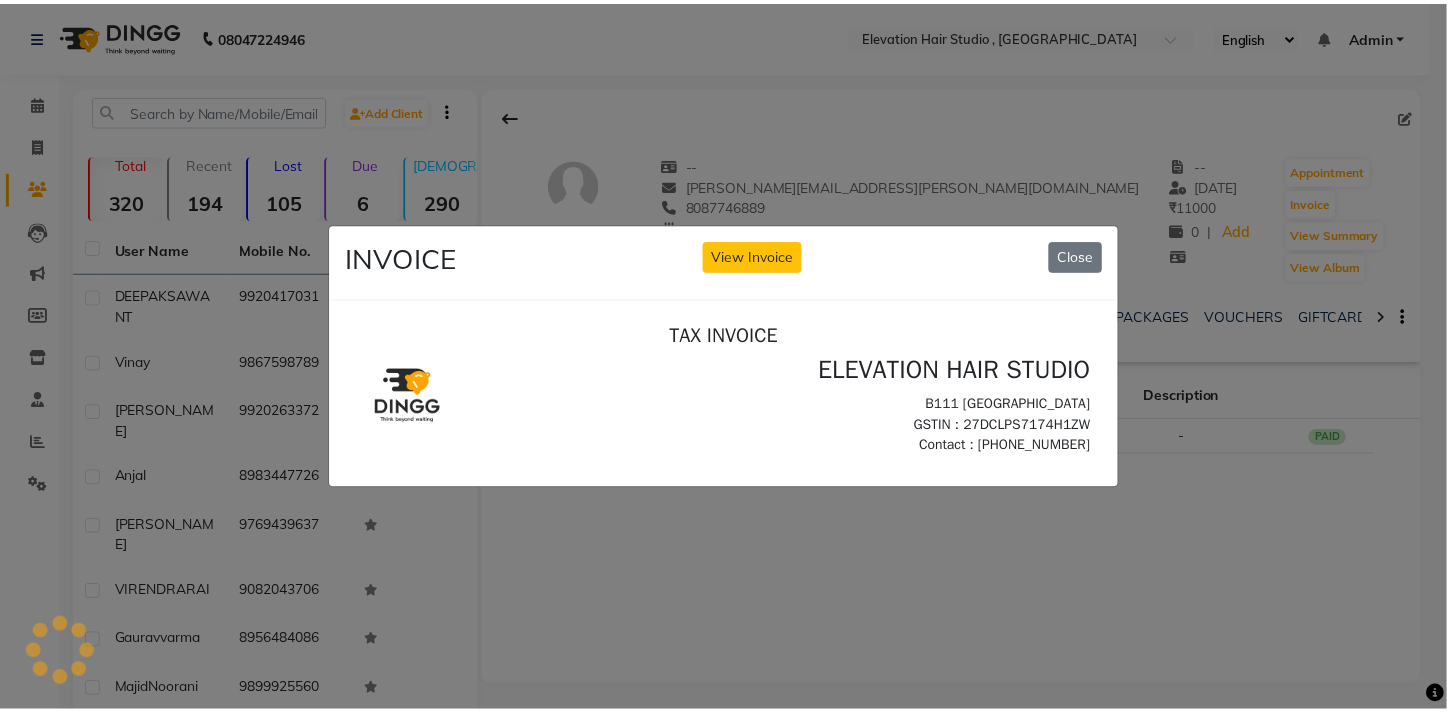 scroll, scrollTop: 0, scrollLeft: 0, axis: both 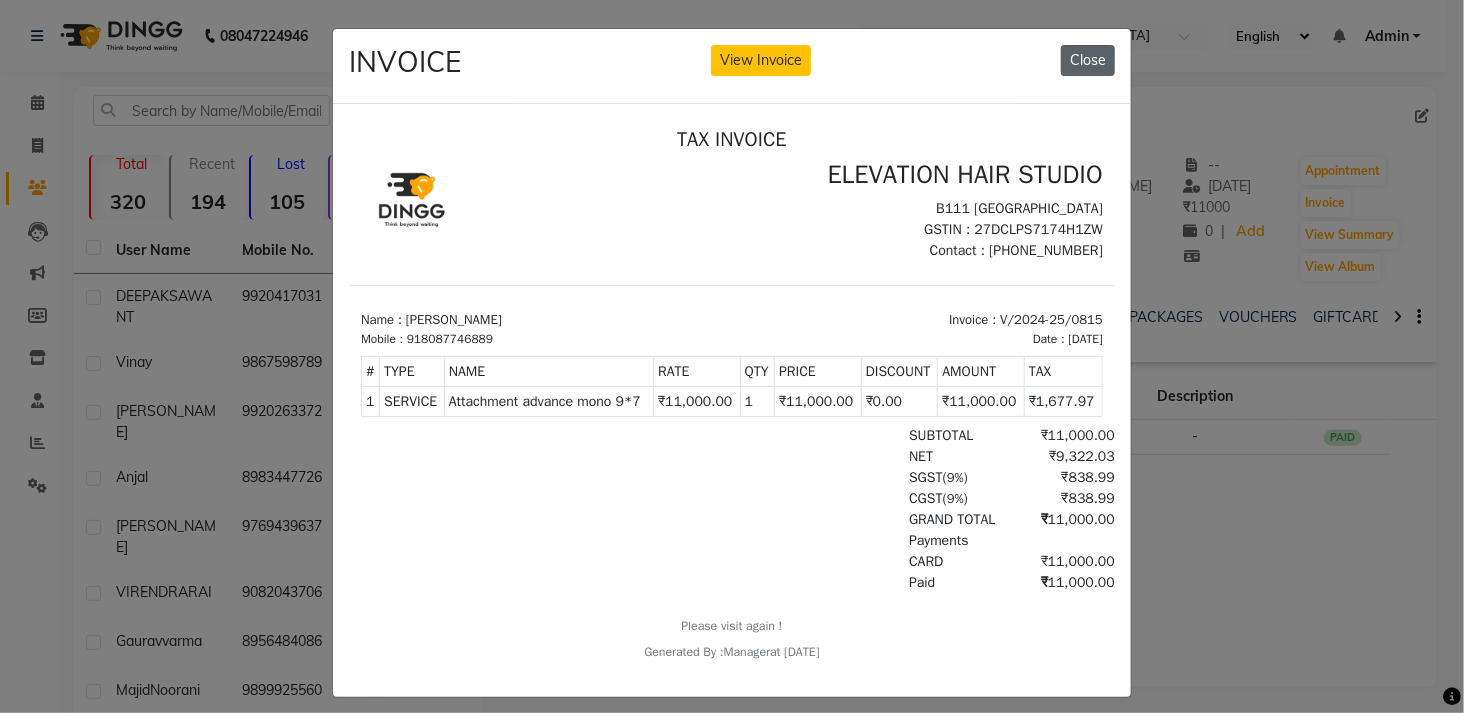 click on "Close" 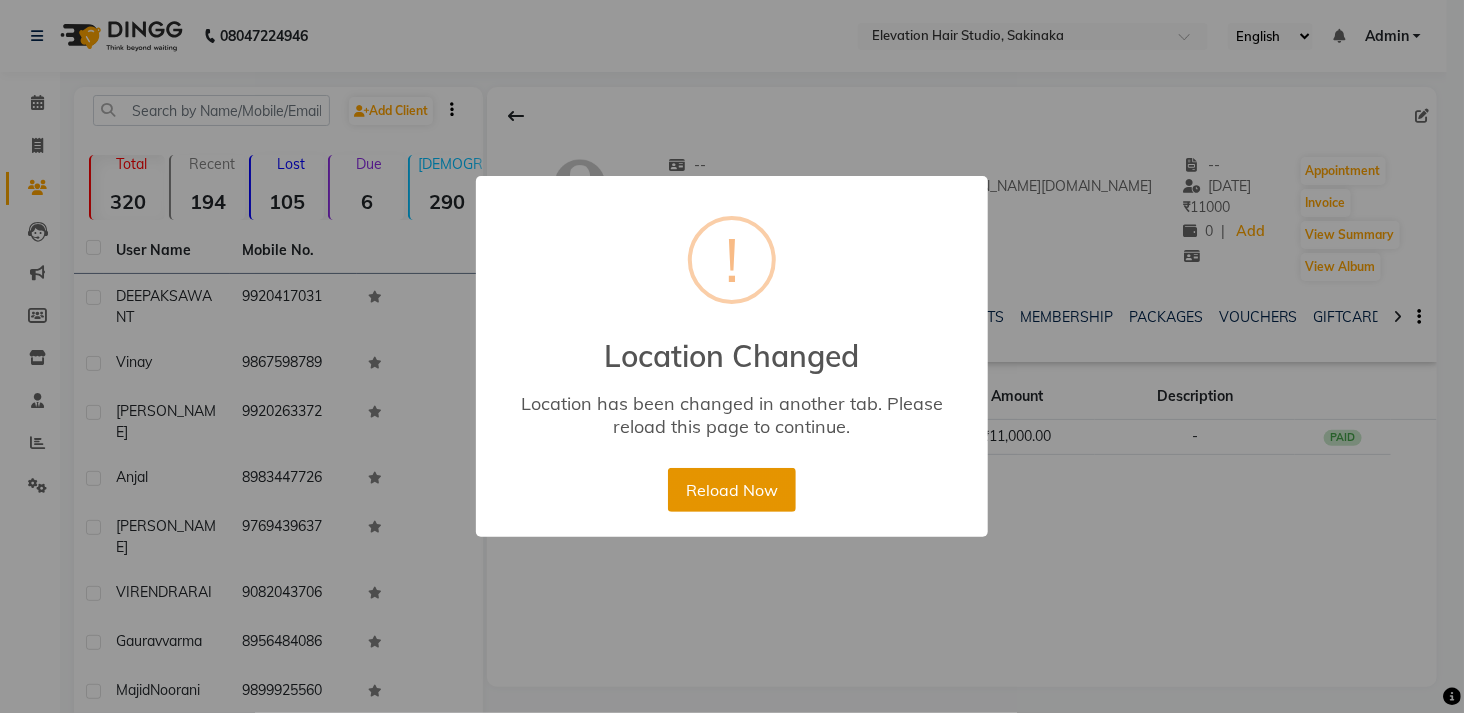 click on "Reload Now" at bounding box center [731, 490] 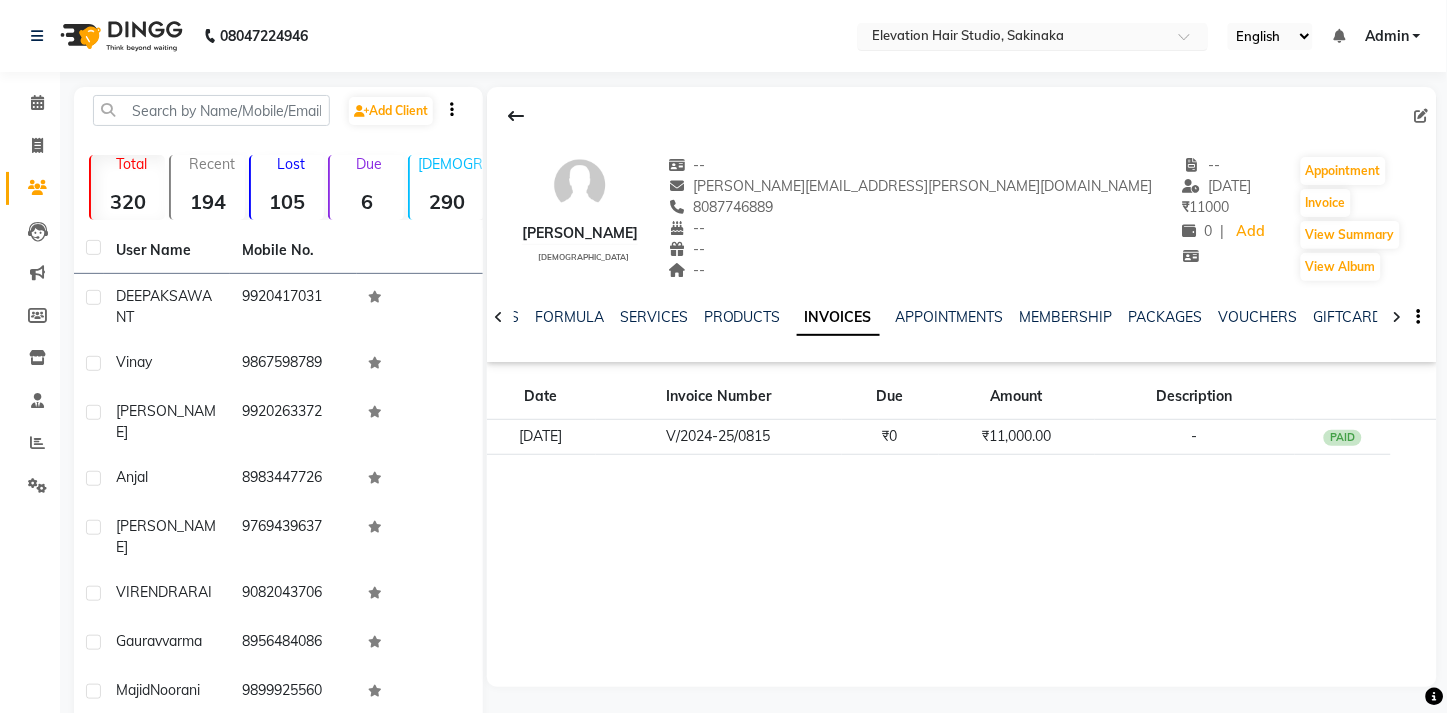 click on "Select Location × Elevation Hair Studio, [GEOGRAPHIC_DATA]" at bounding box center [1033, 36] 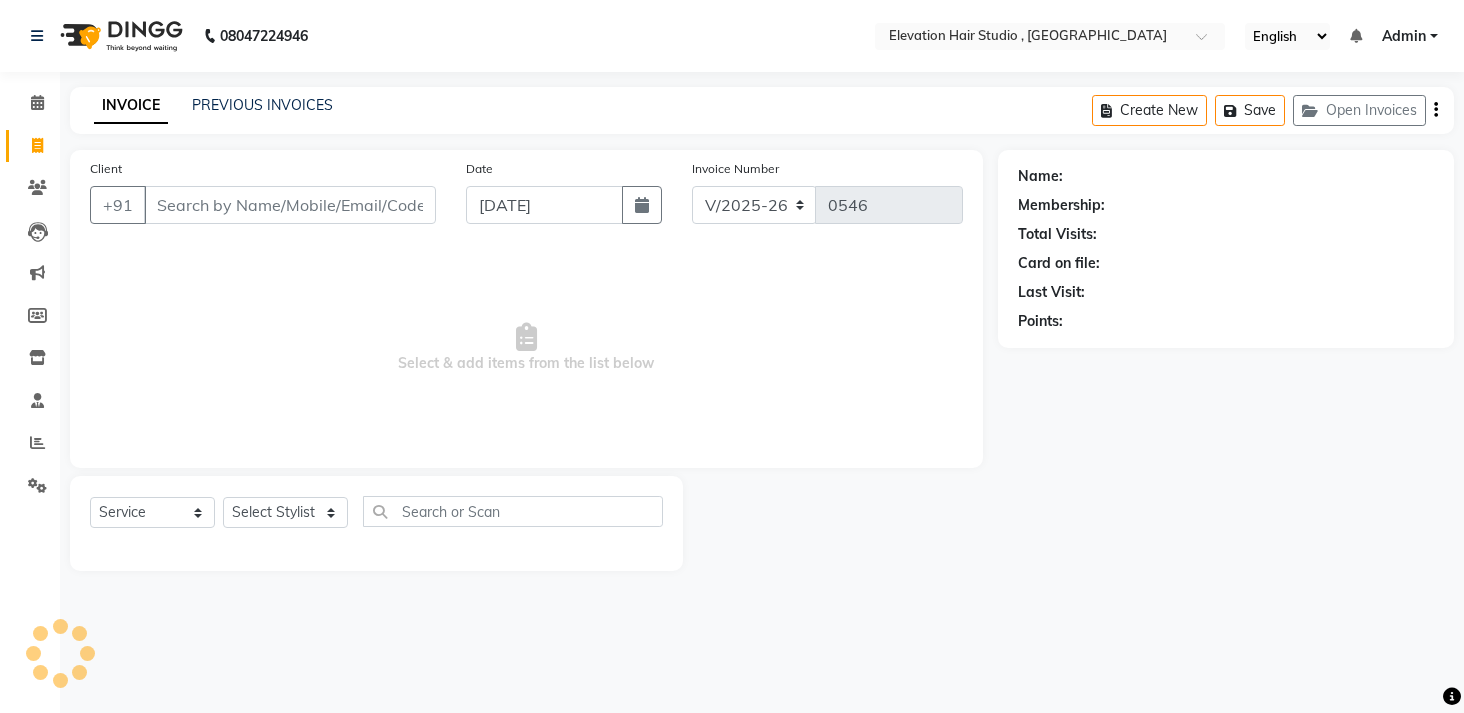 select on "6886" 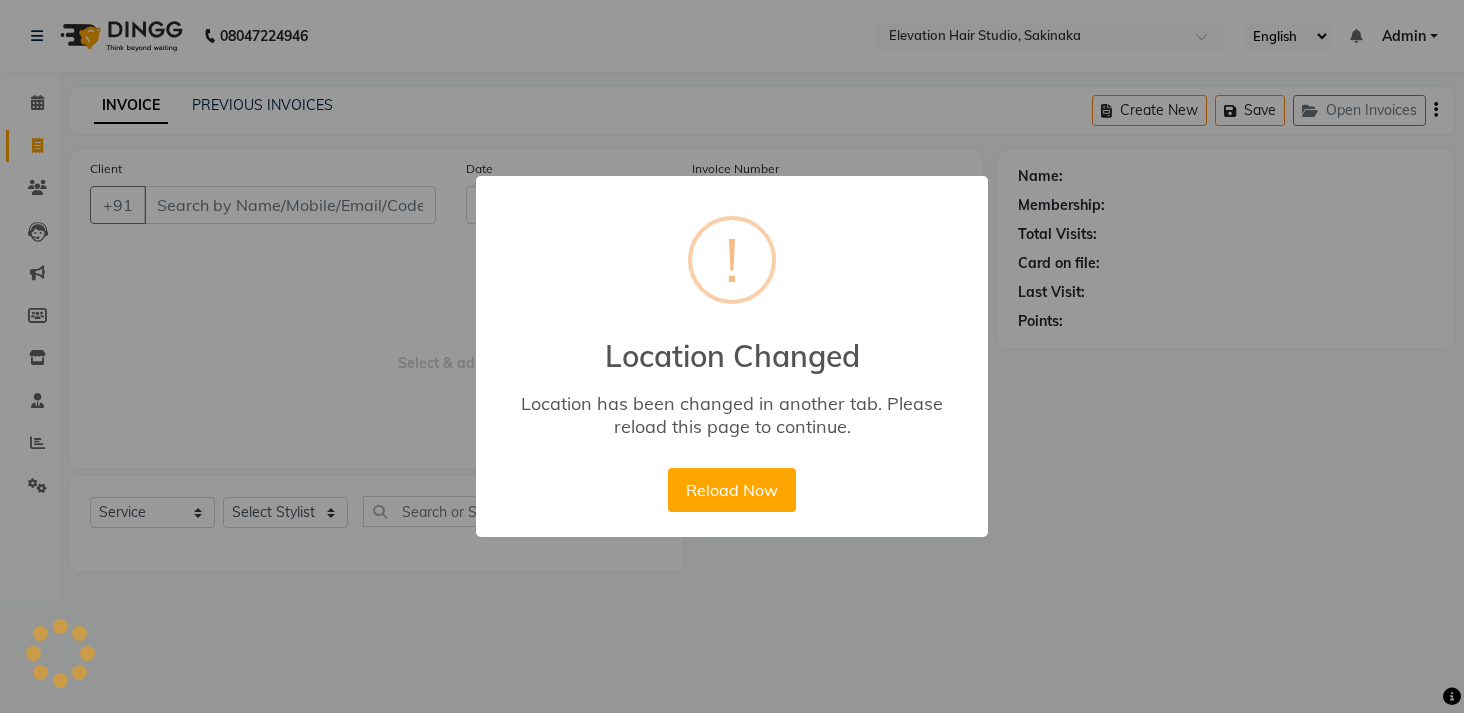 scroll, scrollTop: 0, scrollLeft: 0, axis: both 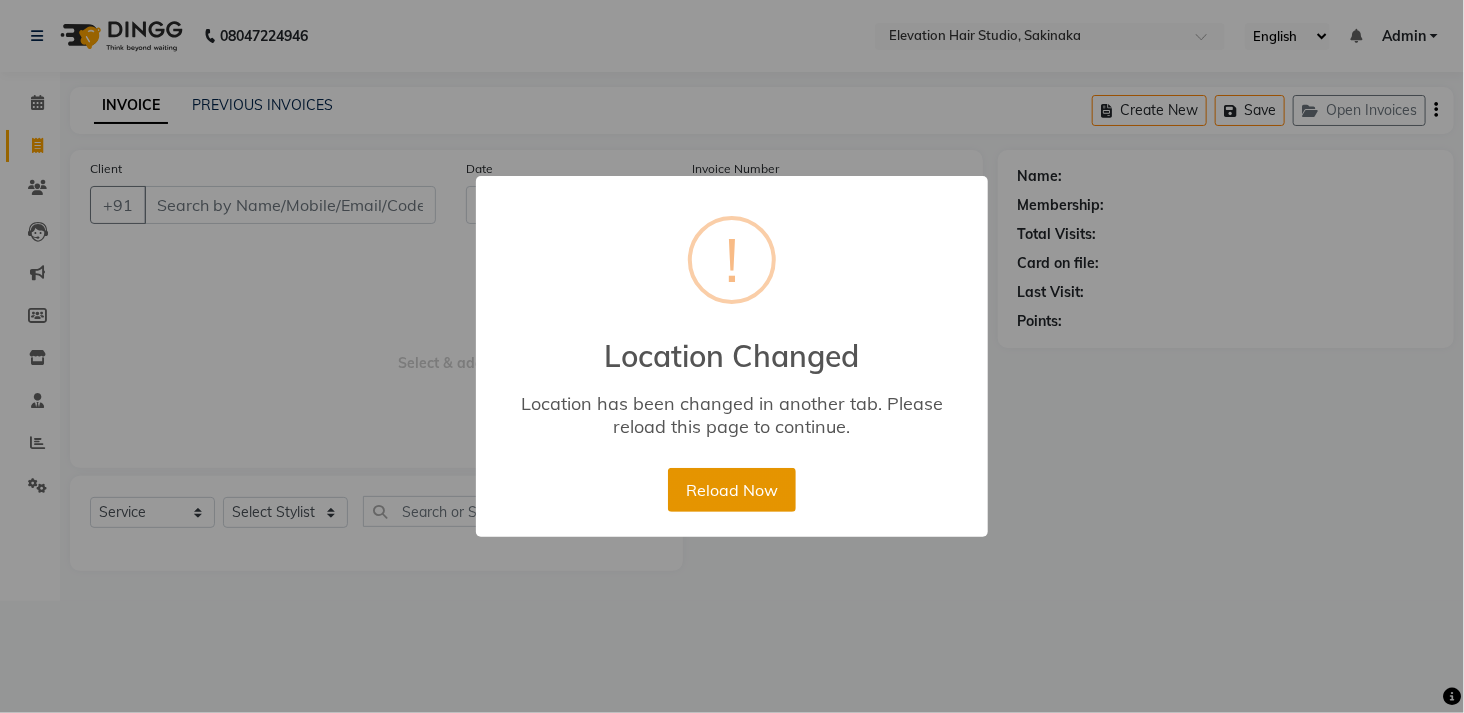 click on "Reload Now" at bounding box center (731, 490) 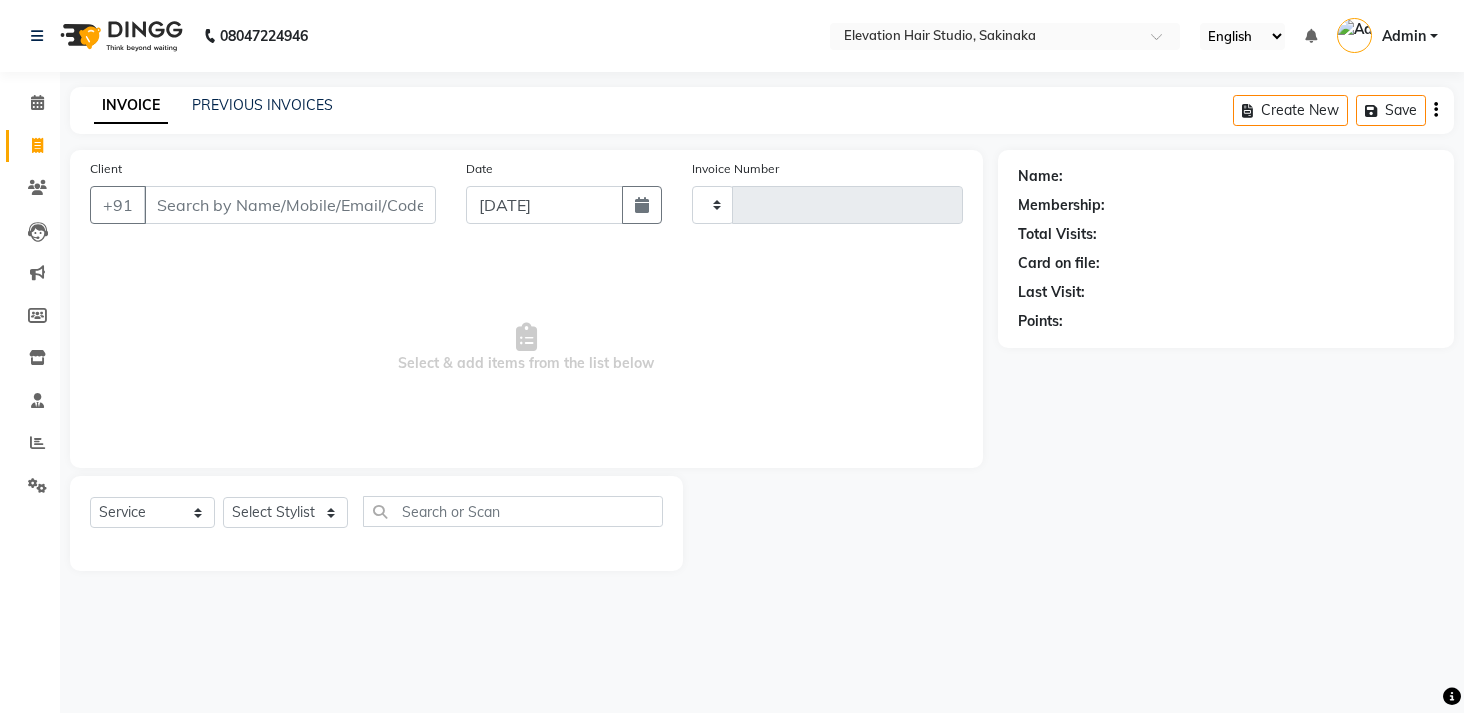 select on "service" 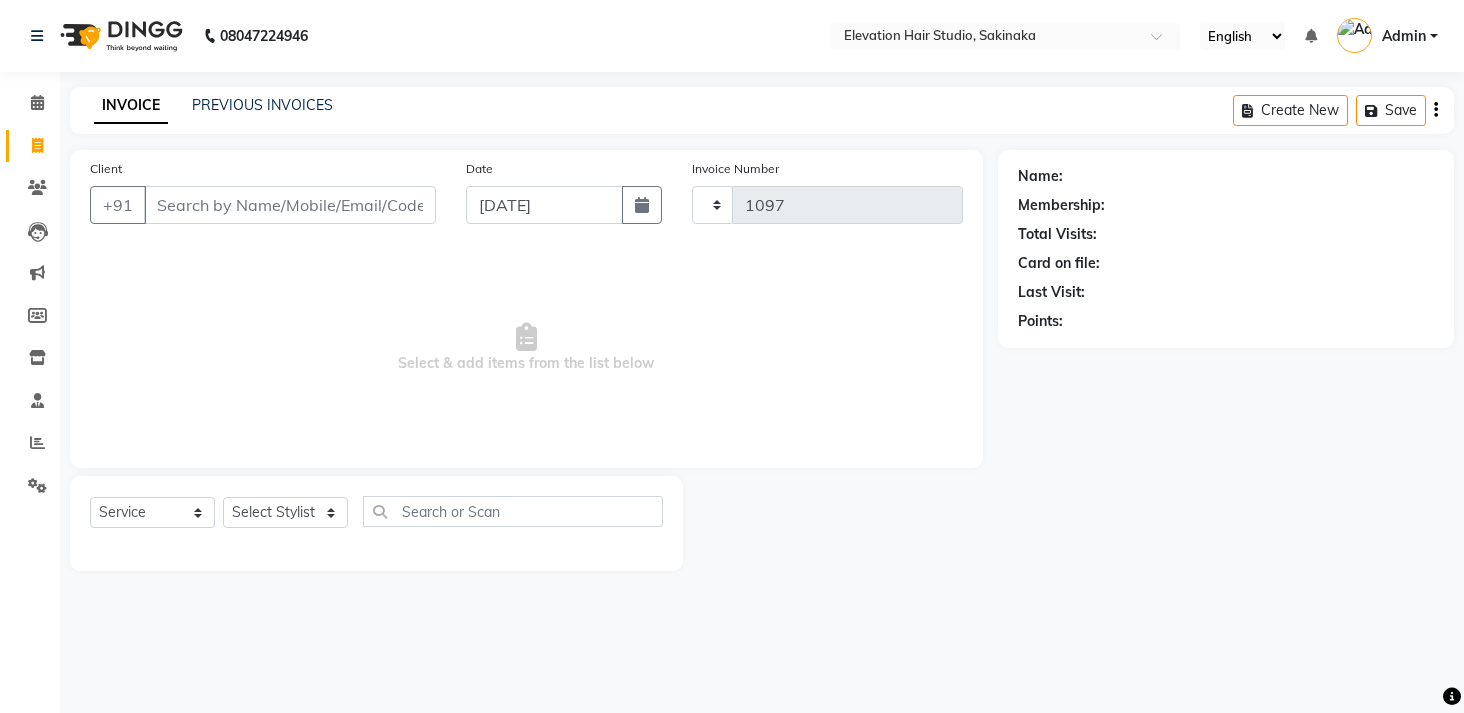 scroll, scrollTop: 0, scrollLeft: 0, axis: both 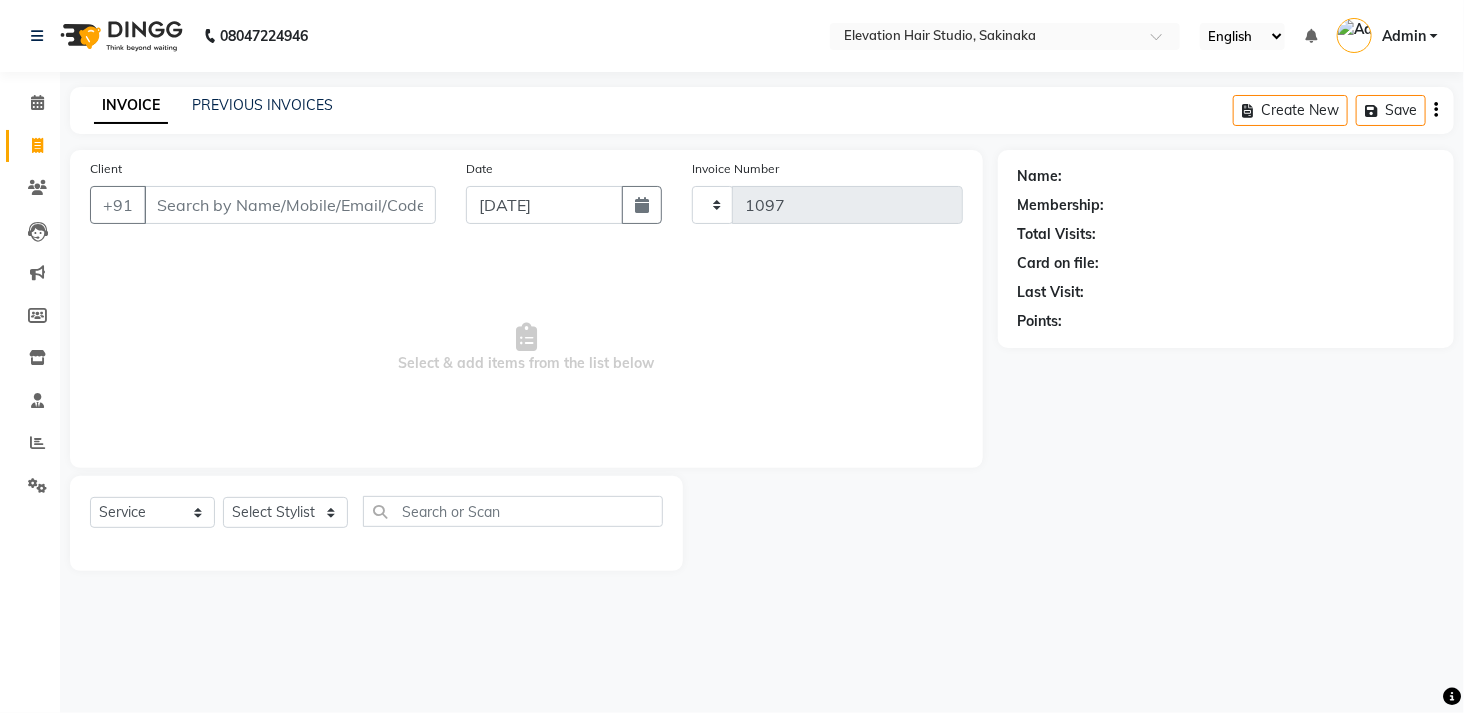 select on "4949" 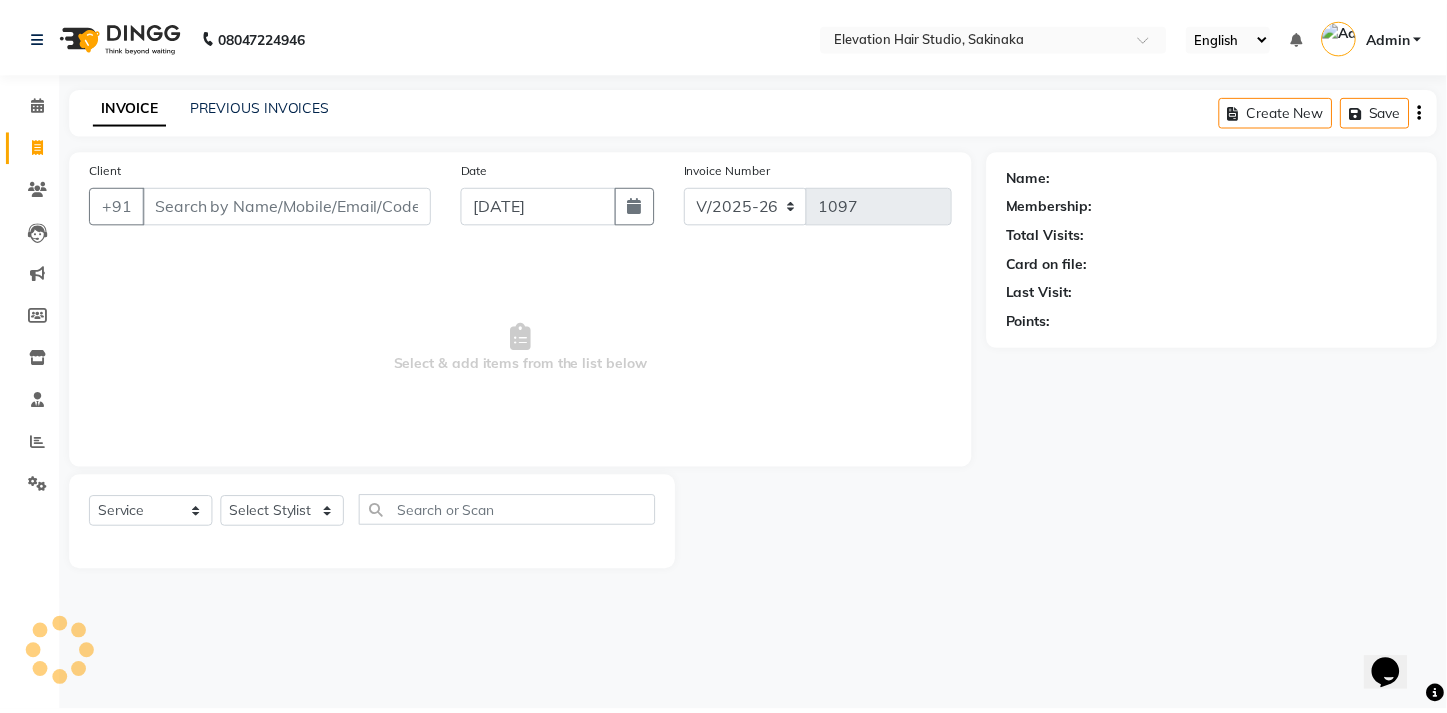 scroll, scrollTop: 0, scrollLeft: 0, axis: both 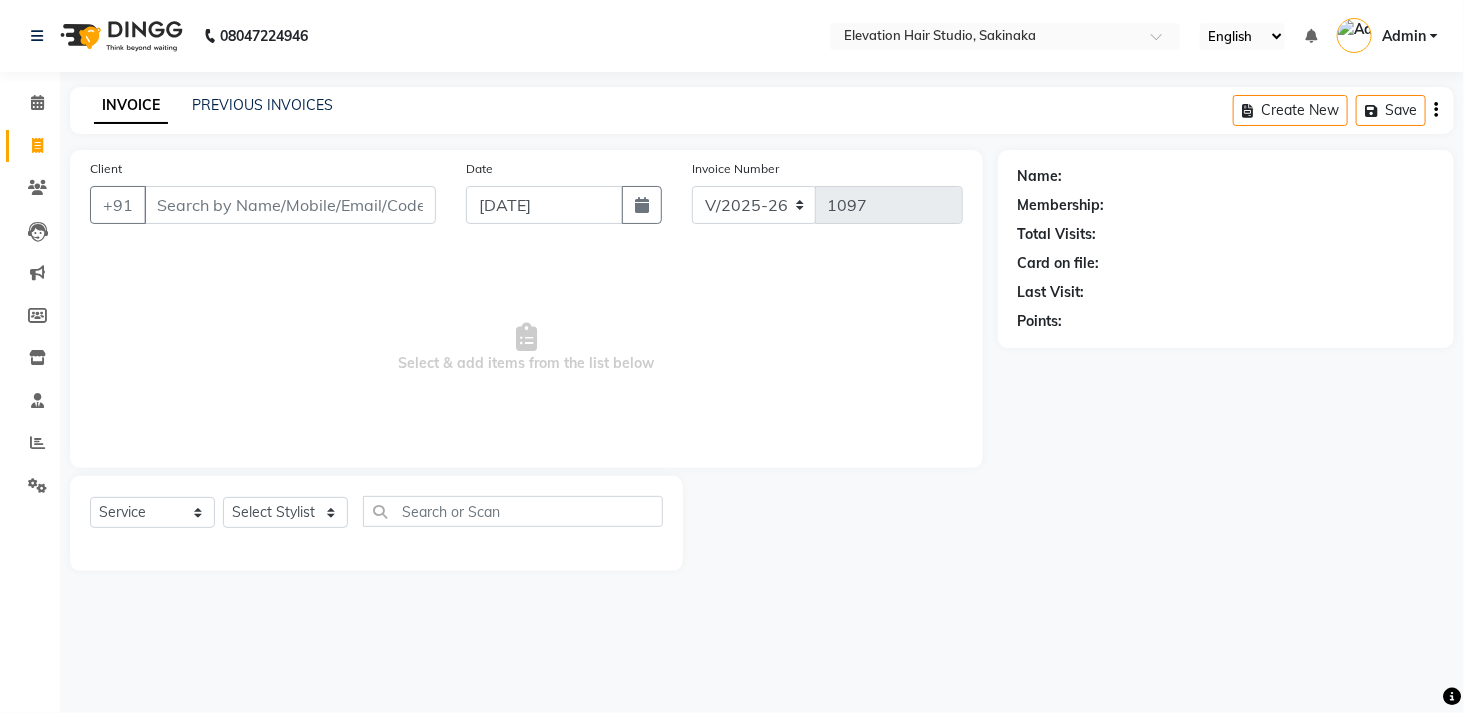 click on "Client" at bounding box center [290, 205] 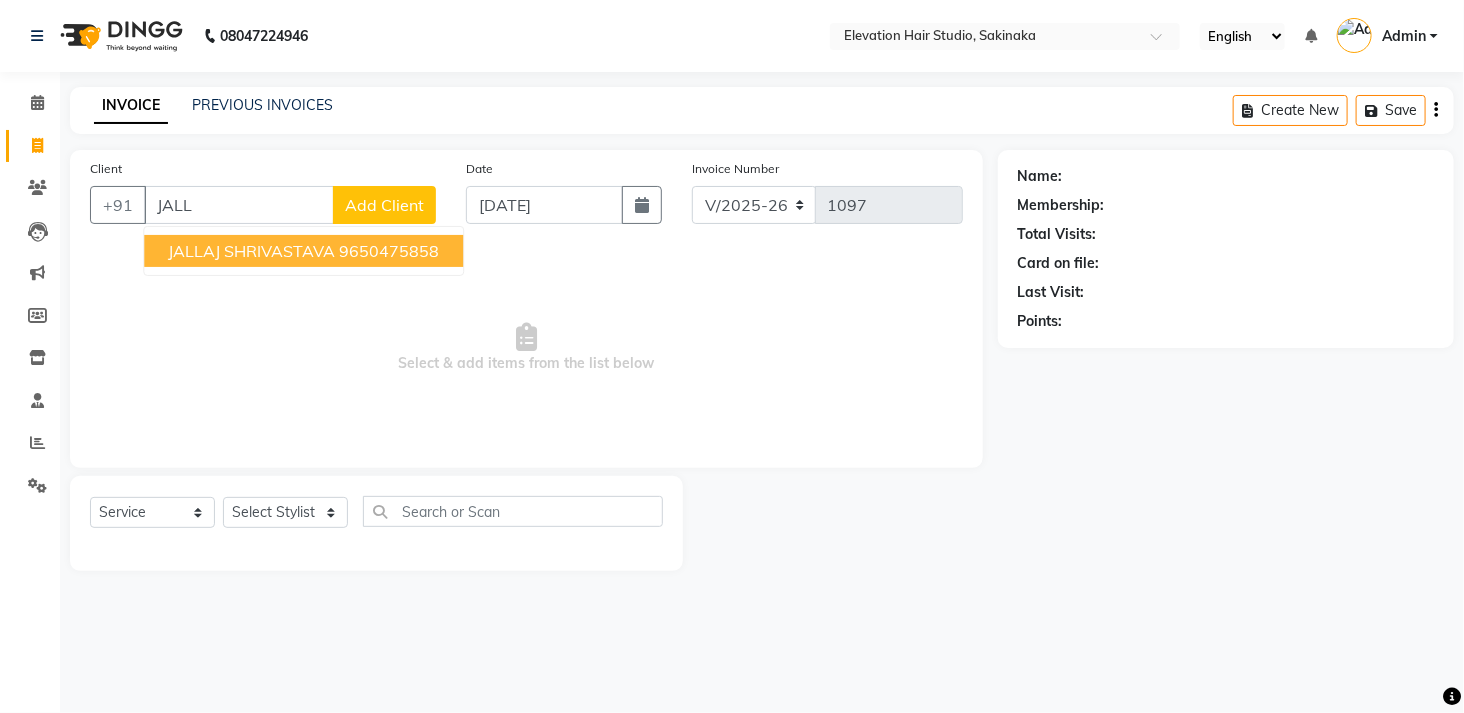 click on "JALLAJ SHRIVASTAVA" at bounding box center (251, 251) 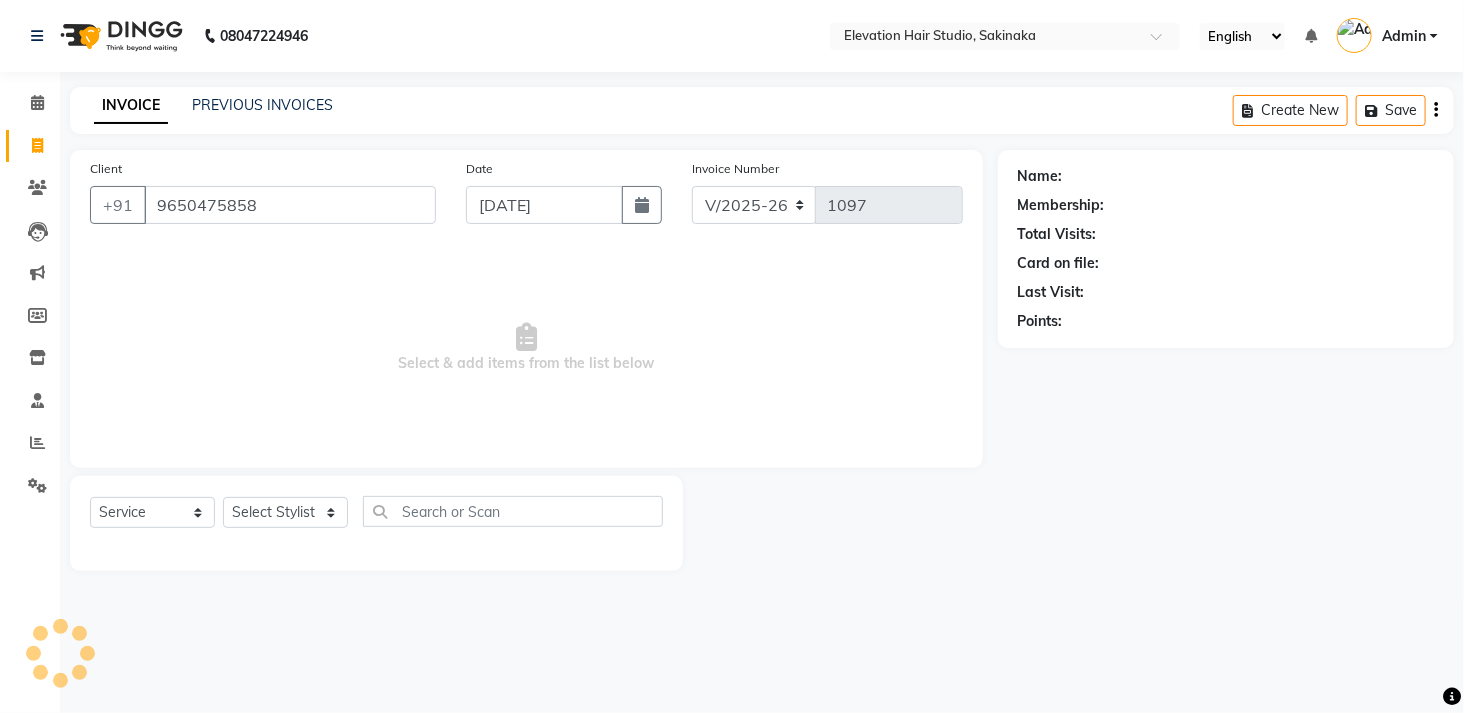 type on "9650475858" 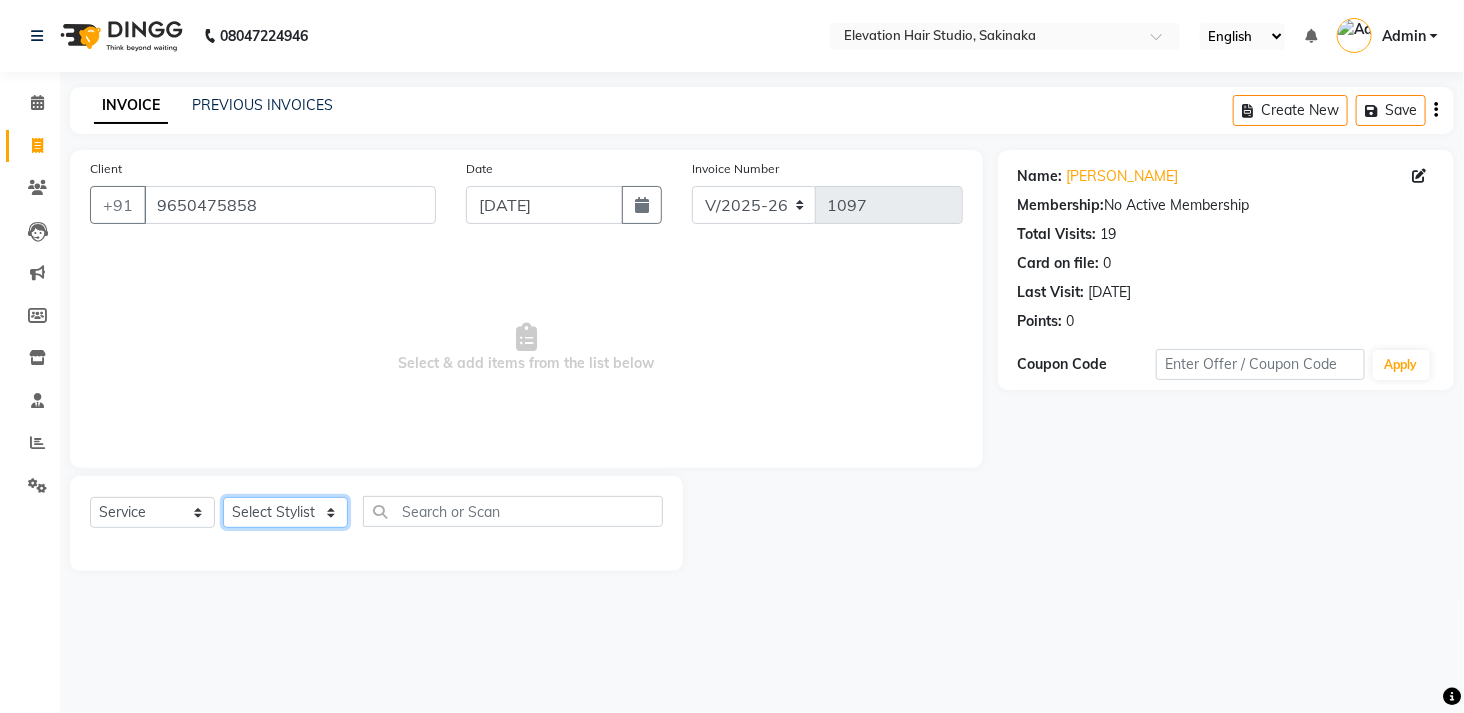 click on "Select Stylist Admin (EHS Thane) ANEES  [PERSON_NAME]  PRIYA [PERSON_NAME]  [PERSON_NAME] [PERSON_NAME]" 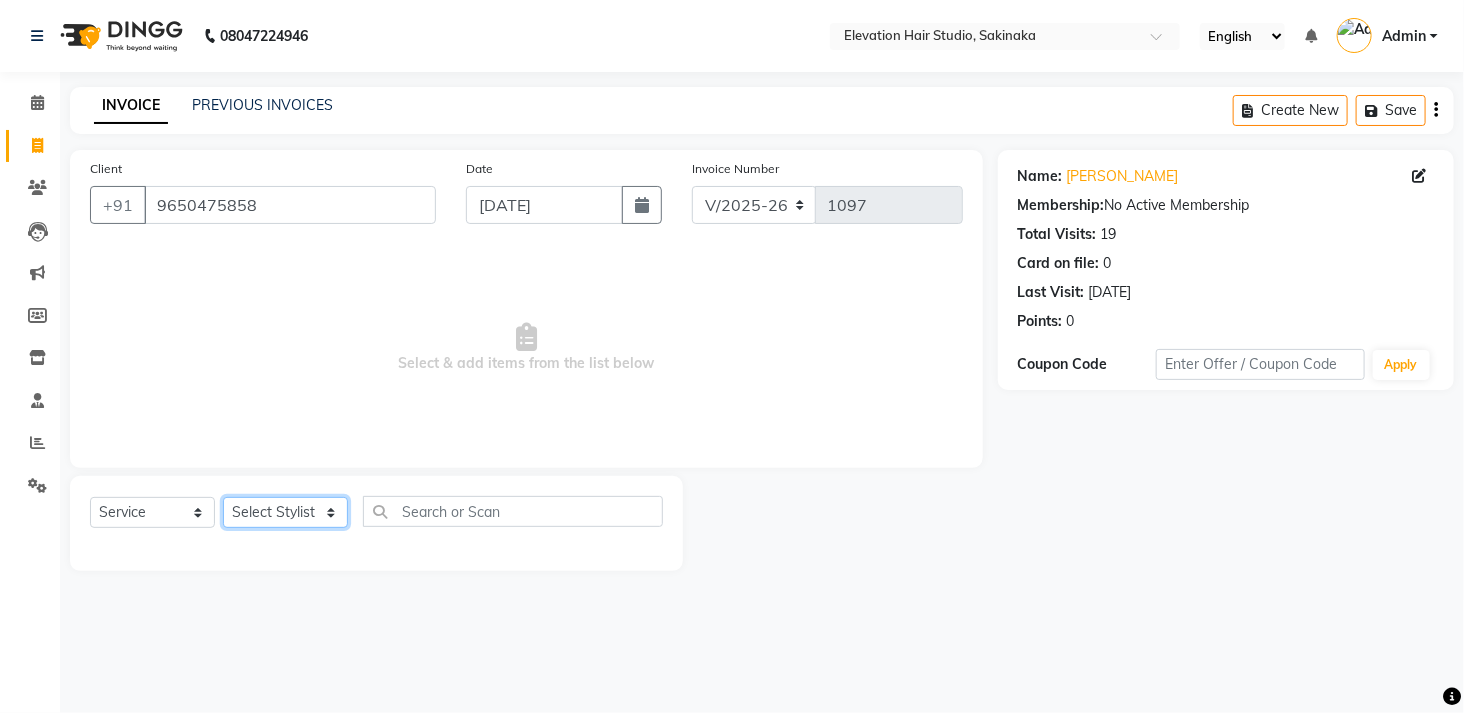 select on "65659" 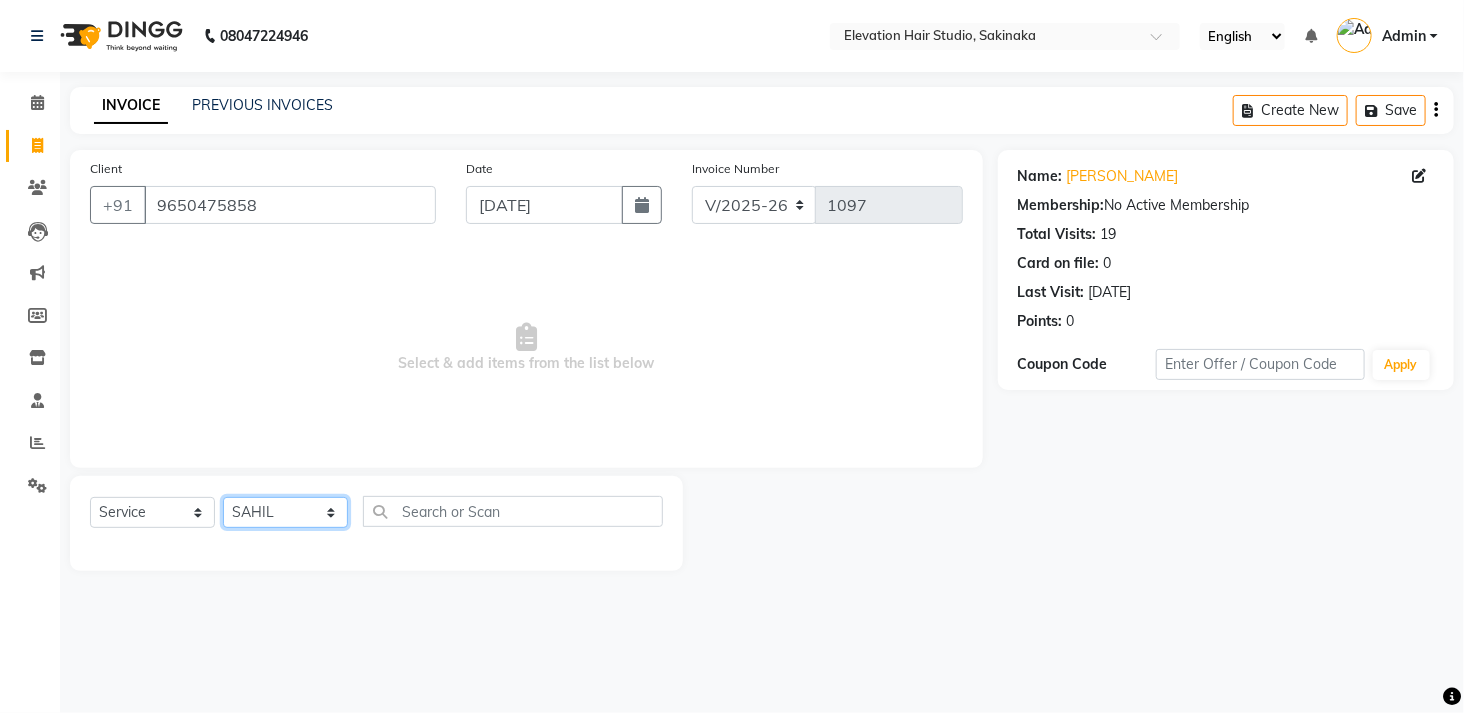 click on "Select Stylist Admin (EHS Thane) ANEES  DILIP KAPIL  PRIYA RUPESH SAHIL  Sarfaraz SHAHEENA SHAIKH  ZEESHAN" 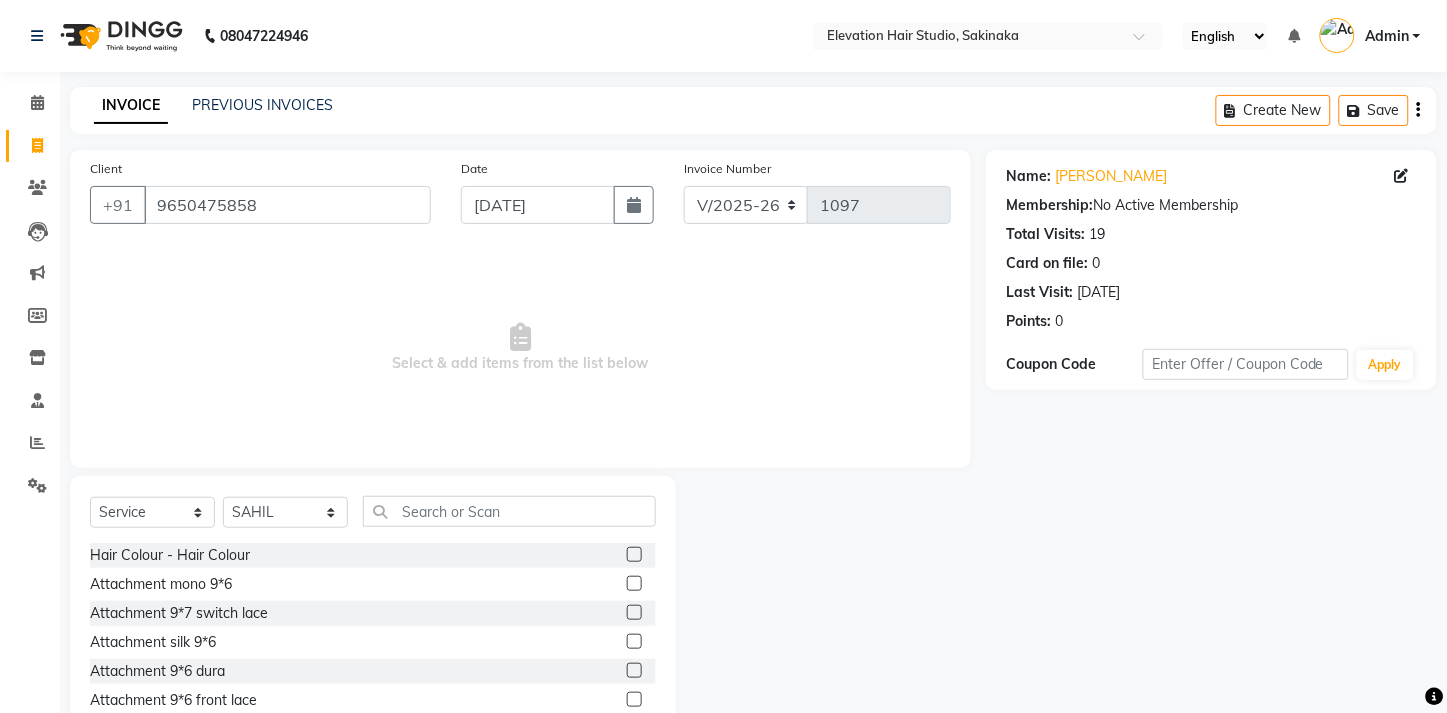 click 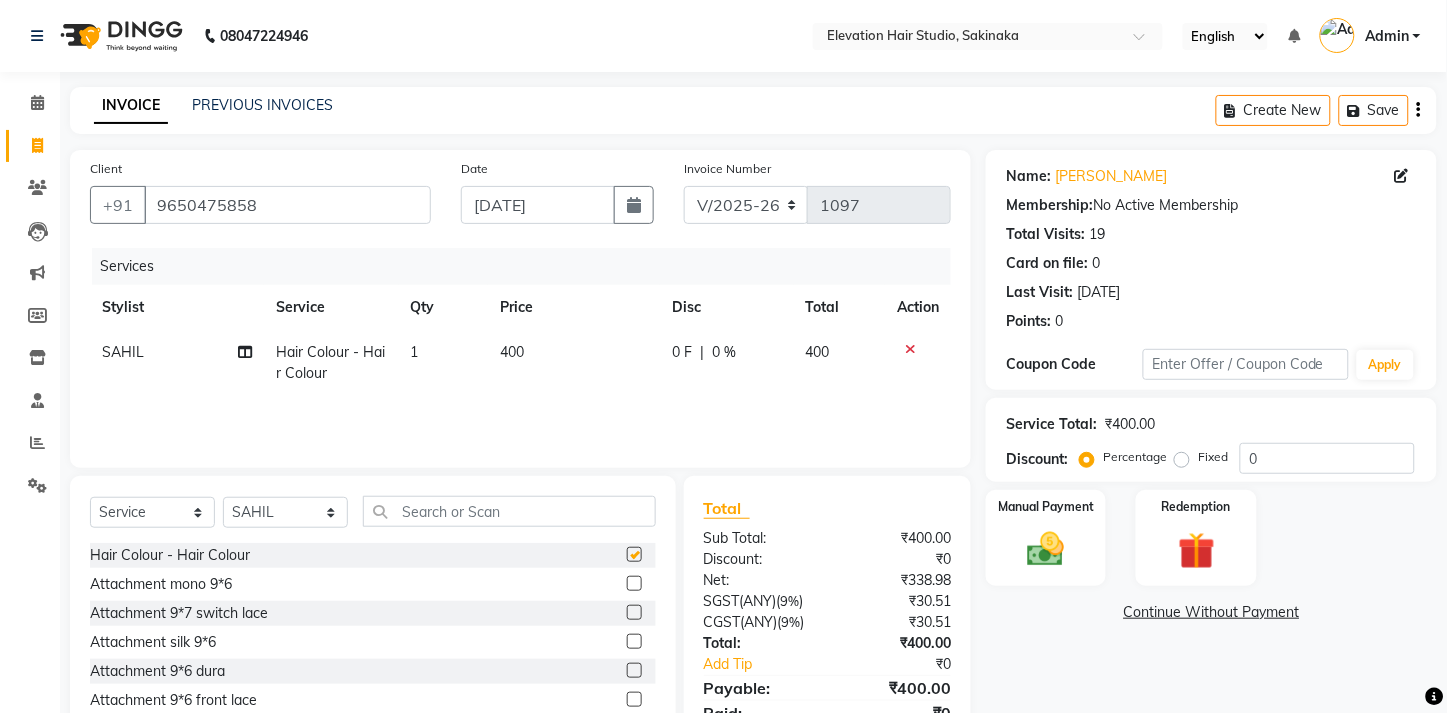 checkbox on "false" 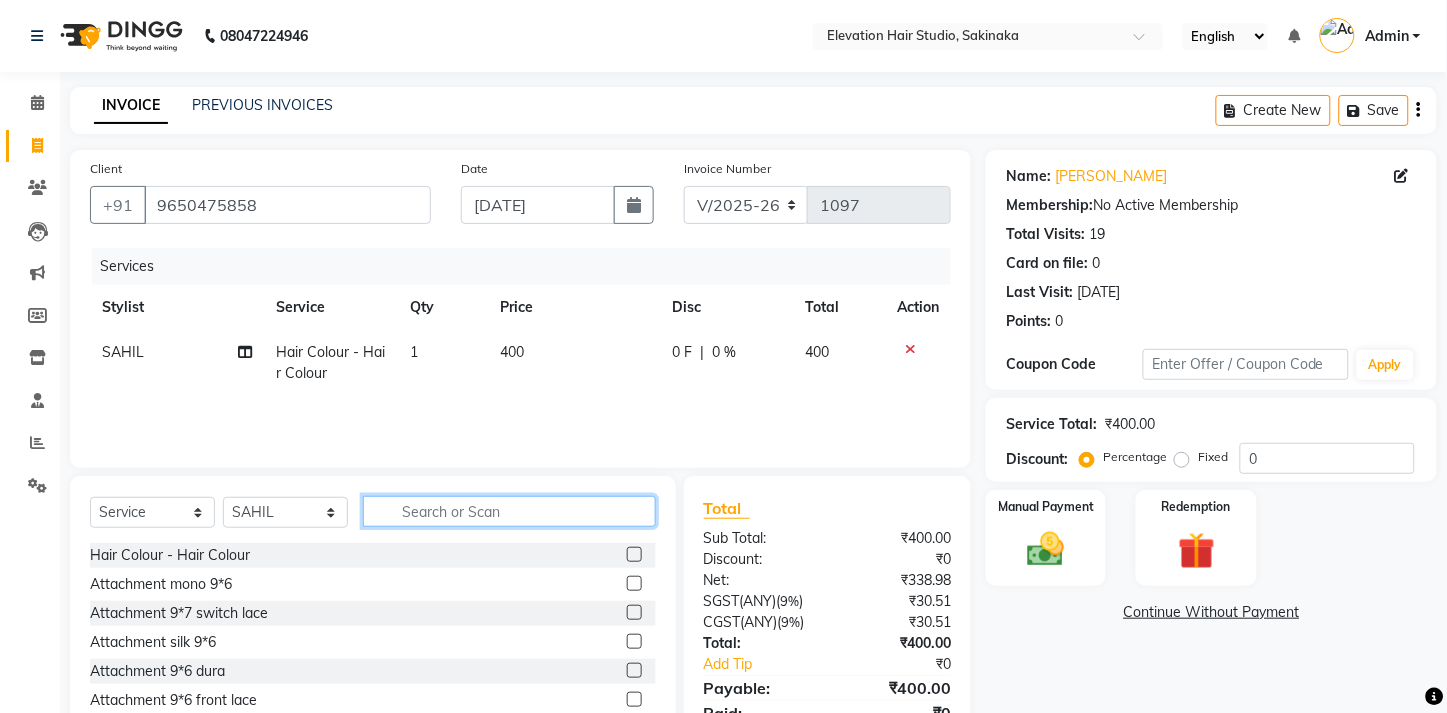 click 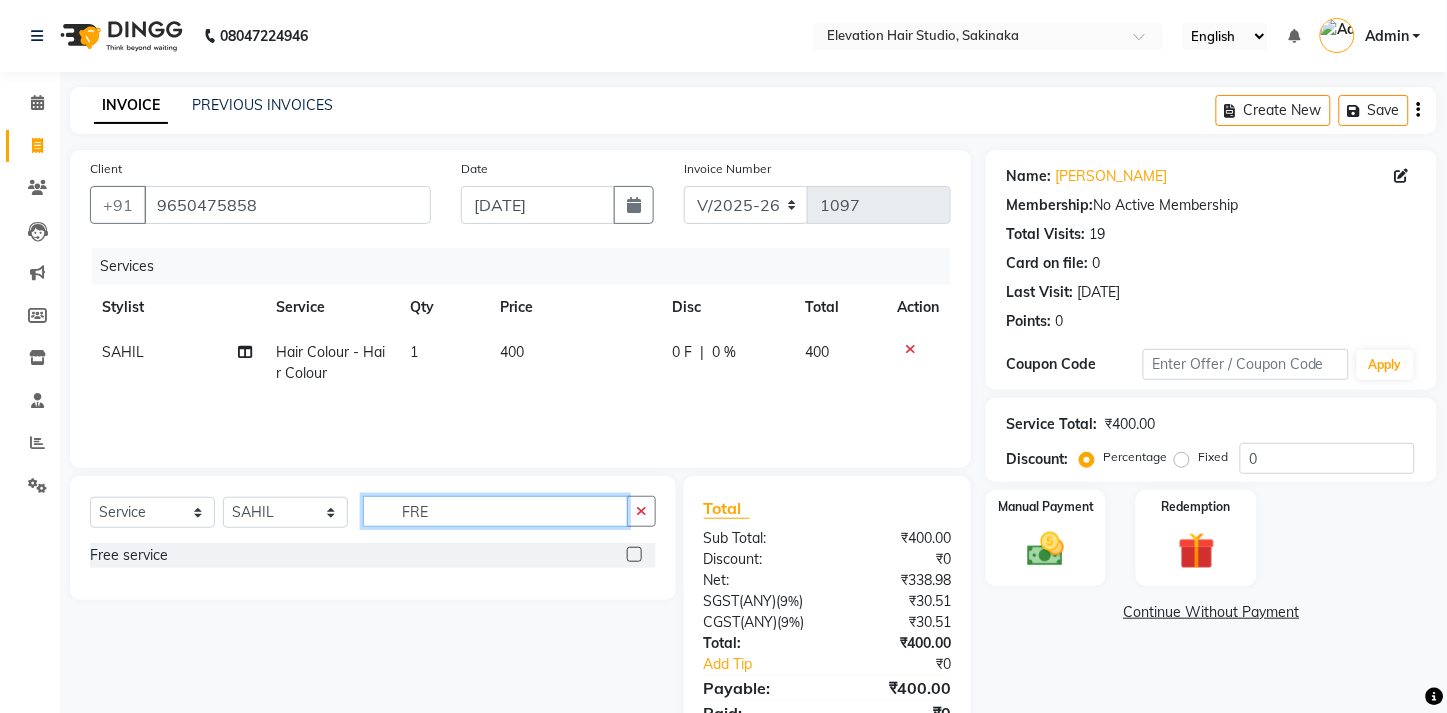 type on "FRE" 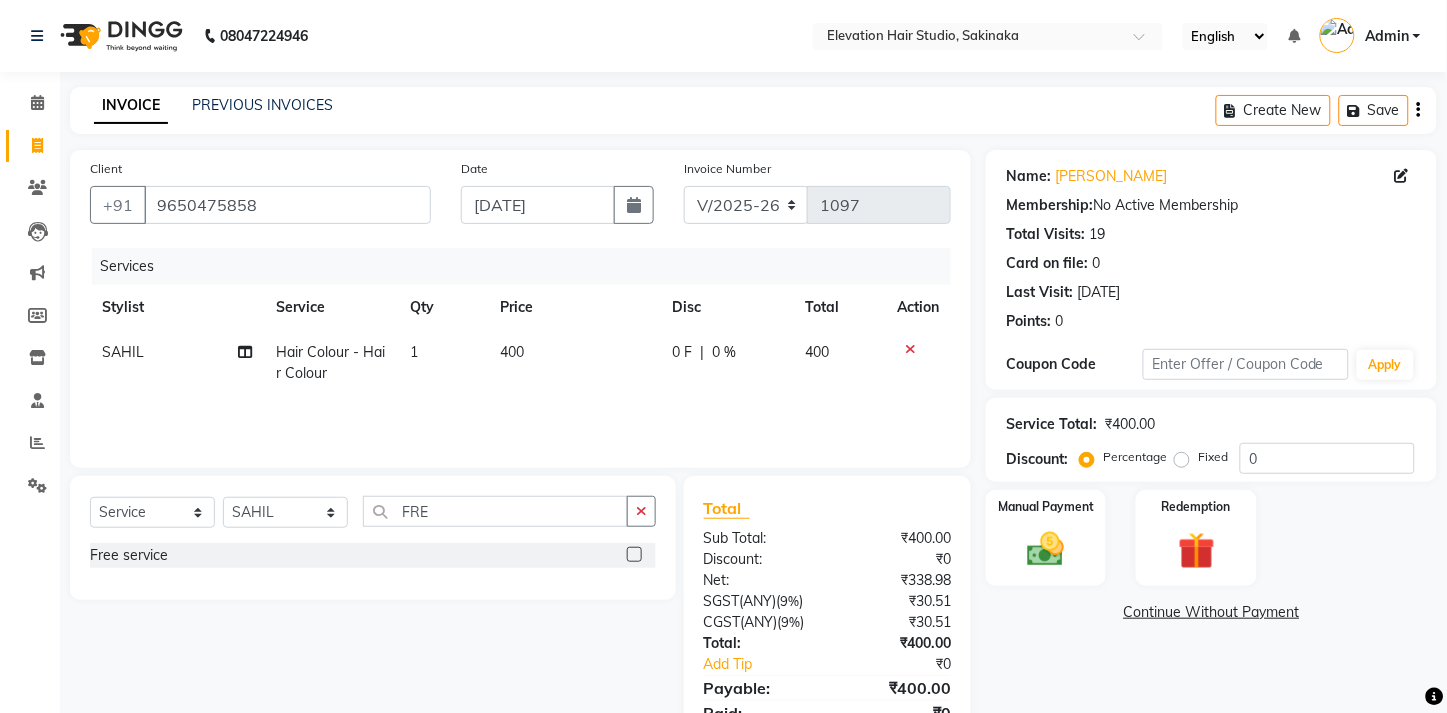 click 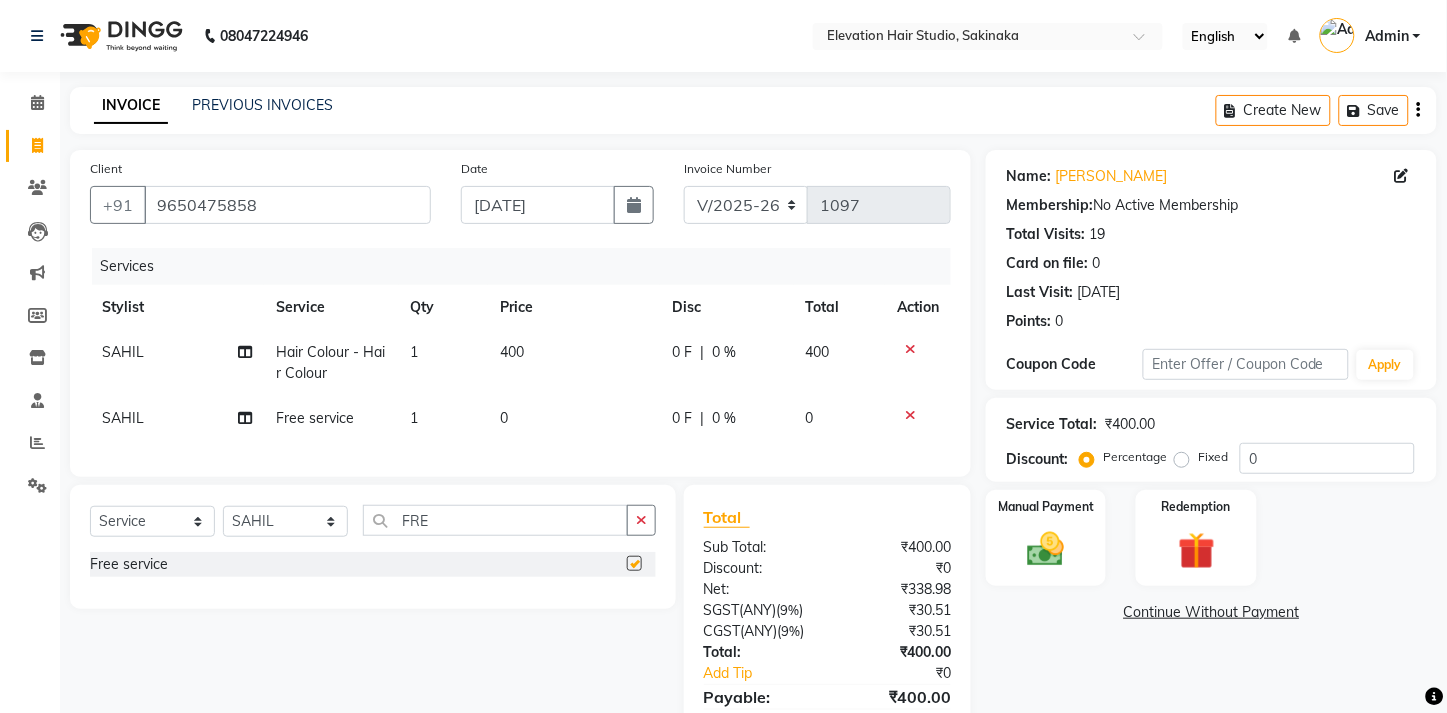 checkbox on "false" 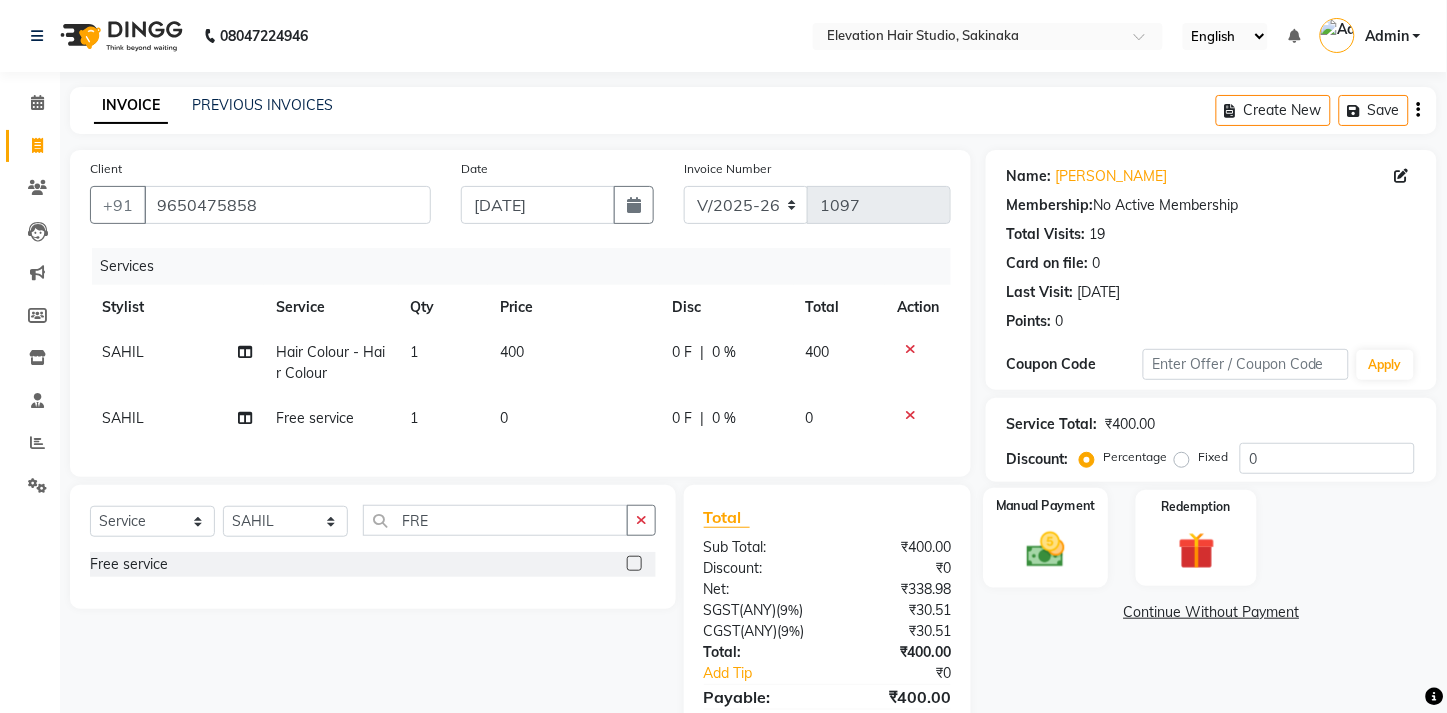 click 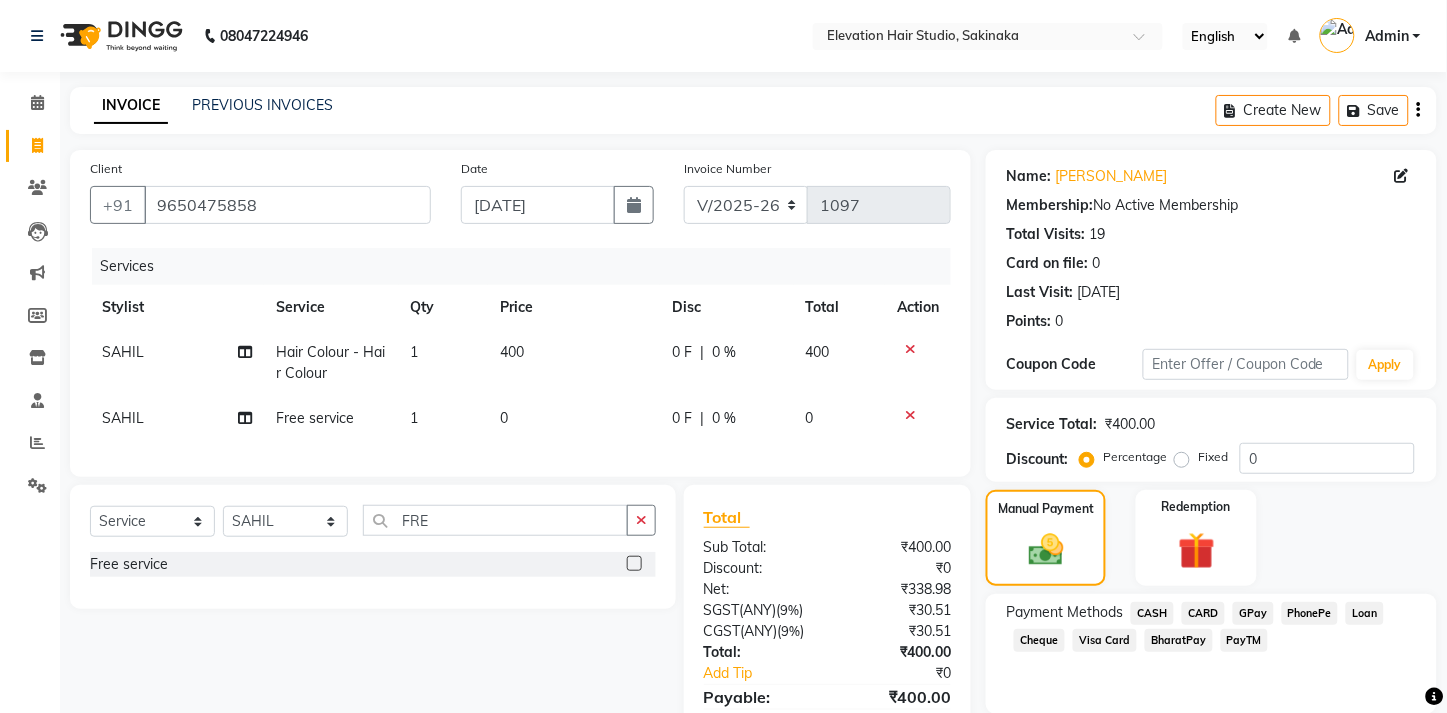 scroll, scrollTop: 112, scrollLeft: 0, axis: vertical 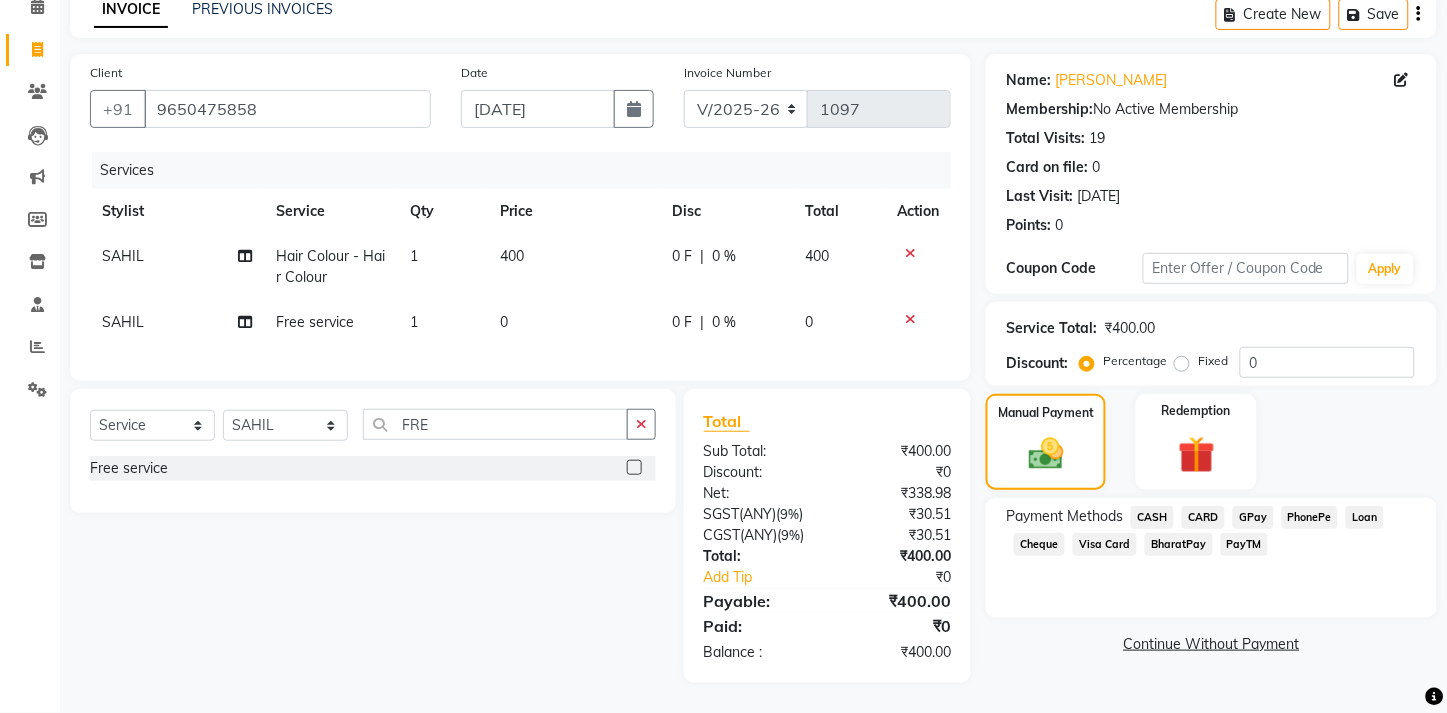 click on "GPay" 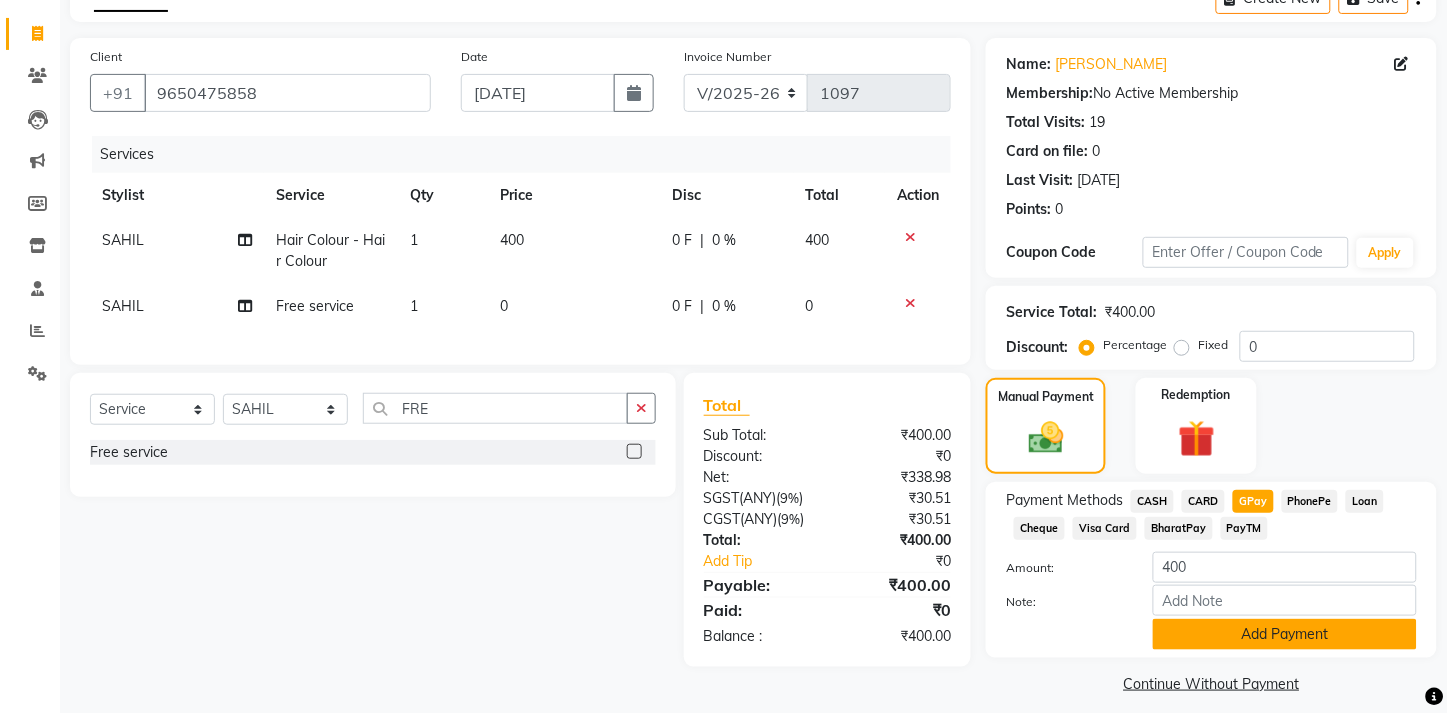 click on "Add Payment" 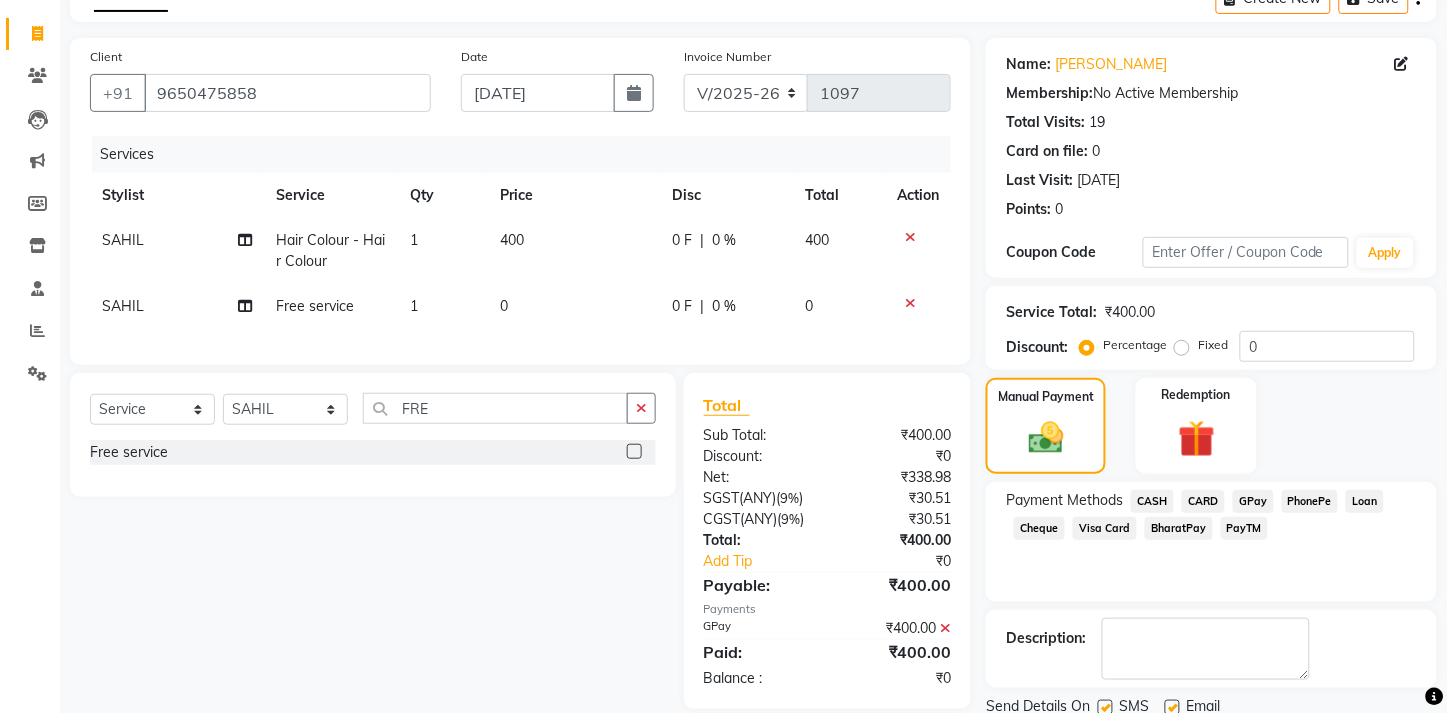 scroll, scrollTop: 207, scrollLeft: 0, axis: vertical 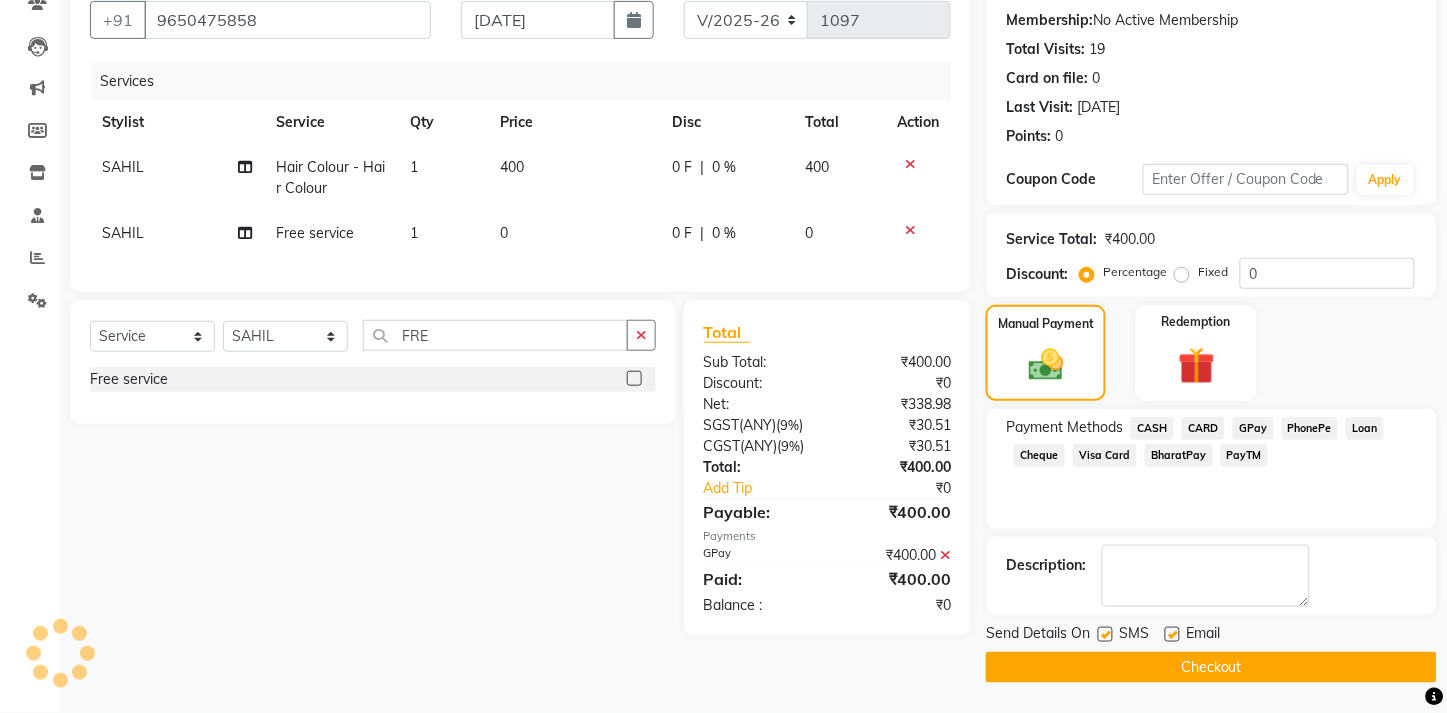 click 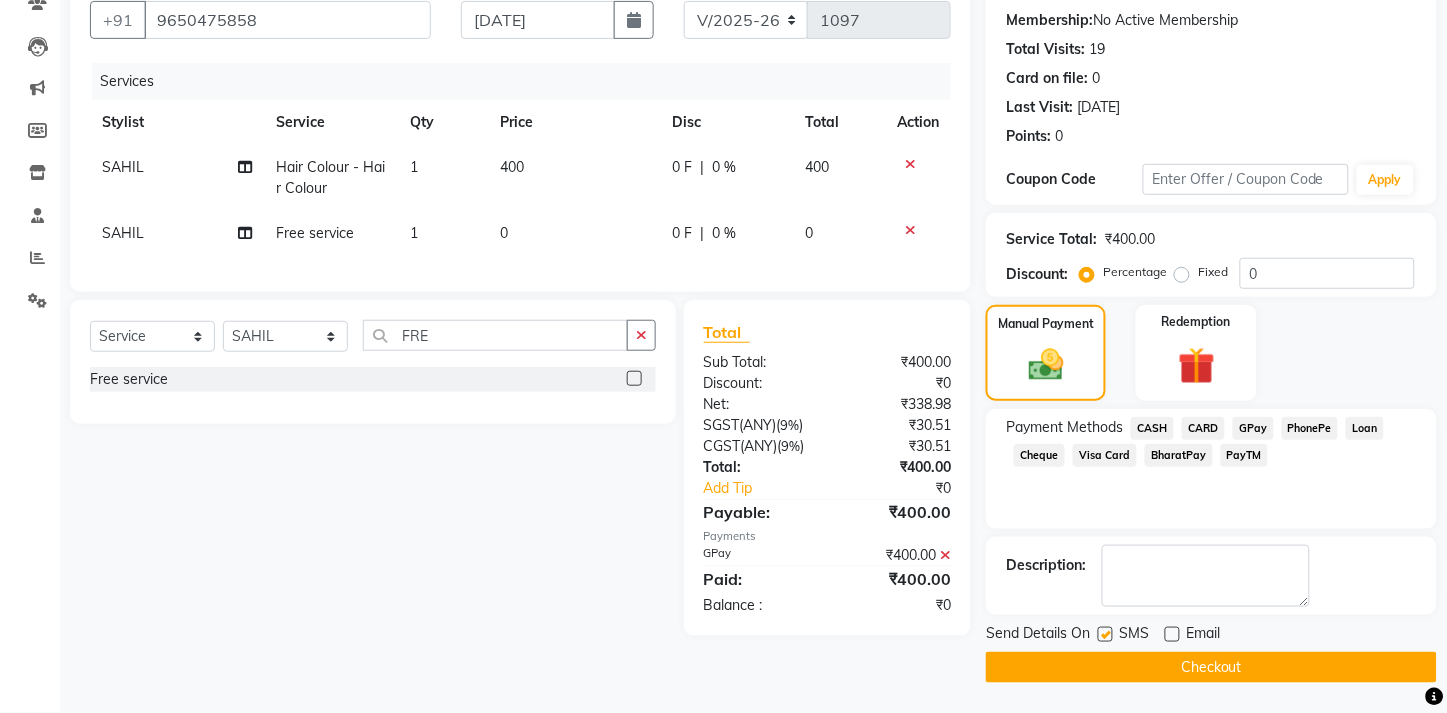 click 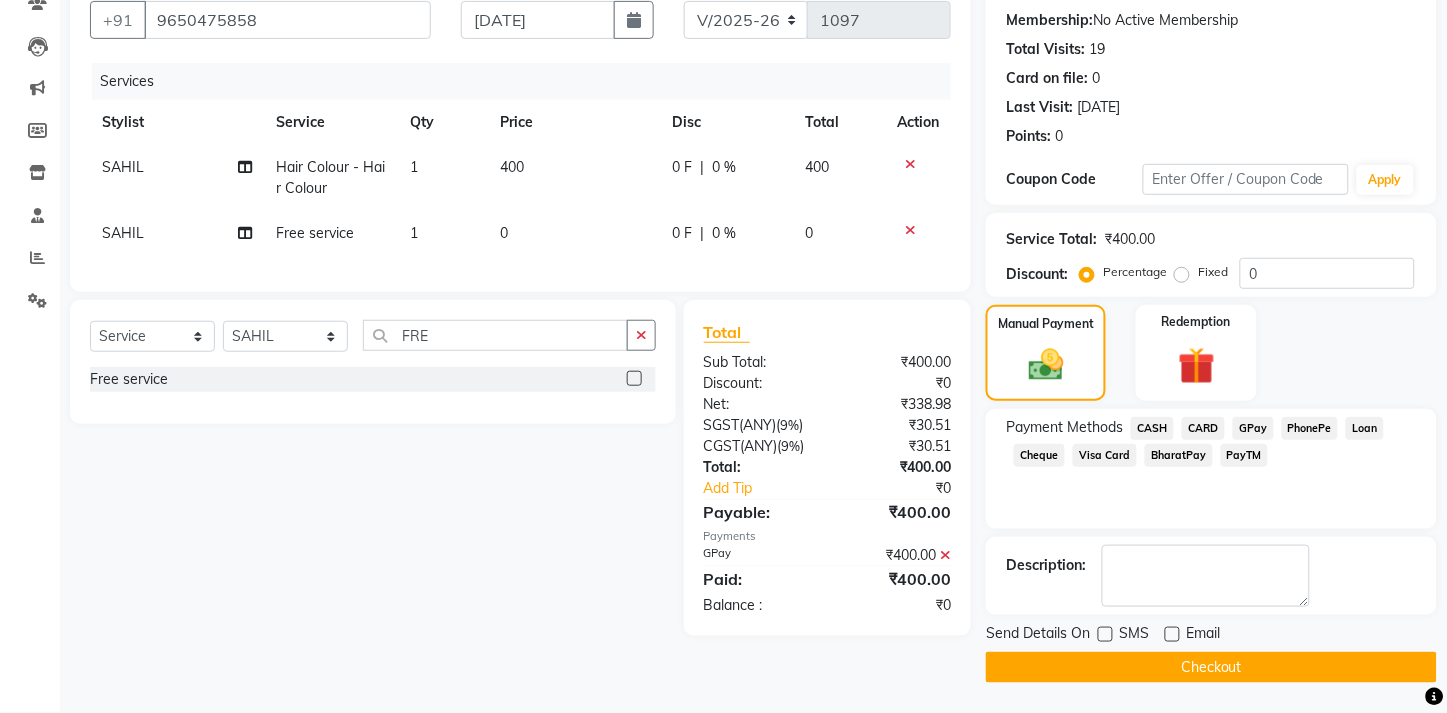 click on "Checkout" 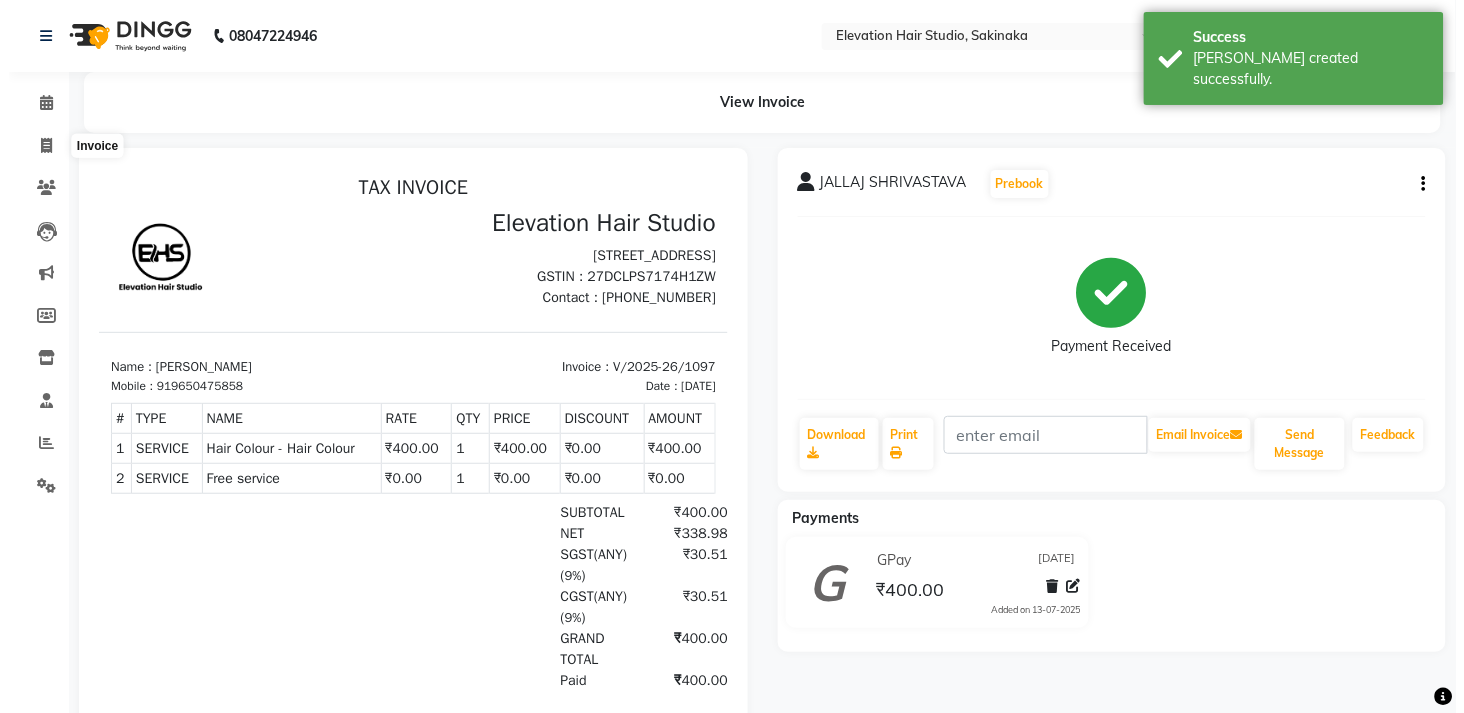 scroll, scrollTop: 0, scrollLeft: 0, axis: both 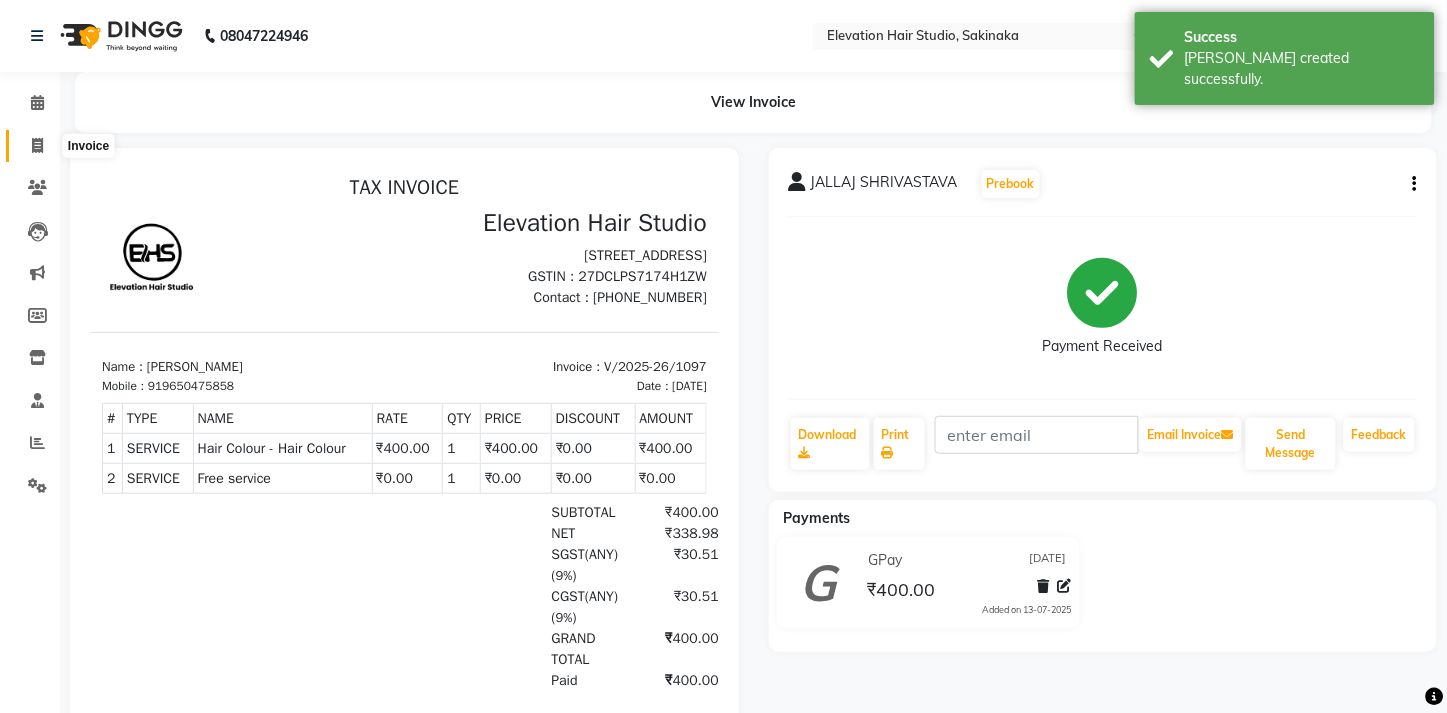 click 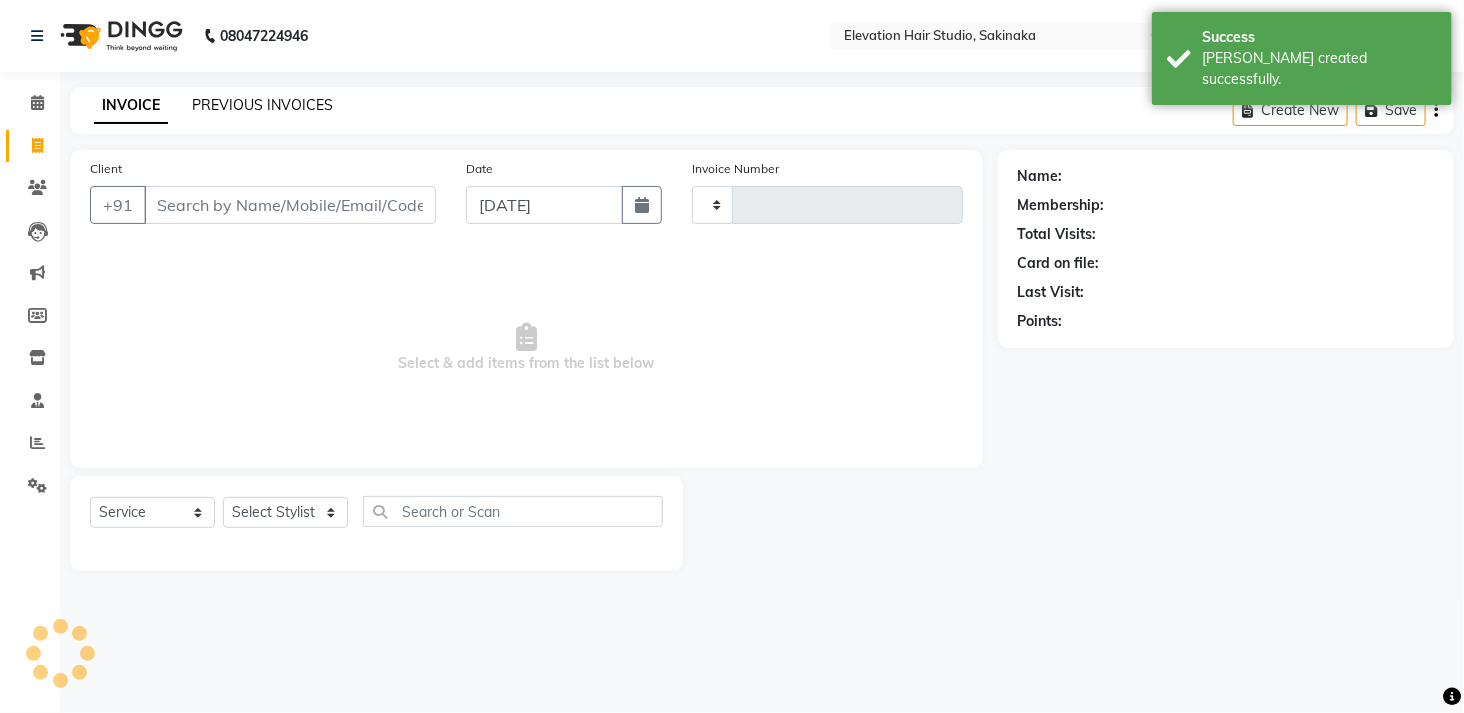type on "1098" 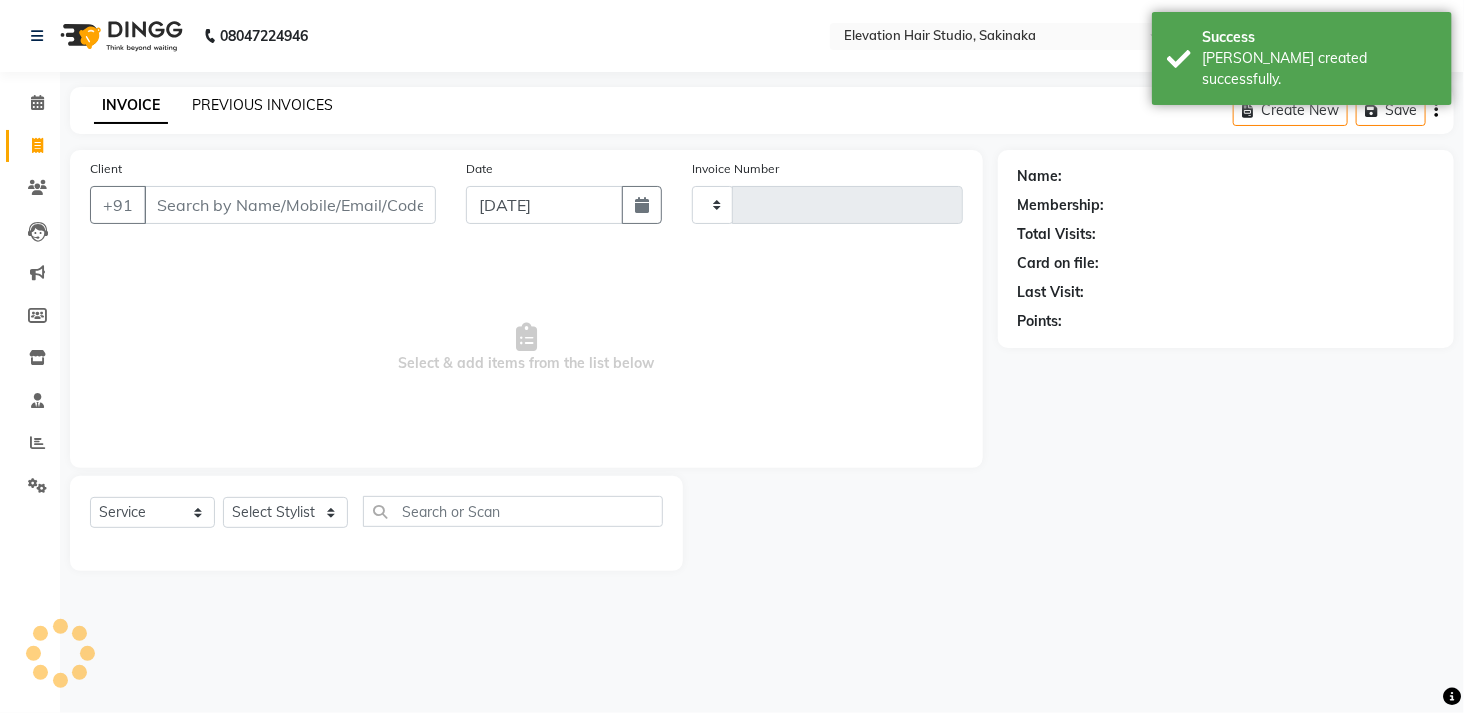 select on "4949" 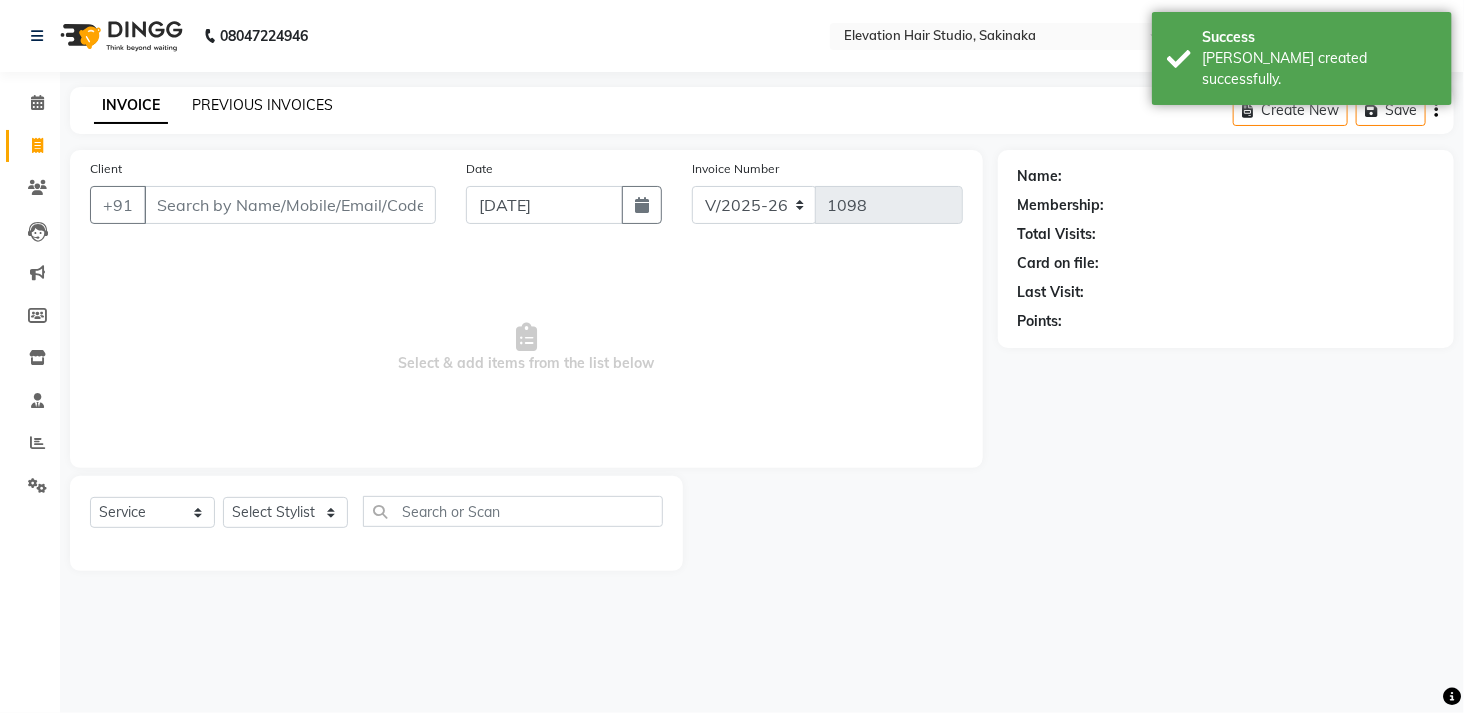 click on "PREVIOUS INVOICES" 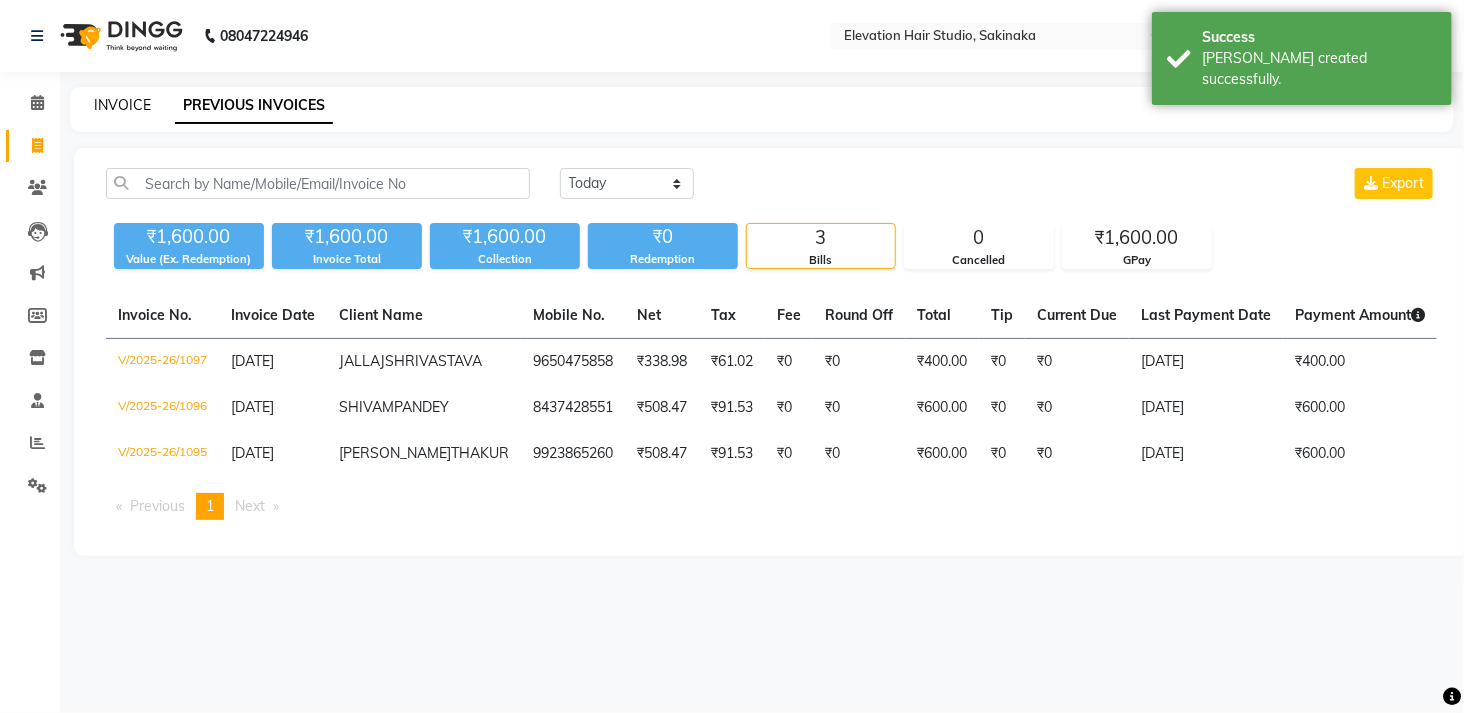 click on "INVOICE" 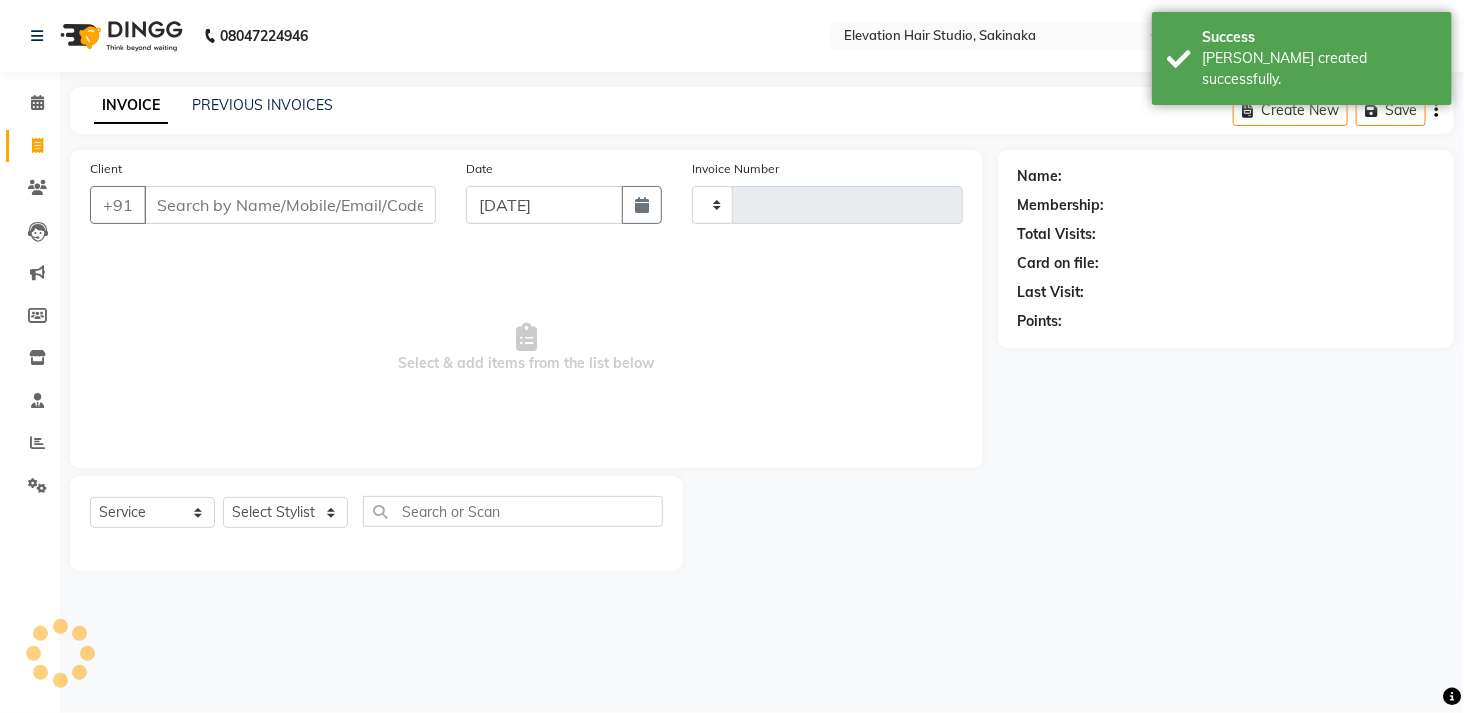 type on "1098" 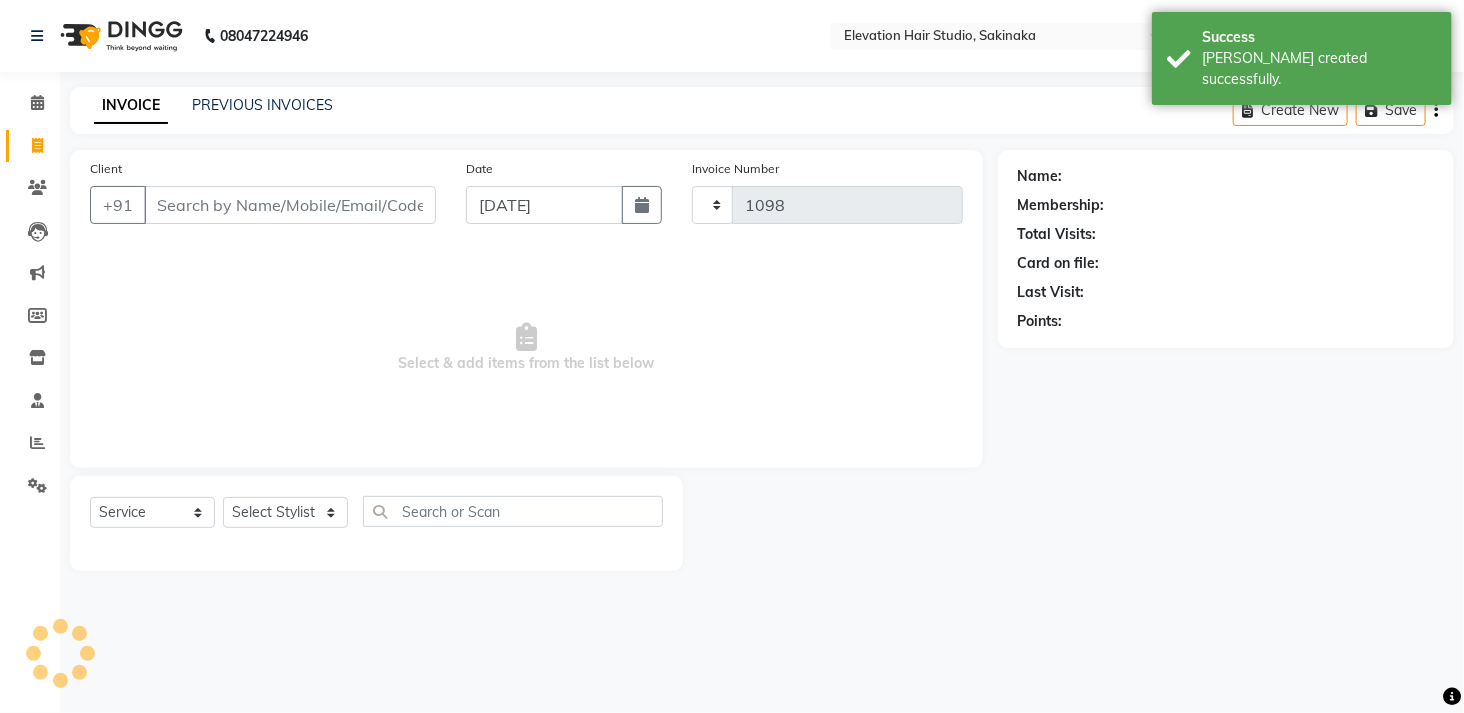 select on "4949" 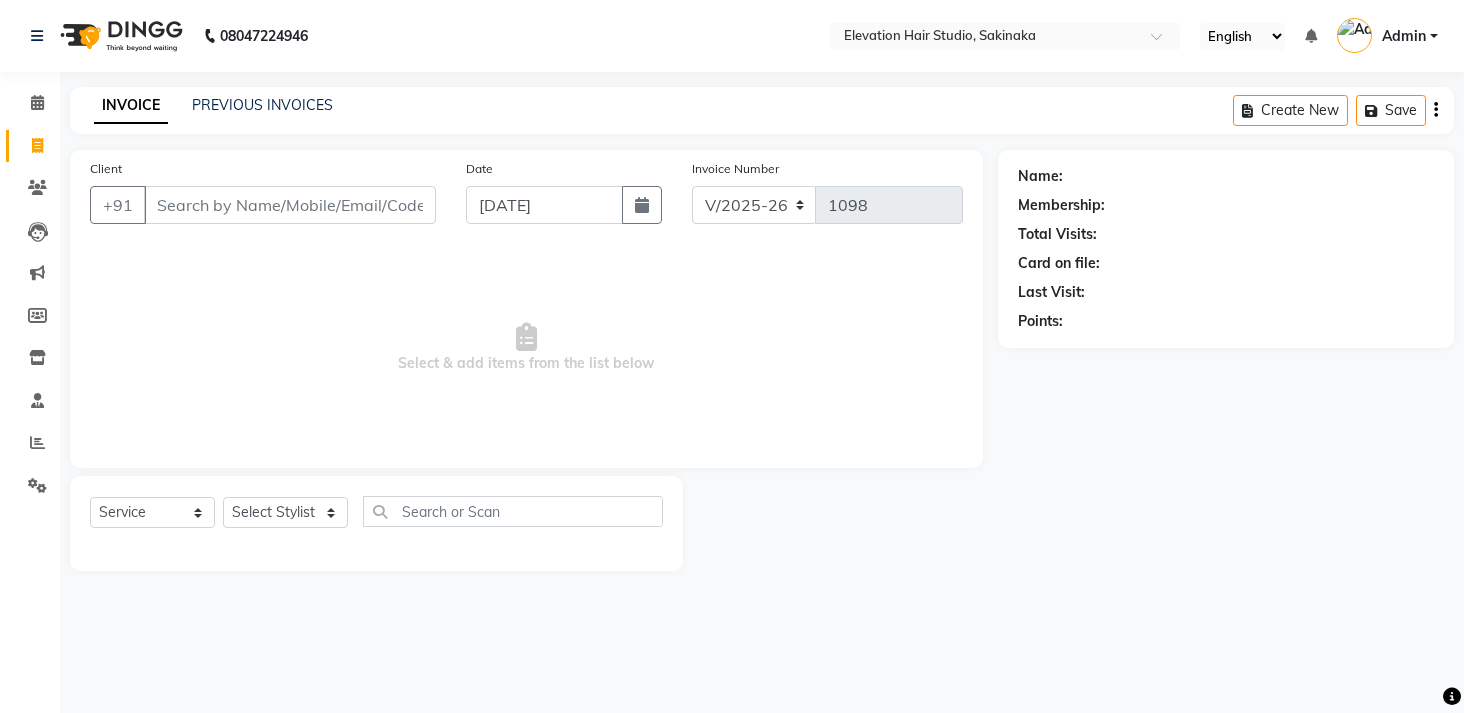 select on "4949" 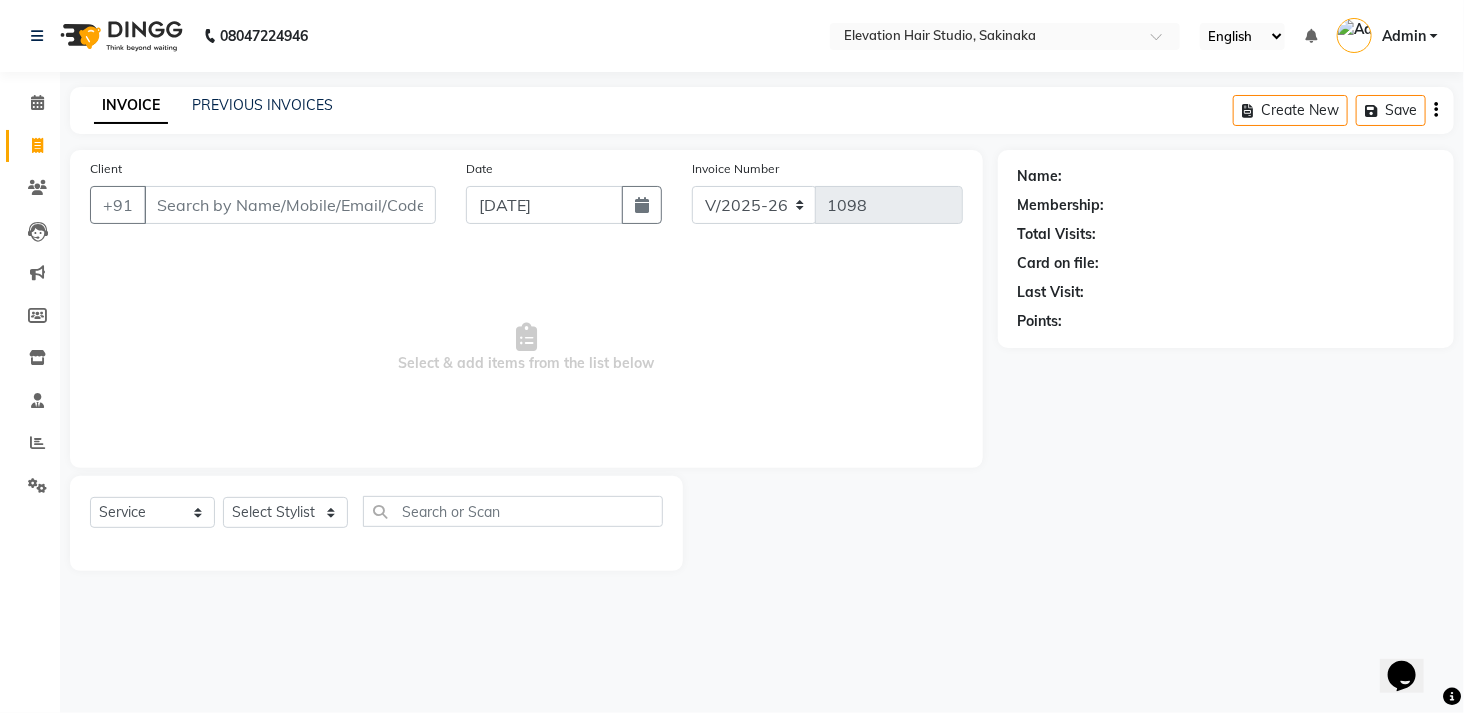 scroll, scrollTop: 0, scrollLeft: 0, axis: both 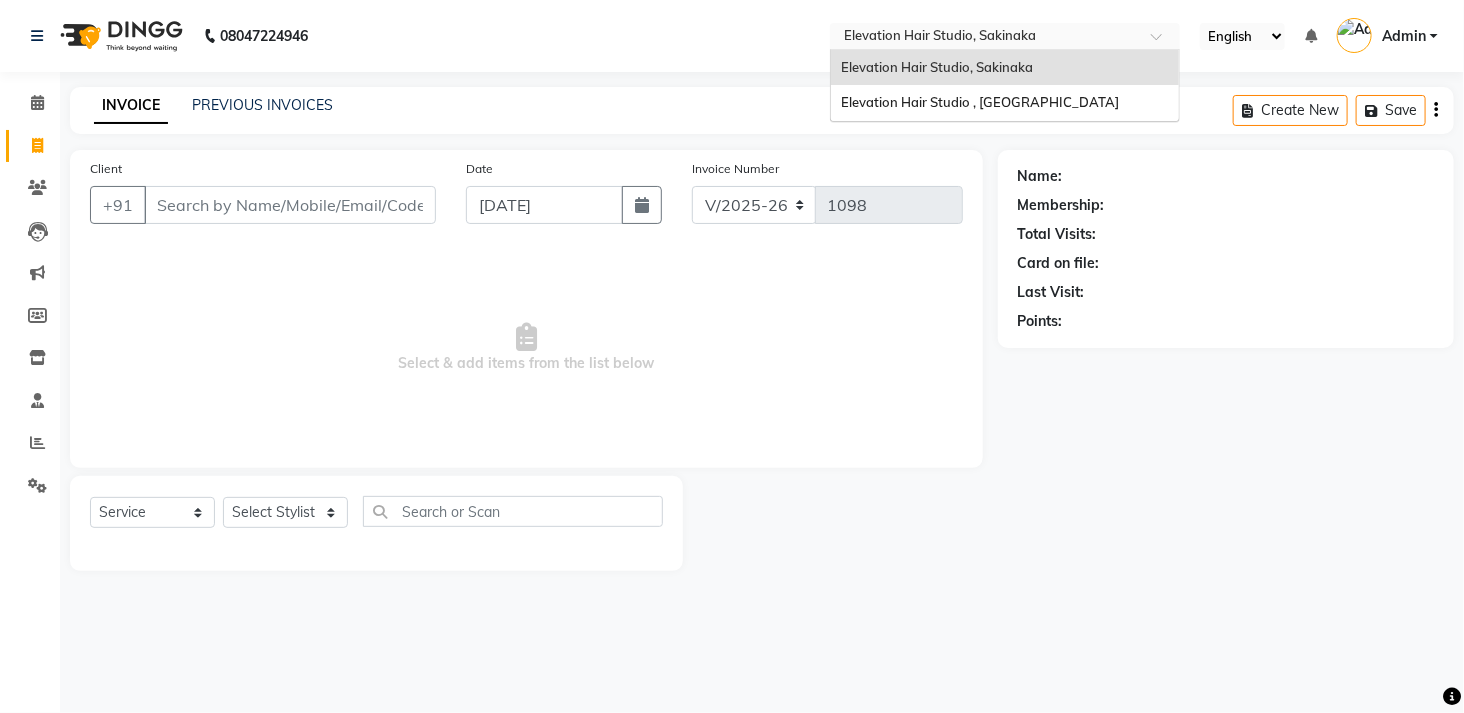 click at bounding box center (985, 38) 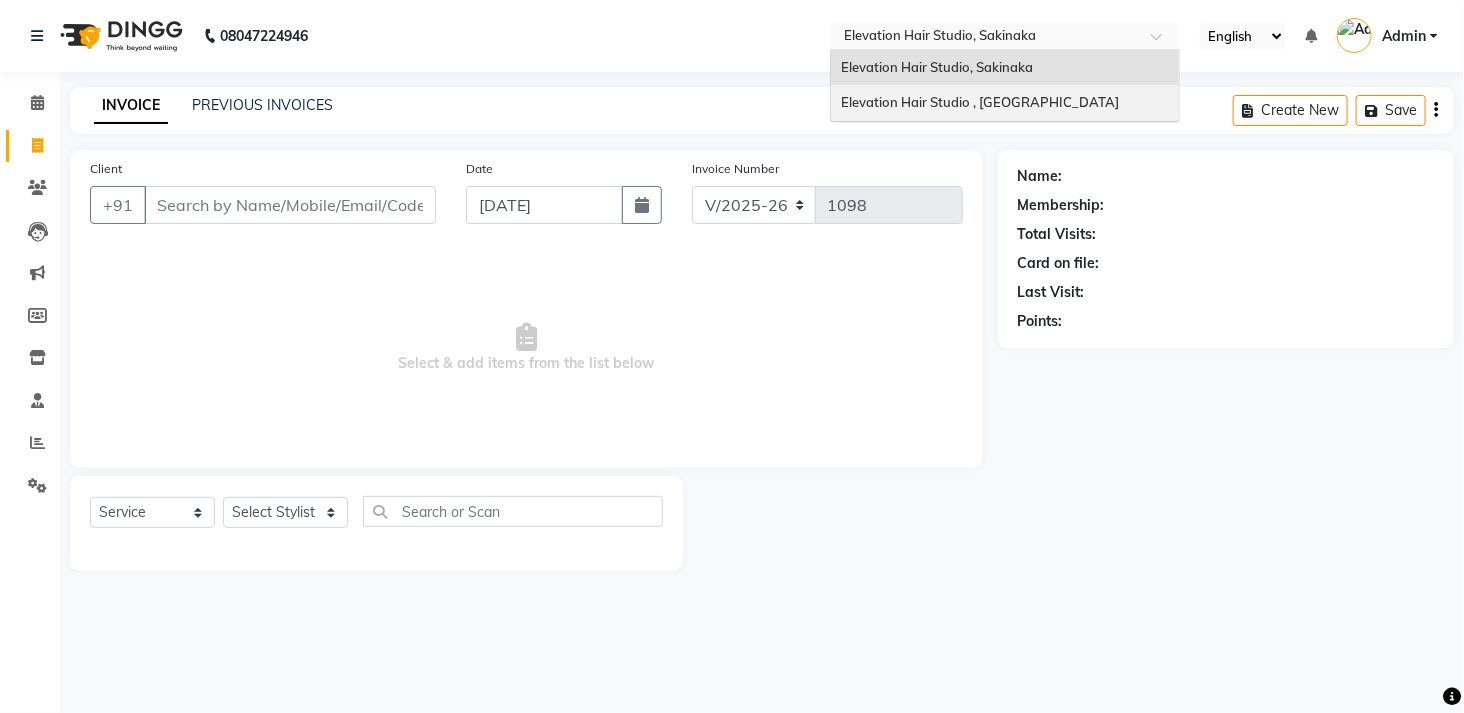 click on "Elevation Hair Studio , [GEOGRAPHIC_DATA]" at bounding box center [1005, 103] 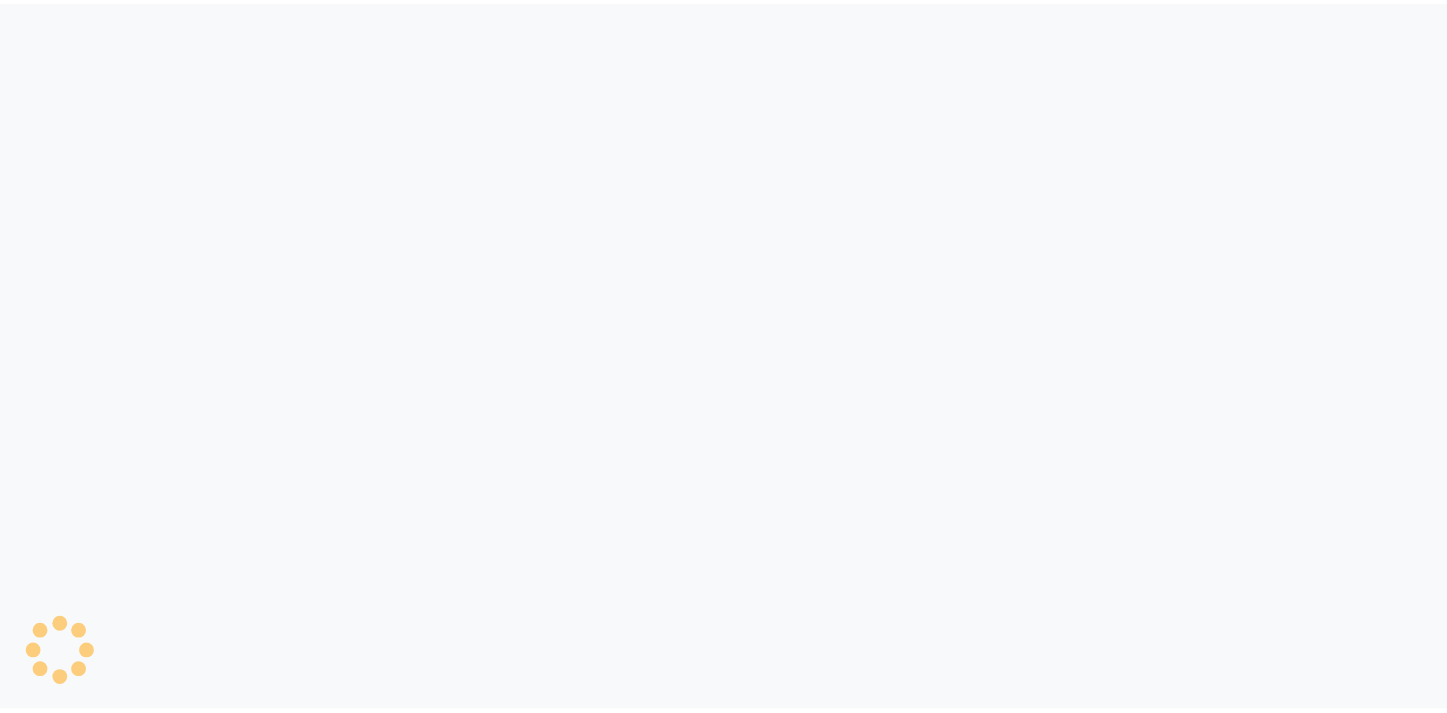 scroll, scrollTop: 0, scrollLeft: 0, axis: both 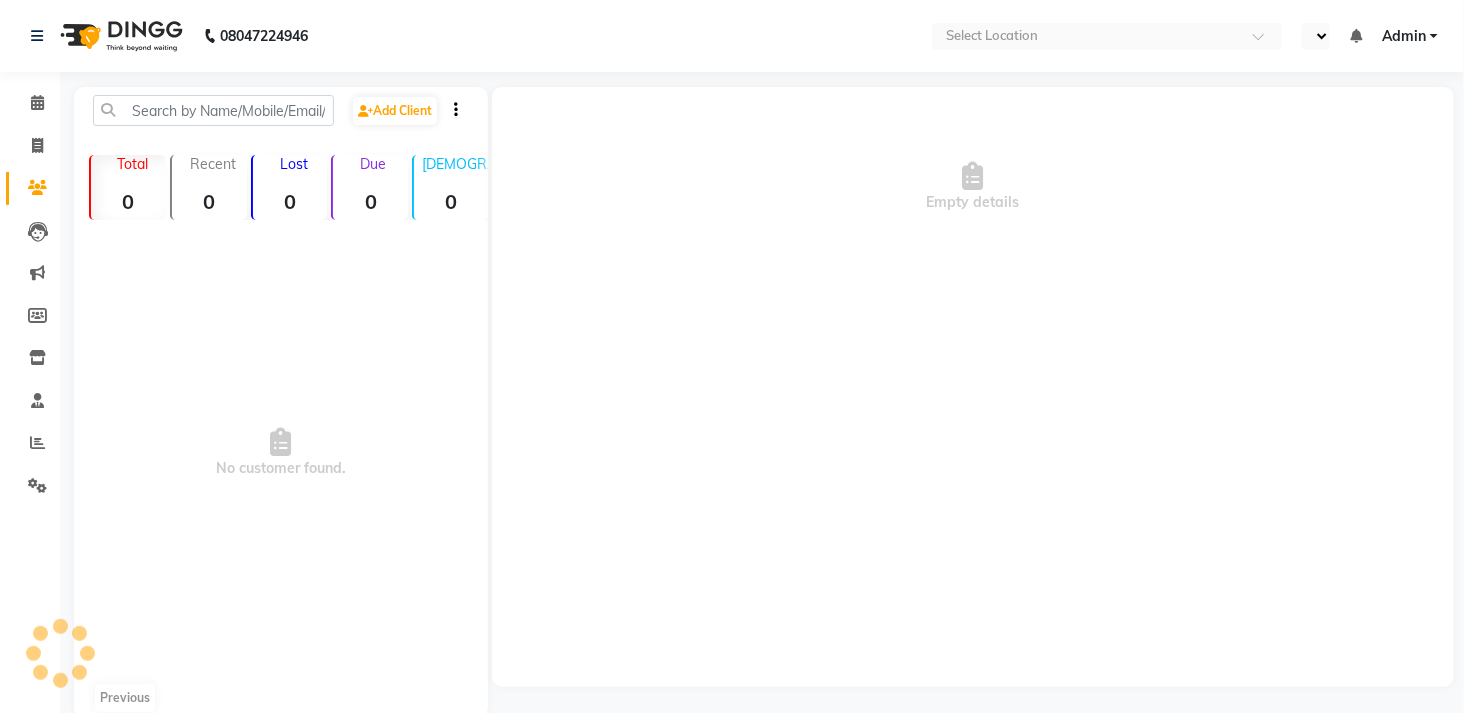 select on "en" 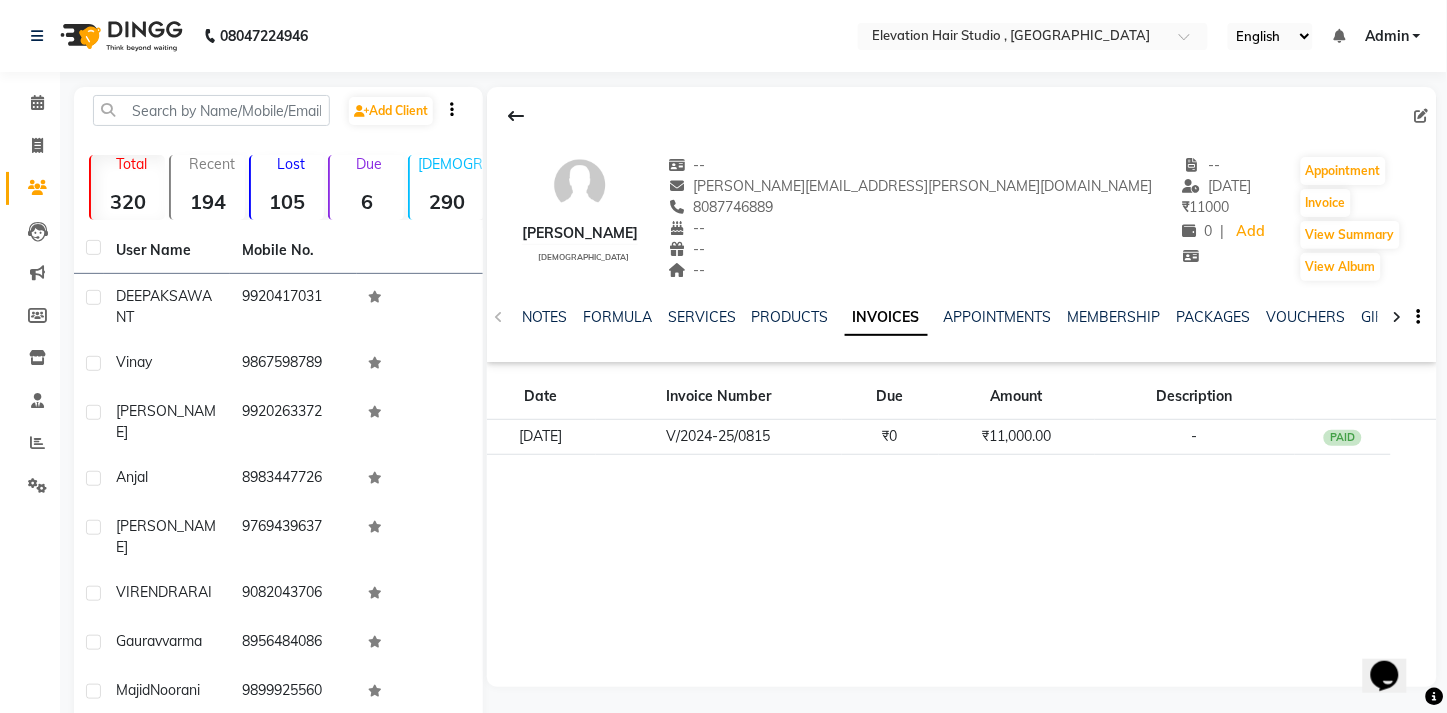 scroll, scrollTop: 0, scrollLeft: 0, axis: both 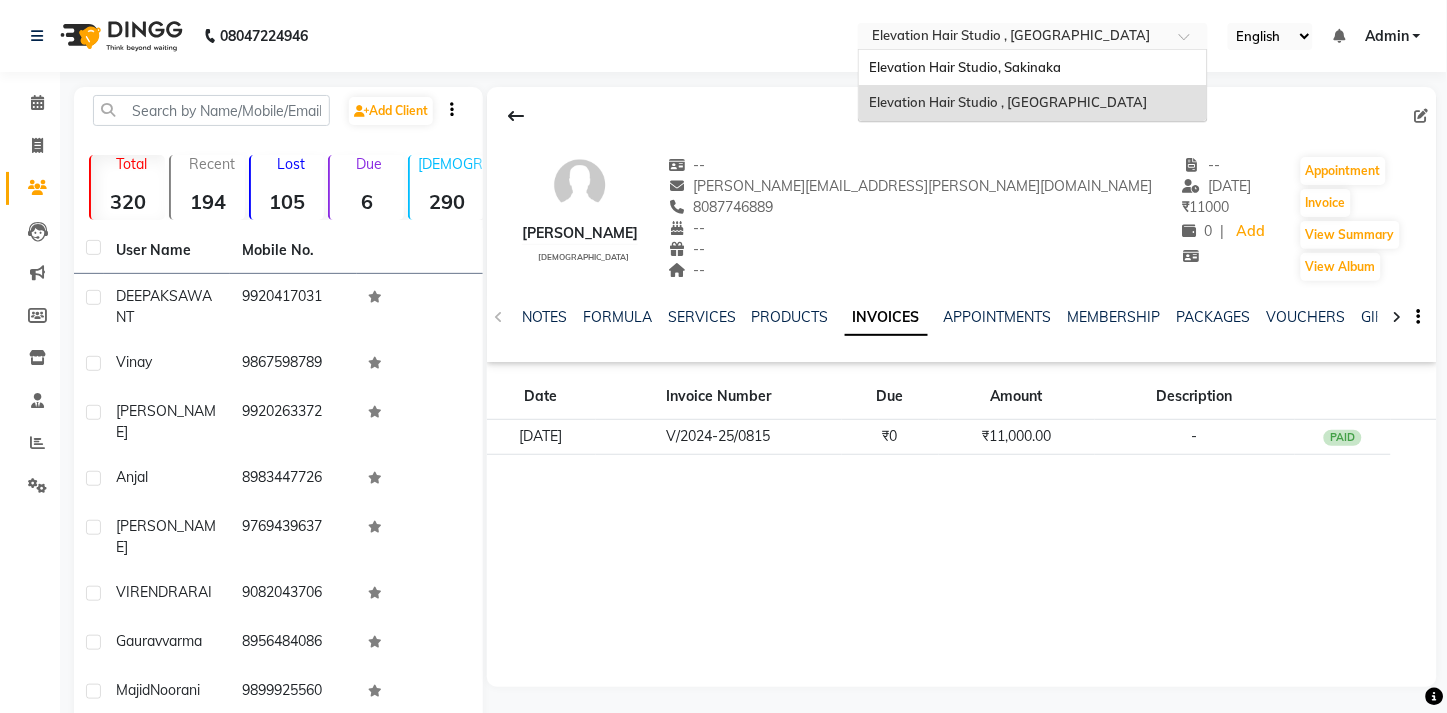 click on "Select Location × Elevation Hair Studio , Thane West Elevation Hair Studio, Sakinaka Elevation Hair Studio , [GEOGRAPHIC_DATA]" at bounding box center (1033, 36) 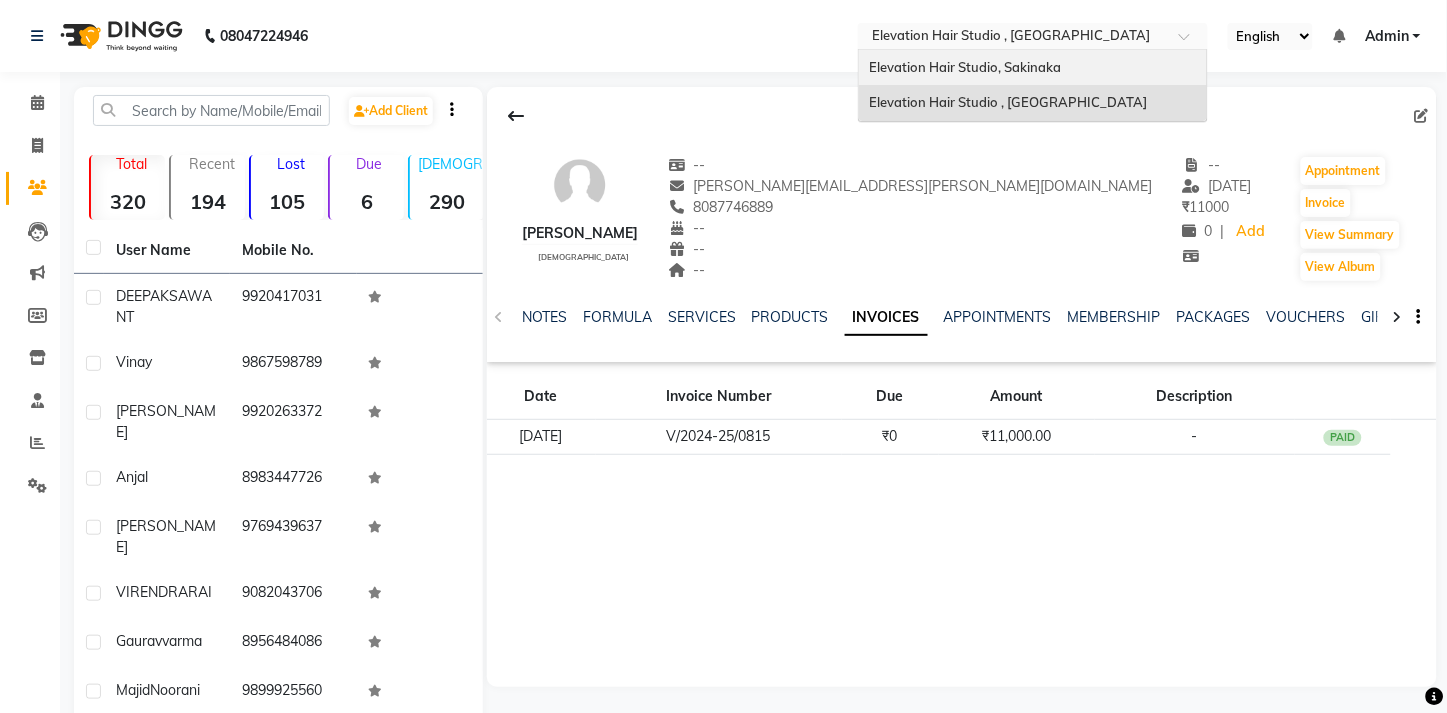 click on "Elevation Hair Studio, Sakinaka" at bounding box center [965, 67] 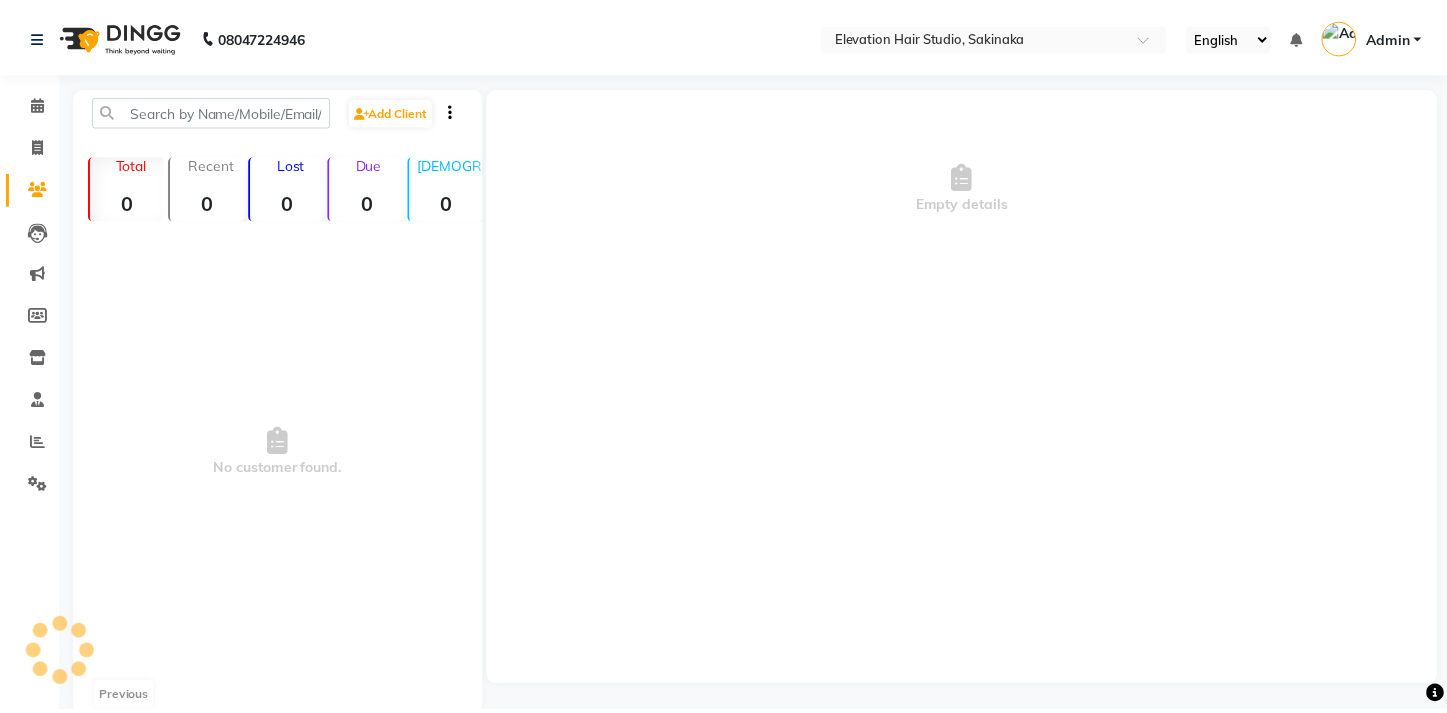 scroll, scrollTop: 0, scrollLeft: 0, axis: both 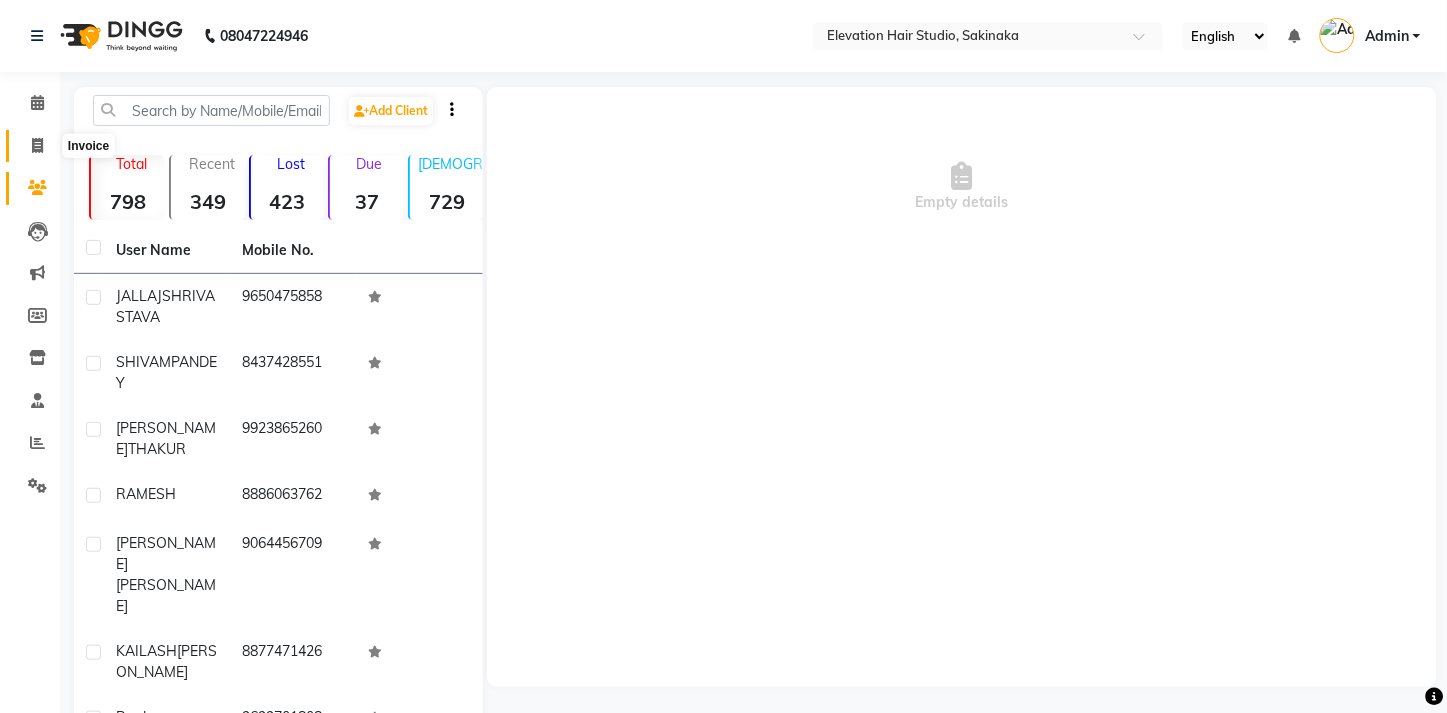 click 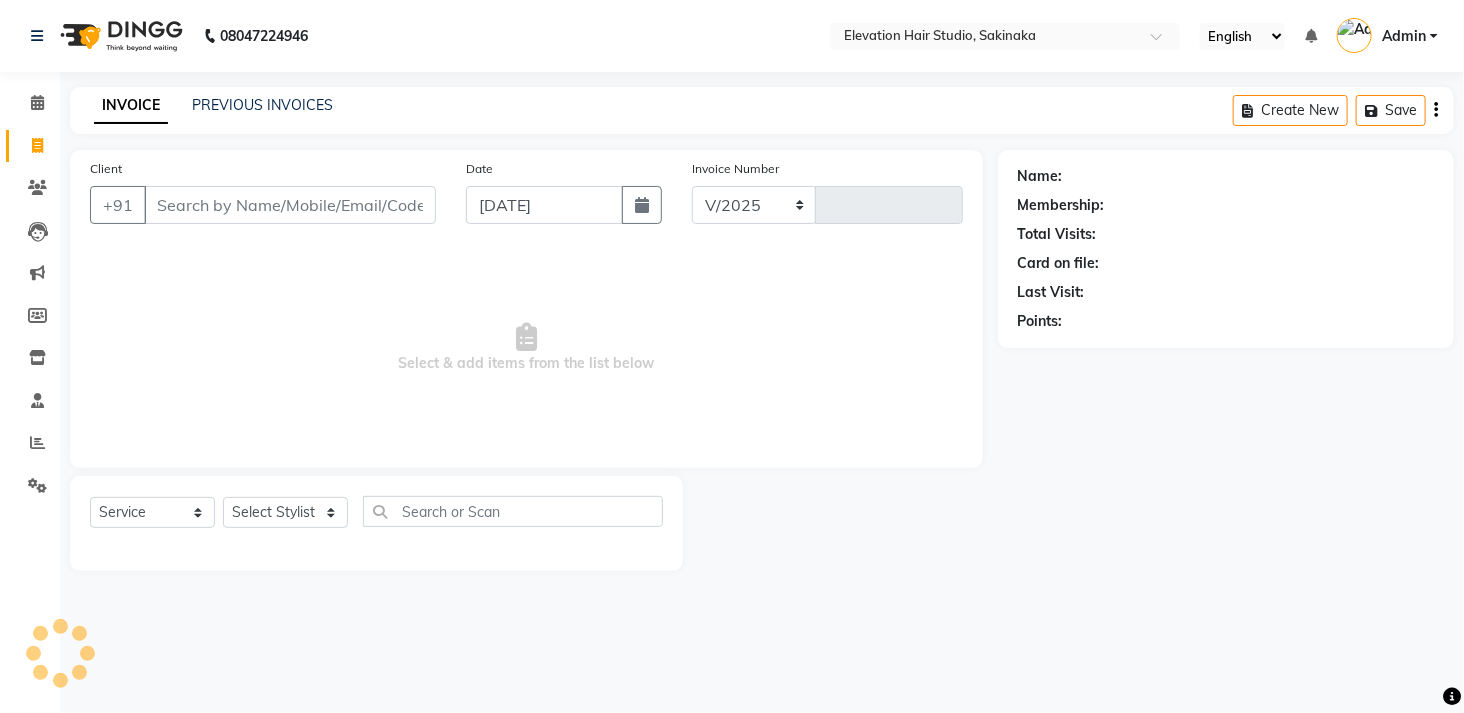 select on "4949" 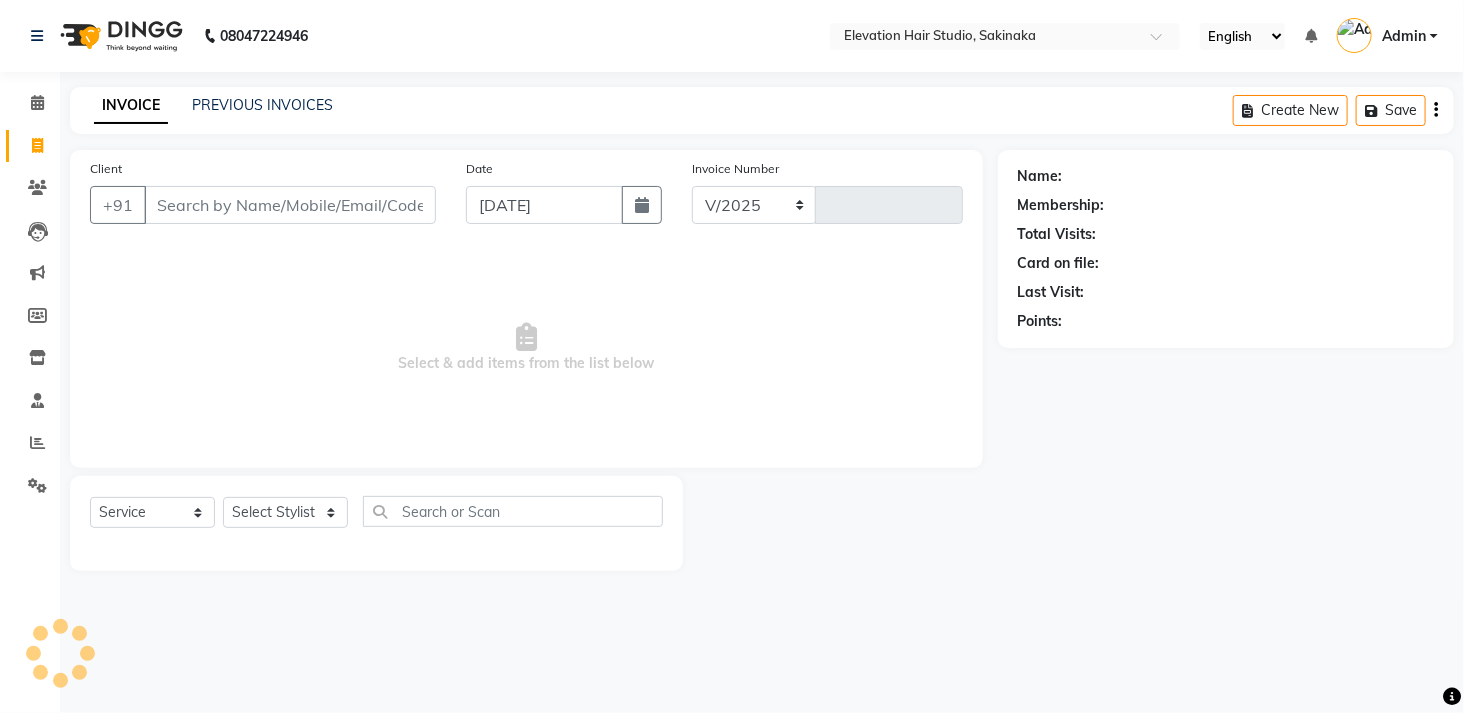 type on "1098" 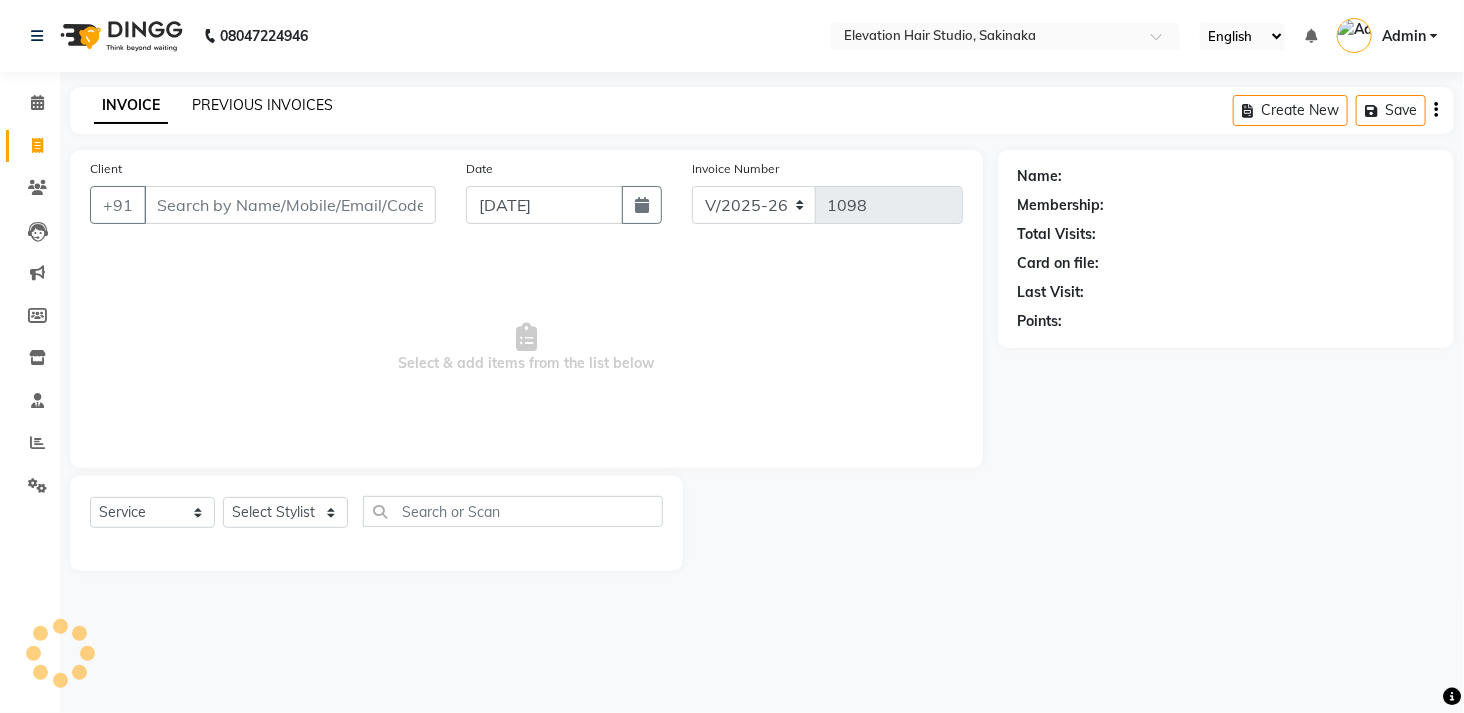 click on "PREVIOUS INVOICES" 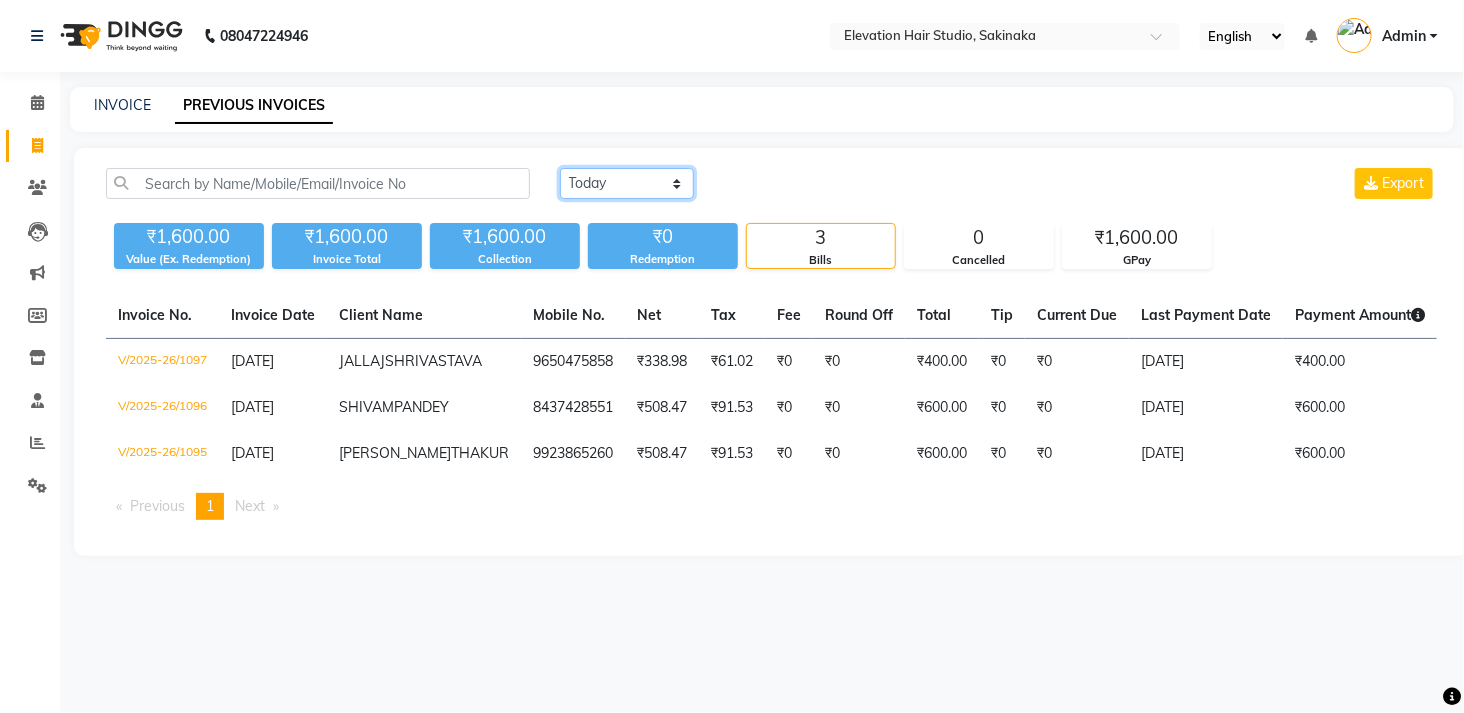 click on "[DATE] [DATE] Custom Range" 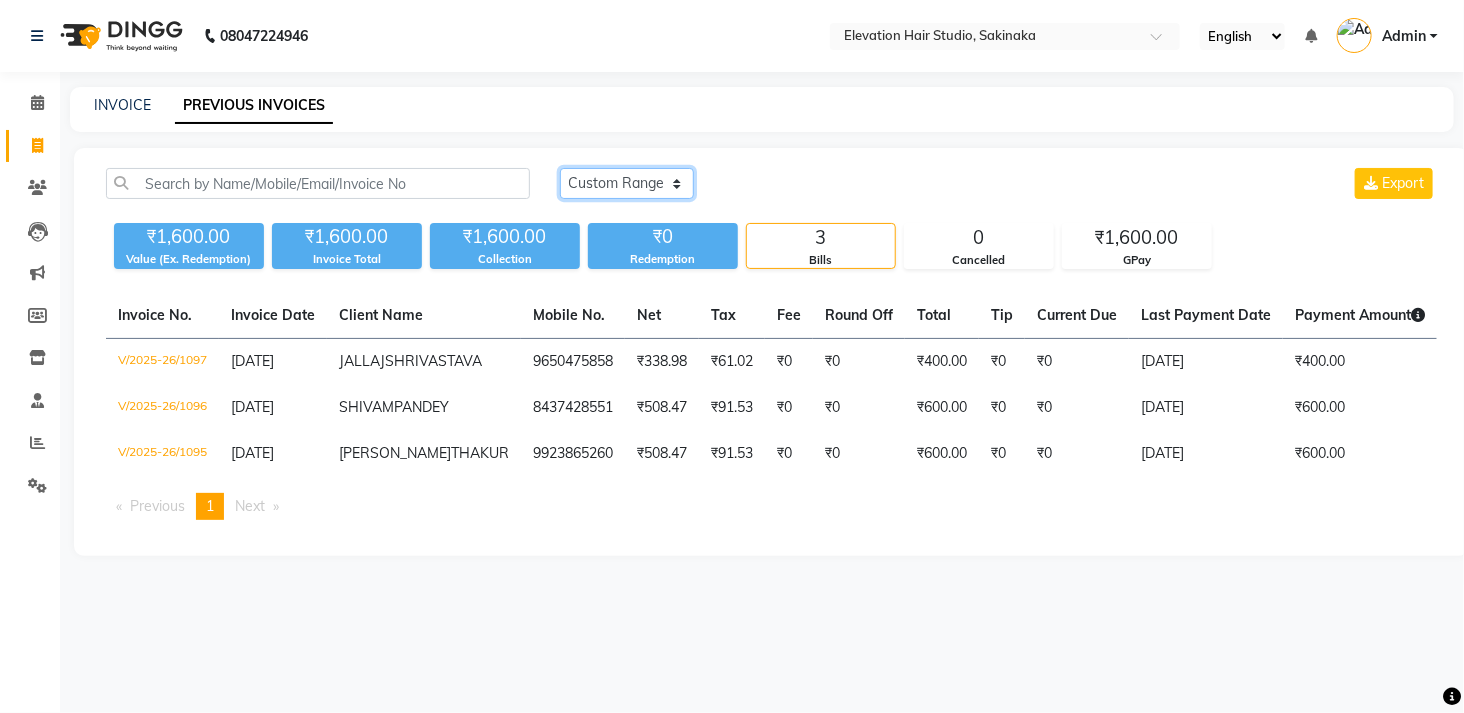 click on "[DATE] [DATE] Custom Range" 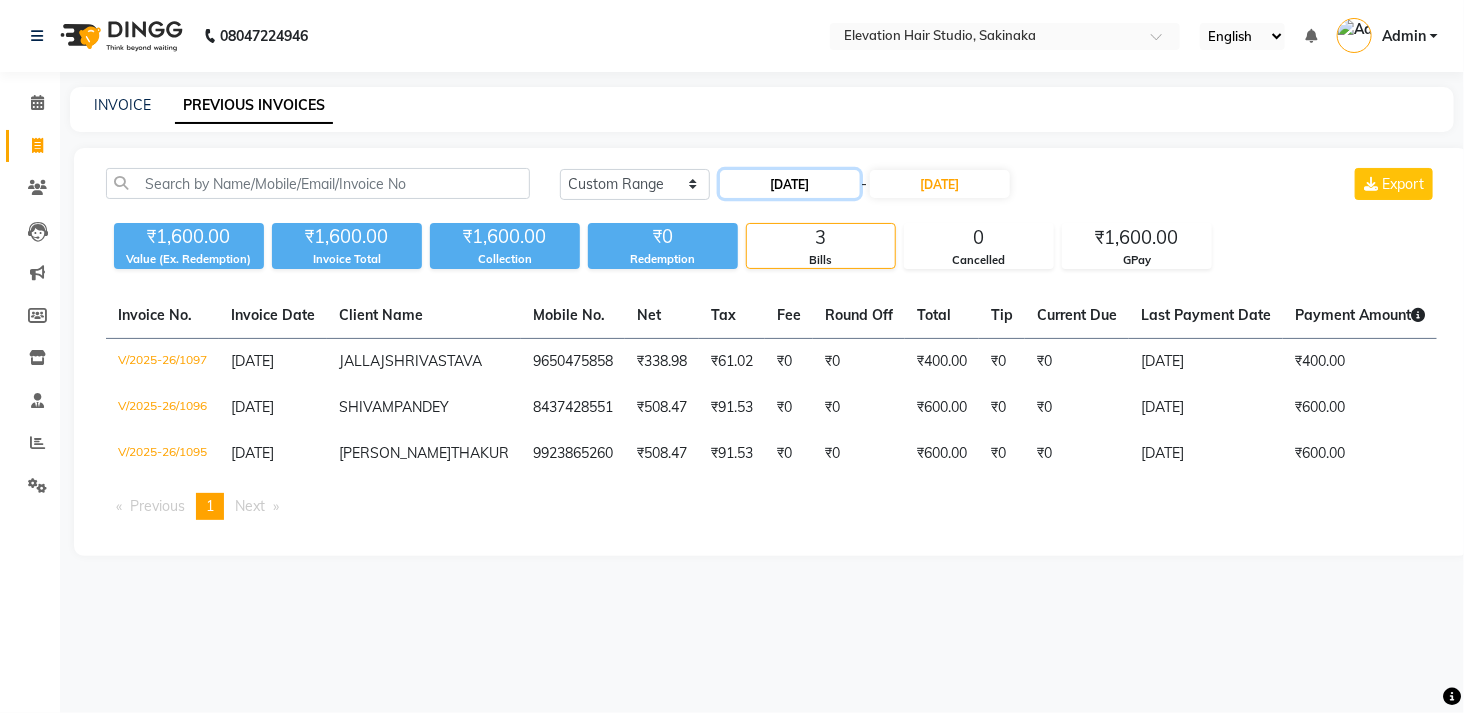 click on "[DATE]" 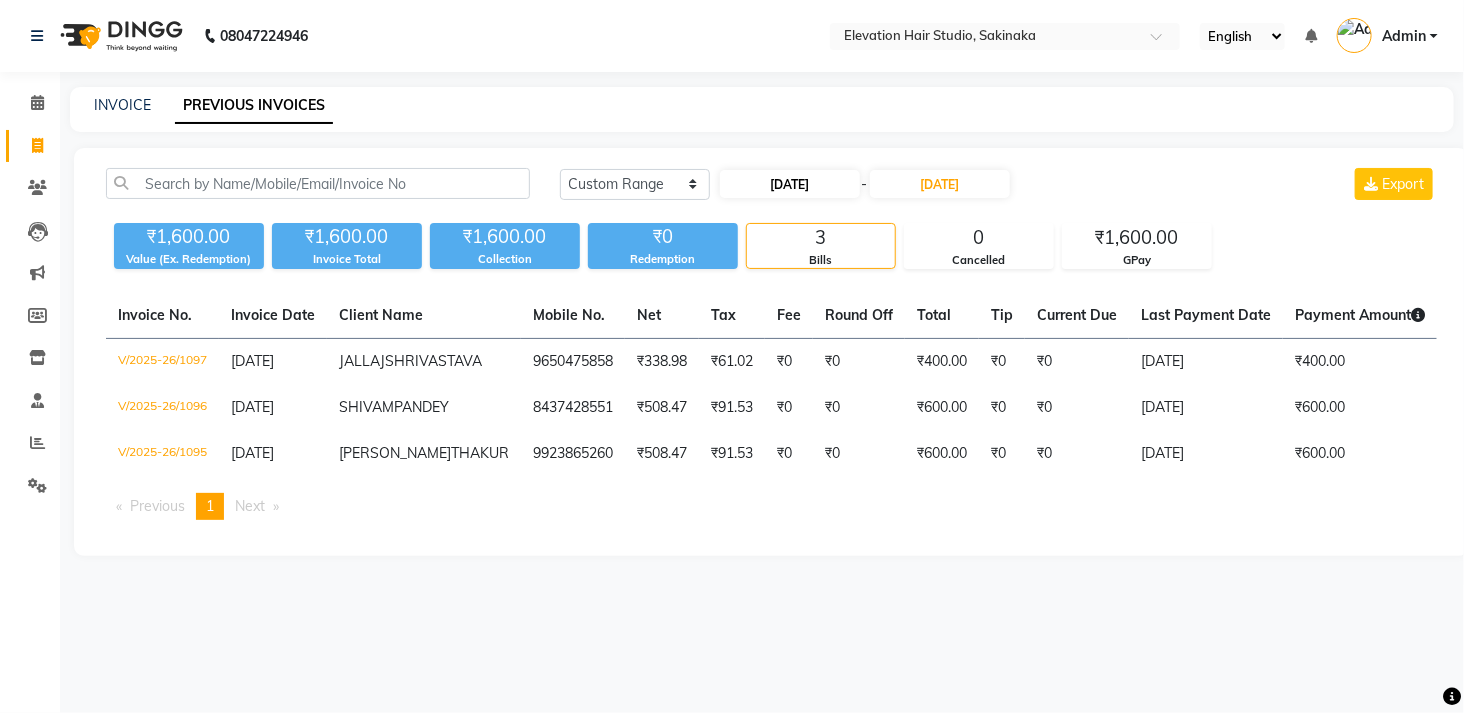 select on "7" 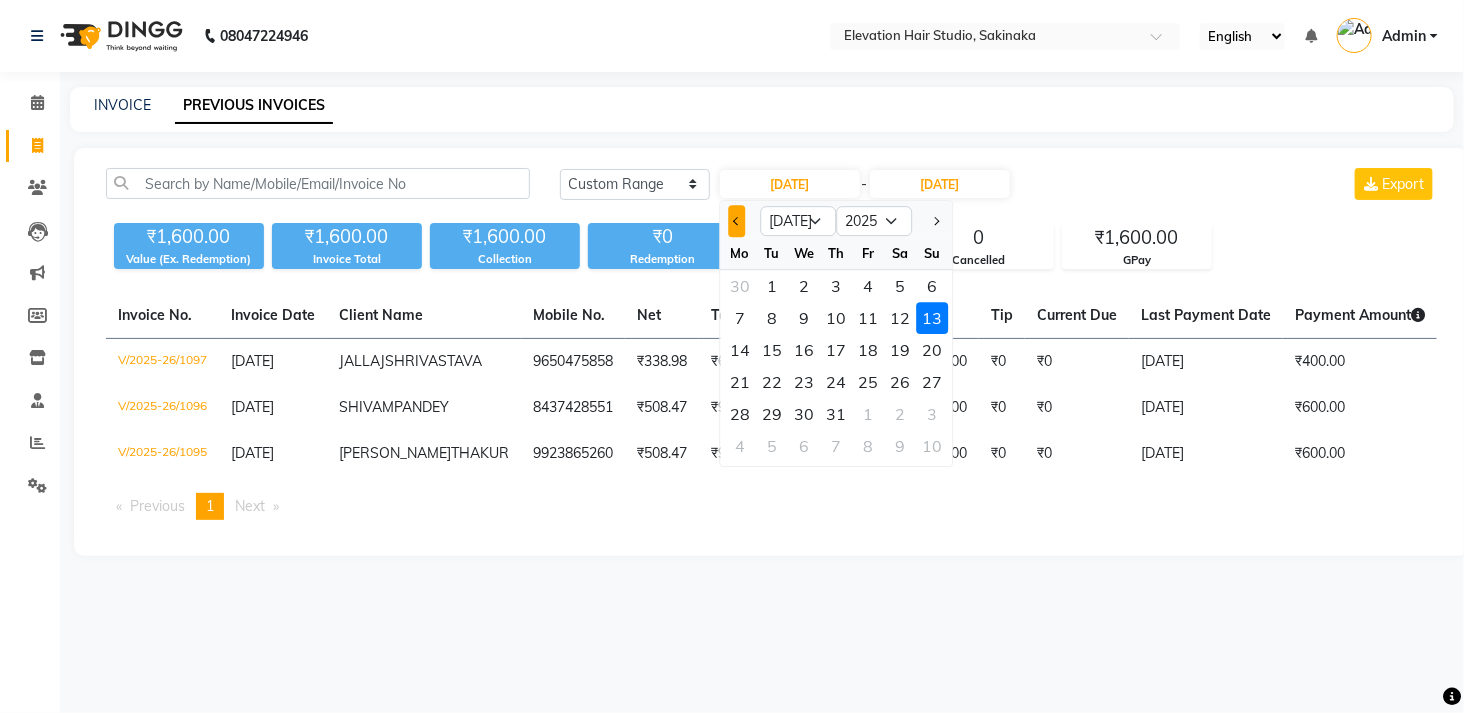click 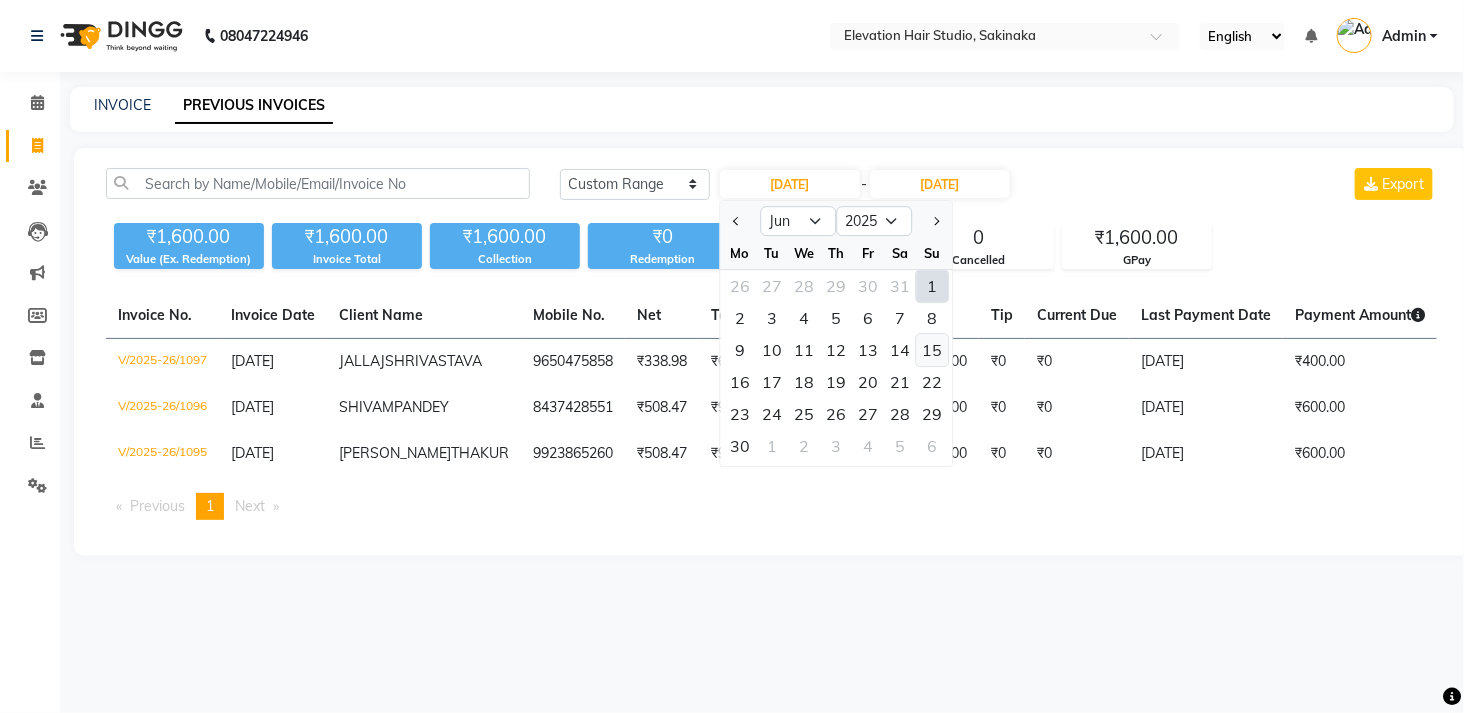 click on "15" 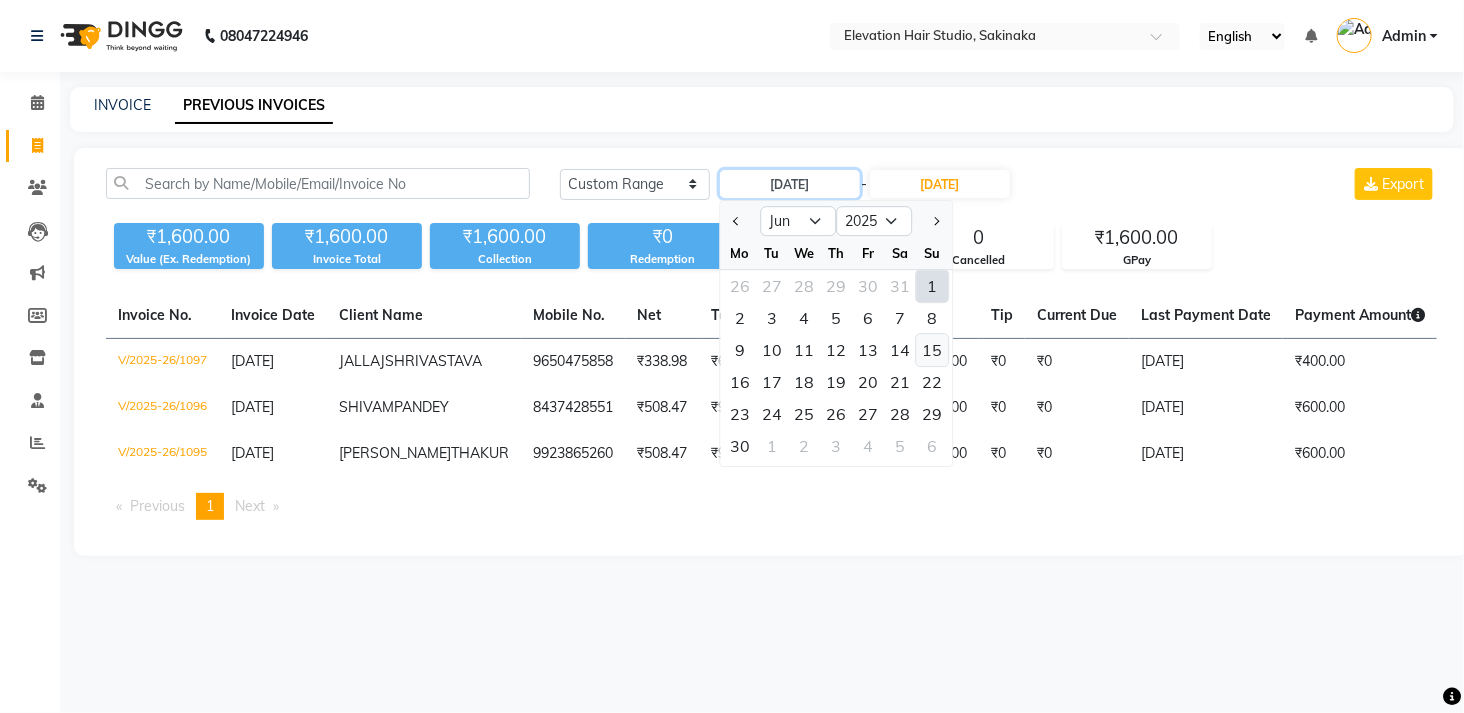 type on "15-06-2025" 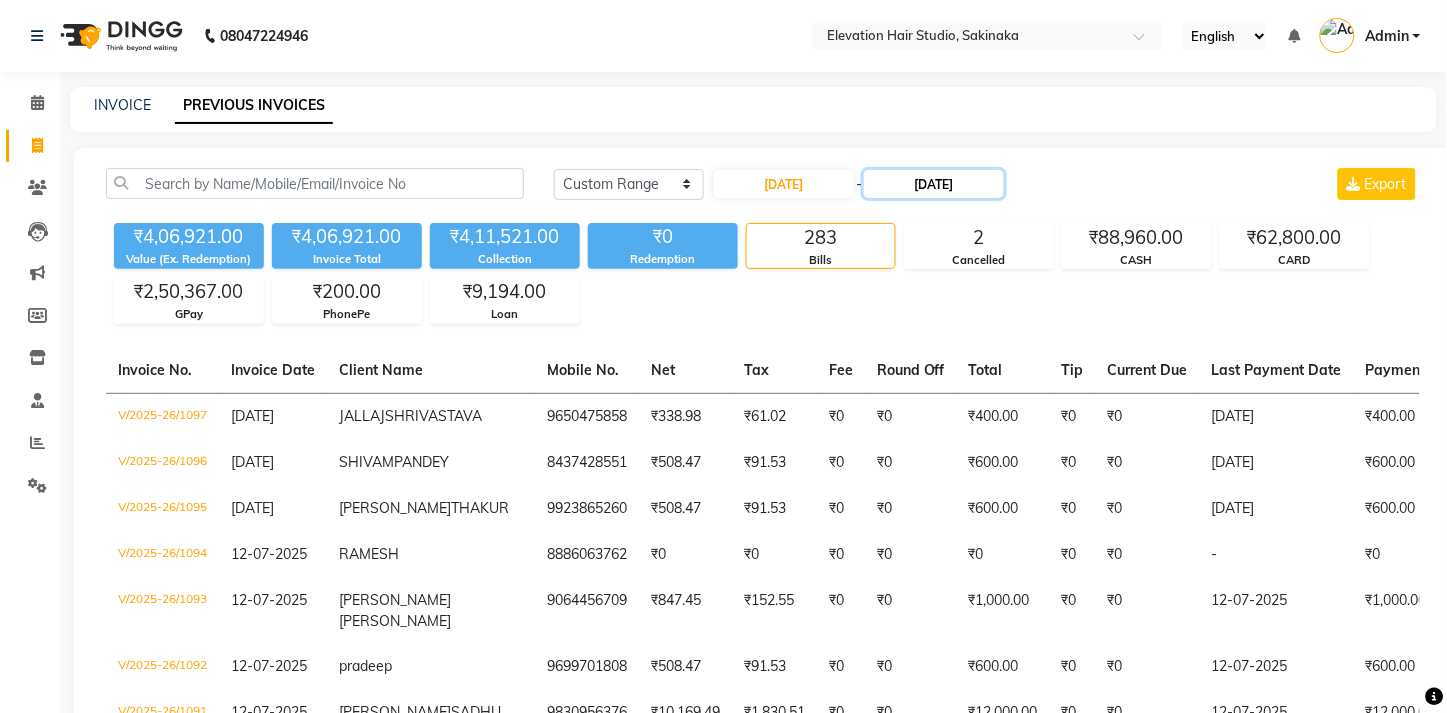 click on "[DATE]" 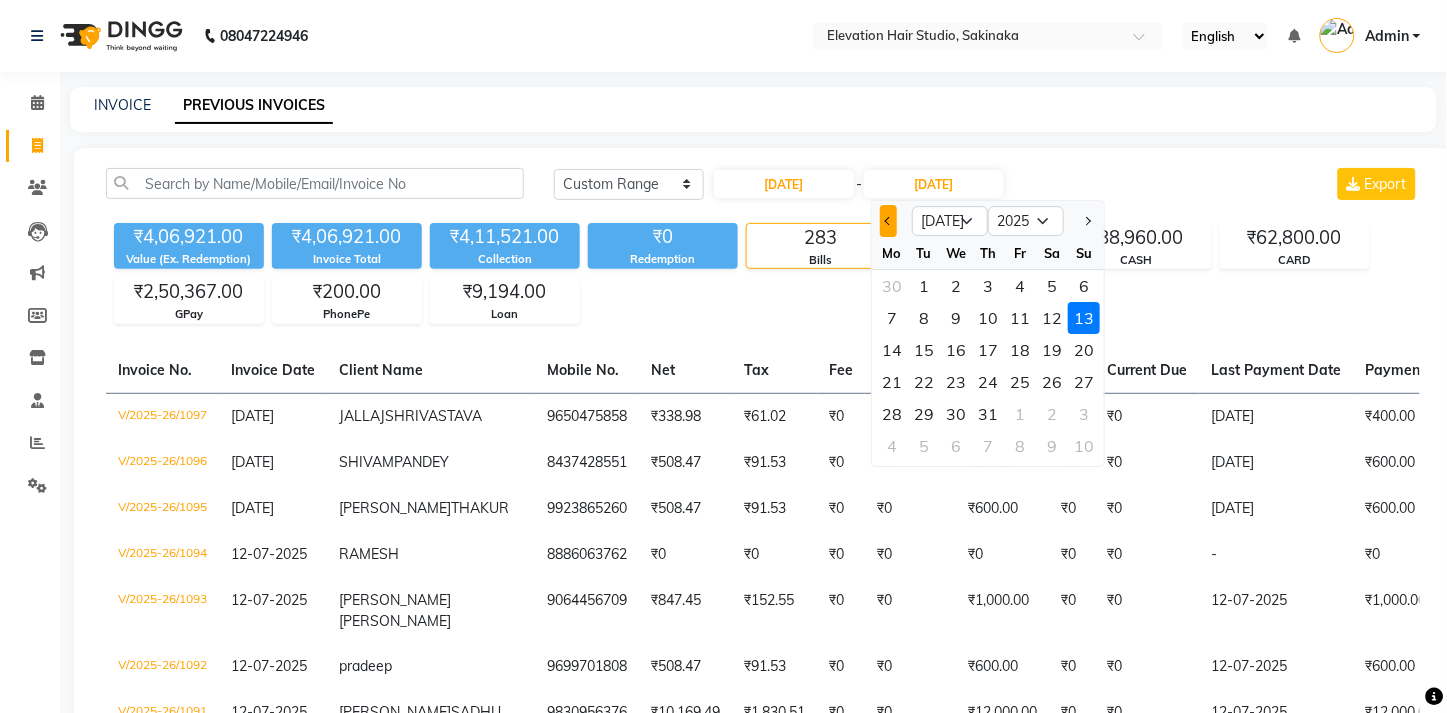 click 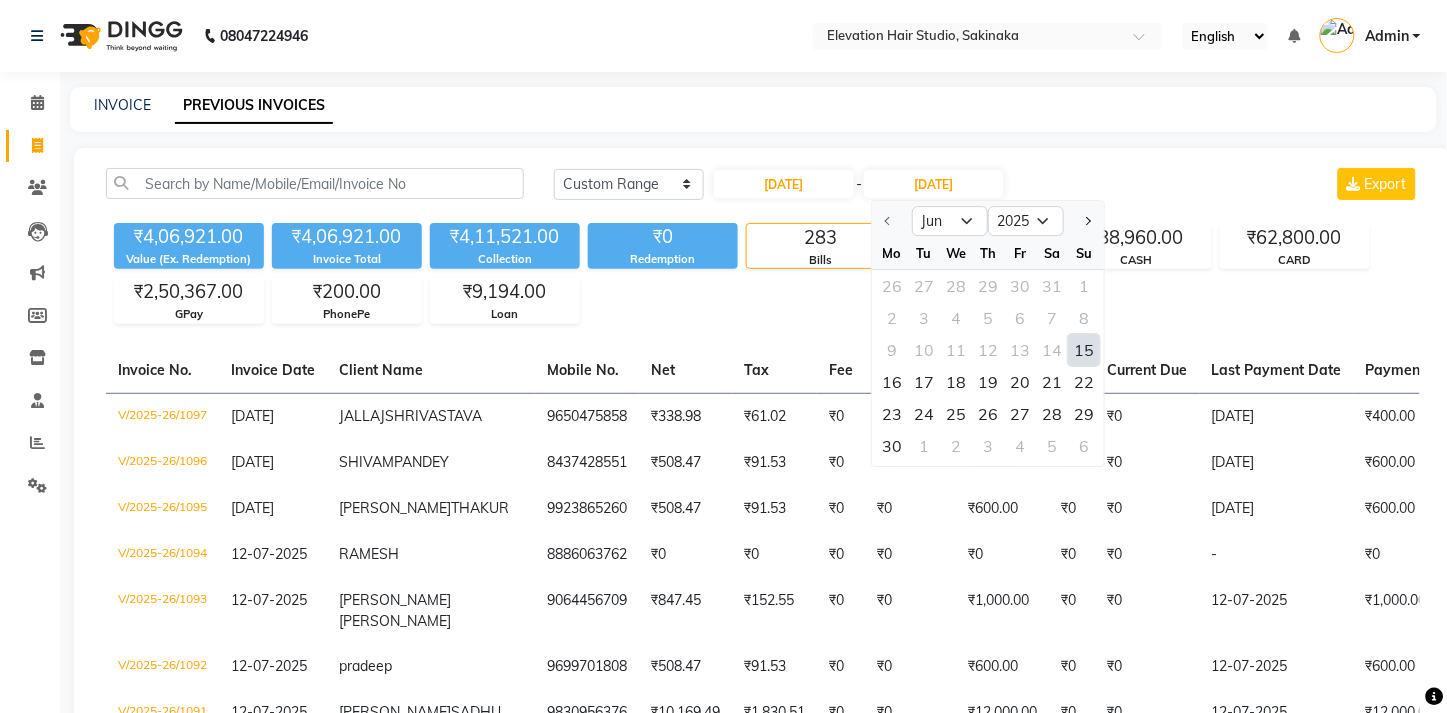 click on "15" 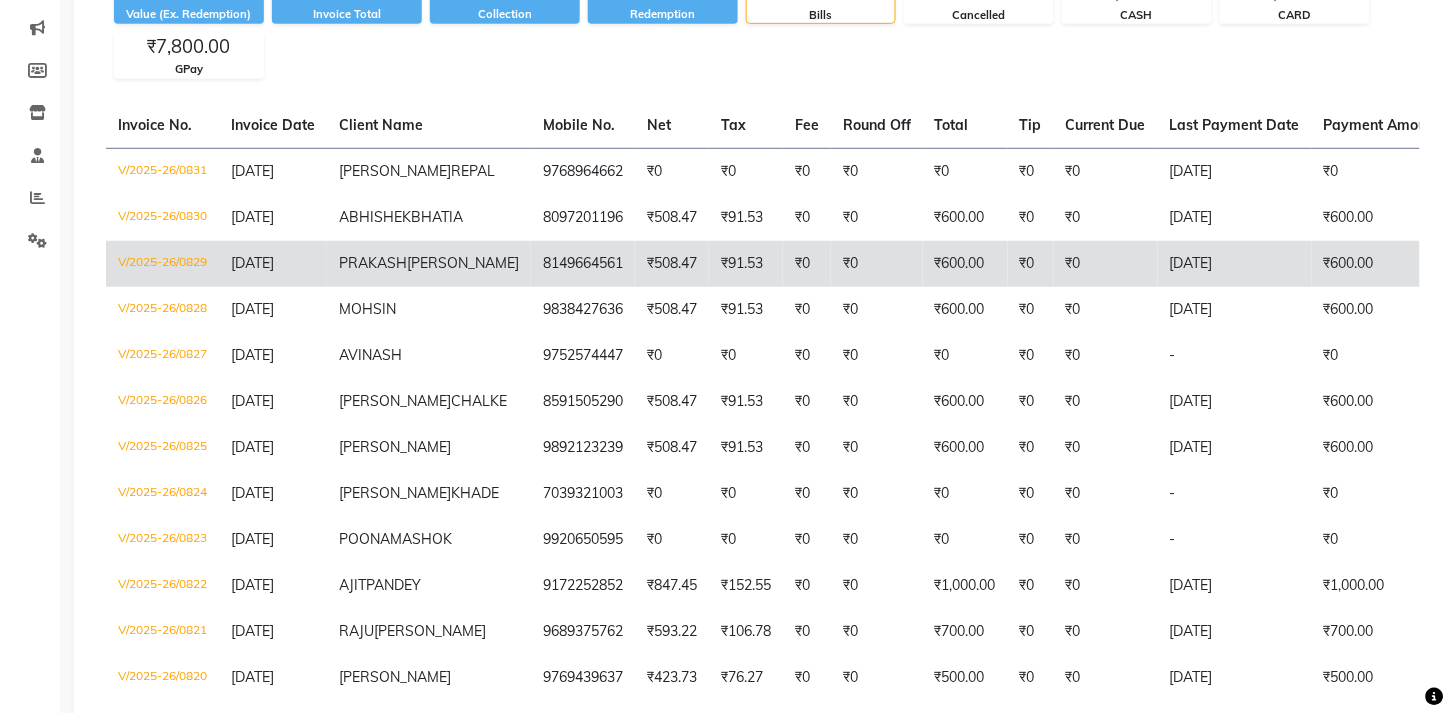 scroll, scrollTop: 176, scrollLeft: 0, axis: vertical 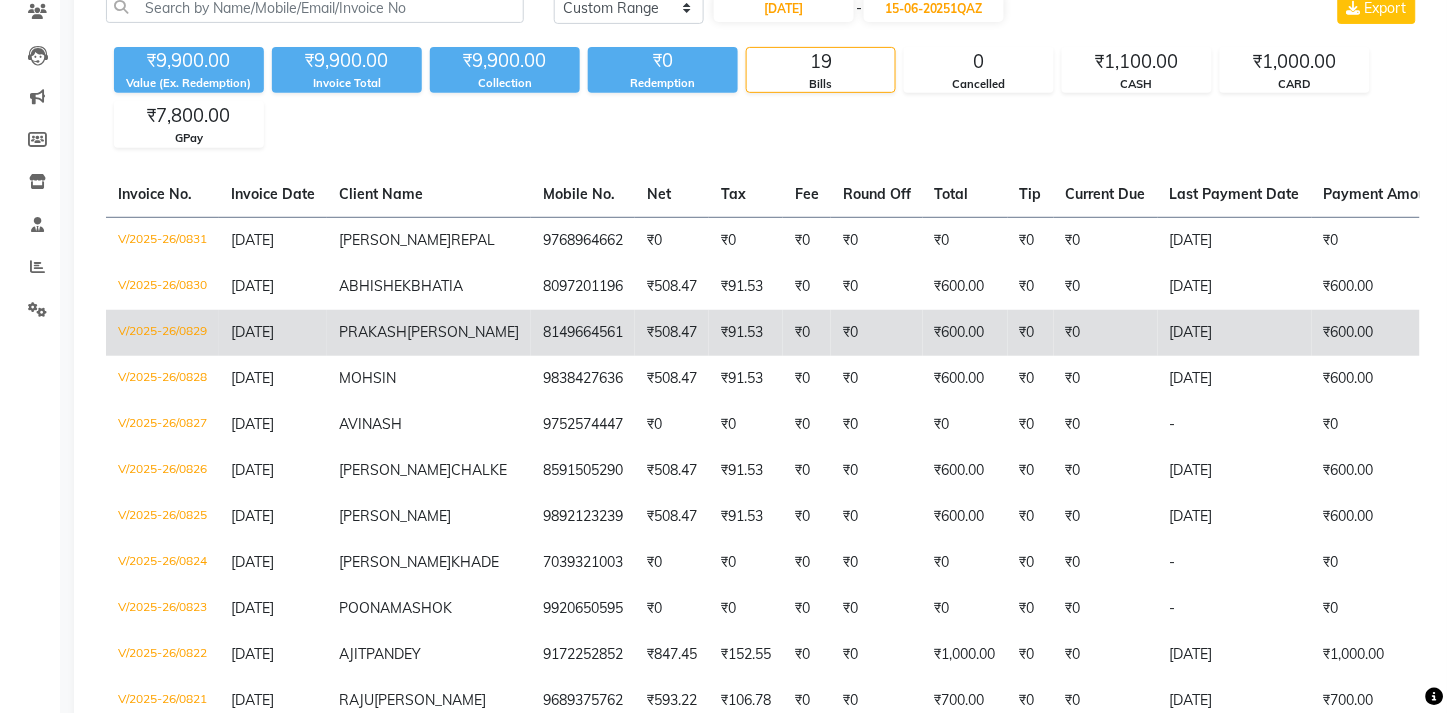 type on "15-06-2025" 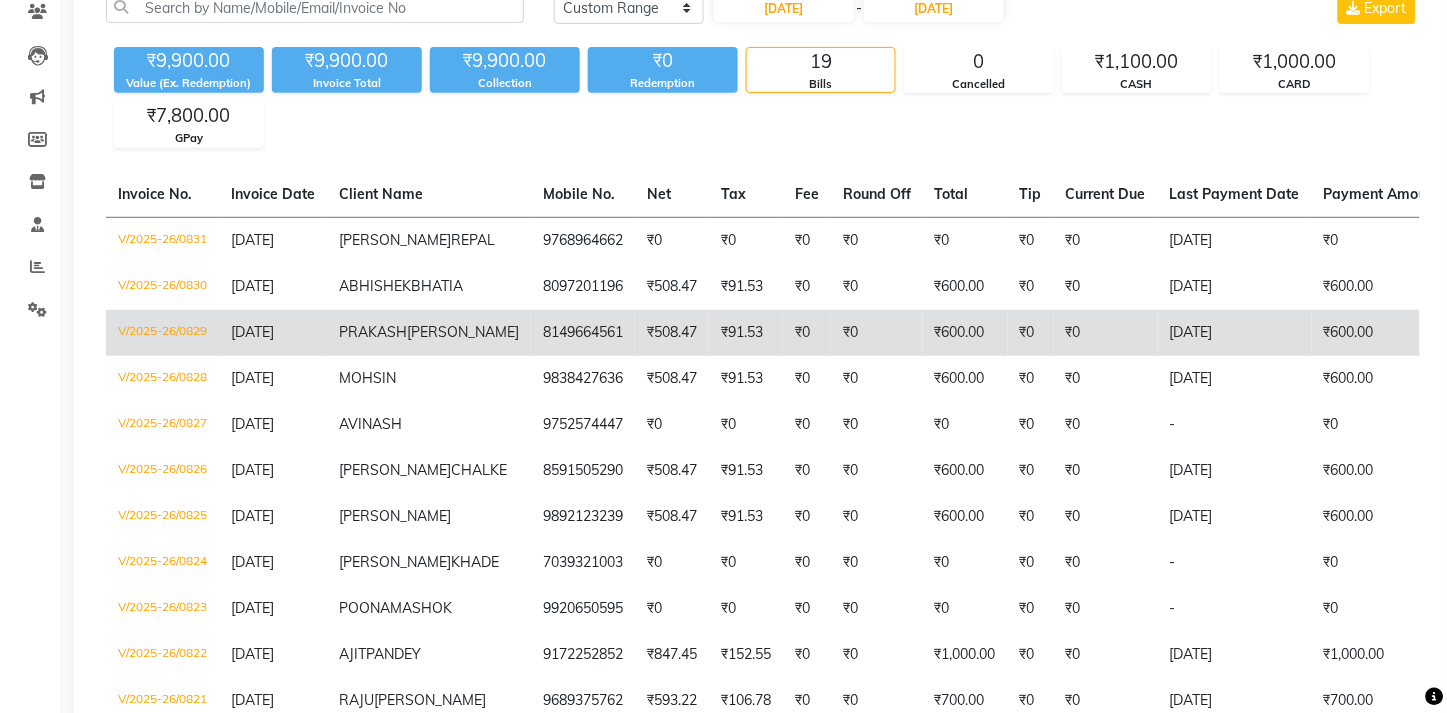 scroll, scrollTop: 0, scrollLeft: 0, axis: both 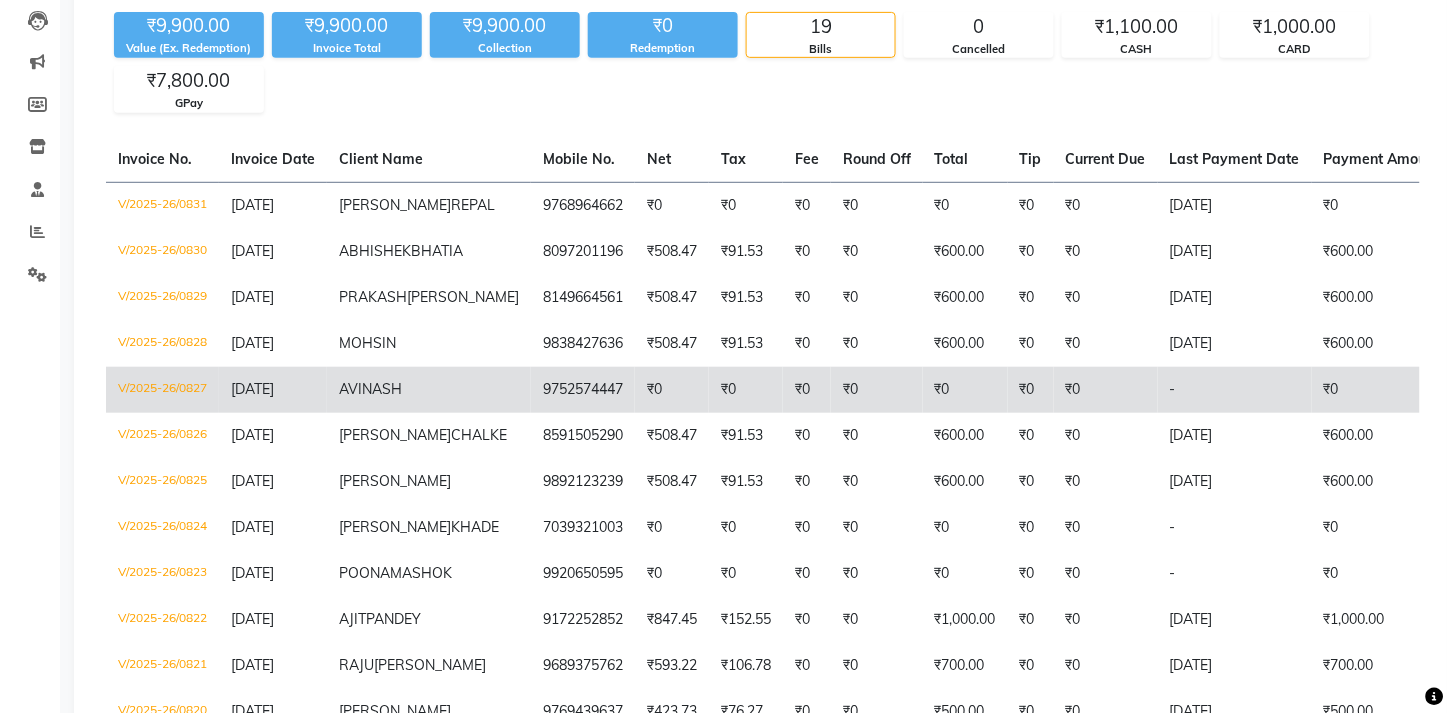 click on "AVINASH" 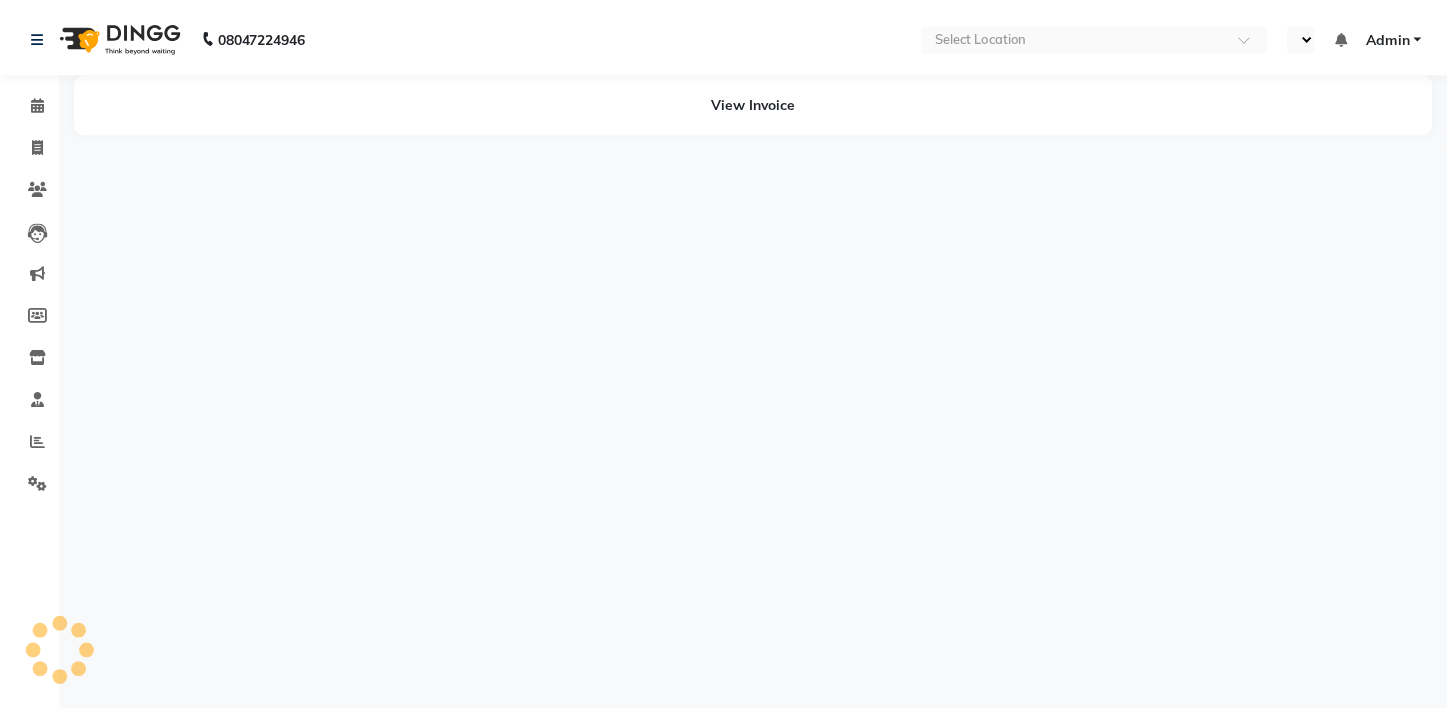 scroll, scrollTop: 0, scrollLeft: 0, axis: both 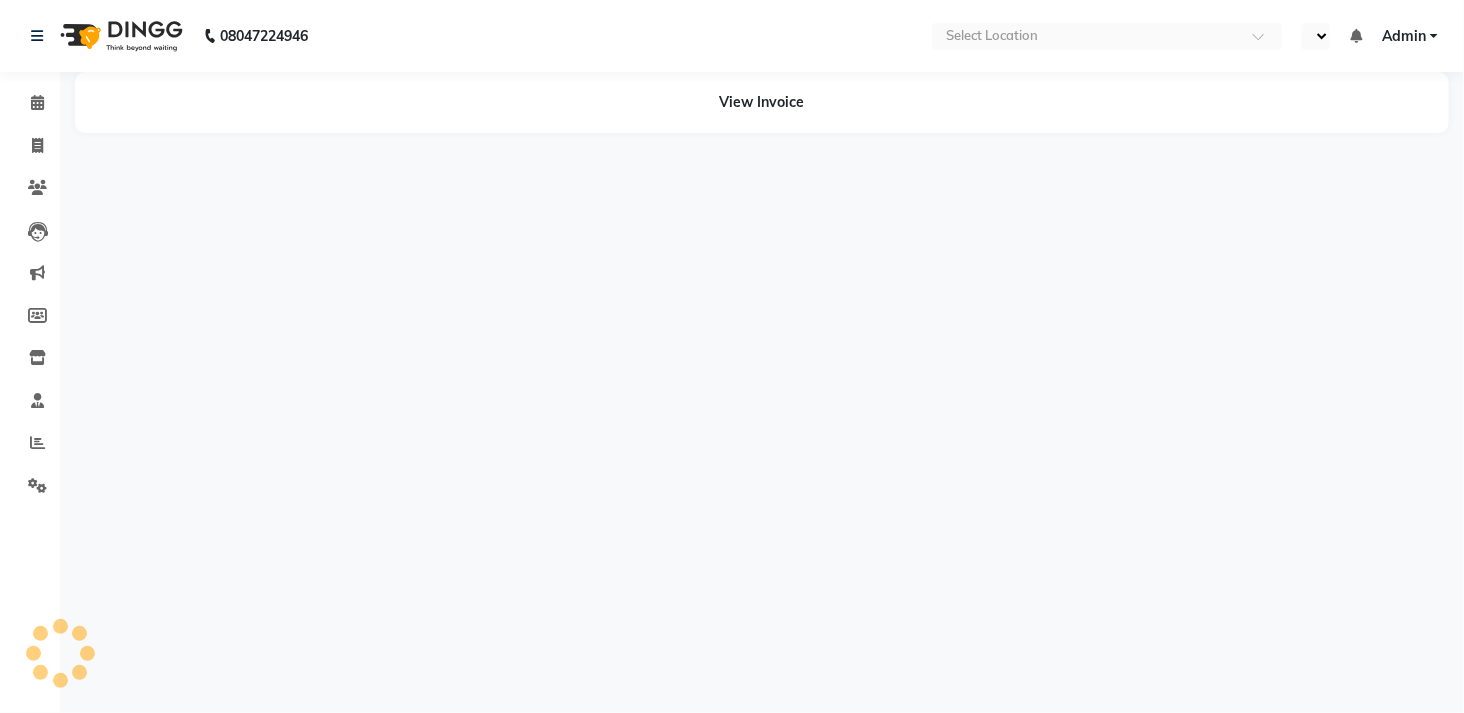 select on "en" 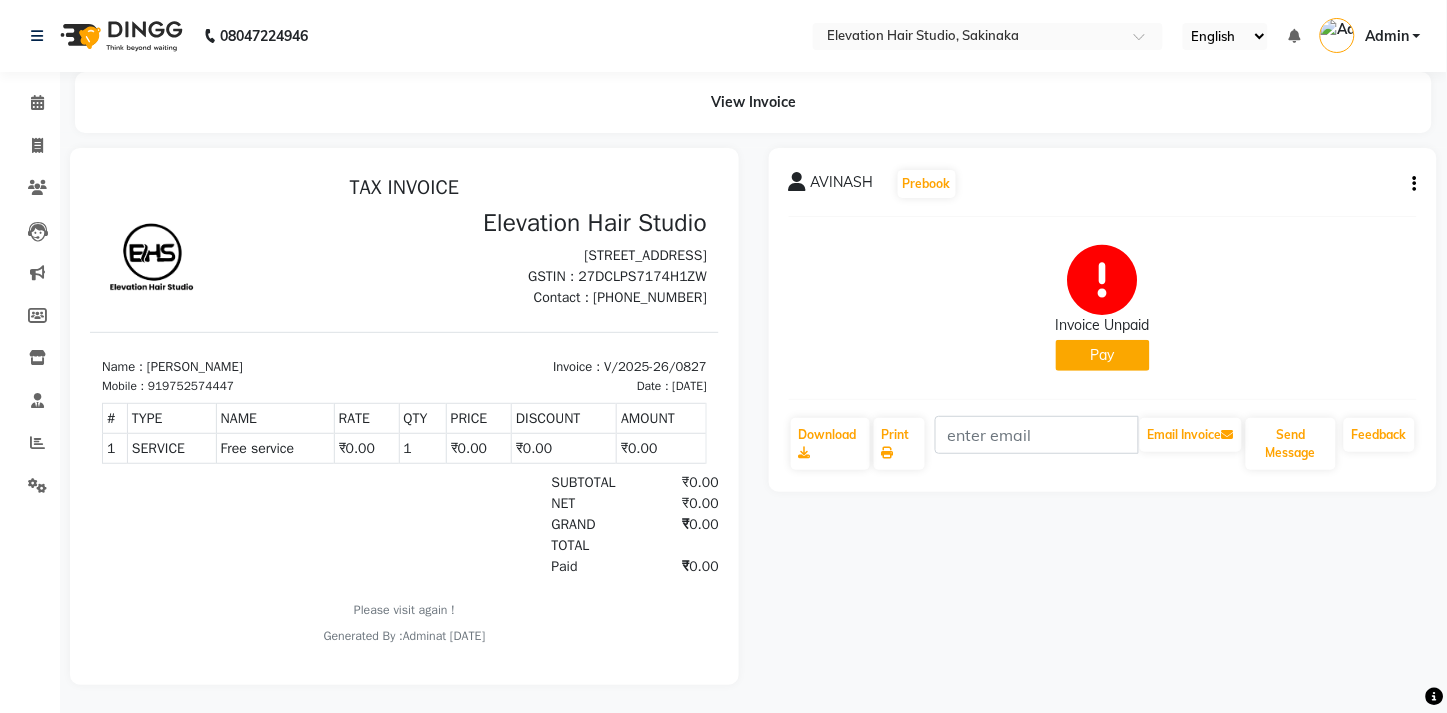 scroll, scrollTop: 0, scrollLeft: 0, axis: both 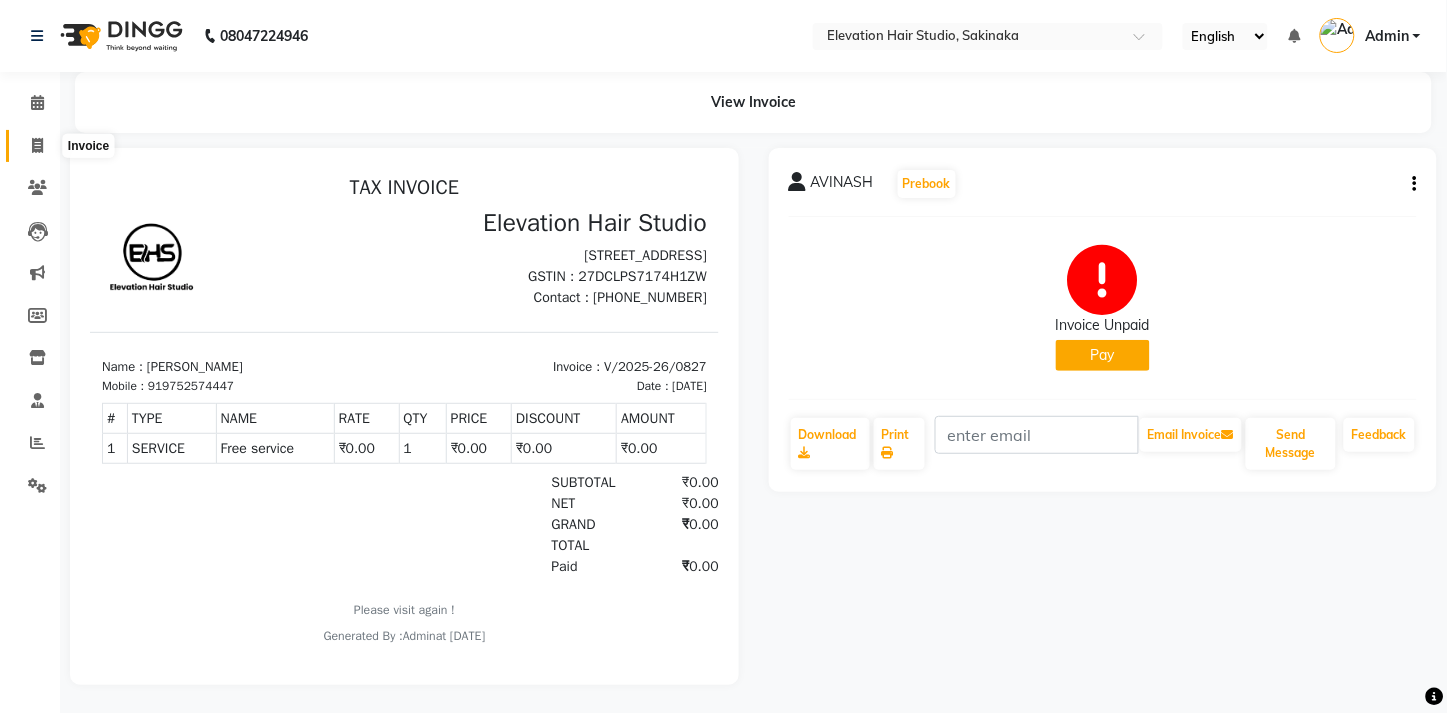 click 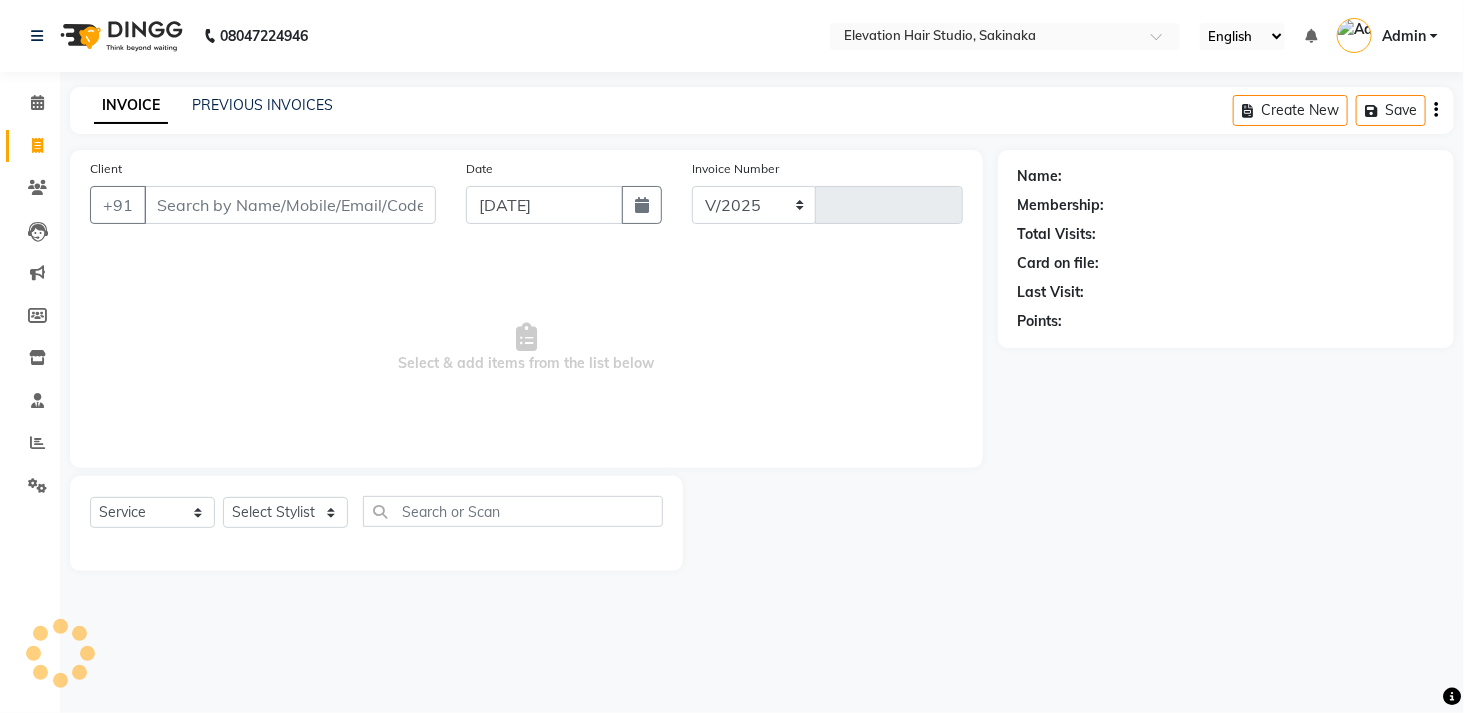 select on "4949" 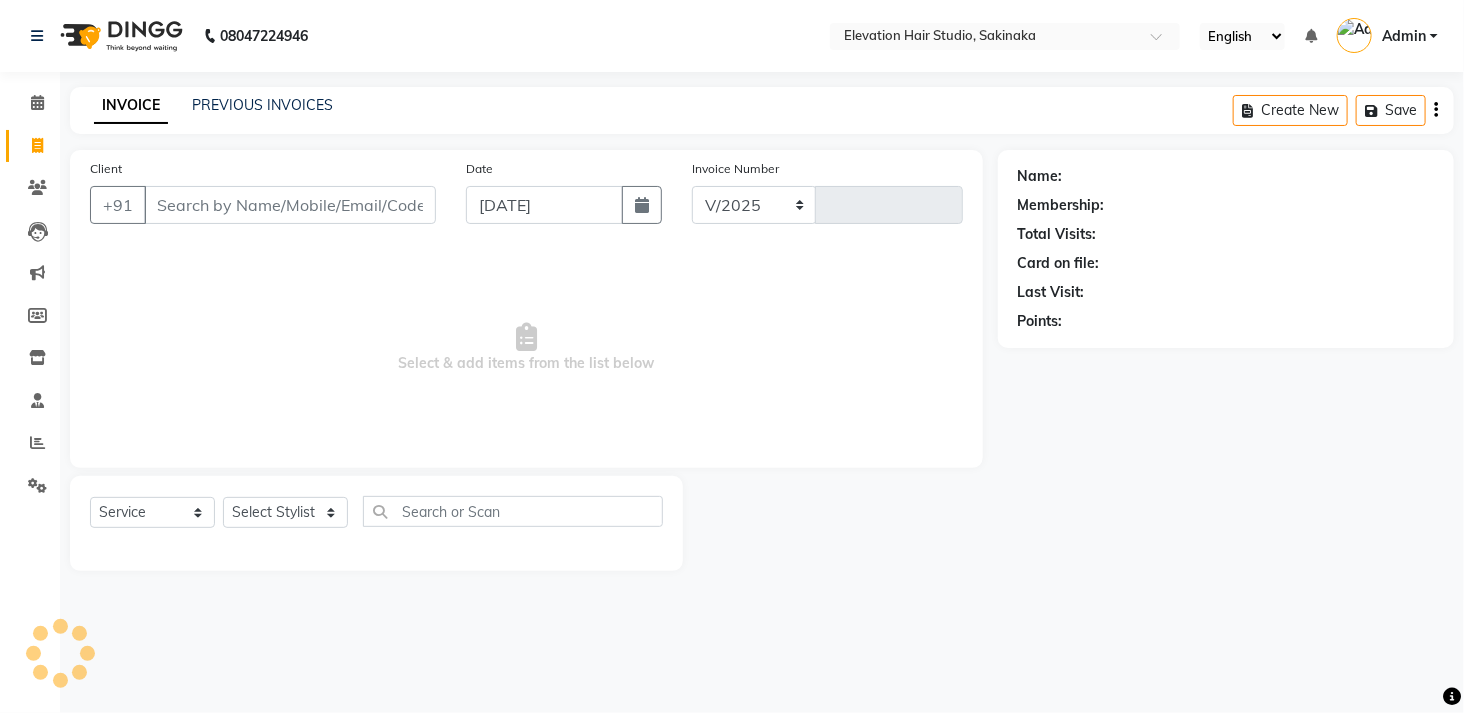 type on "1098" 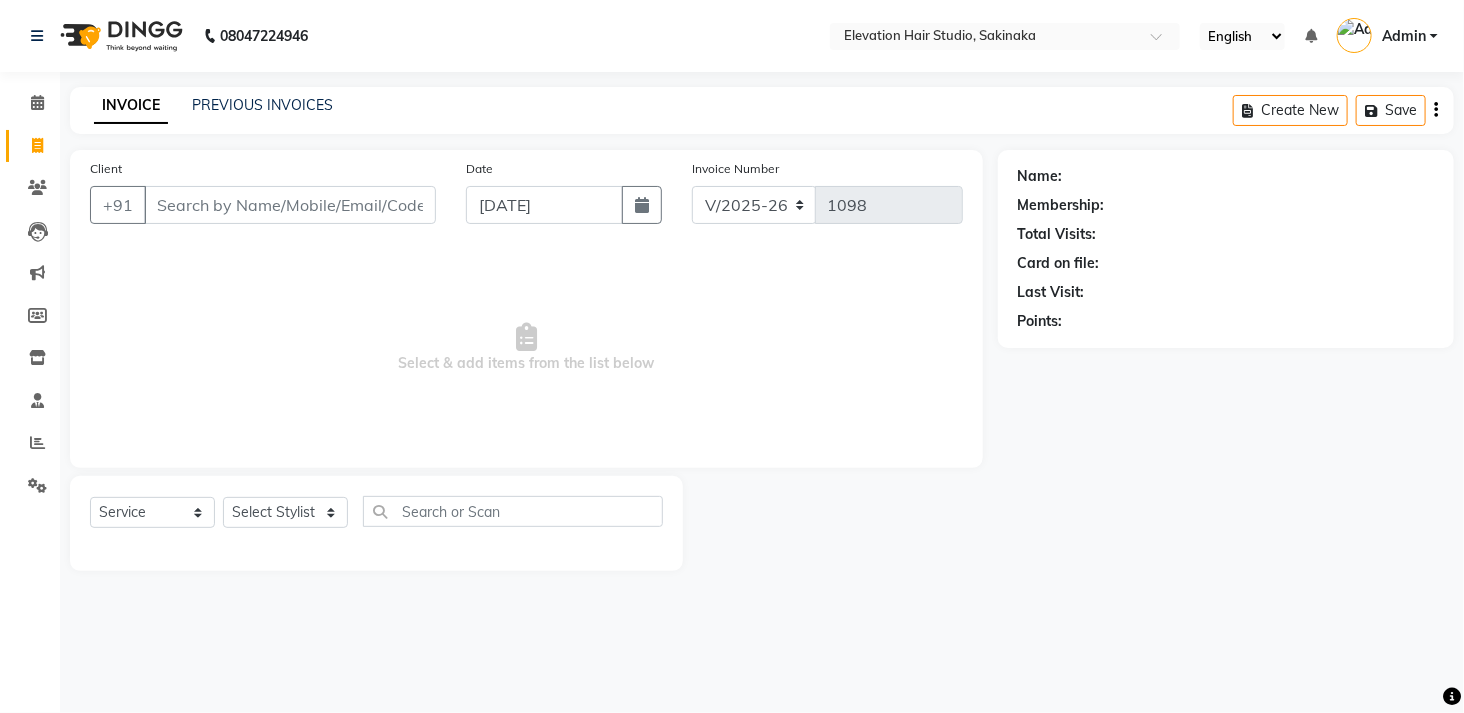 click on "Client" at bounding box center [290, 205] 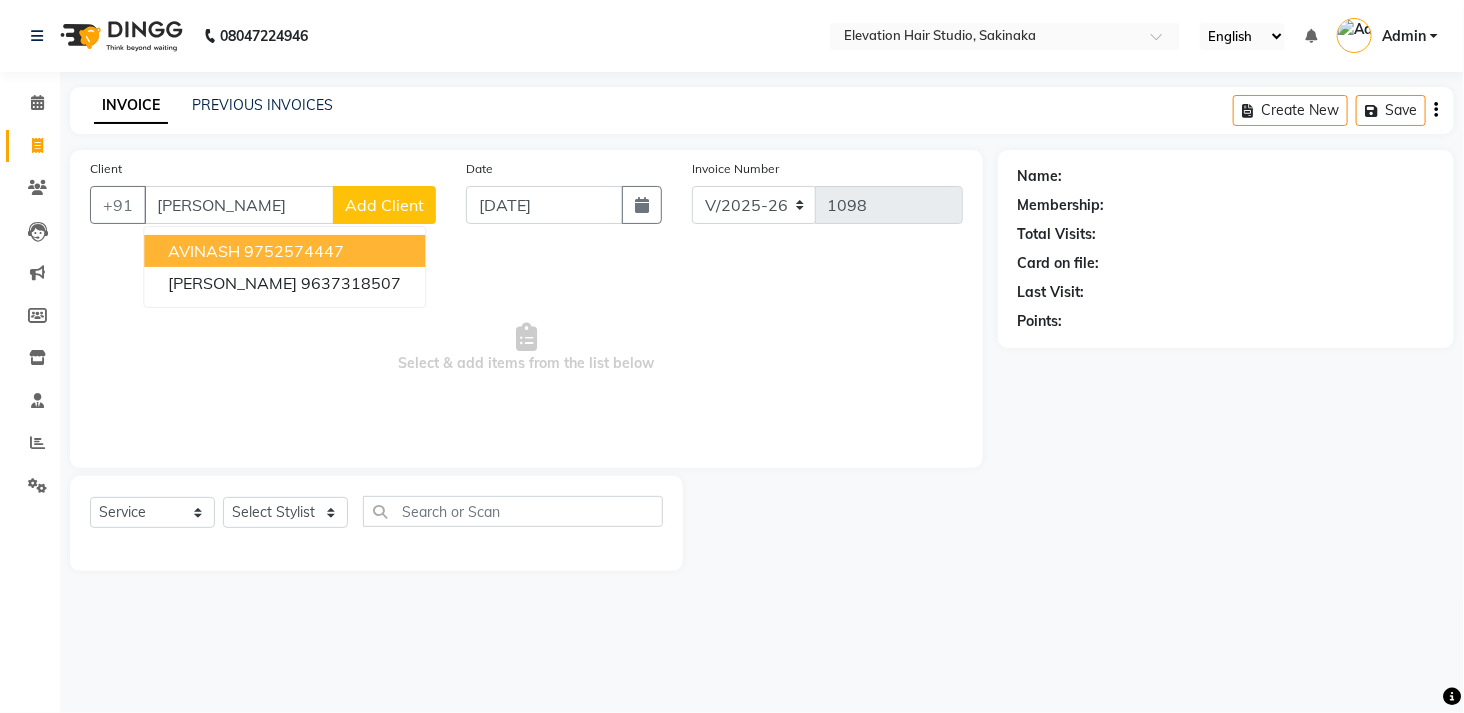 click on "AVINASH" at bounding box center [204, 251] 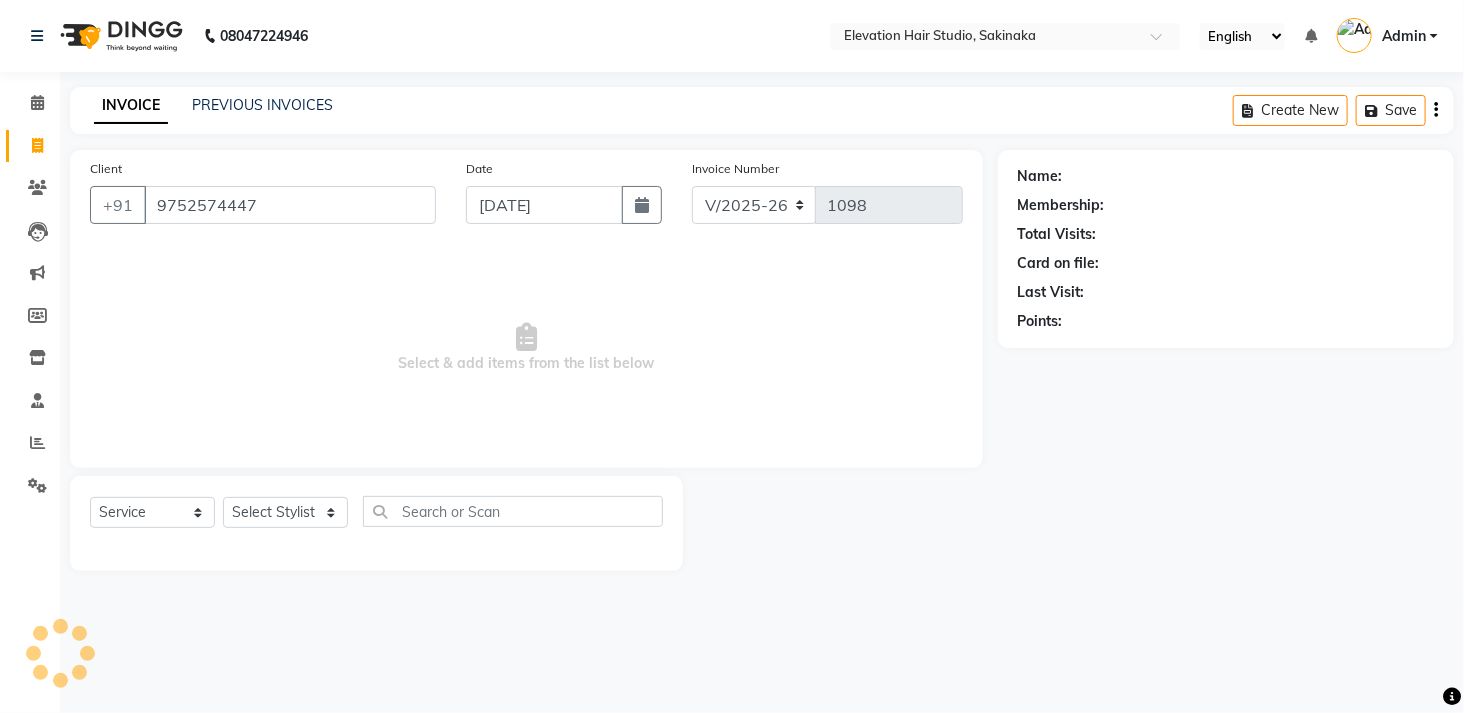 type on "9752574447" 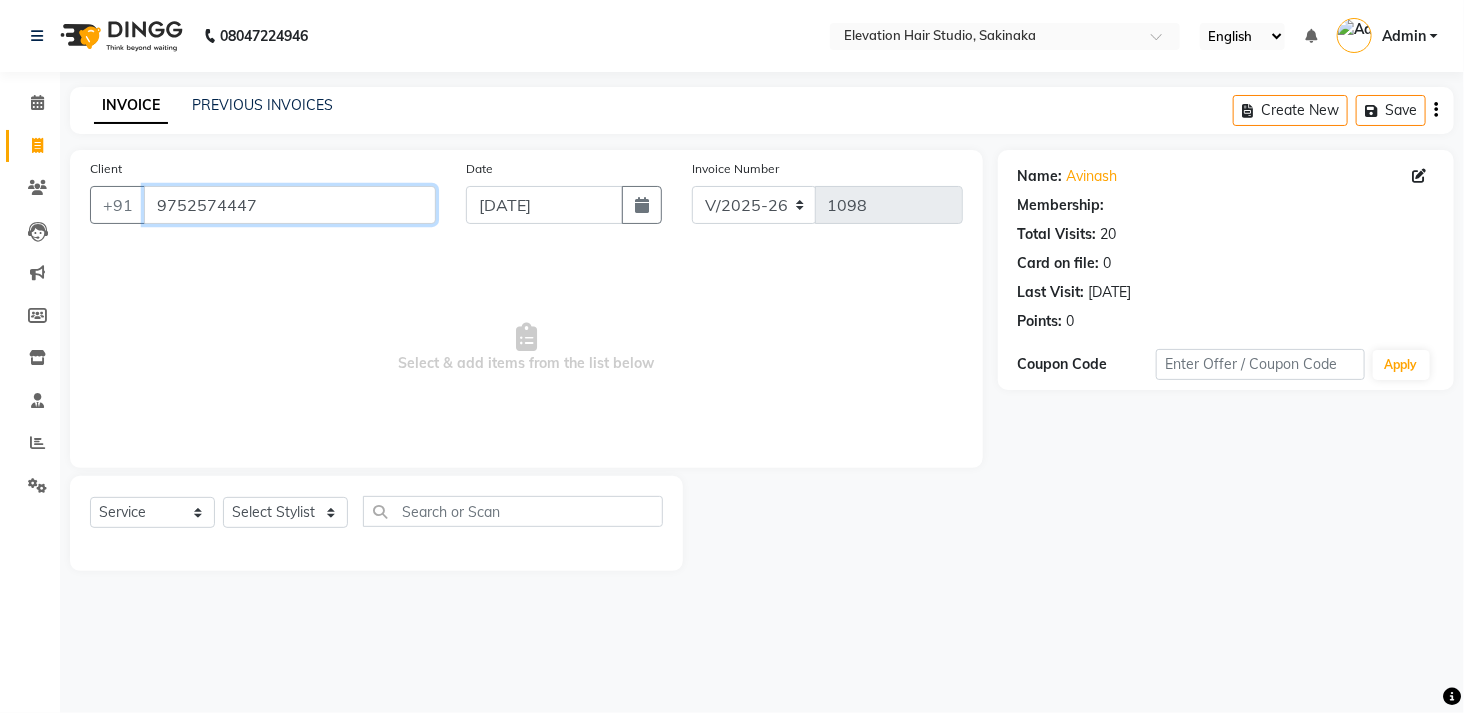 click on "9752574447" at bounding box center (290, 205) 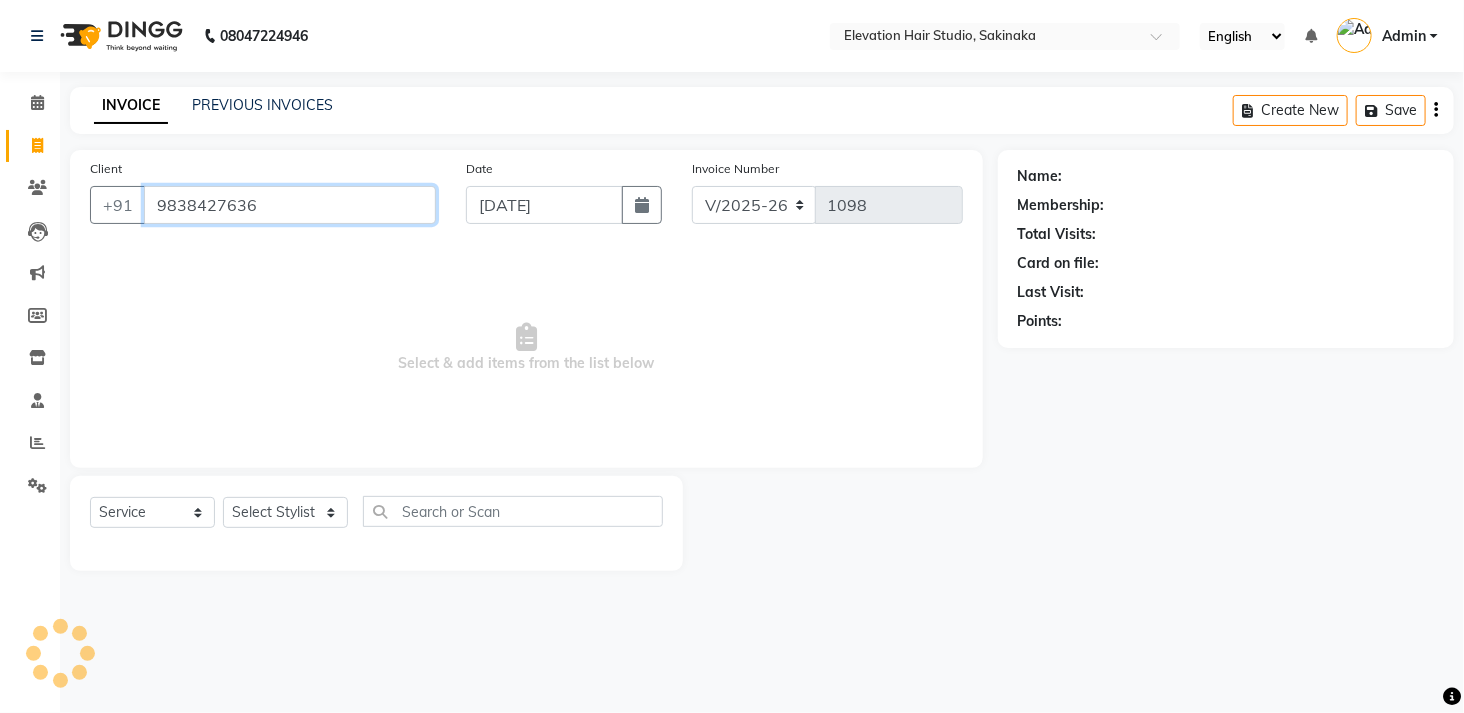 type on "9838427636" 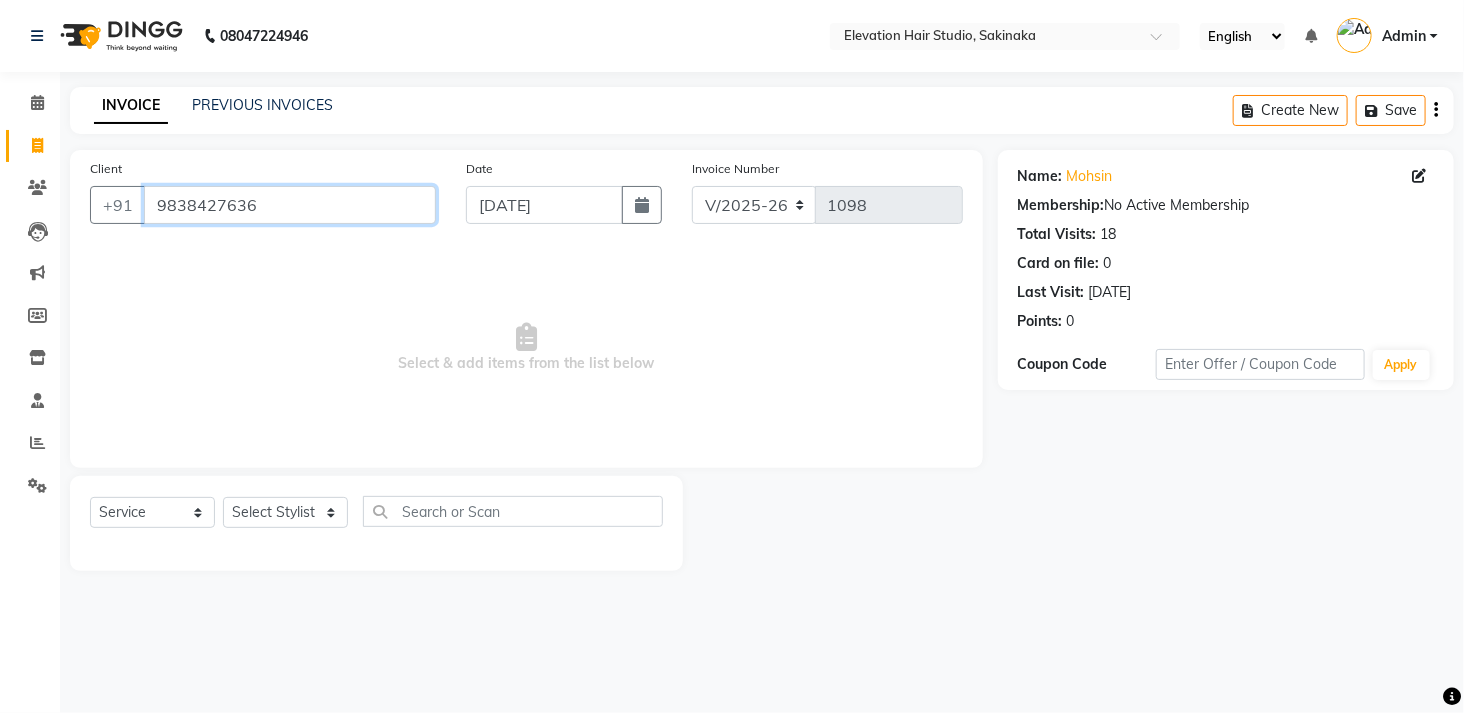 click on "9838427636" at bounding box center (290, 205) 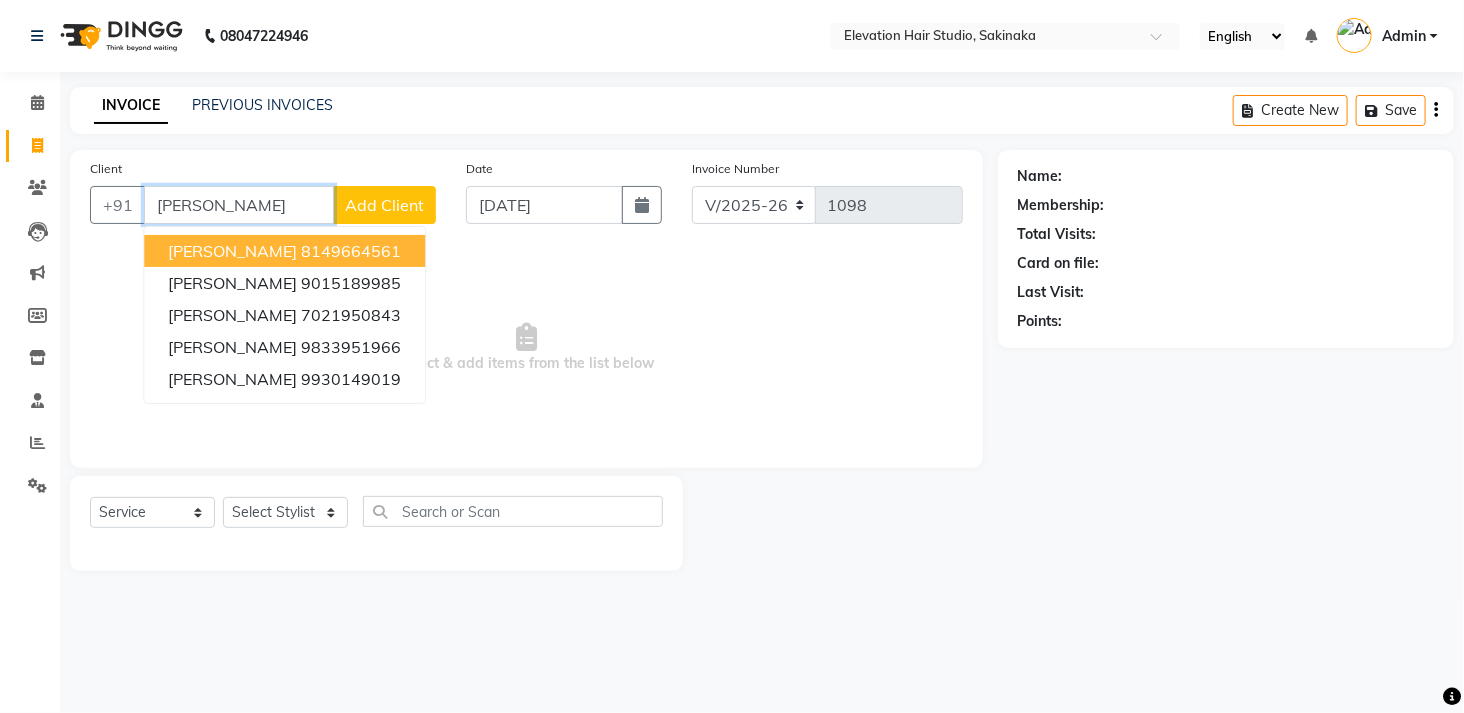 click on "8149664561" at bounding box center [351, 251] 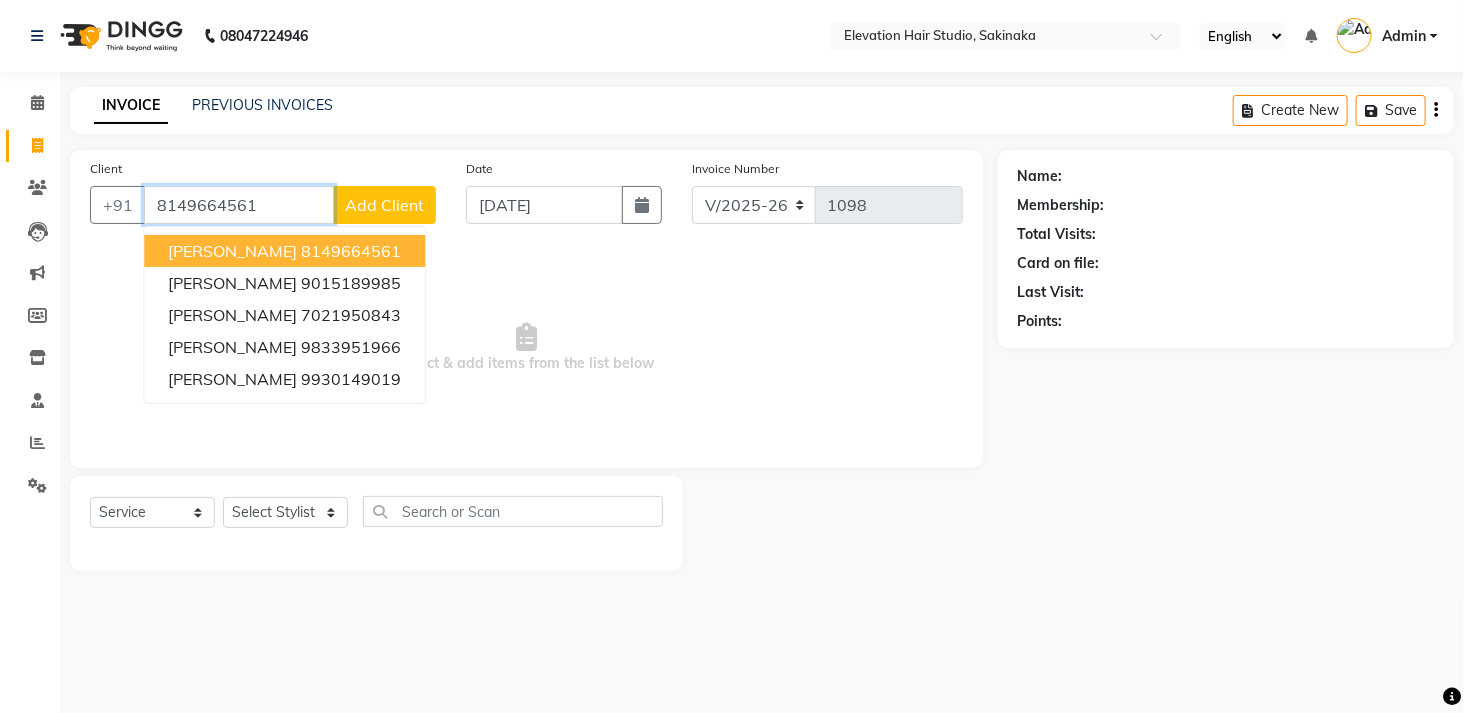 type on "8149664561" 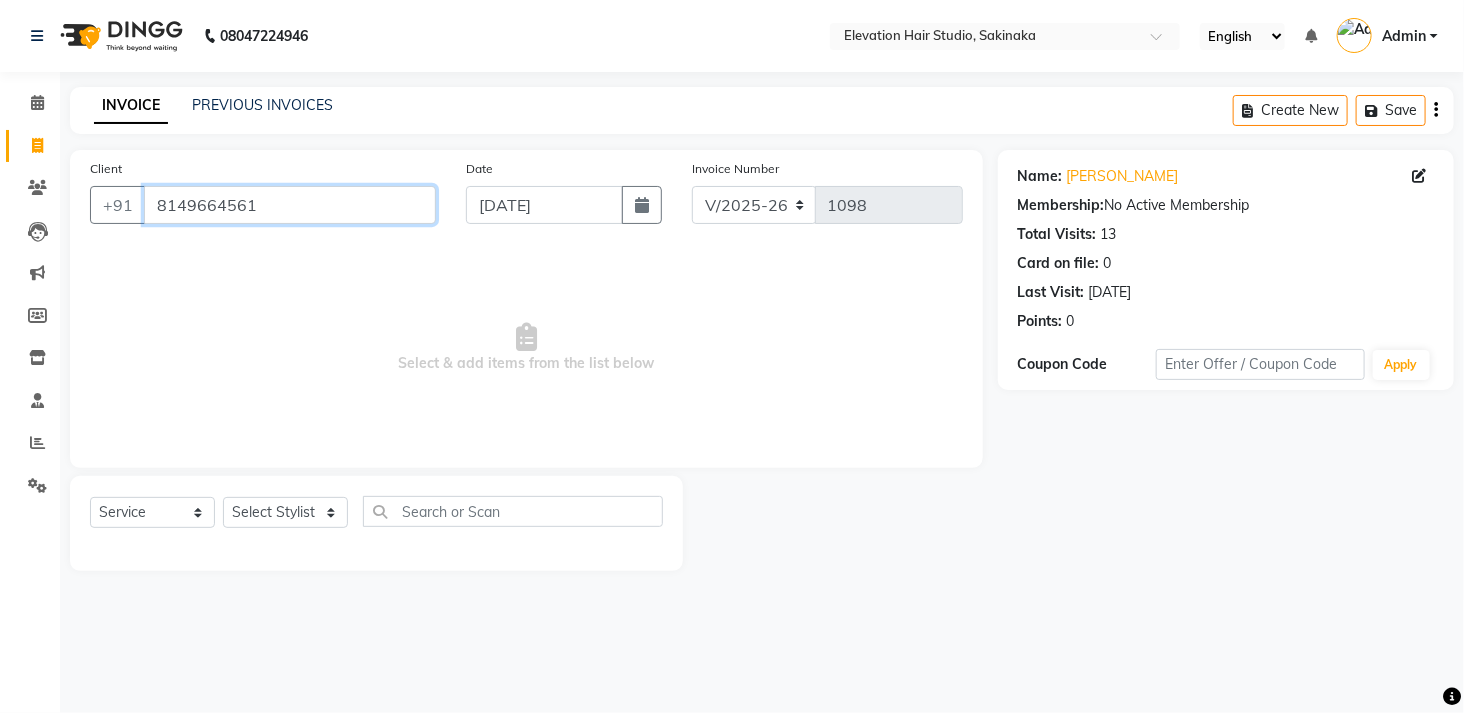 click on "8149664561" at bounding box center [290, 205] 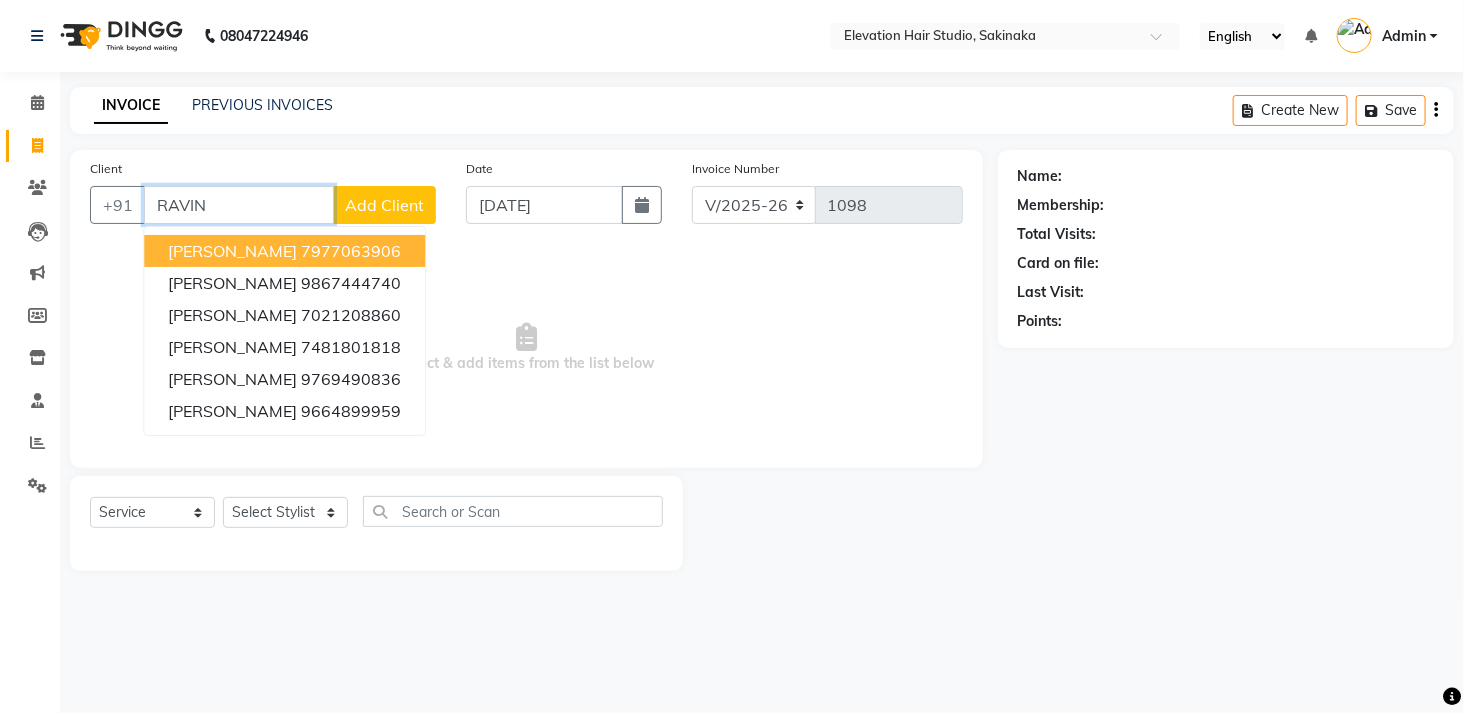 click on "7977063906" at bounding box center (351, 251) 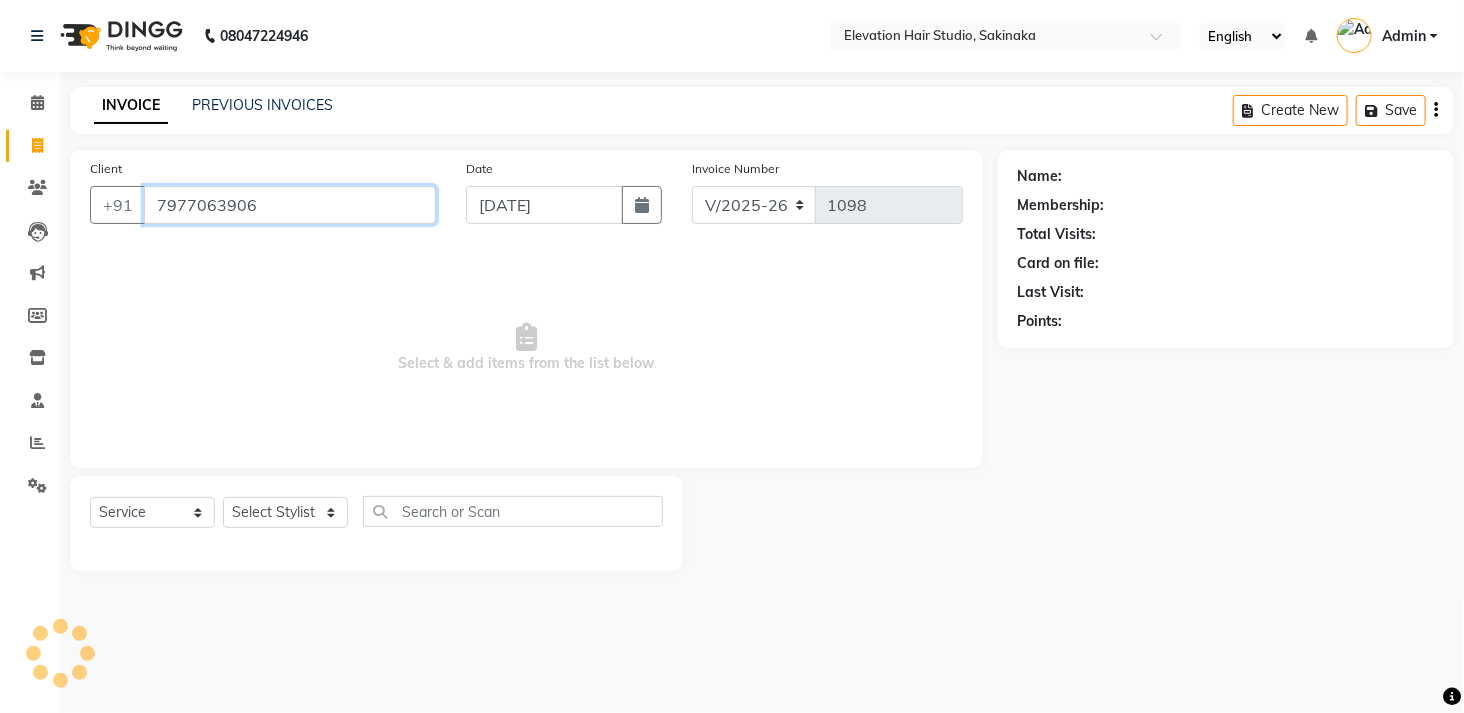 type on "7977063906" 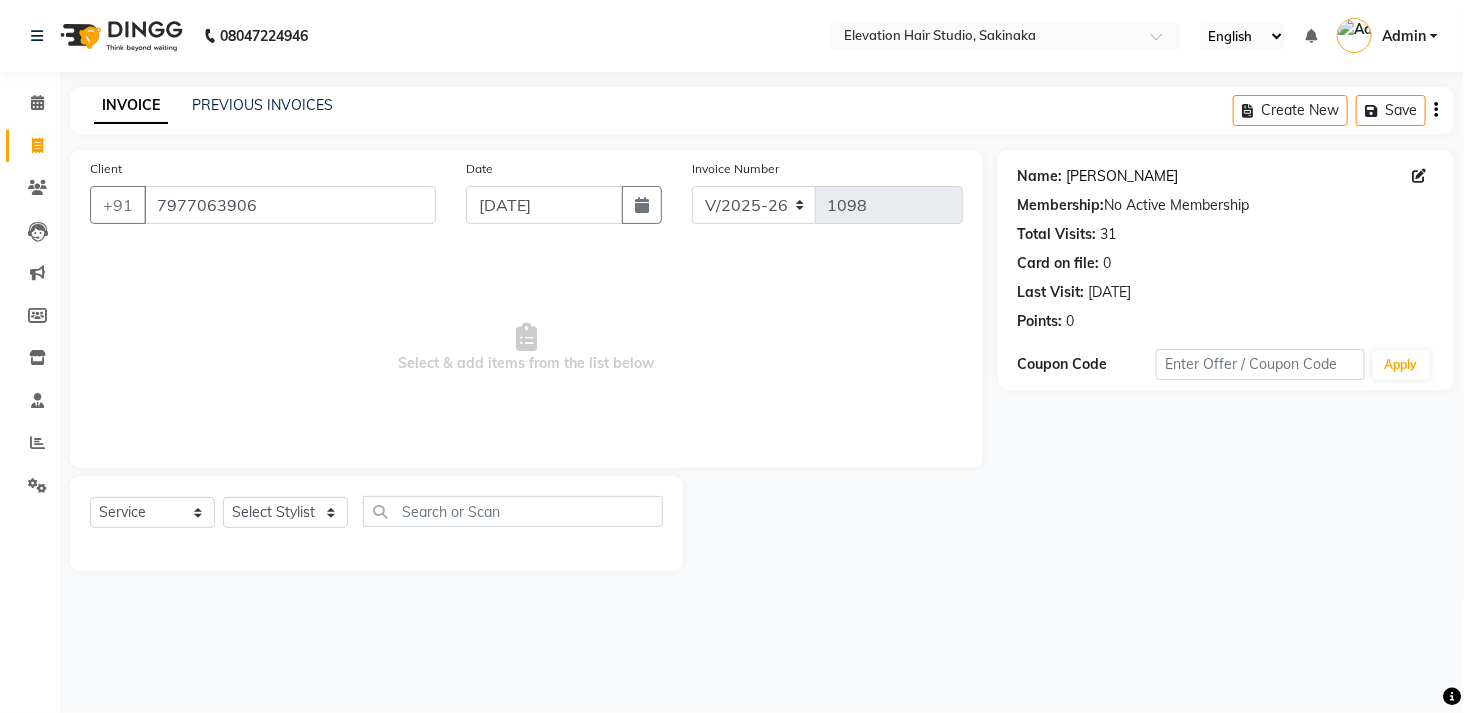 click on "Ravindar Chavan" 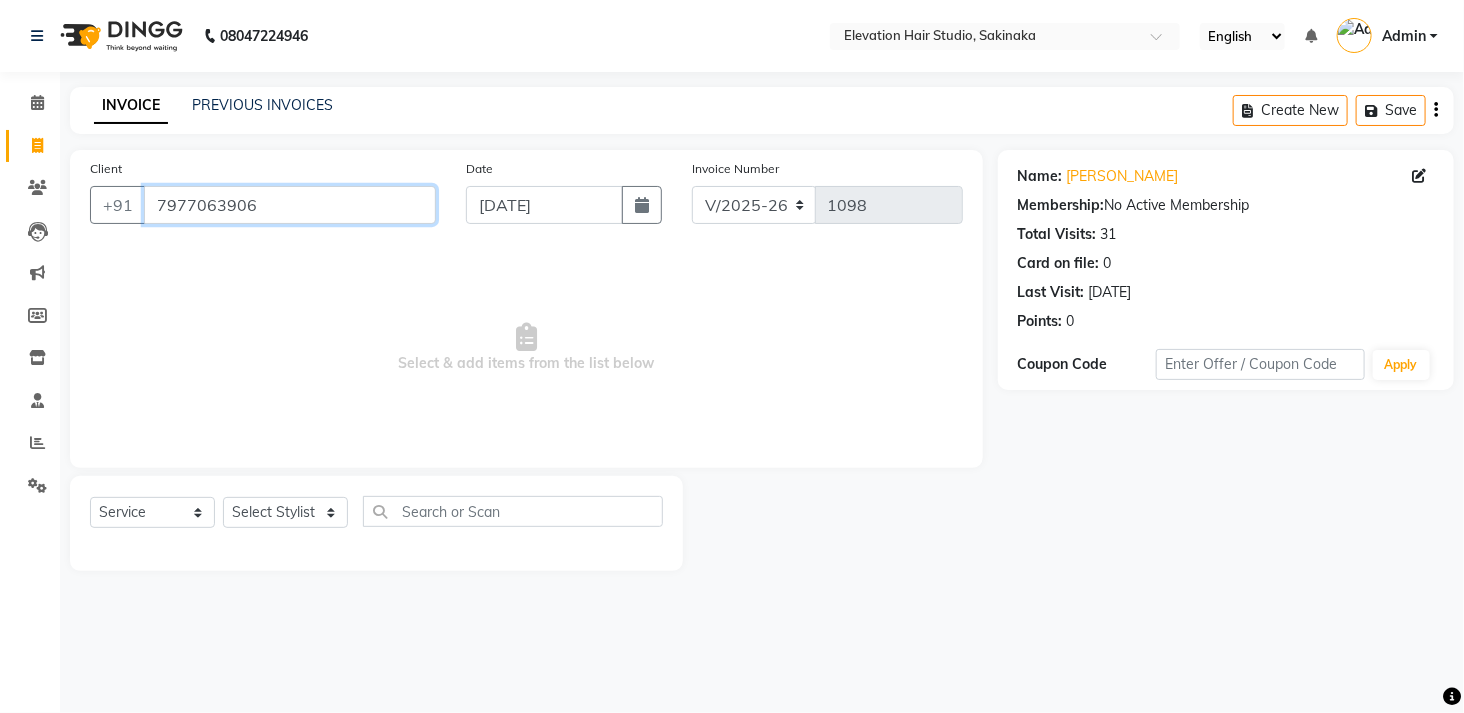 click on "7977063906" at bounding box center (290, 205) 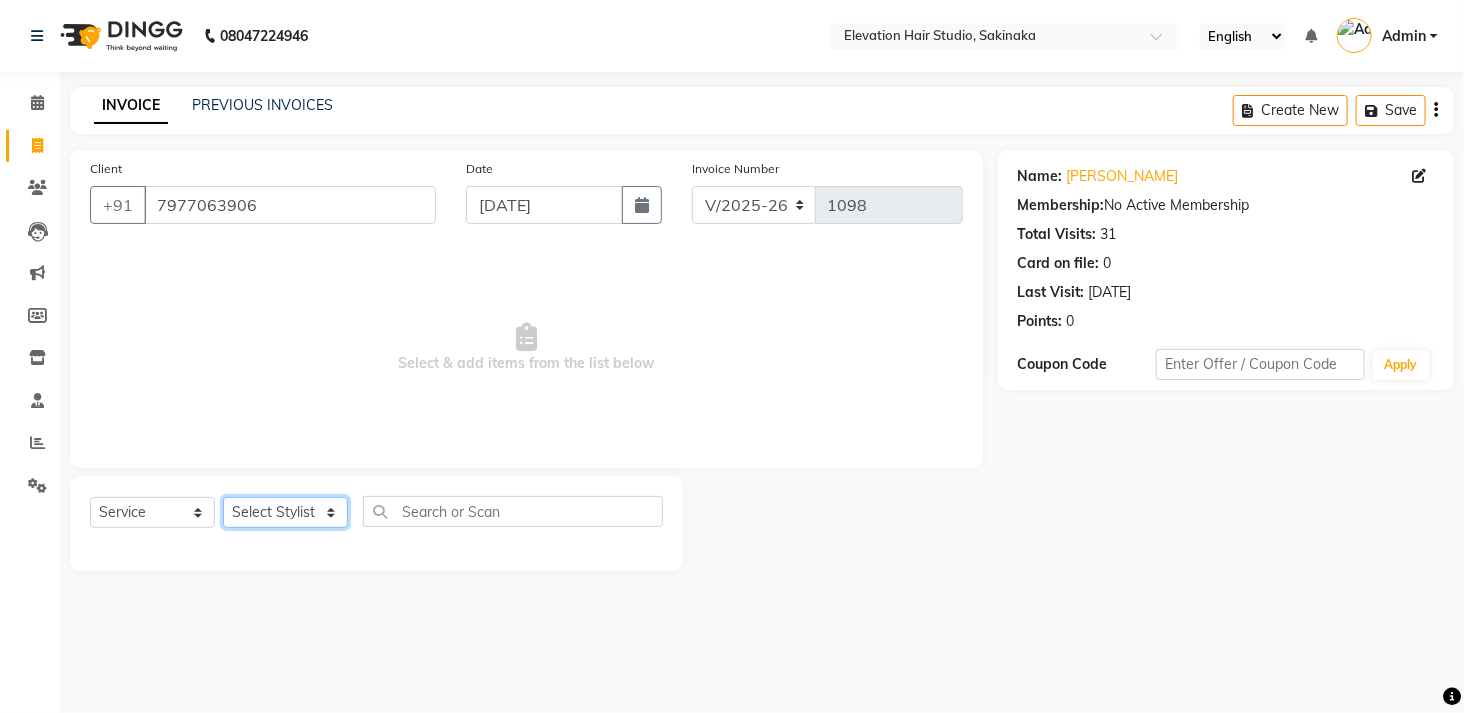 click on "Select Stylist Admin (EHS Thane) ANEES  DILIP KAPIL  PRIYA RUPESH SAHIL  Sarfaraz SHAHEENA SHAIKH  ZEESHAN" 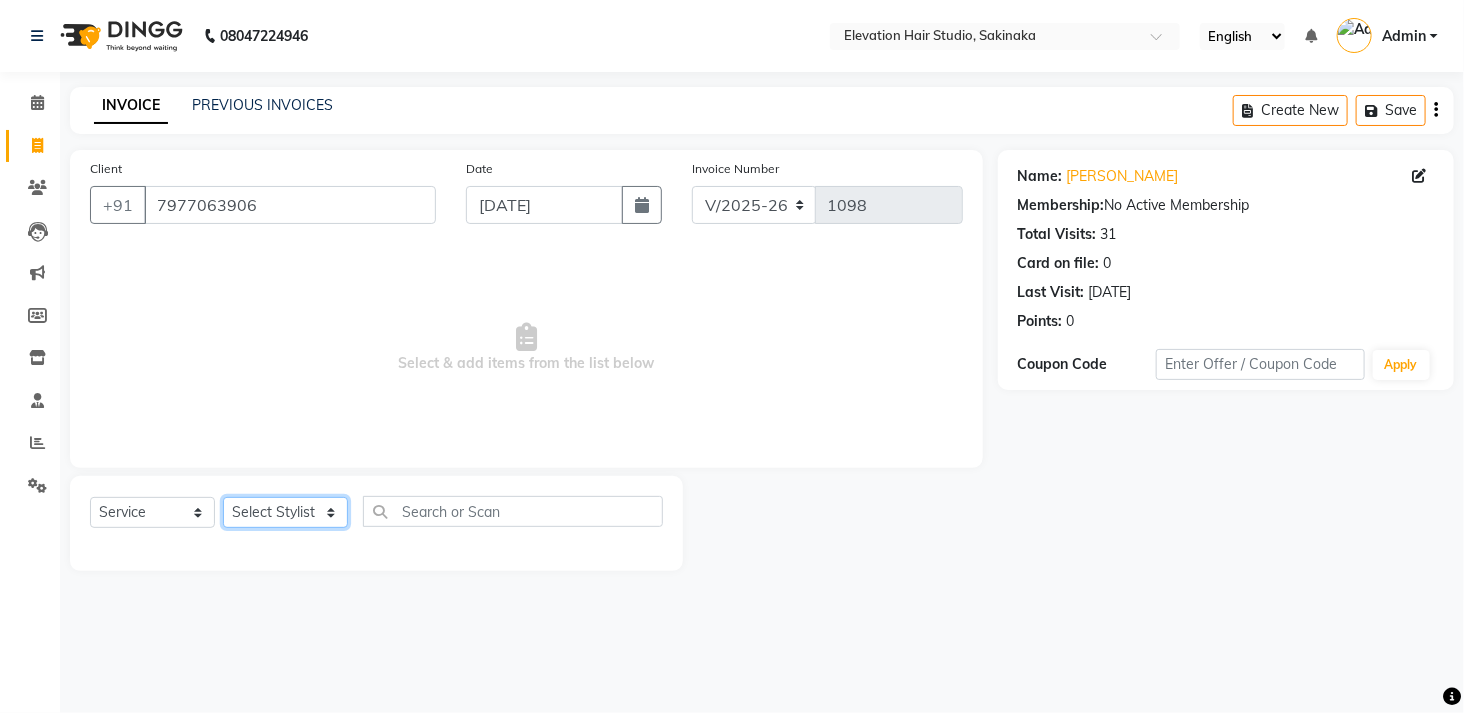 select on "77524" 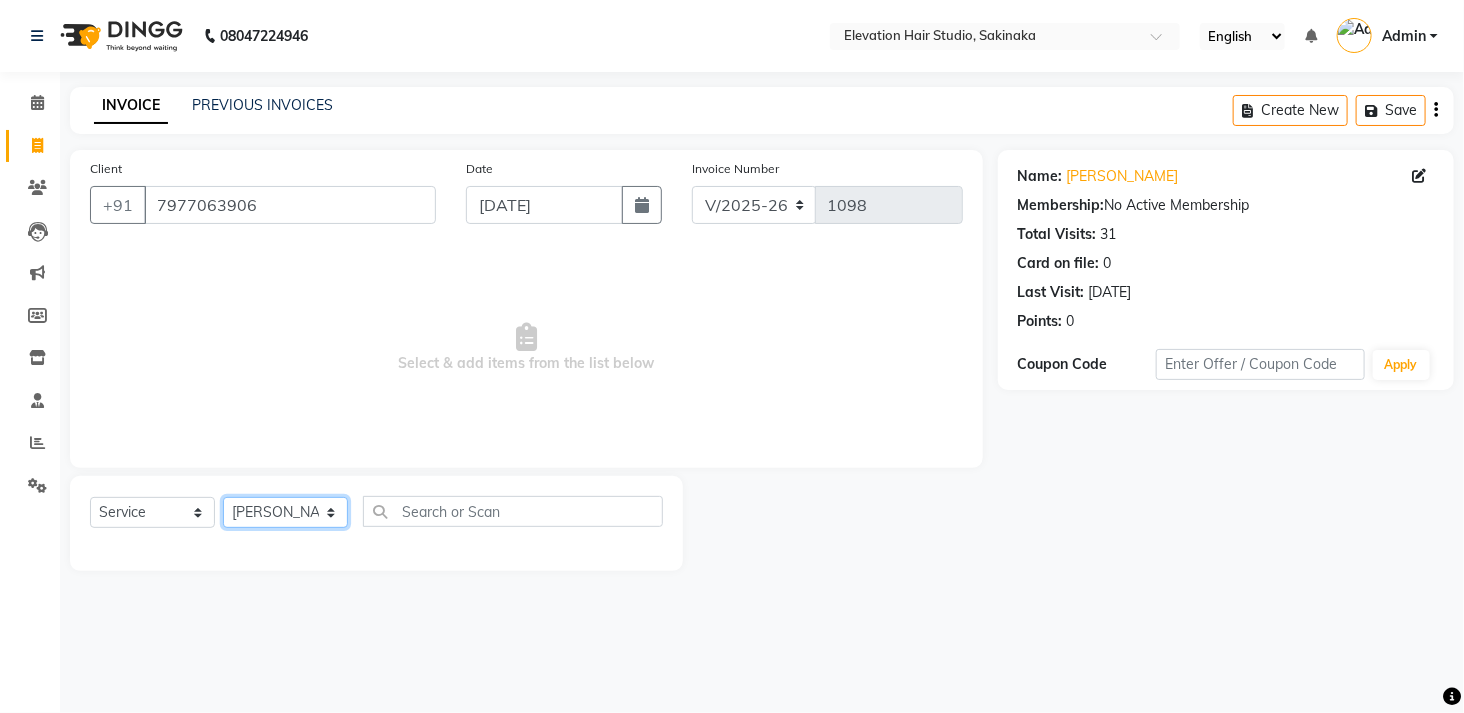 click on "Select Stylist Admin (EHS Thane) ANEES  DILIP KAPIL  PRIYA RUPESH SAHIL  Sarfaraz SHAHEENA SHAIKH  ZEESHAN" 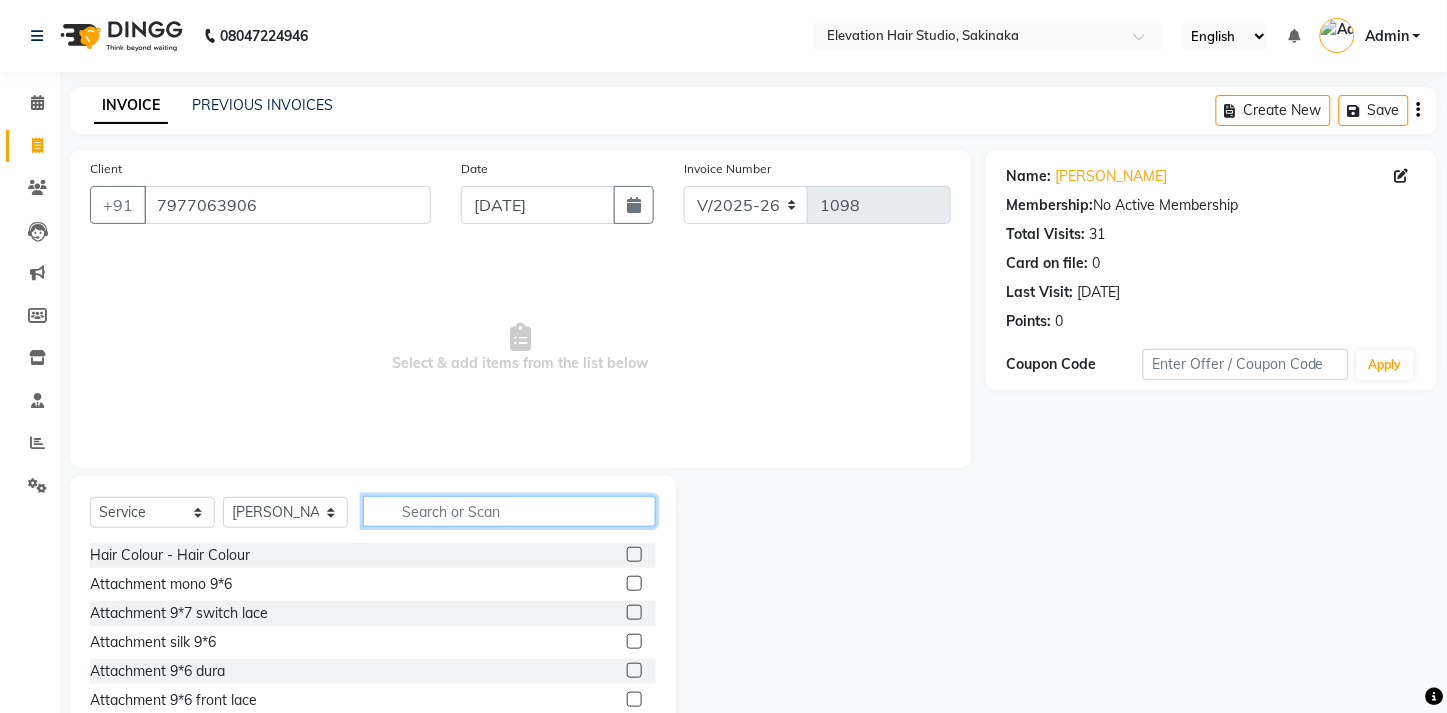 click 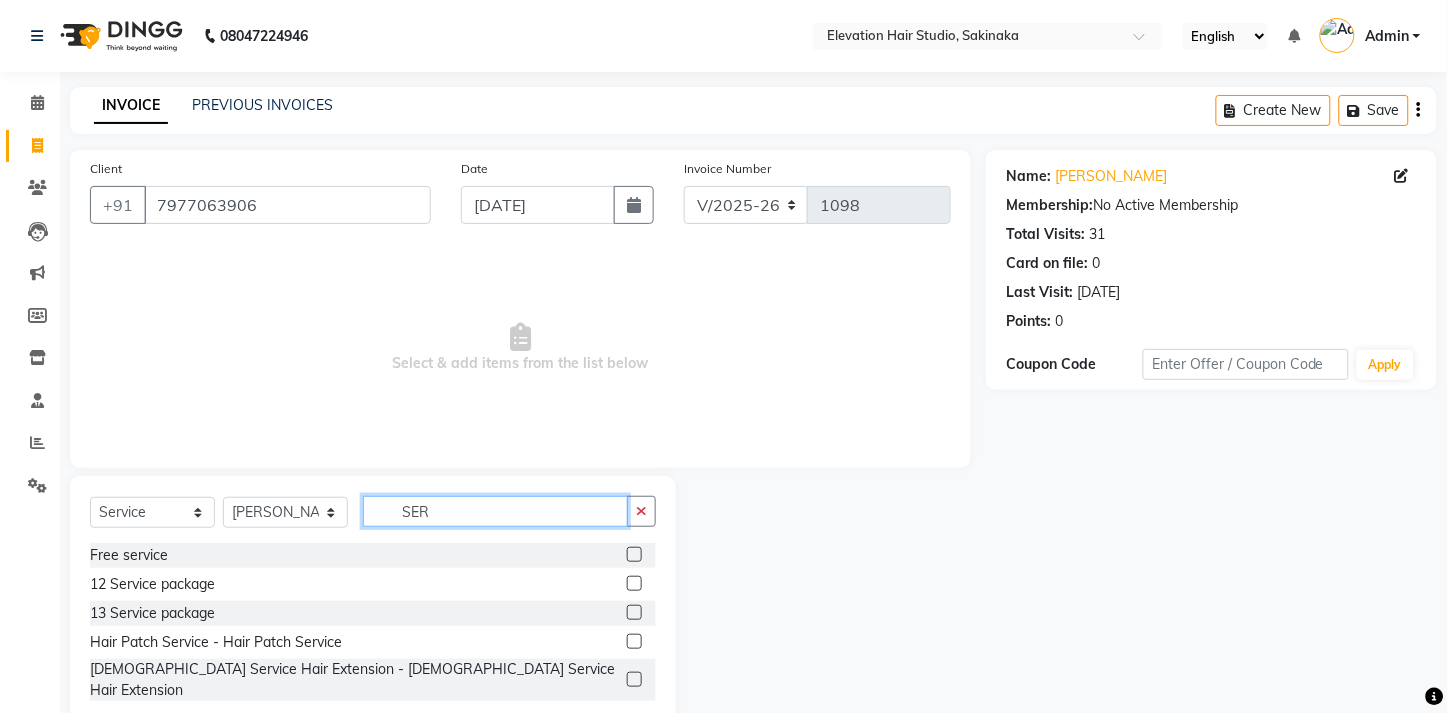 scroll, scrollTop: 33, scrollLeft: 0, axis: vertical 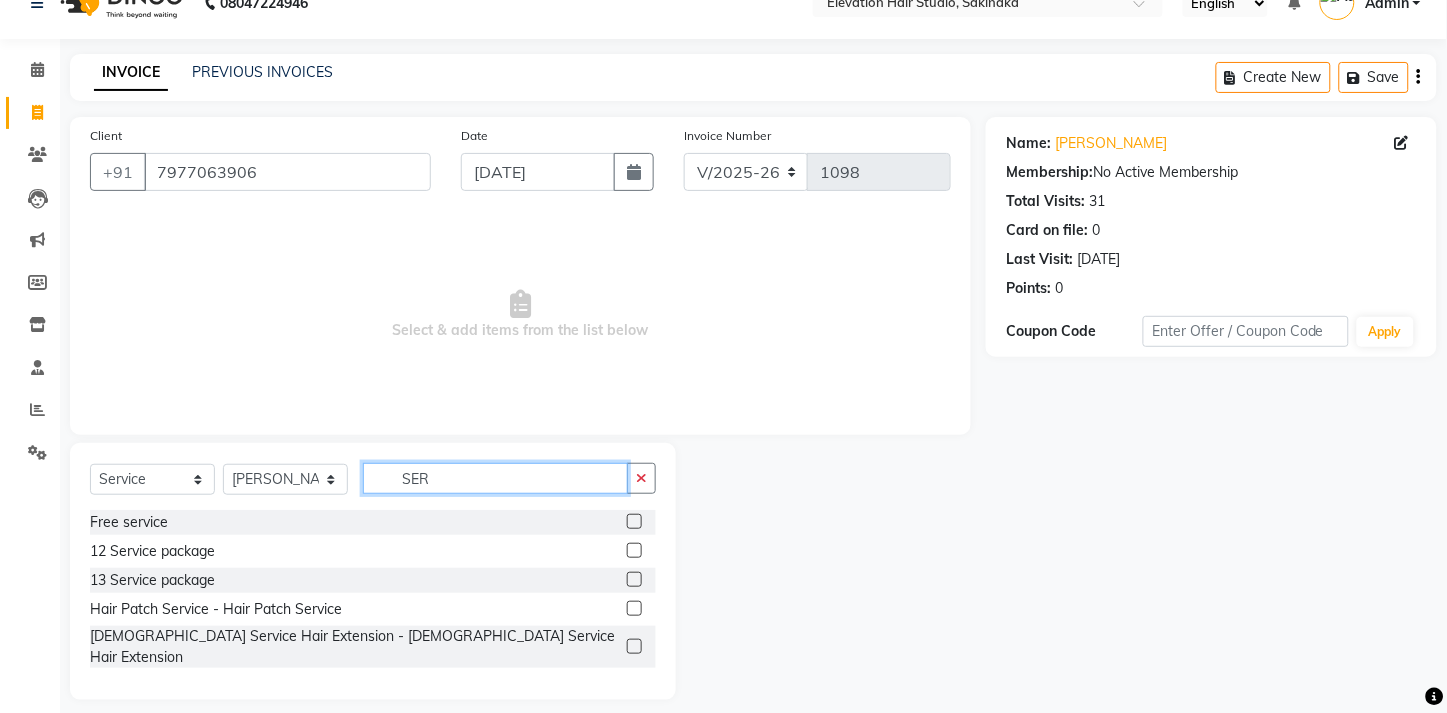 type on "SER" 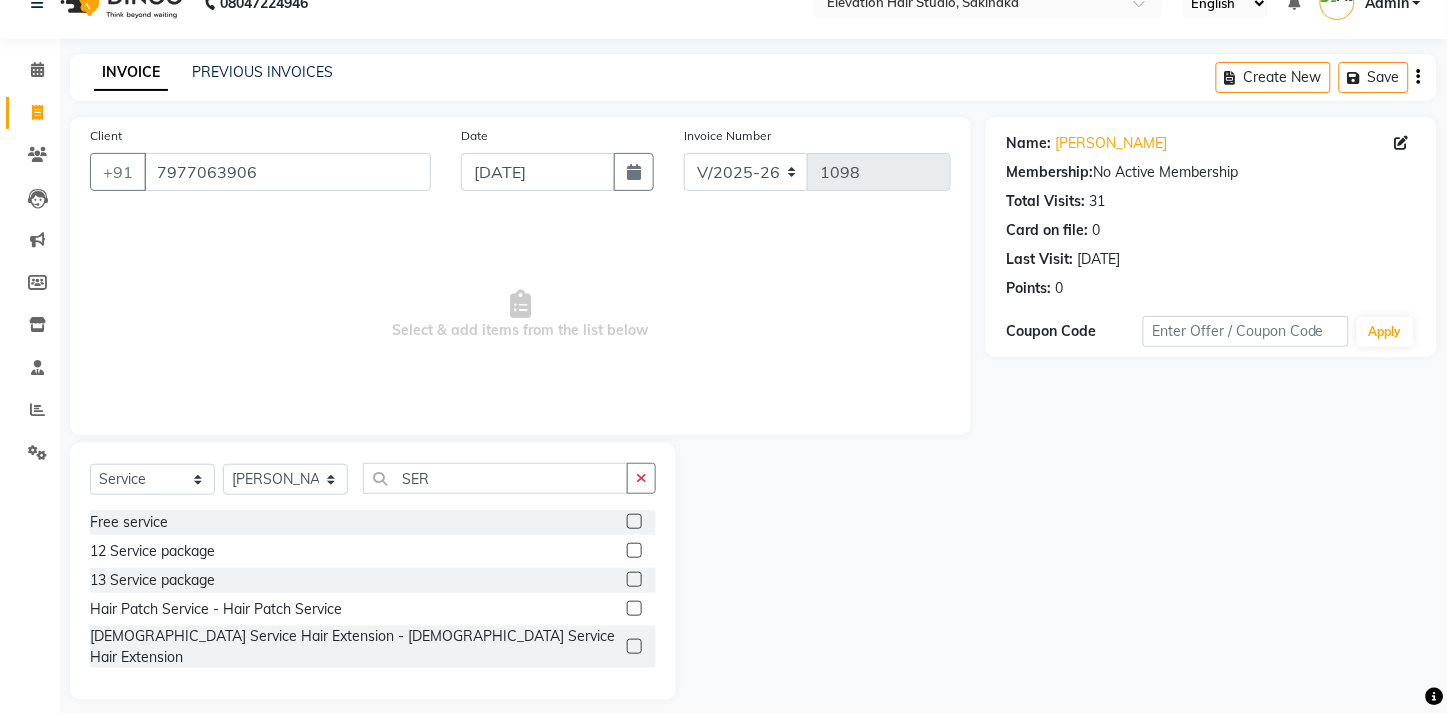 click 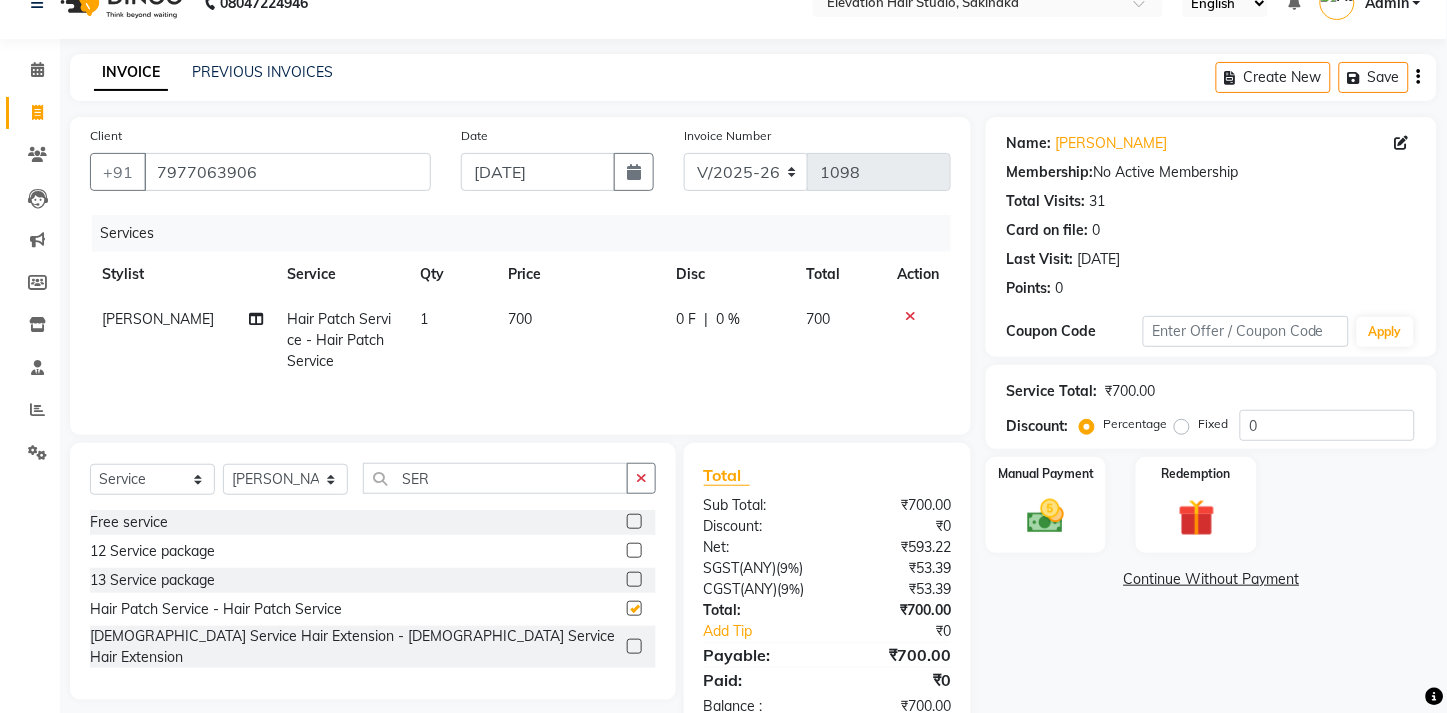 checkbox on "false" 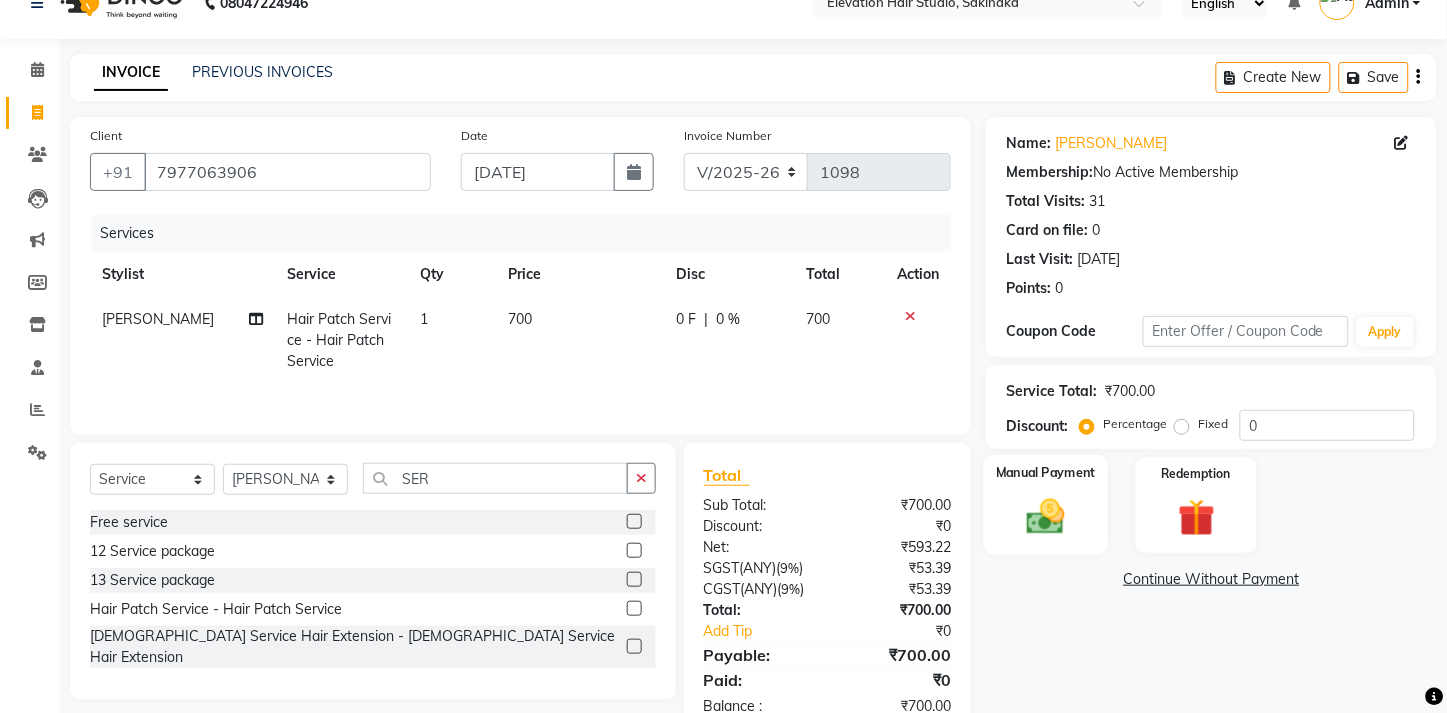 click 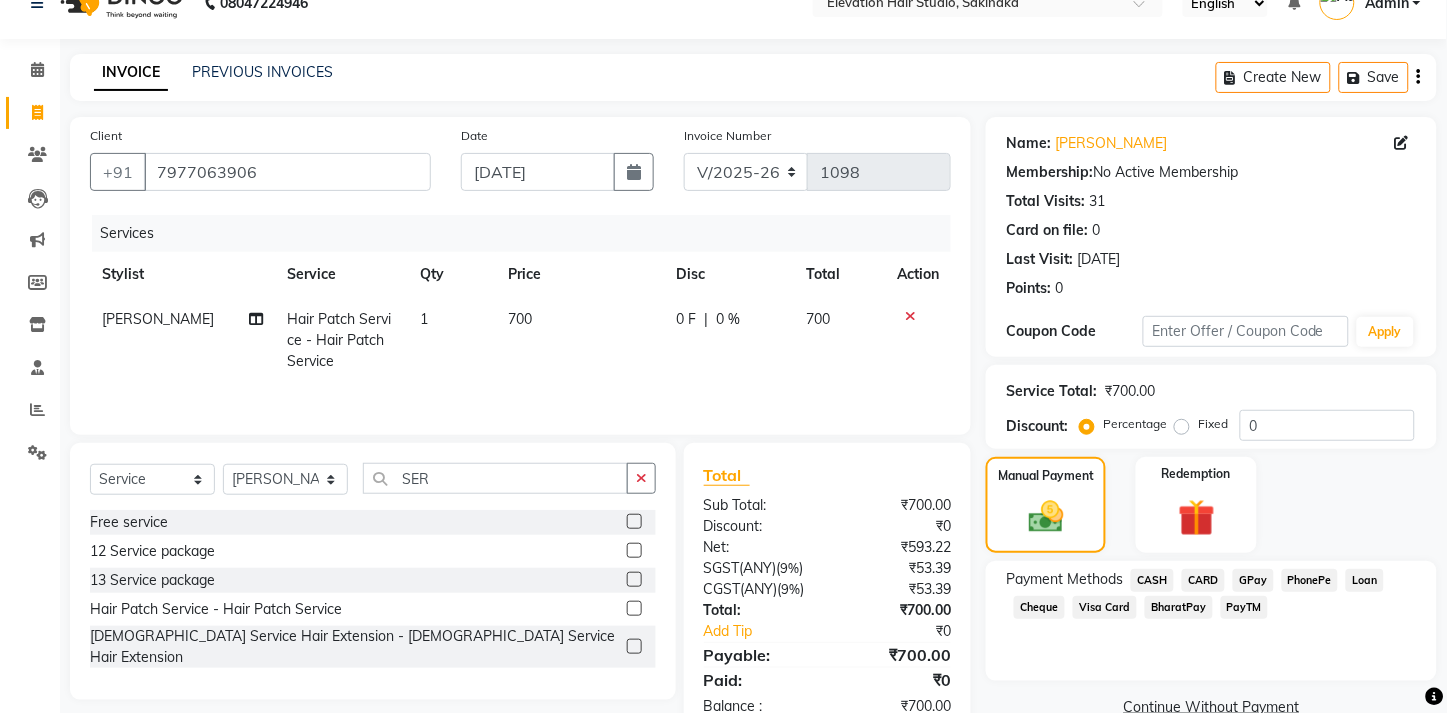 click on "CASH" 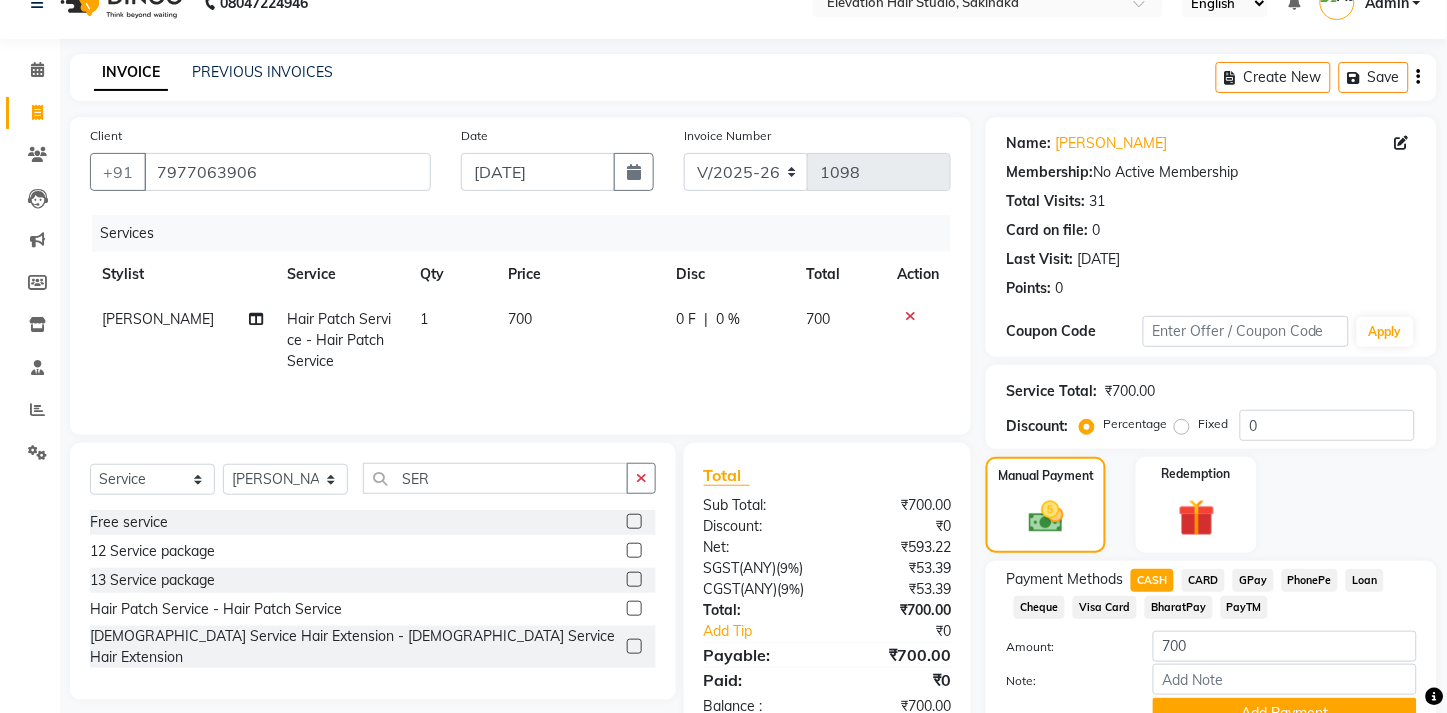 scroll, scrollTop: 151, scrollLeft: 0, axis: vertical 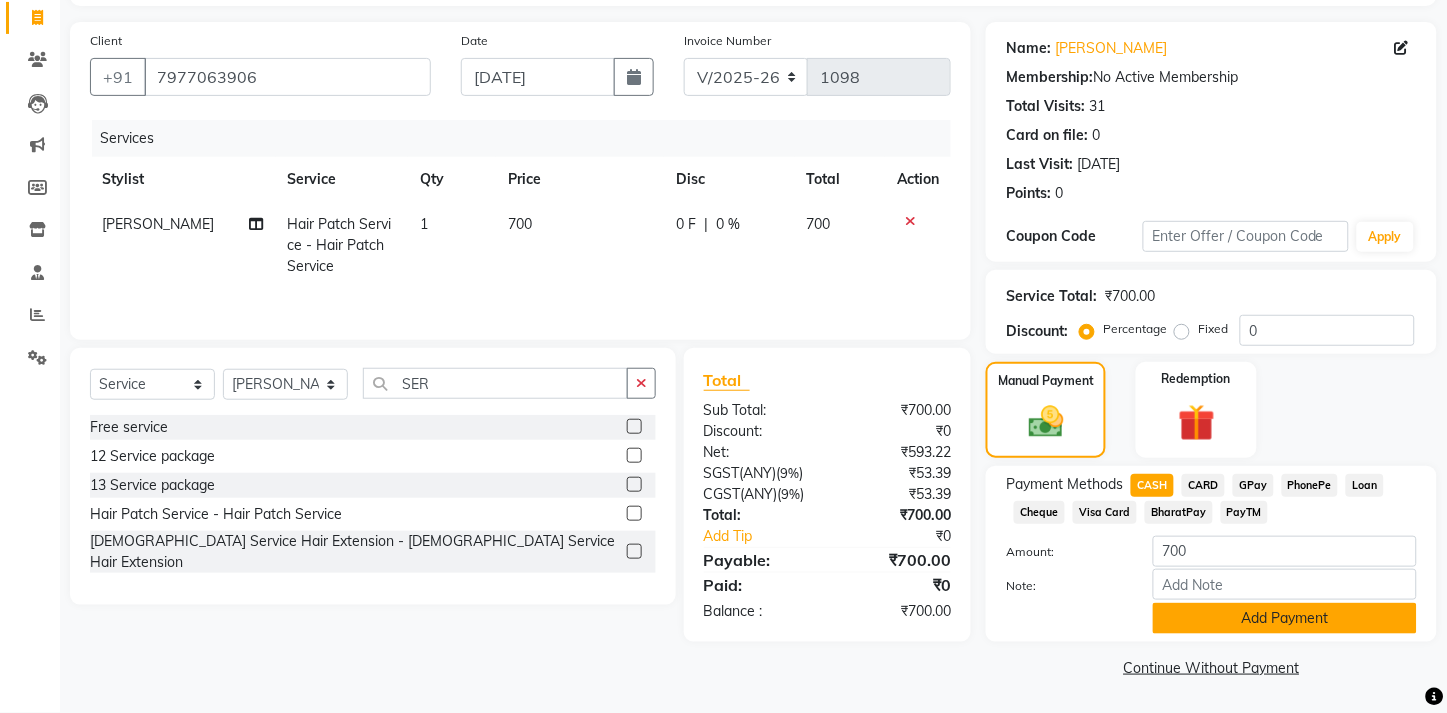 click on "Add Payment" 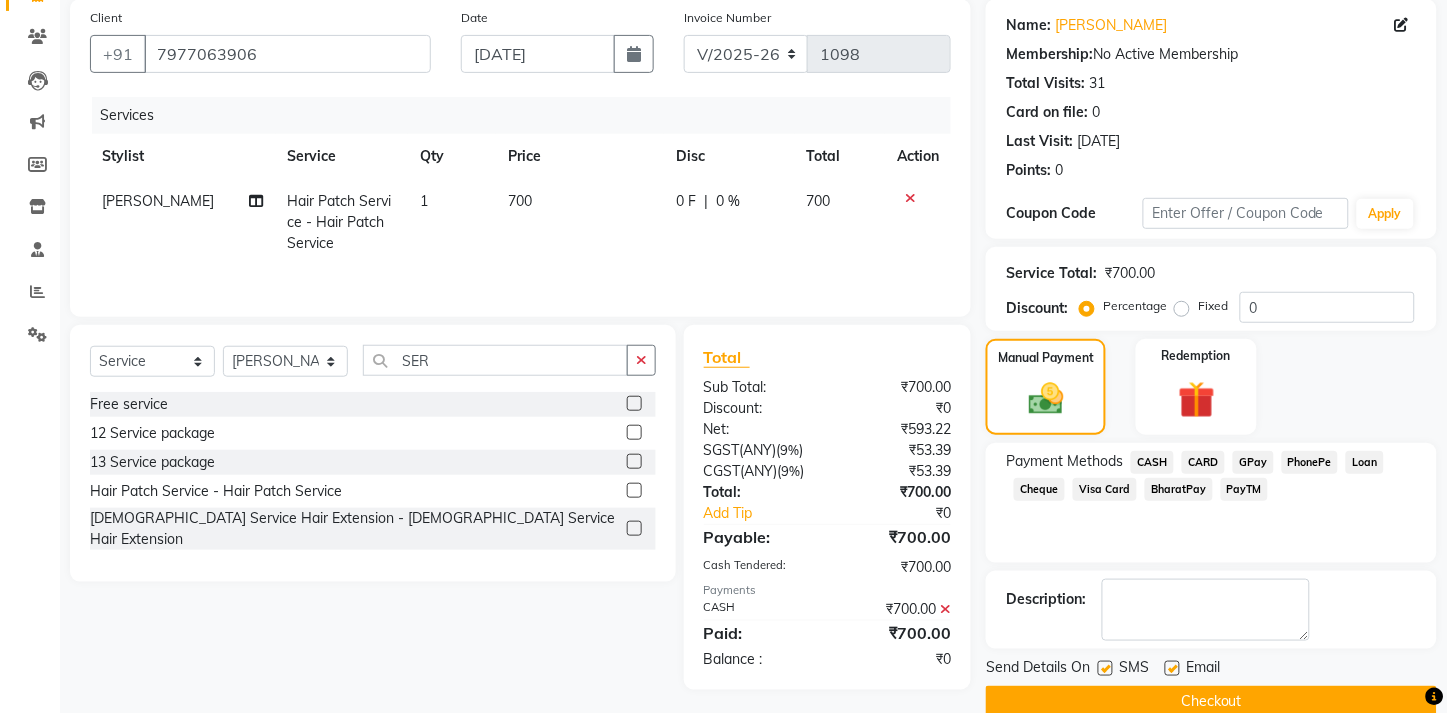 scroll, scrollTop: 207, scrollLeft: 0, axis: vertical 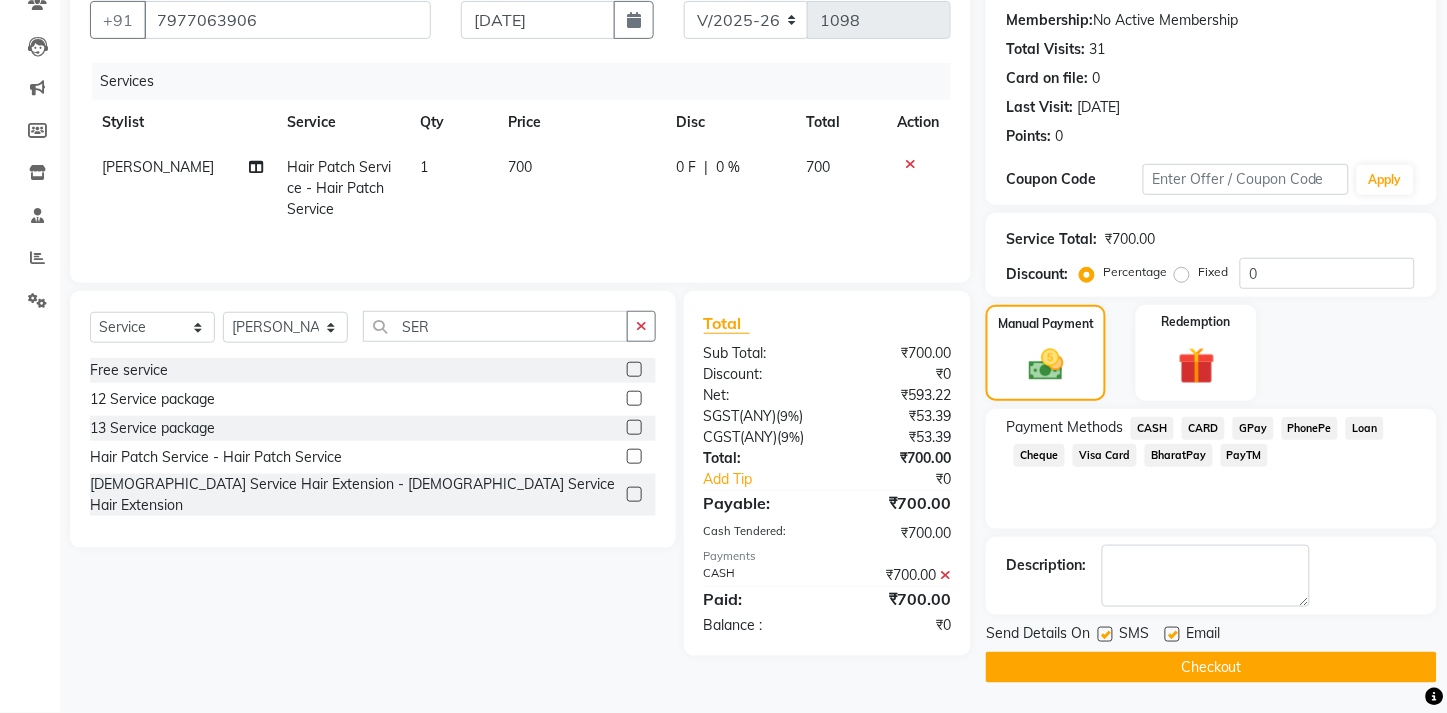 click 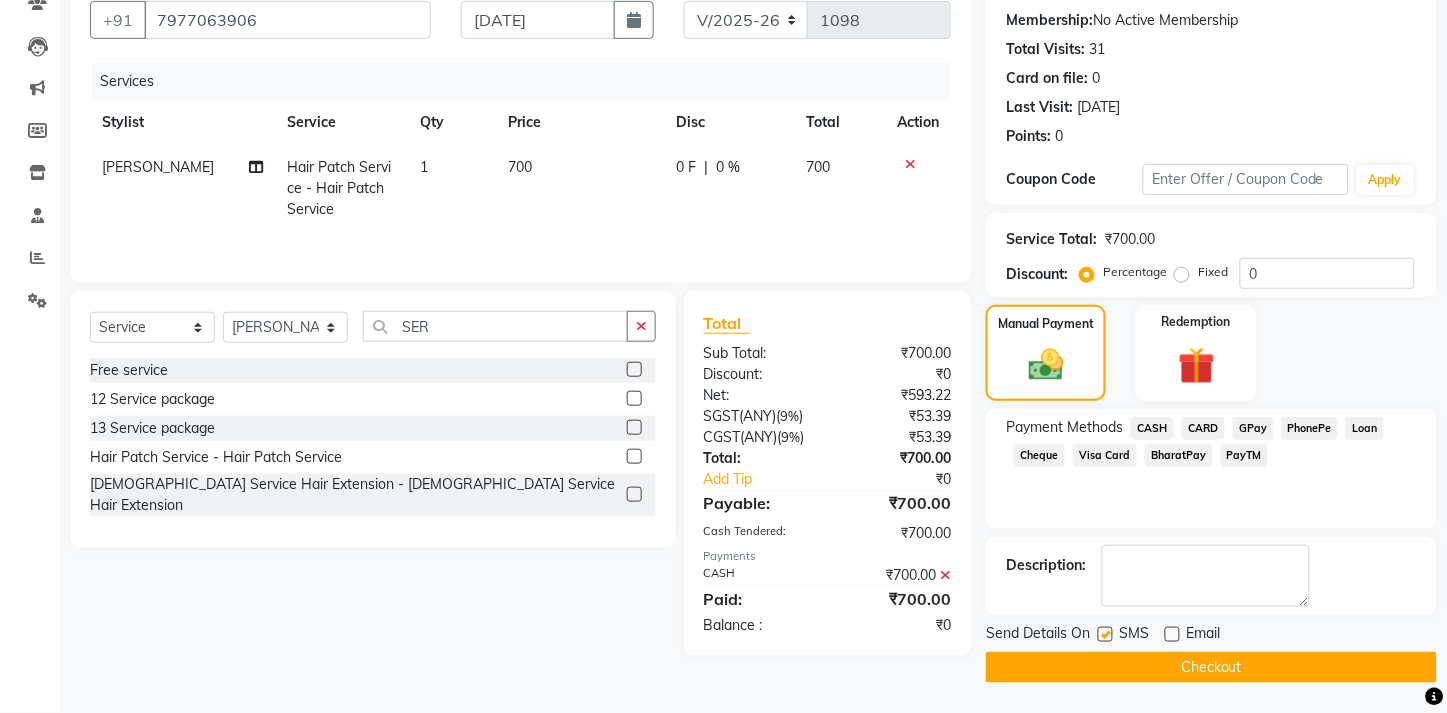click 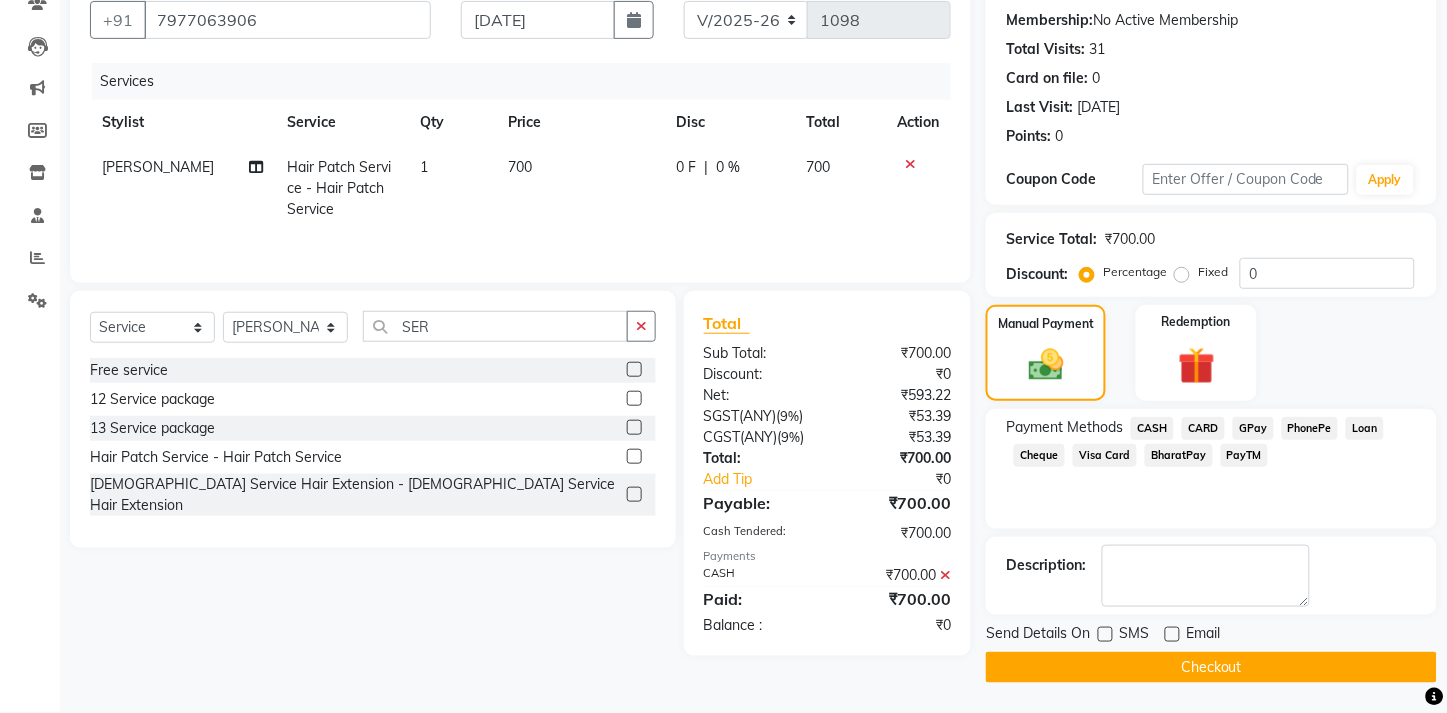 click on "Checkout" 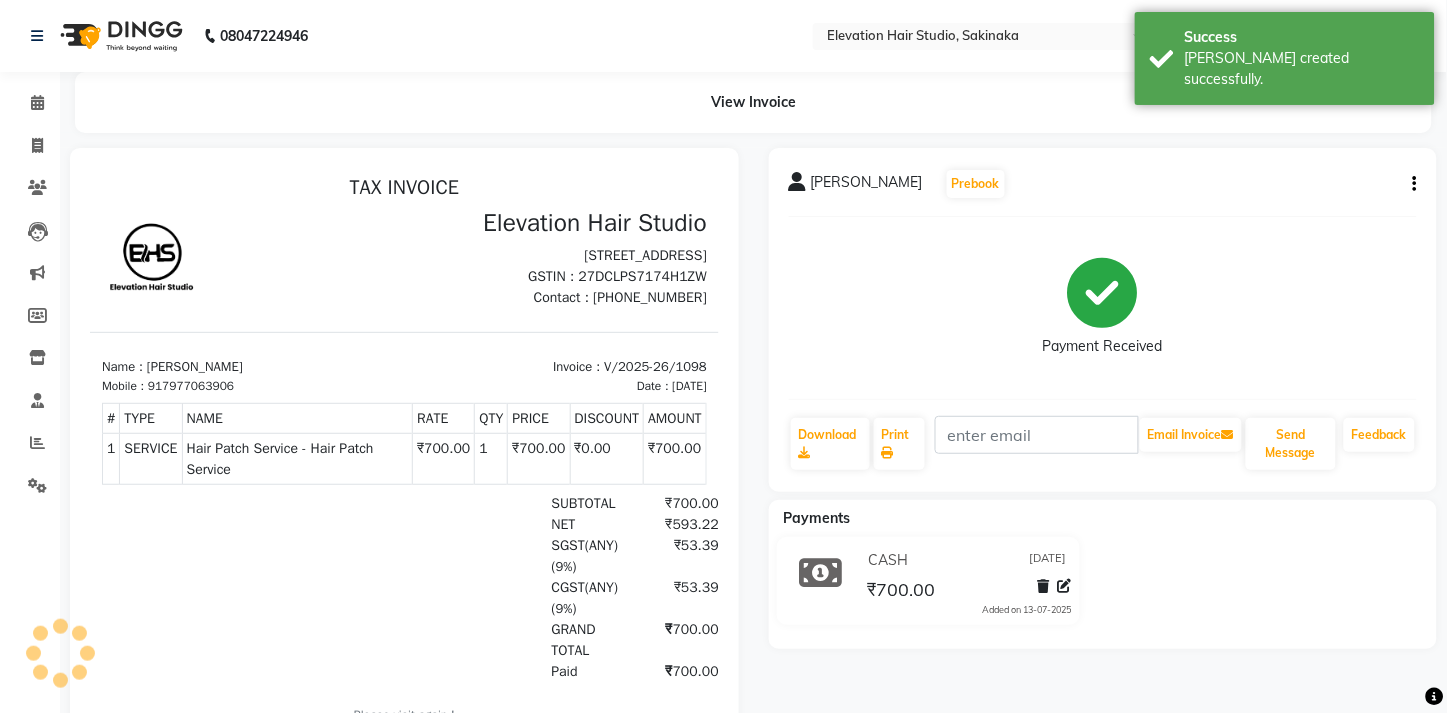 scroll, scrollTop: 0, scrollLeft: 0, axis: both 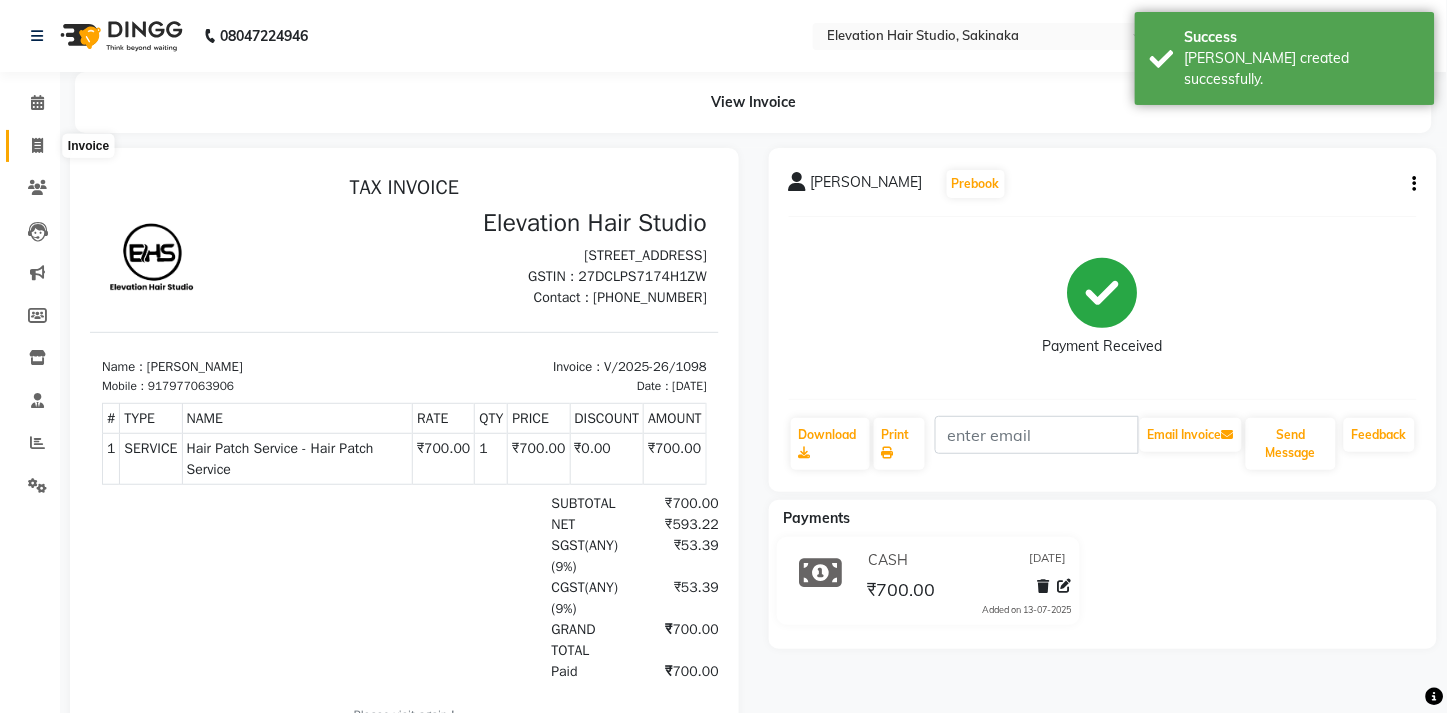 click 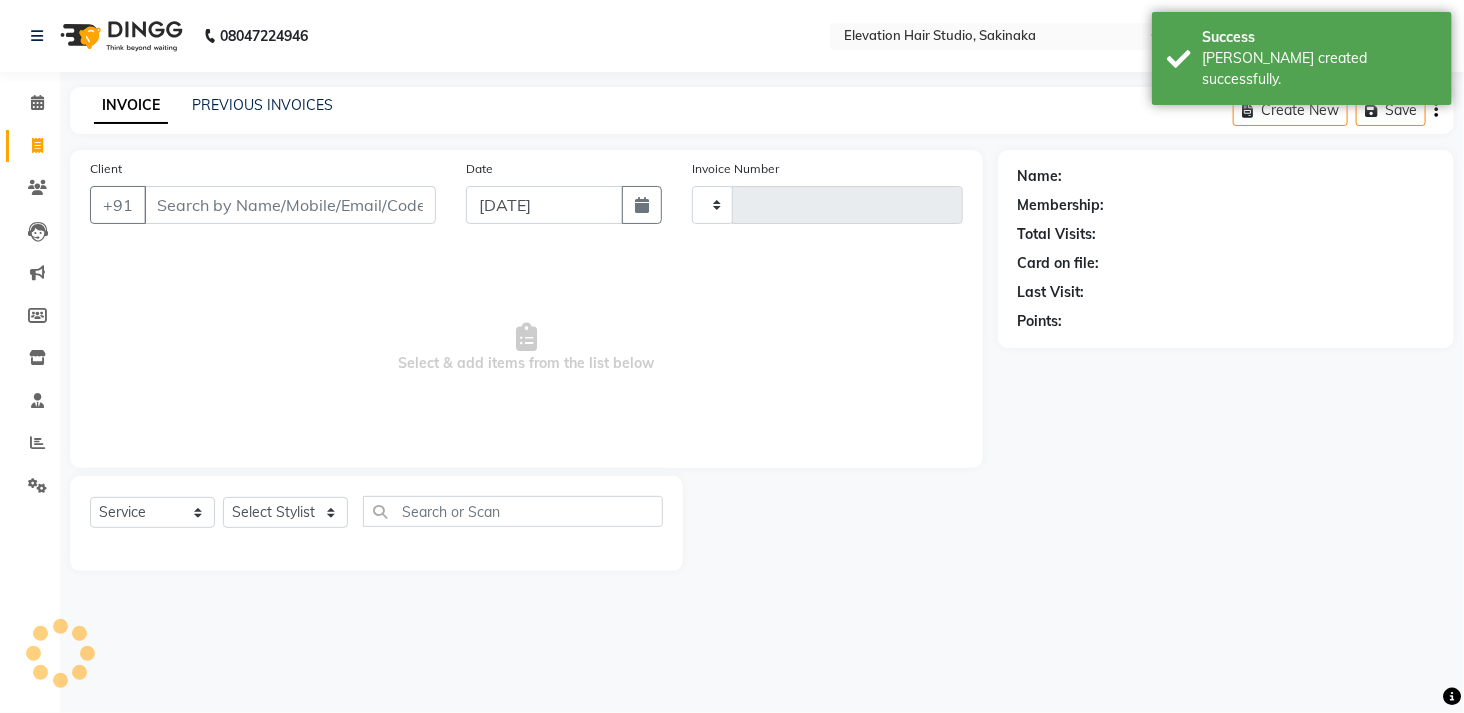 type on "1099" 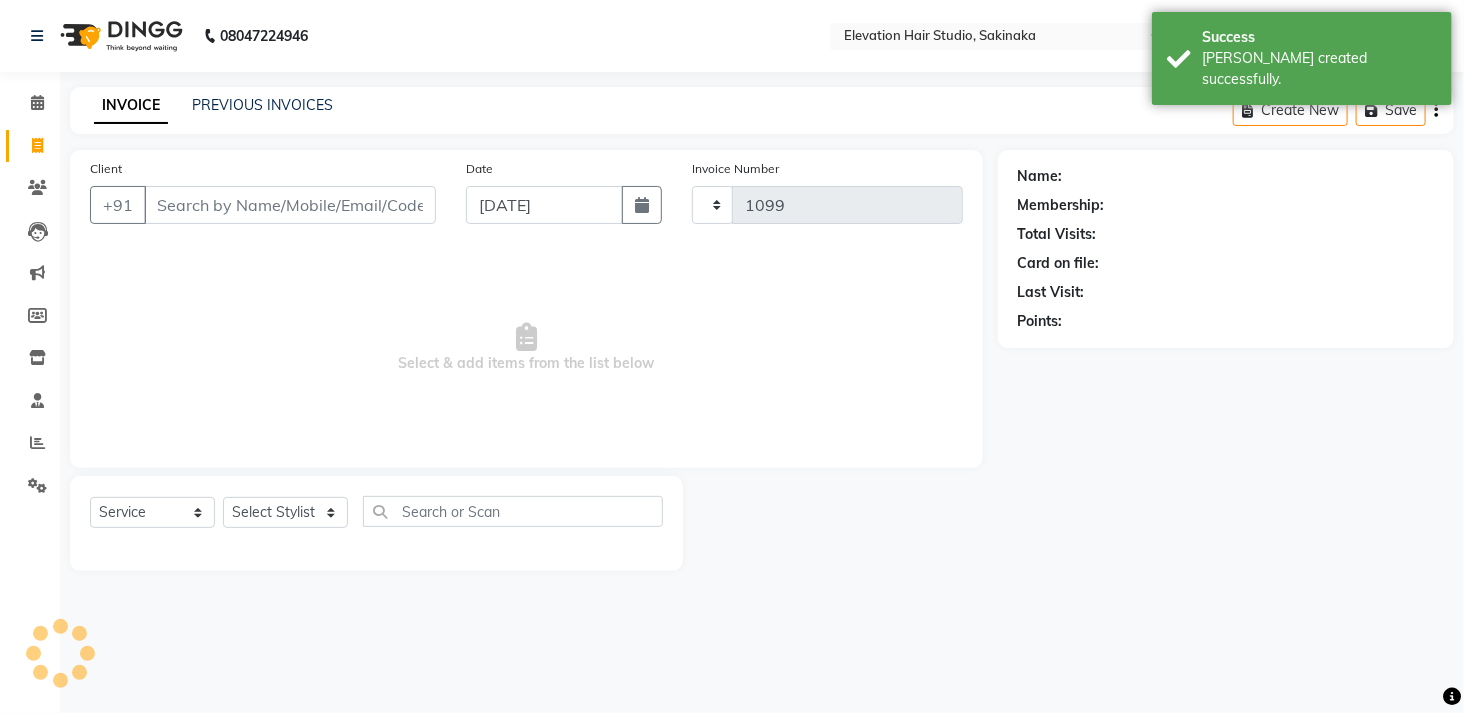 select on "4949" 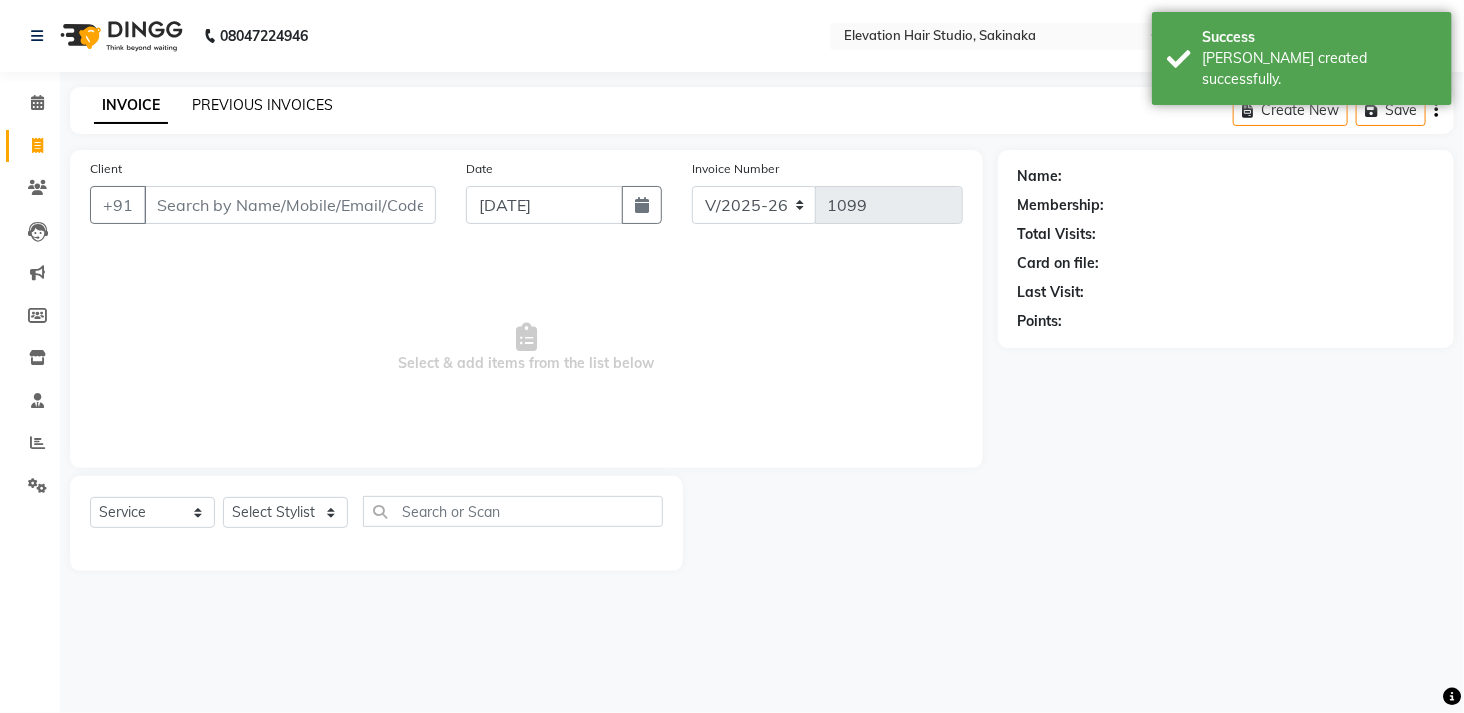 drag, startPoint x: 208, startPoint y: 90, endPoint x: 203, endPoint y: 108, distance: 18.681541 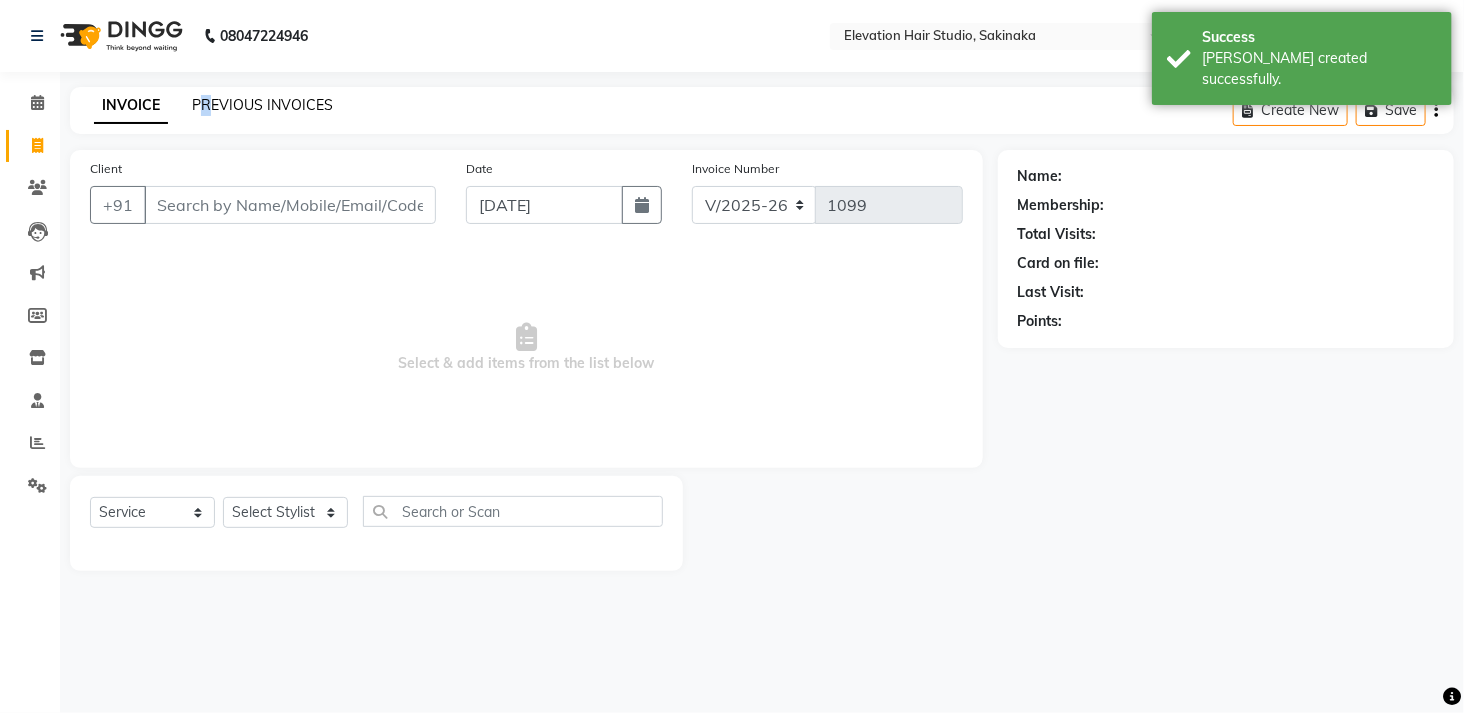 click on "PREVIOUS INVOICES" 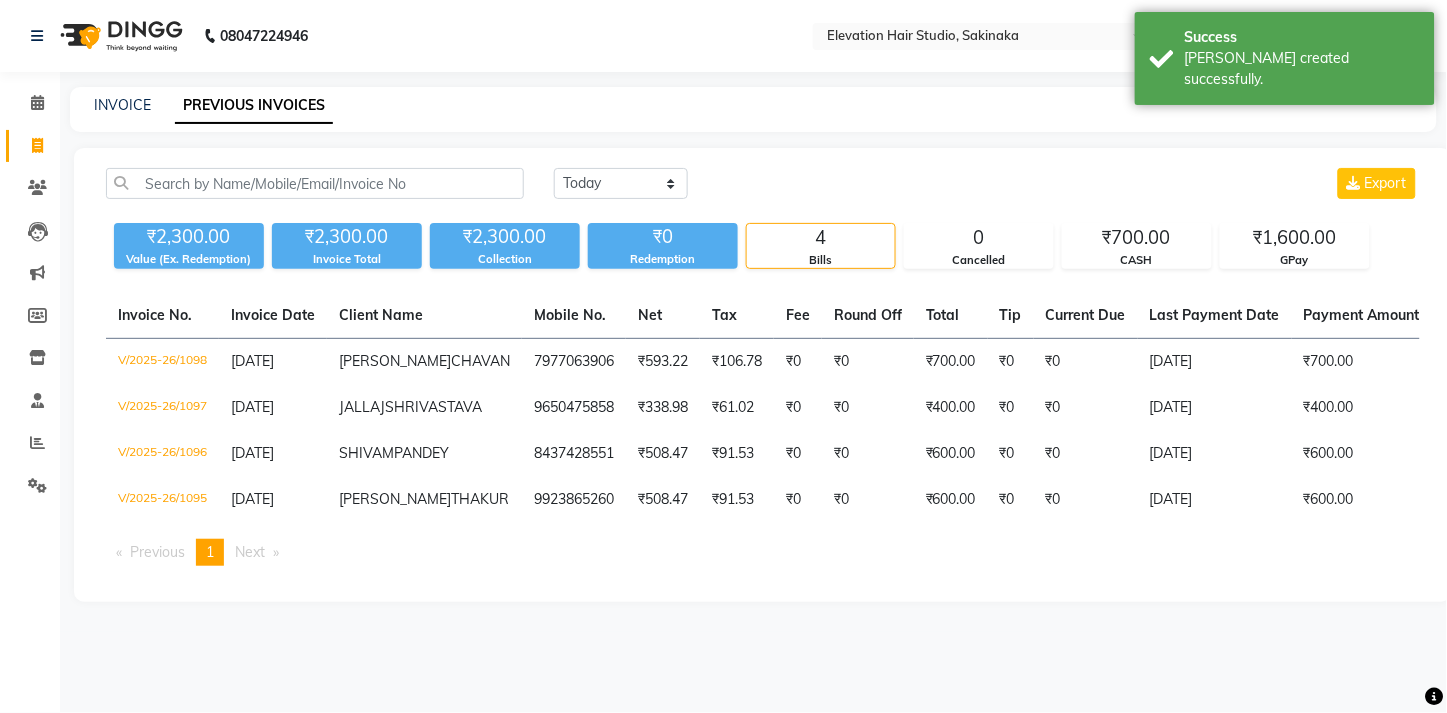 click on "INVOICE PREVIOUS INVOICES" 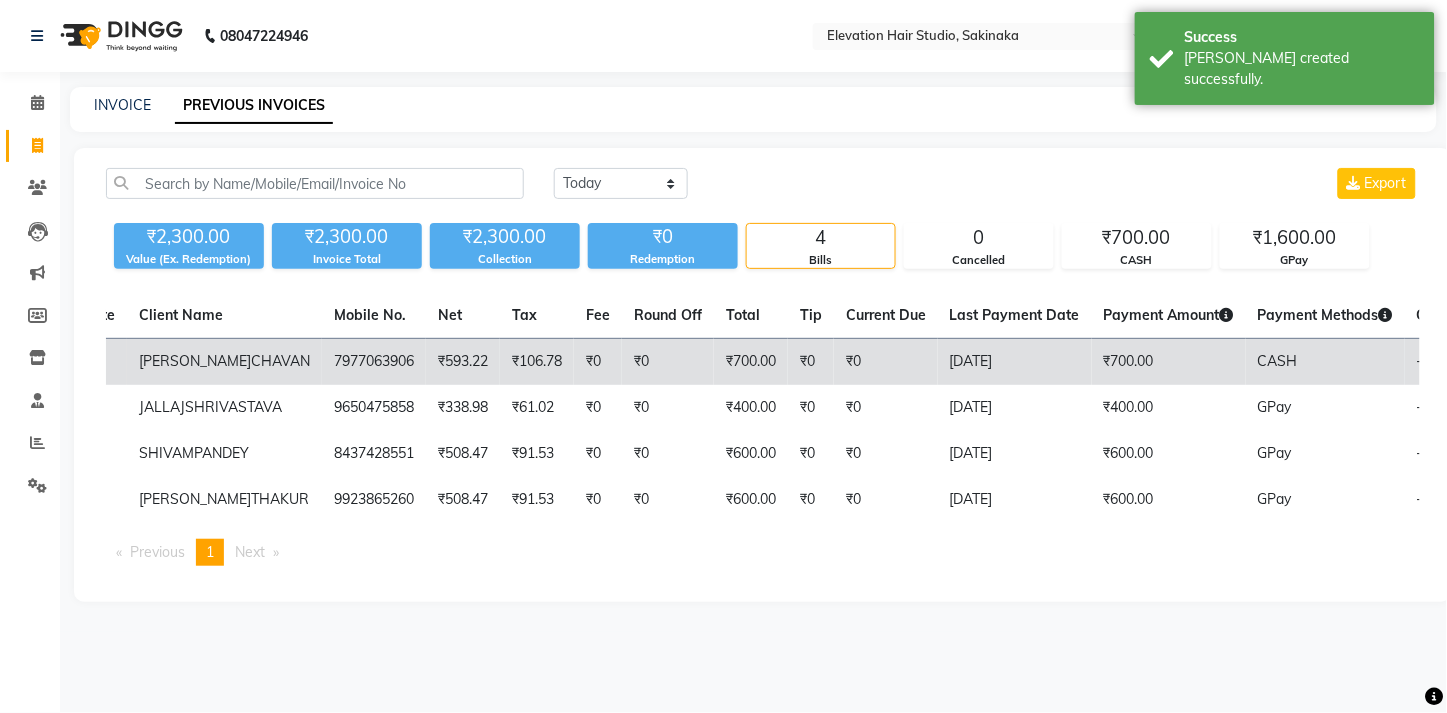 scroll, scrollTop: 0, scrollLeft: 0, axis: both 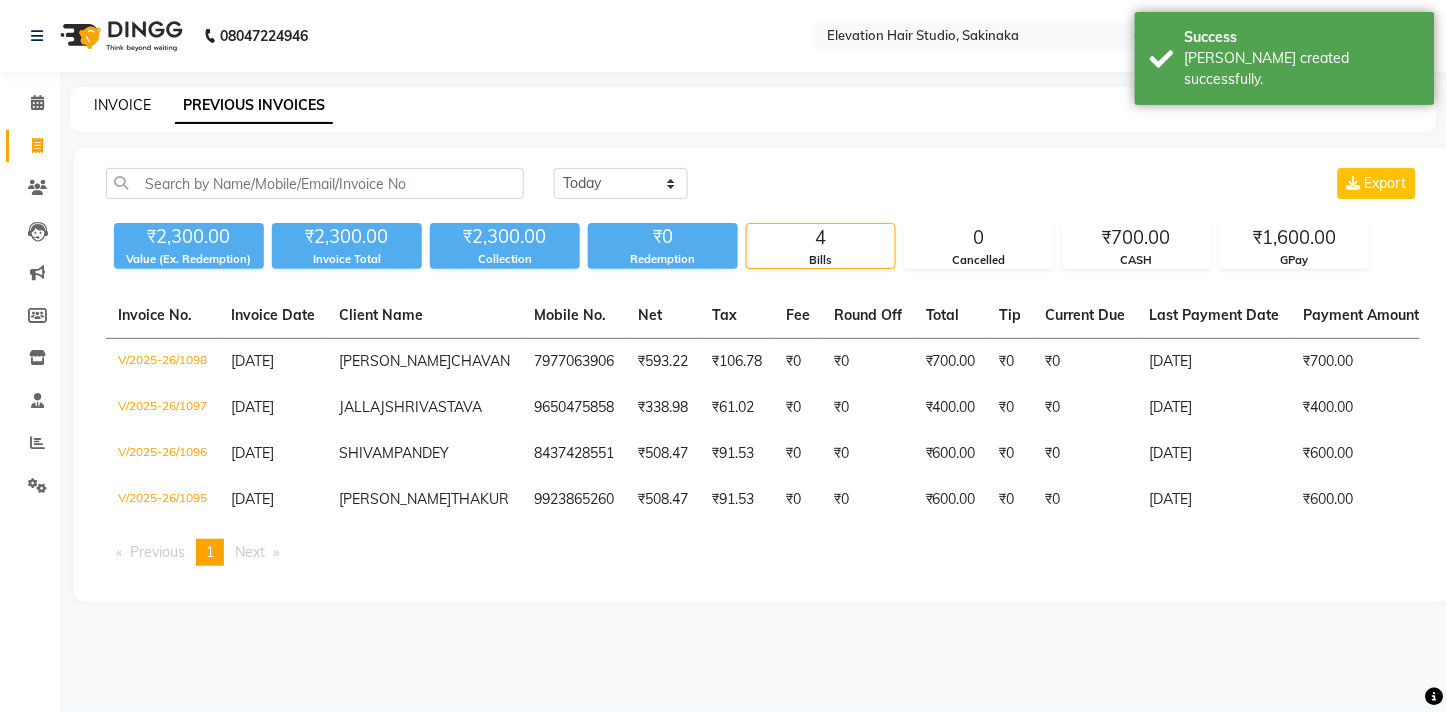 click on "INVOICE" 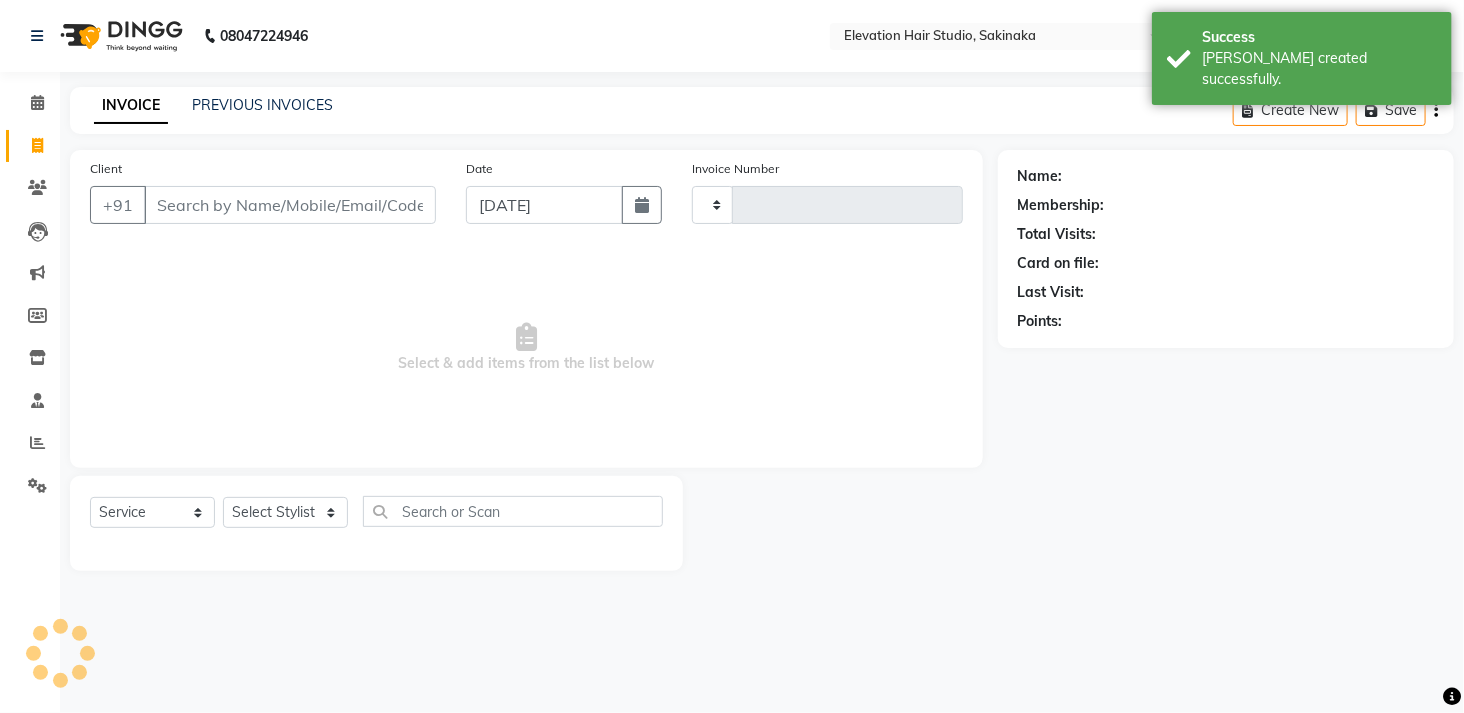 type on "1099" 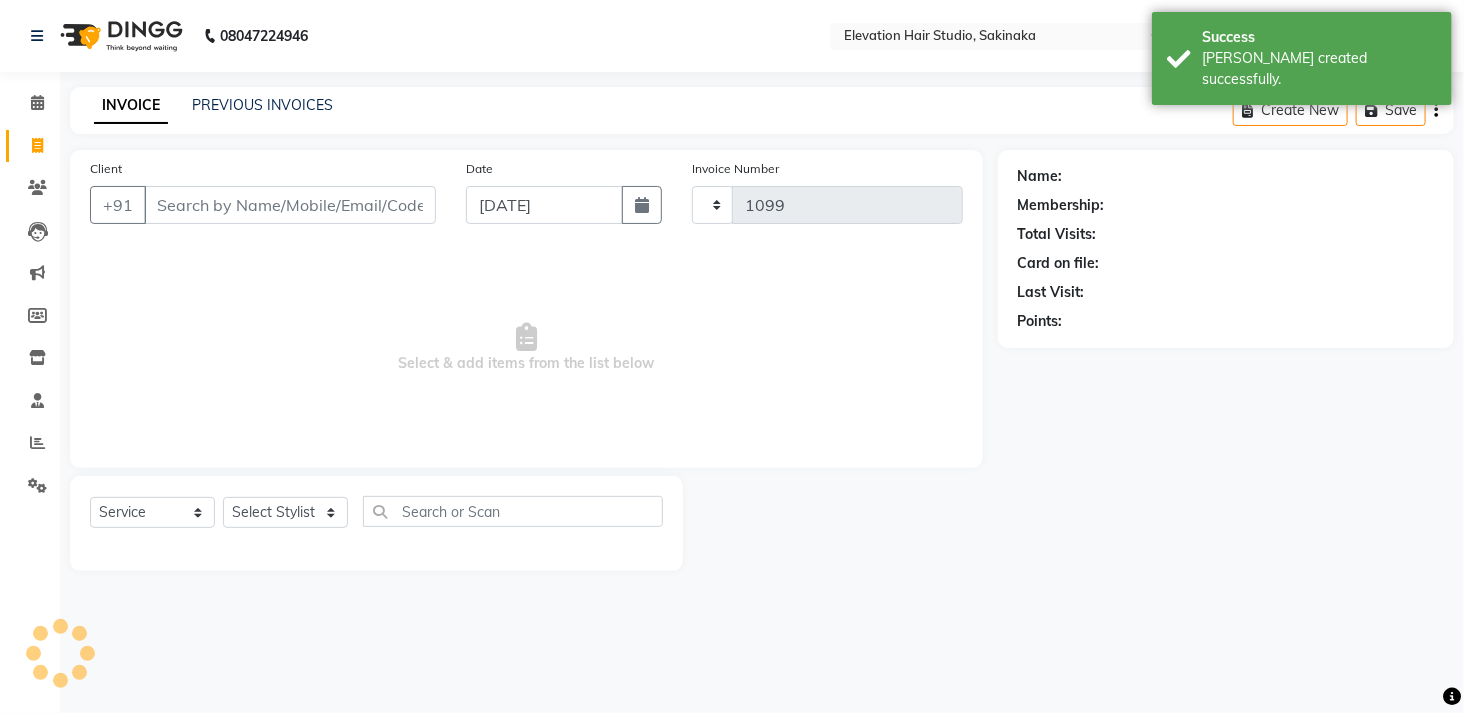 select on "4949" 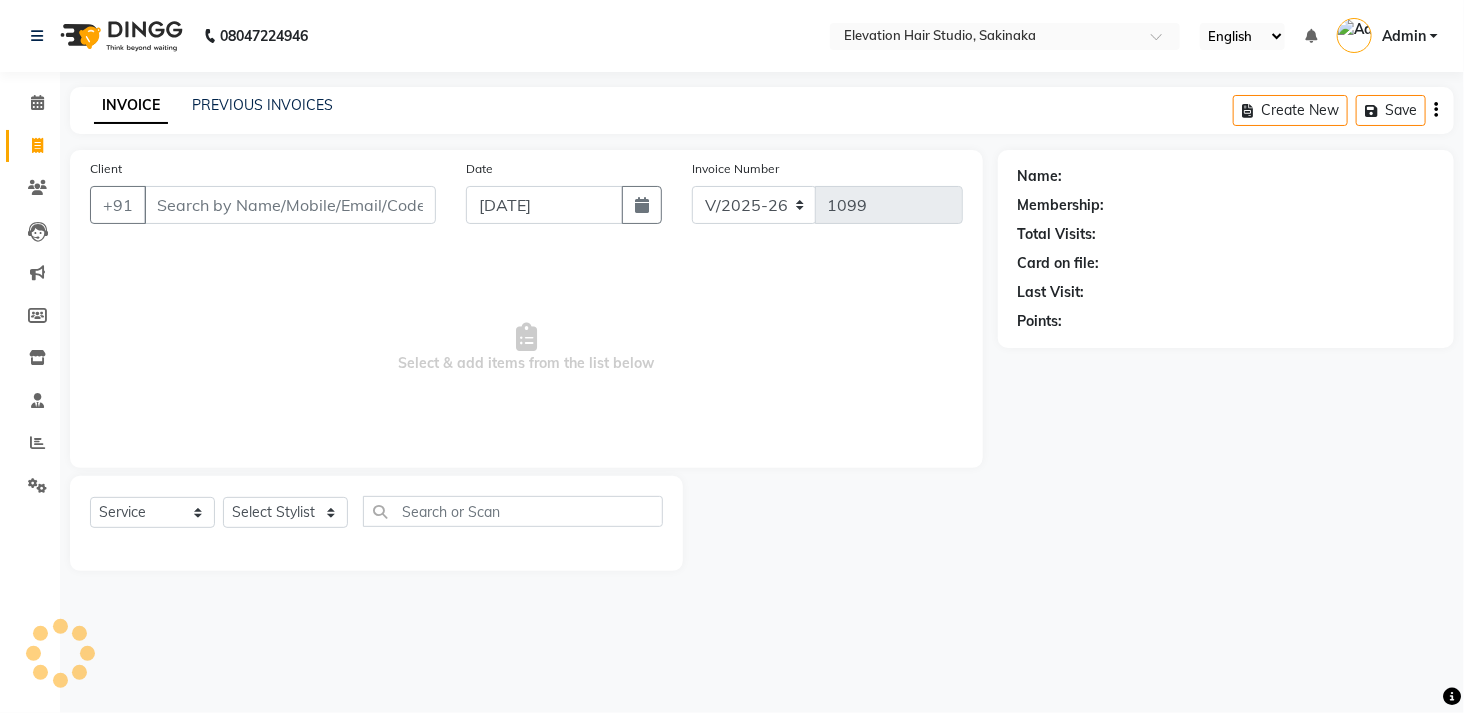 click on "Client" at bounding box center [290, 205] 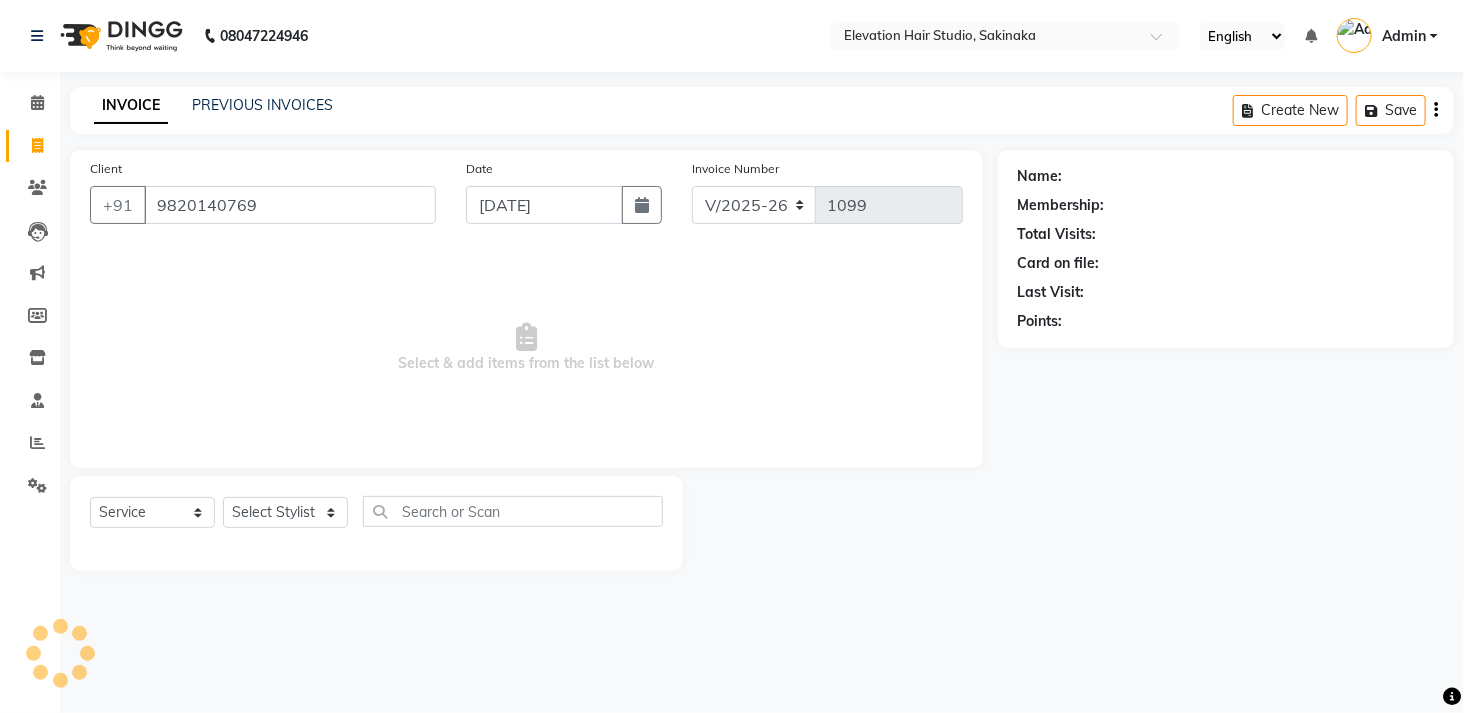 type on "9820140769" 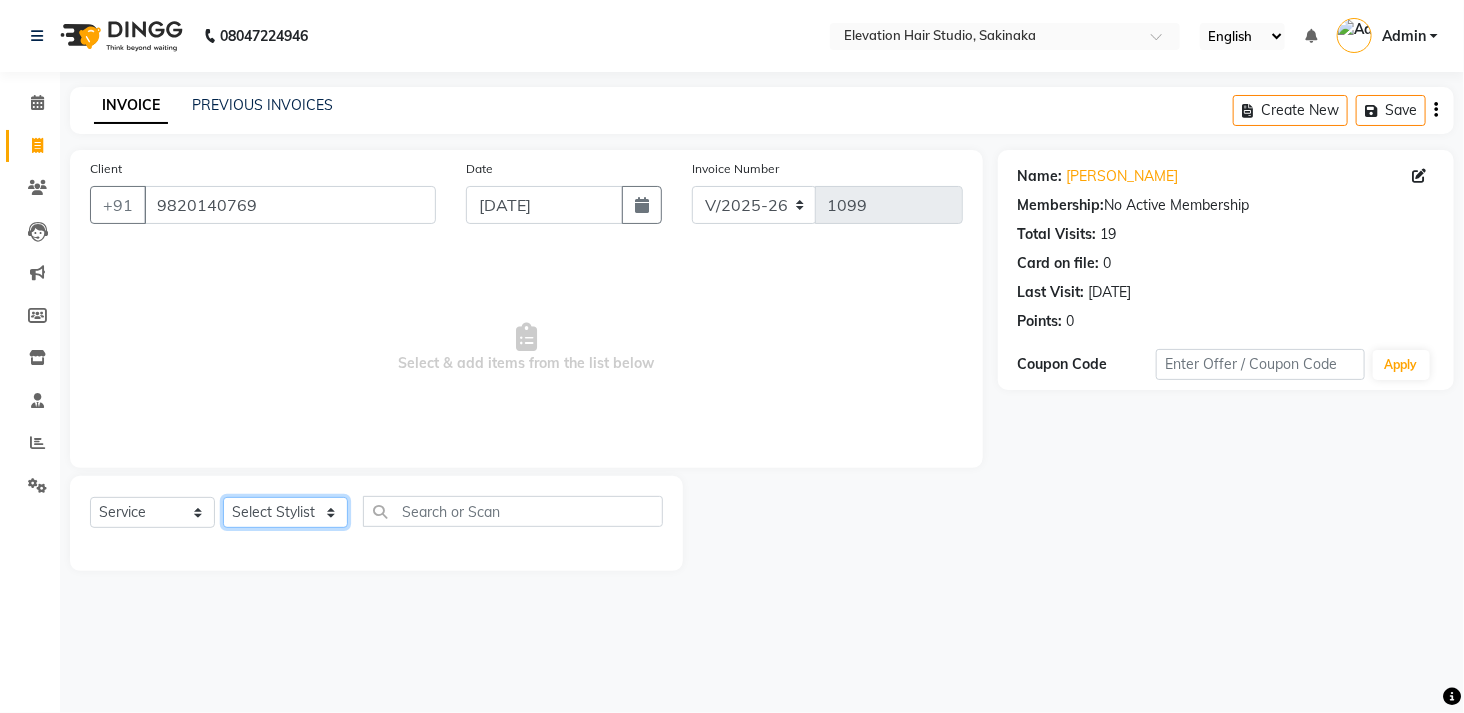 click on "Select Stylist Admin (EHS Thane) ANEES  DILIP KAPIL  PRIYA RUPESH SAHIL  Sarfaraz SHAHEENA SHAIKH  ZEESHAN" 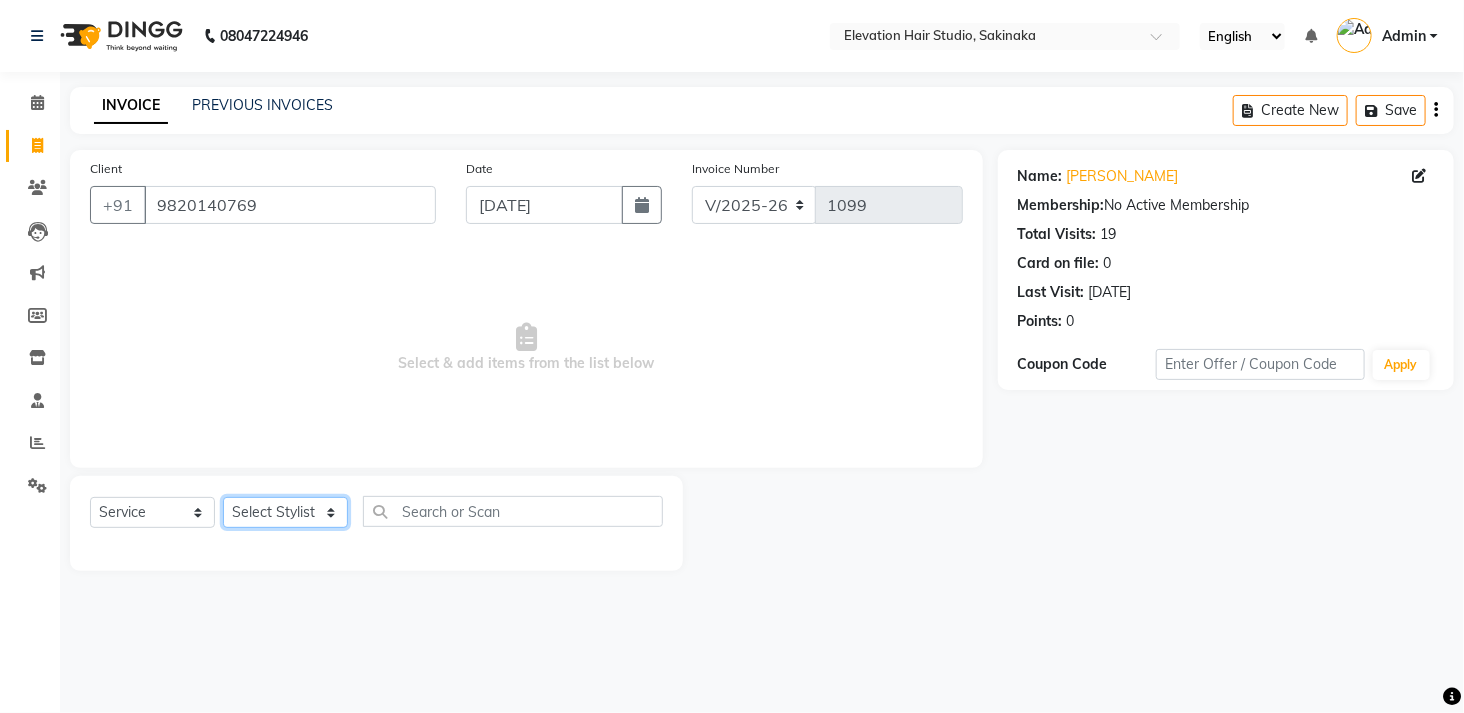 select on "77524" 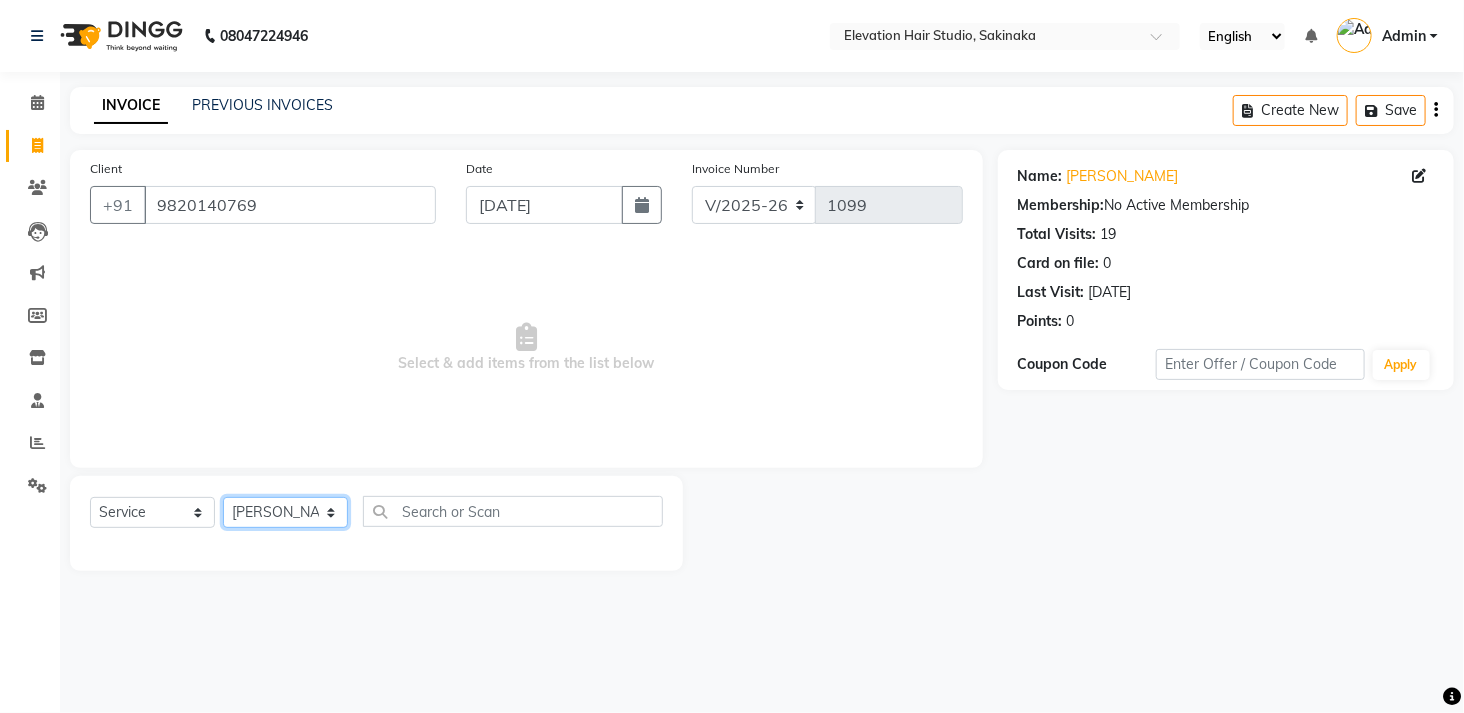 click on "Select Stylist Admin (EHS Thane) ANEES  DILIP KAPIL  PRIYA RUPESH SAHIL  Sarfaraz SHAHEENA SHAIKH  ZEESHAN" 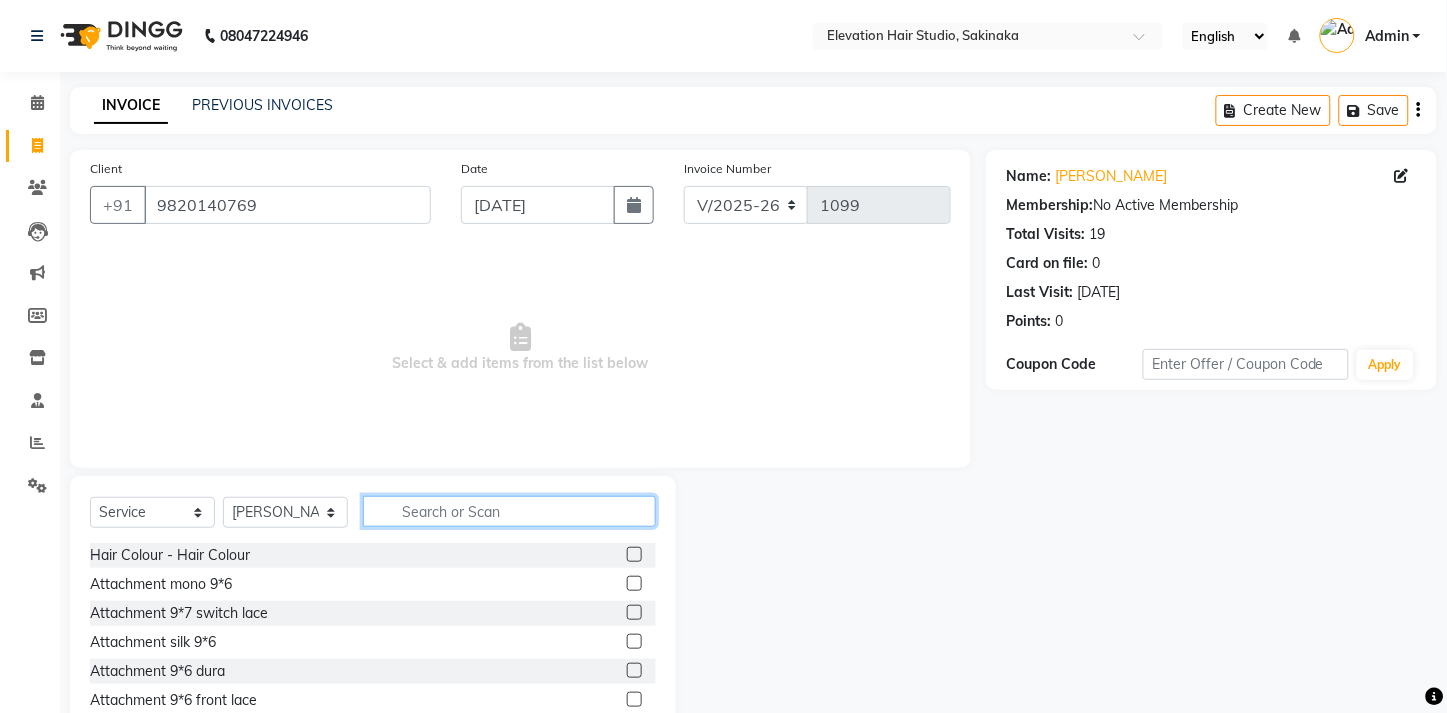click 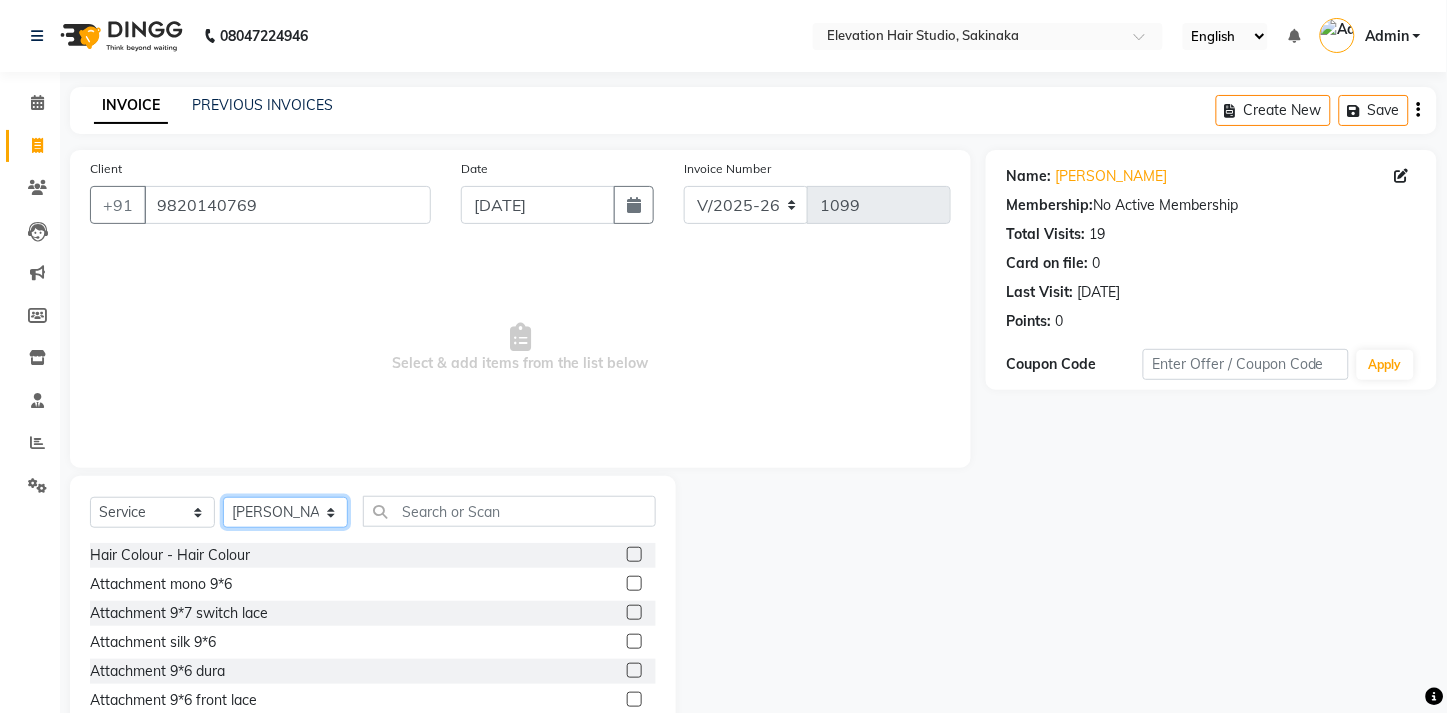 click on "Select Stylist Admin (EHS Thane) ANEES  DILIP KAPIL  PRIYA RUPESH SAHIL  Sarfaraz SHAHEENA SHAIKH  ZEESHAN" 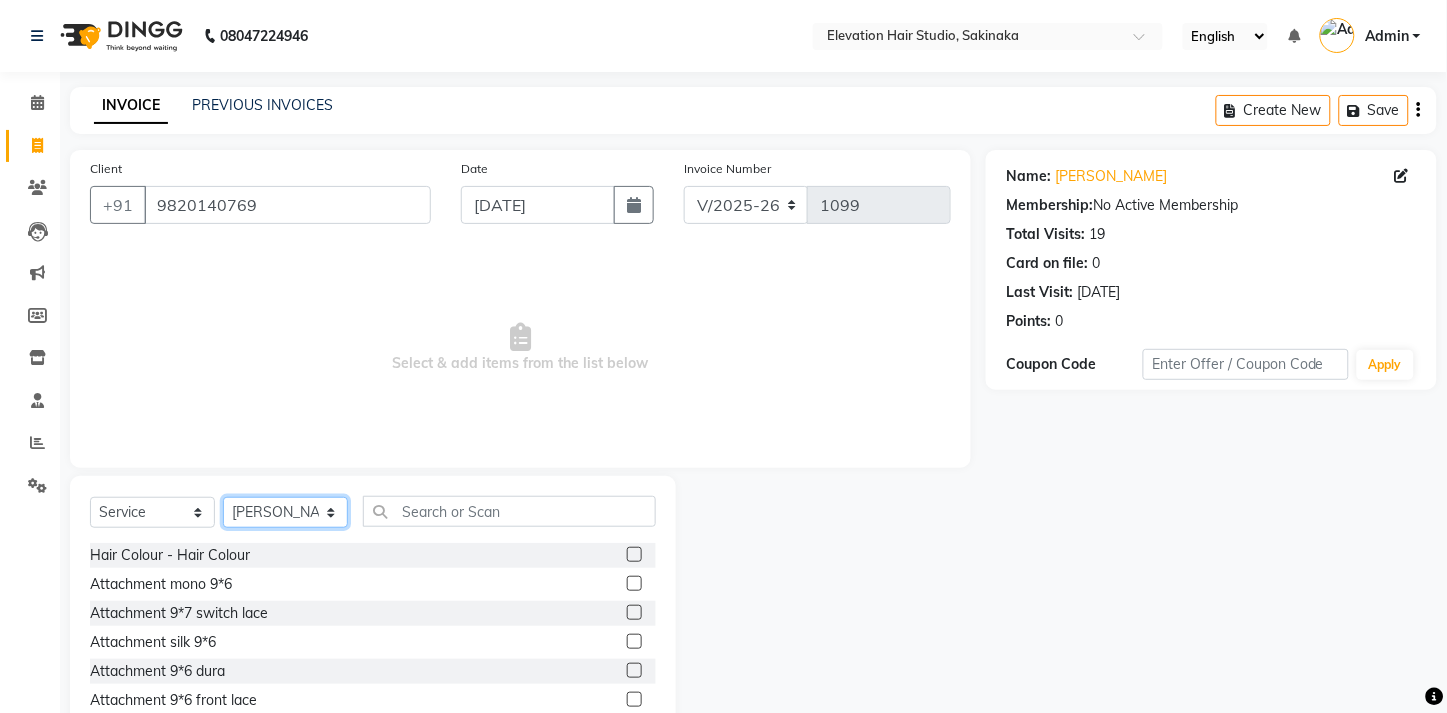 click on "Select Stylist Admin (EHS Thane) ANEES  DILIP KAPIL  PRIYA RUPESH SAHIL  Sarfaraz SHAHEENA SHAIKH  ZEESHAN" 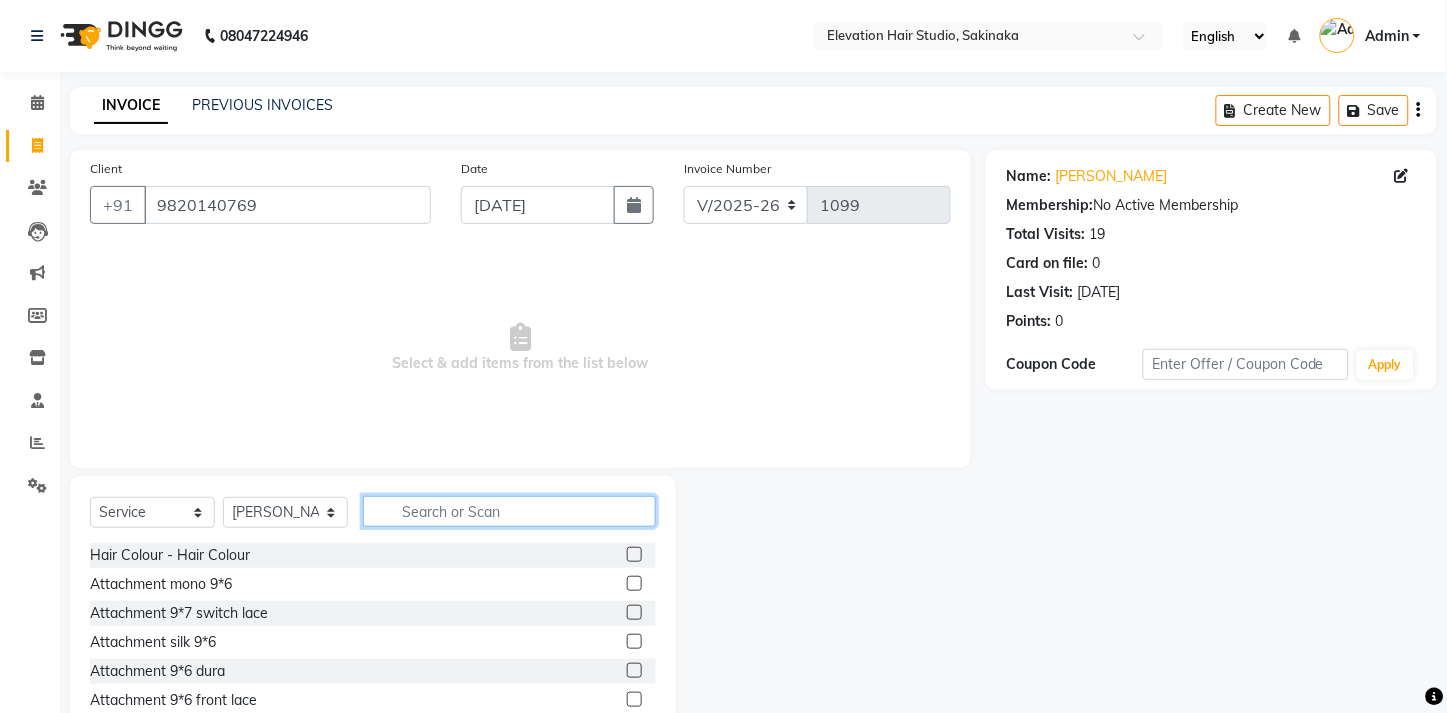 click 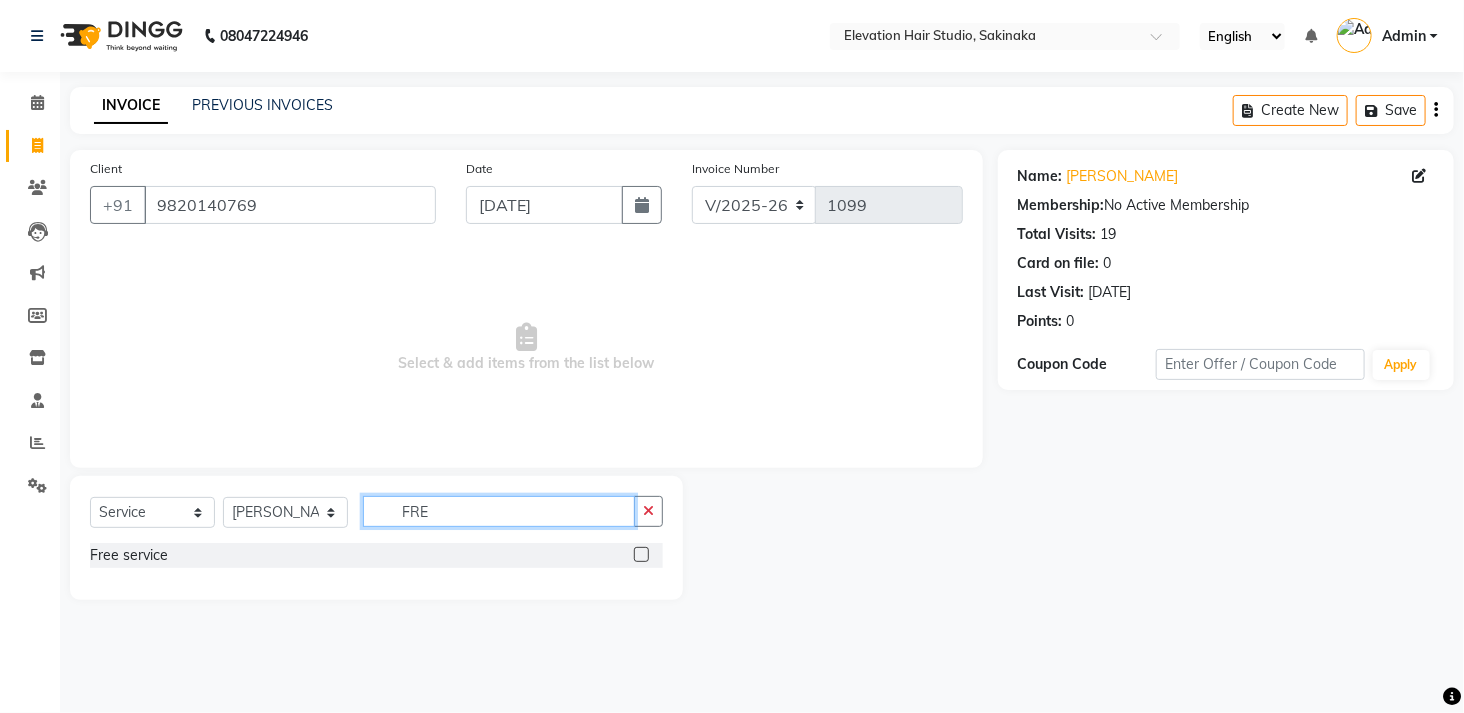 type on "FRE" 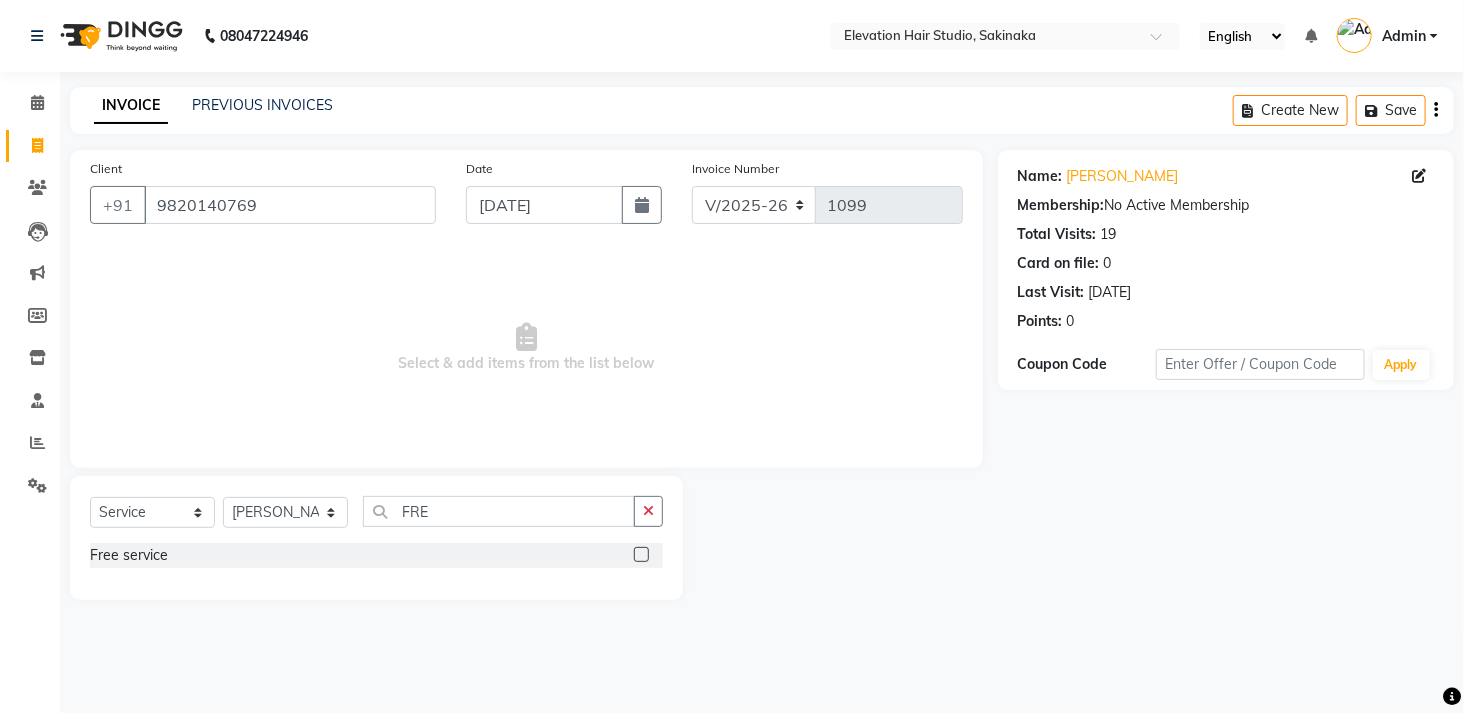 click 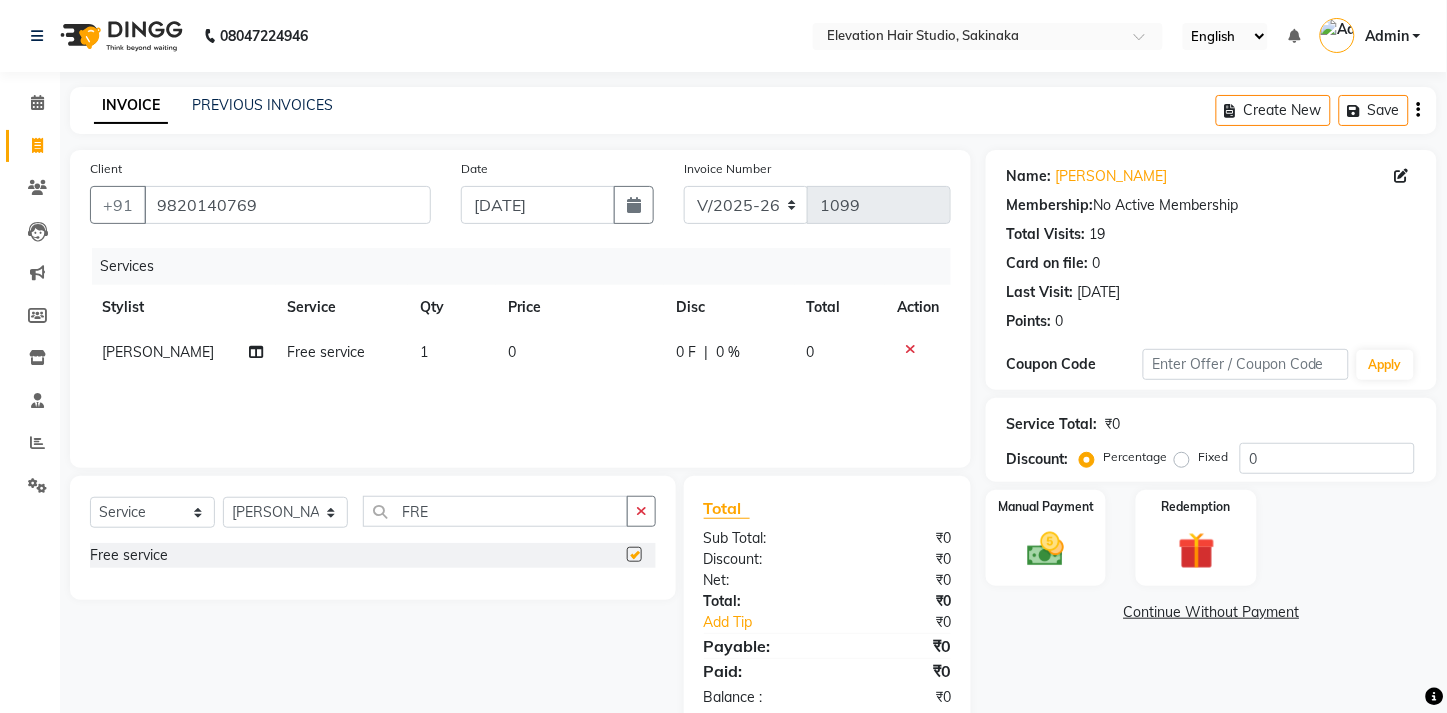 checkbox on "false" 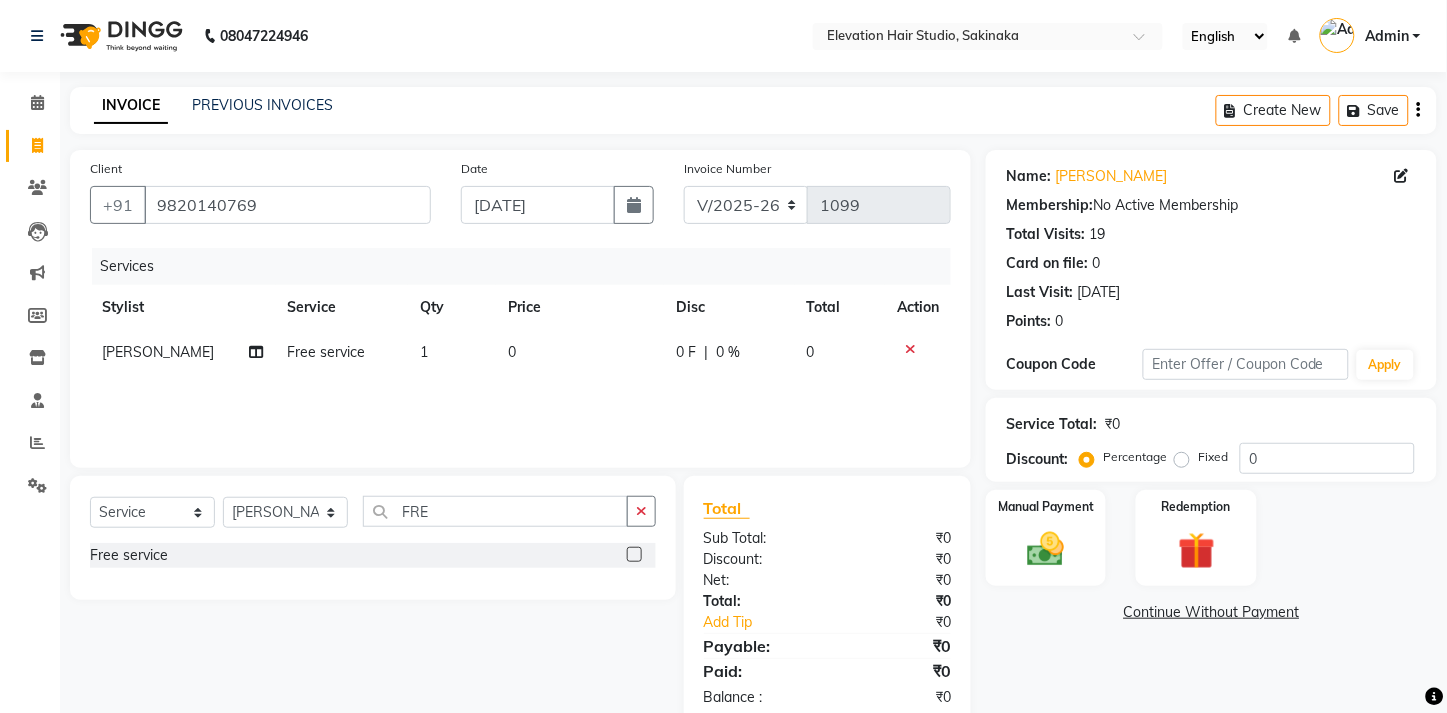 click on "Continue Without Payment" 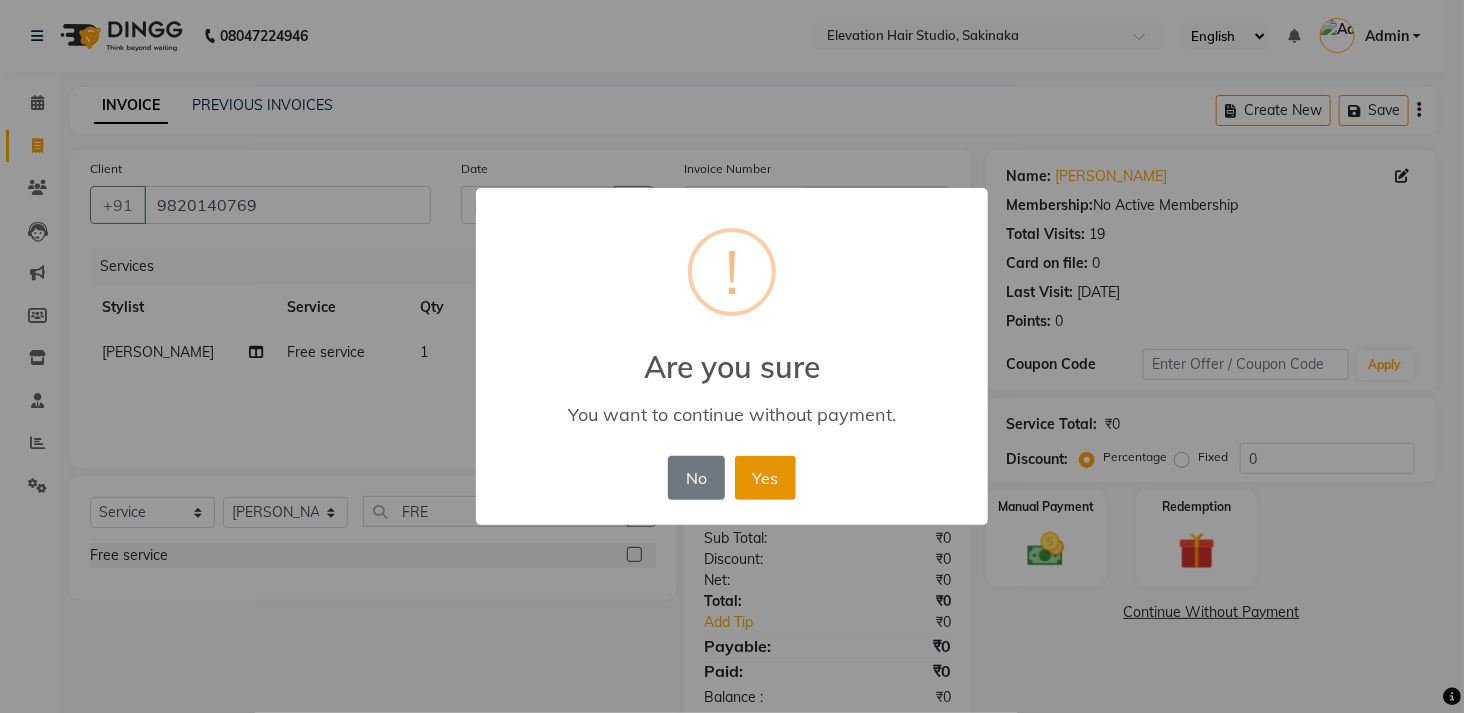 click on "Yes" at bounding box center [765, 478] 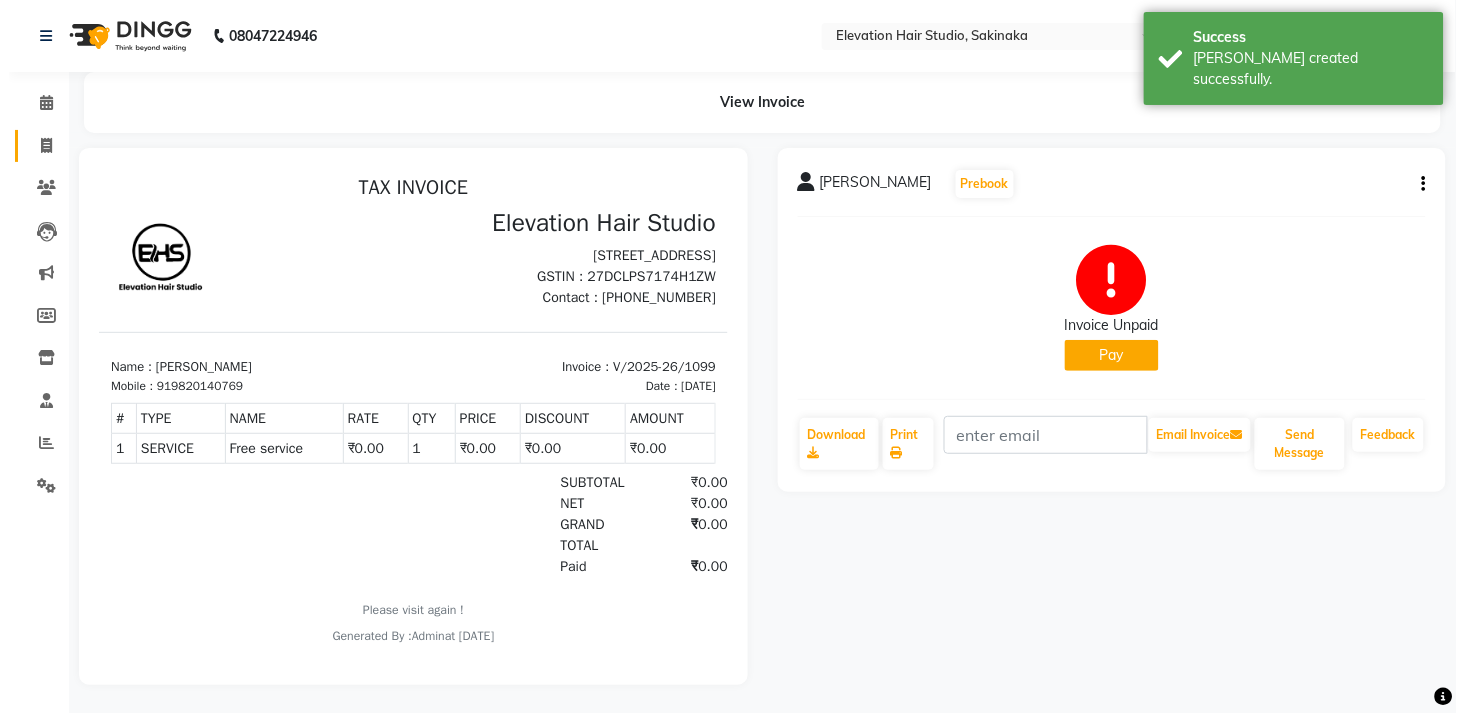 scroll, scrollTop: 0, scrollLeft: 0, axis: both 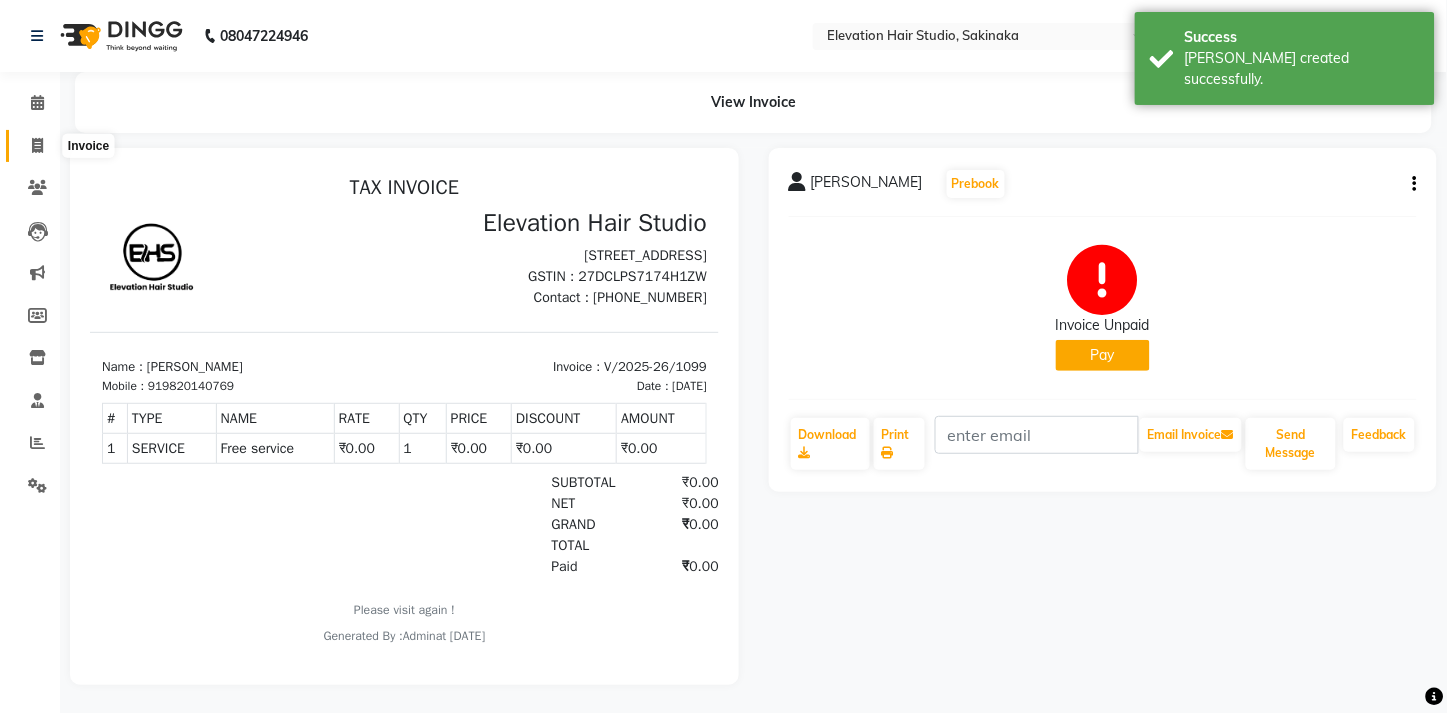 click 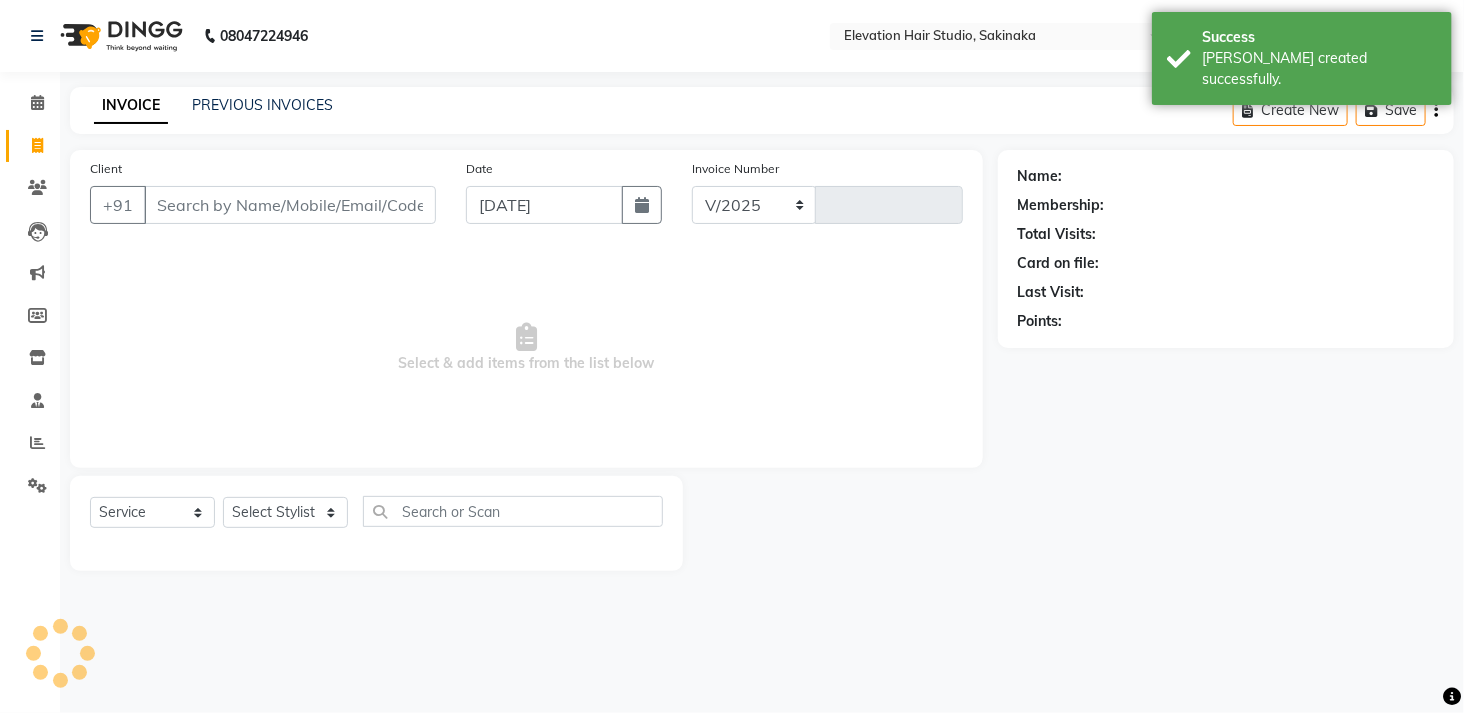 select on "4949" 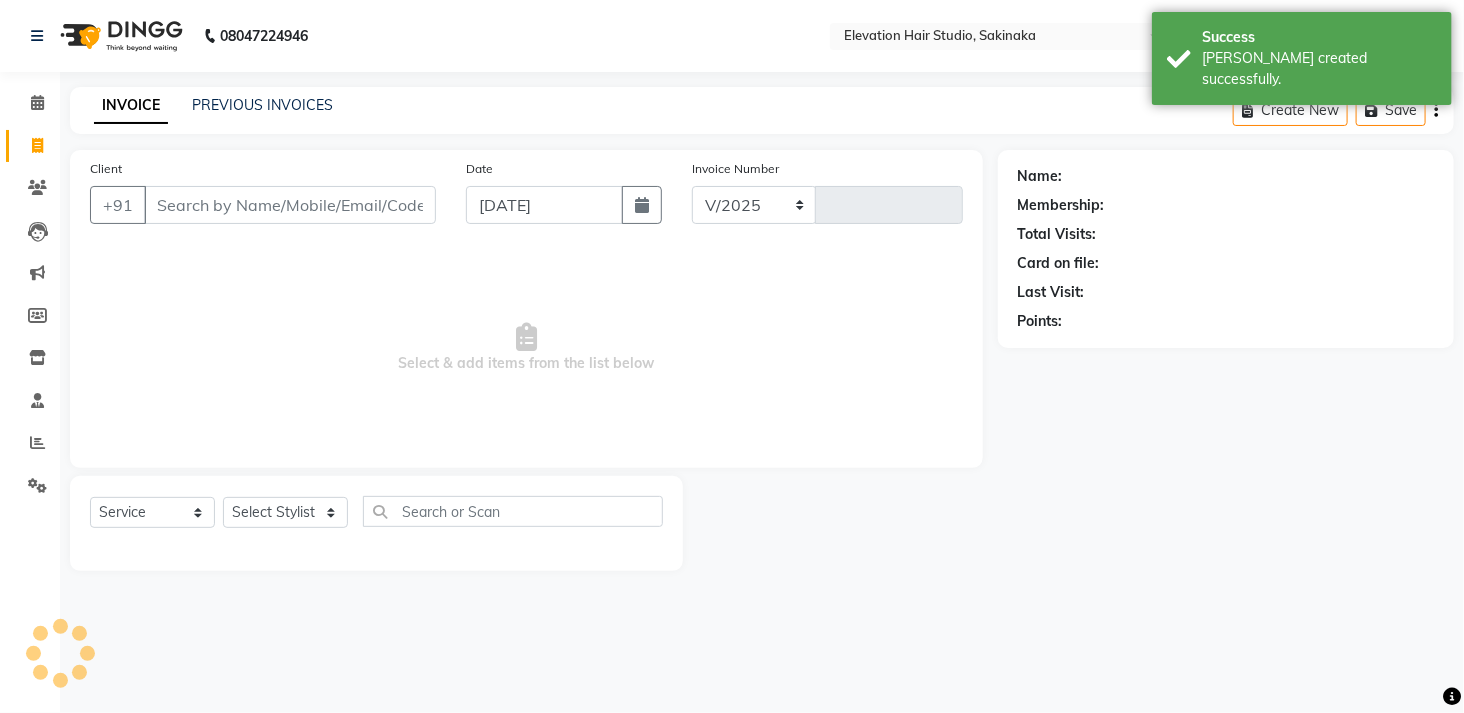 type on "1100" 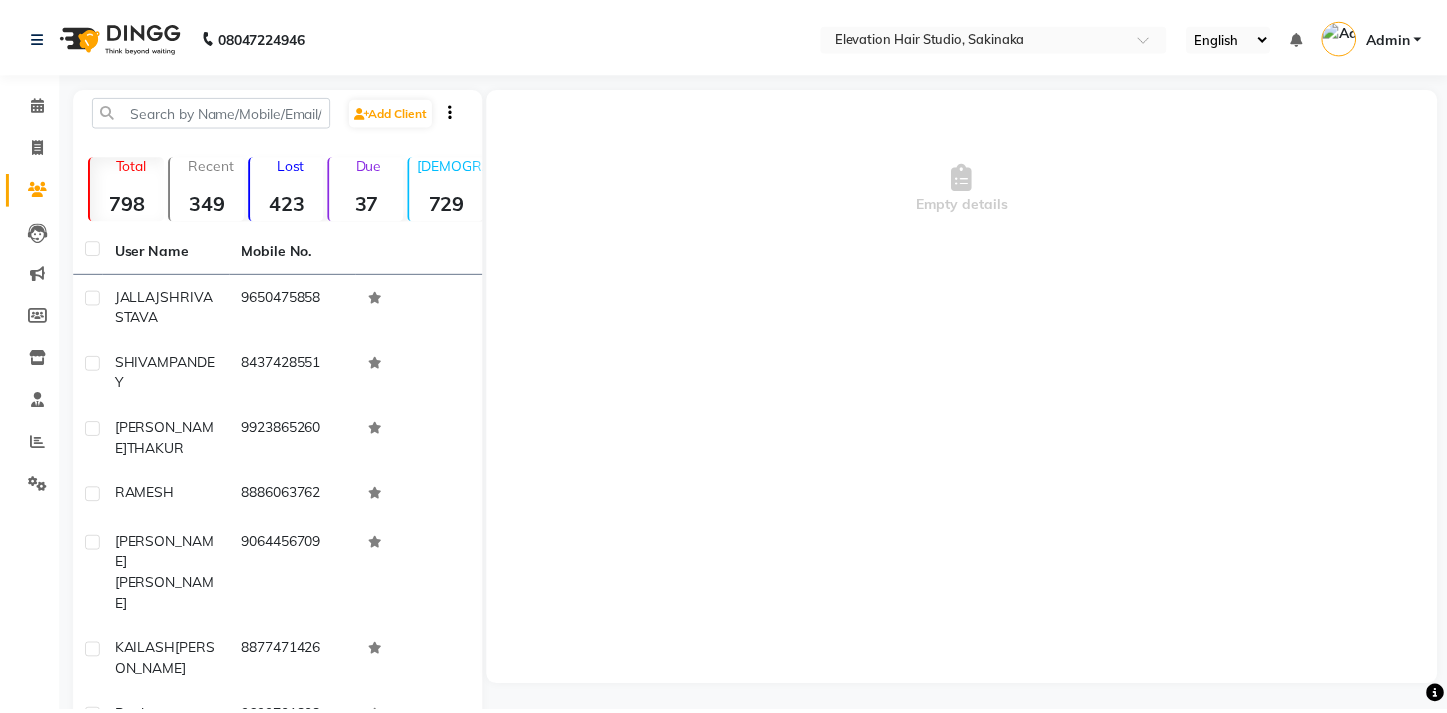 scroll, scrollTop: 0, scrollLeft: 0, axis: both 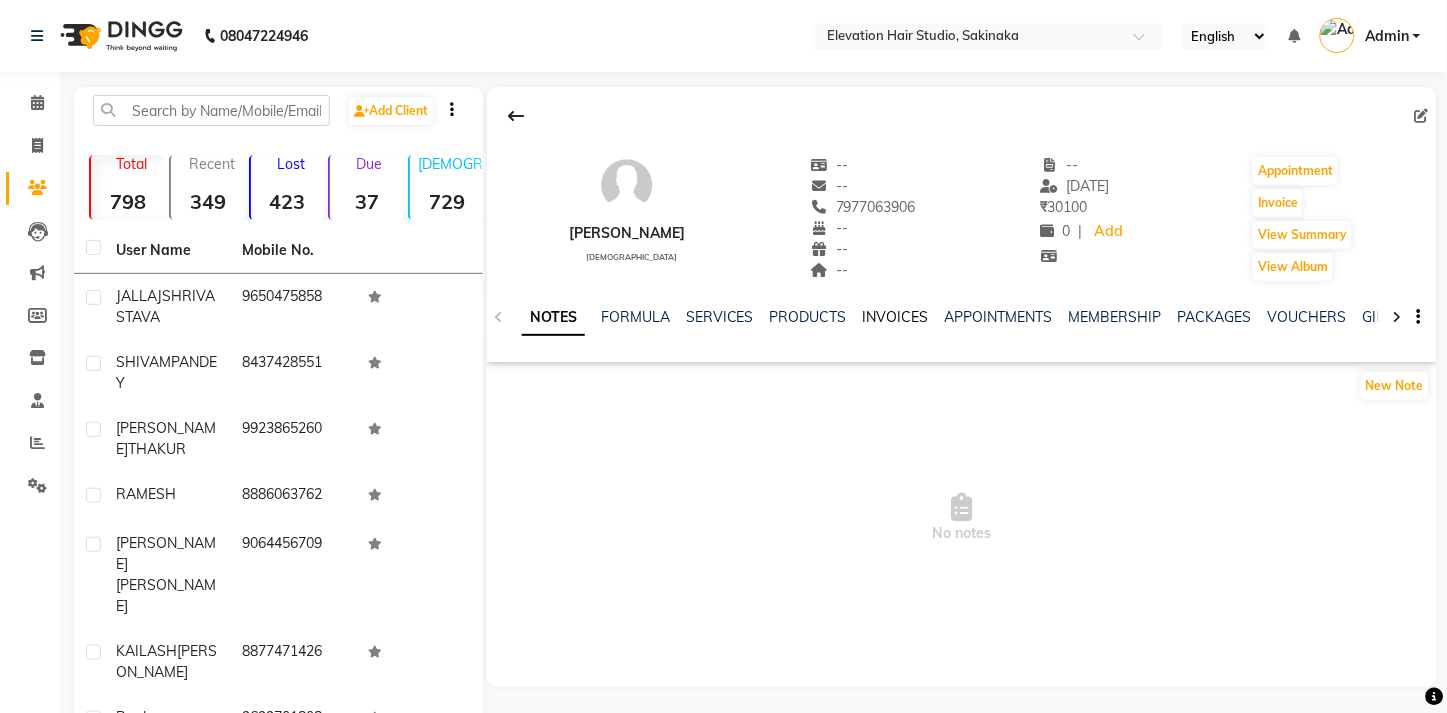 click on "INVOICES" 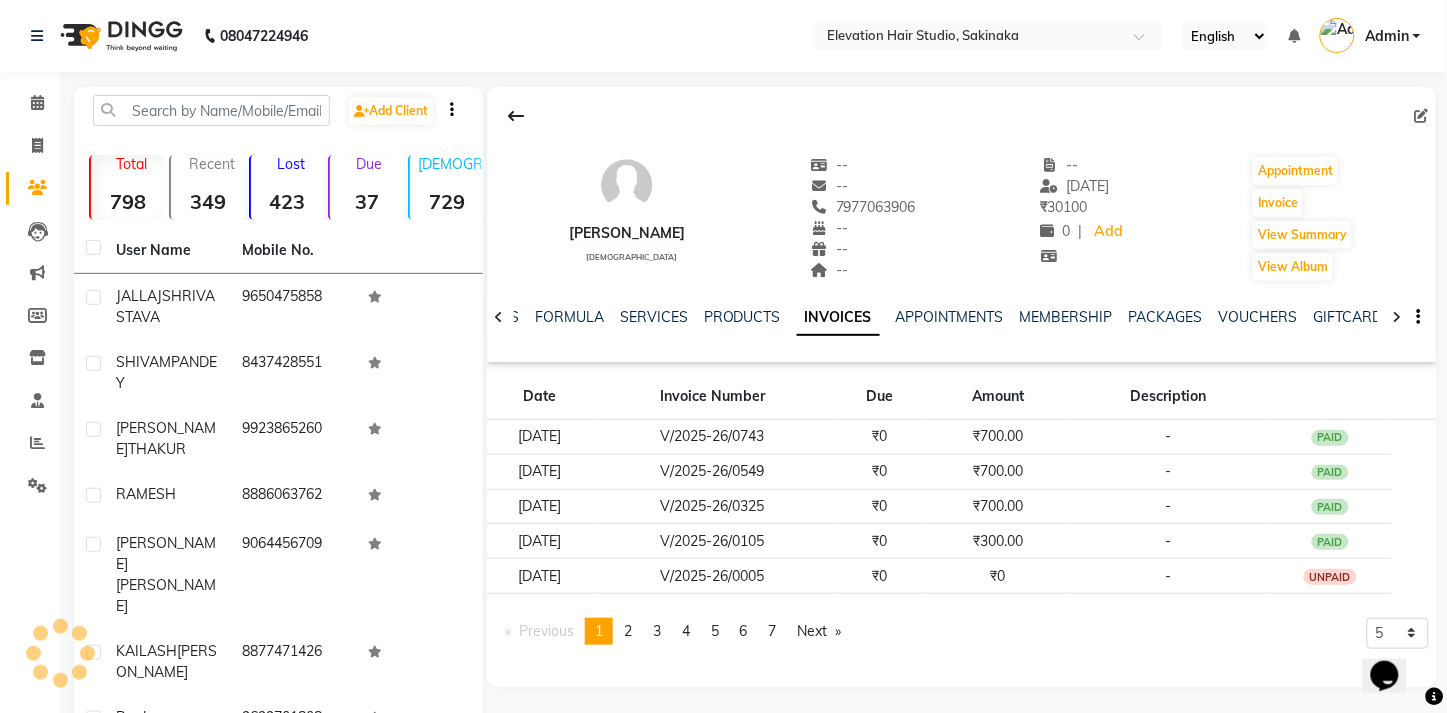 scroll, scrollTop: 0, scrollLeft: 0, axis: both 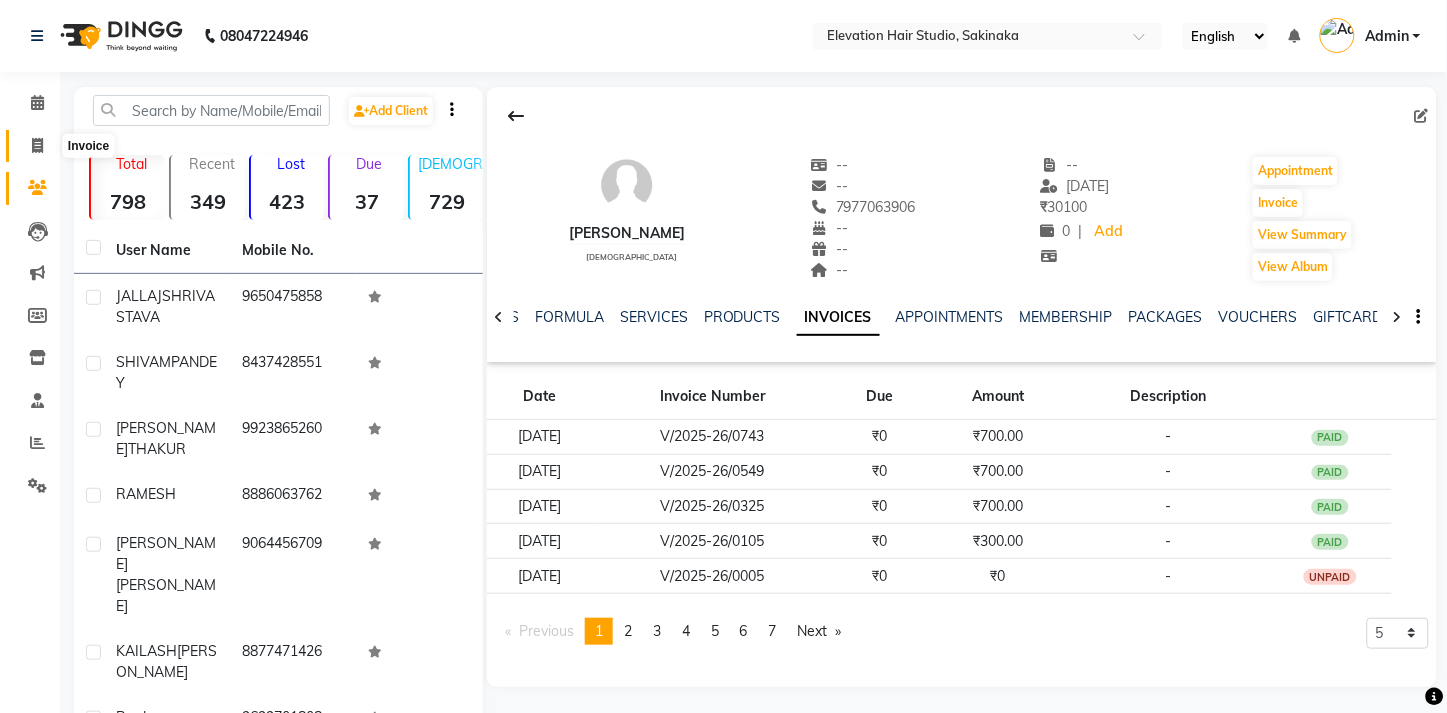 click 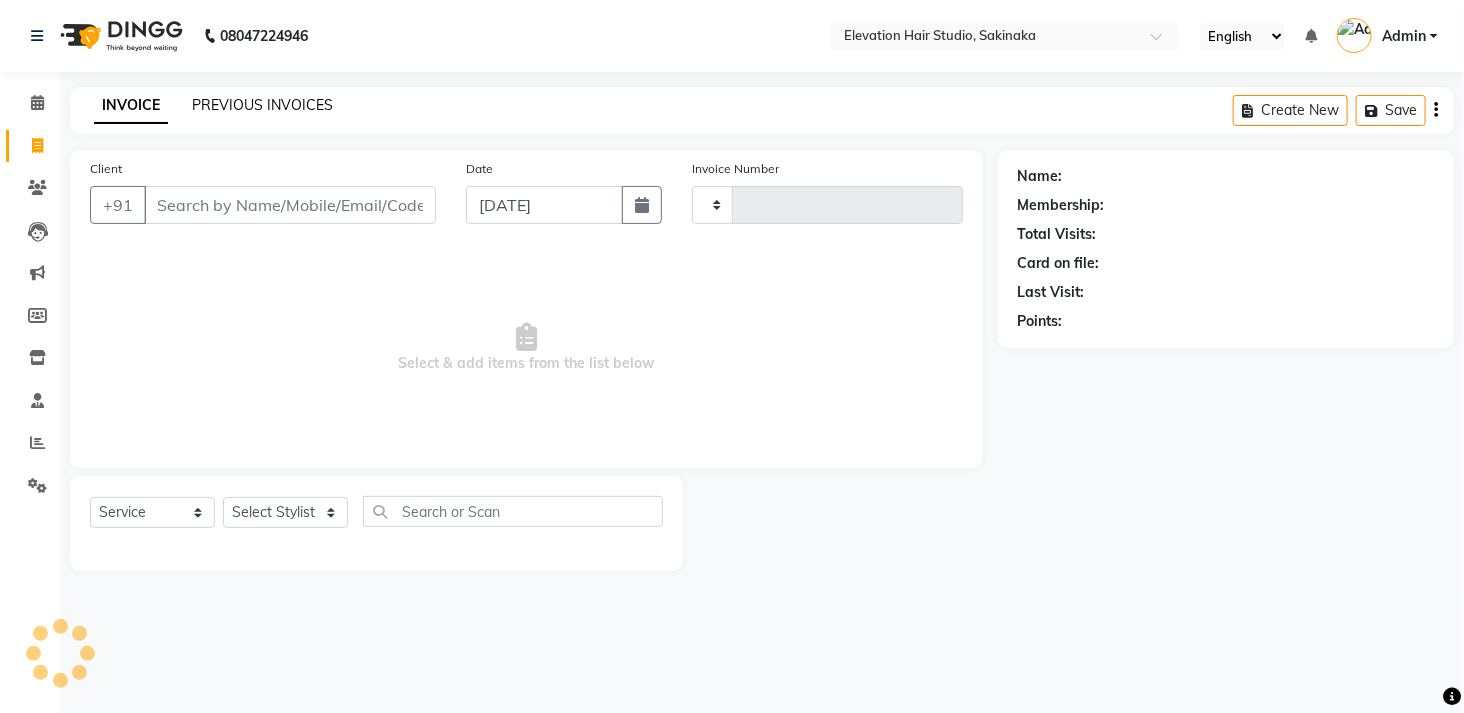 type on "1098" 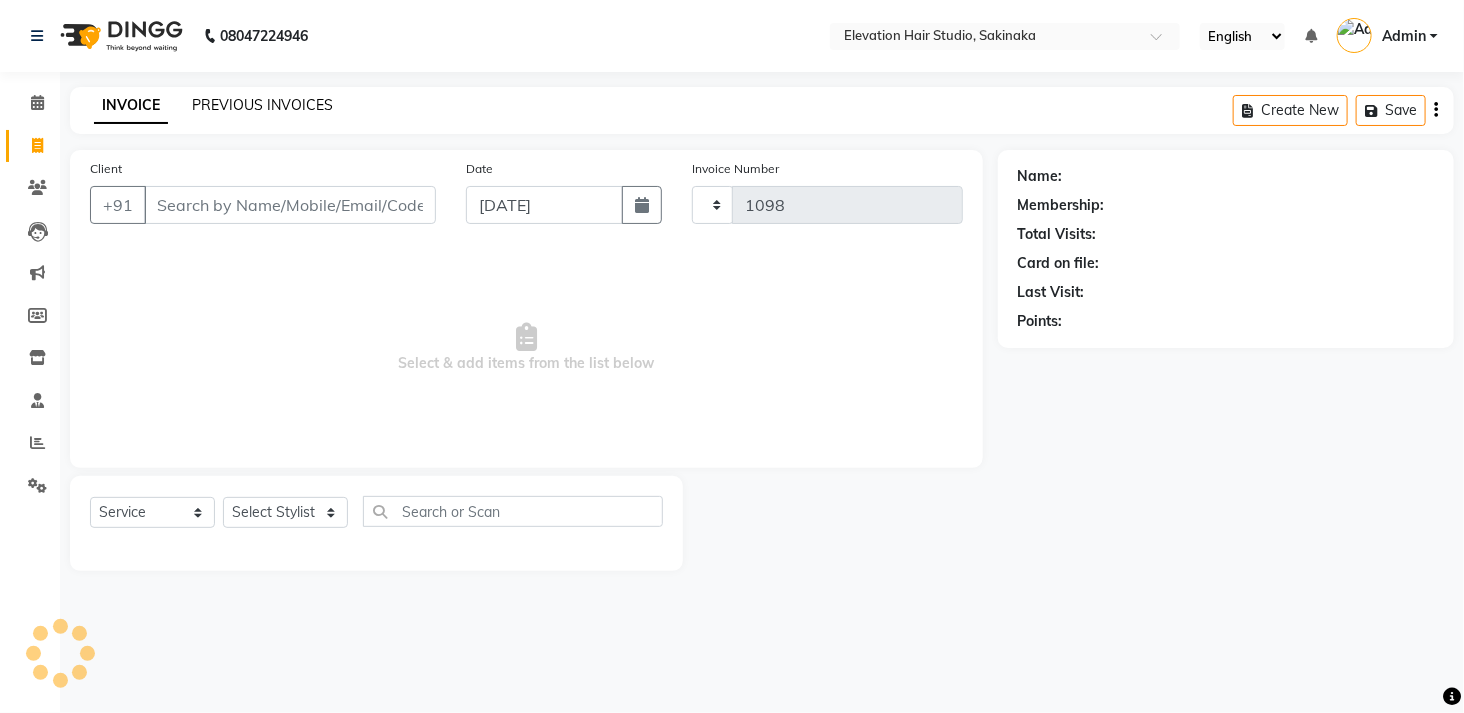 select on "4949" 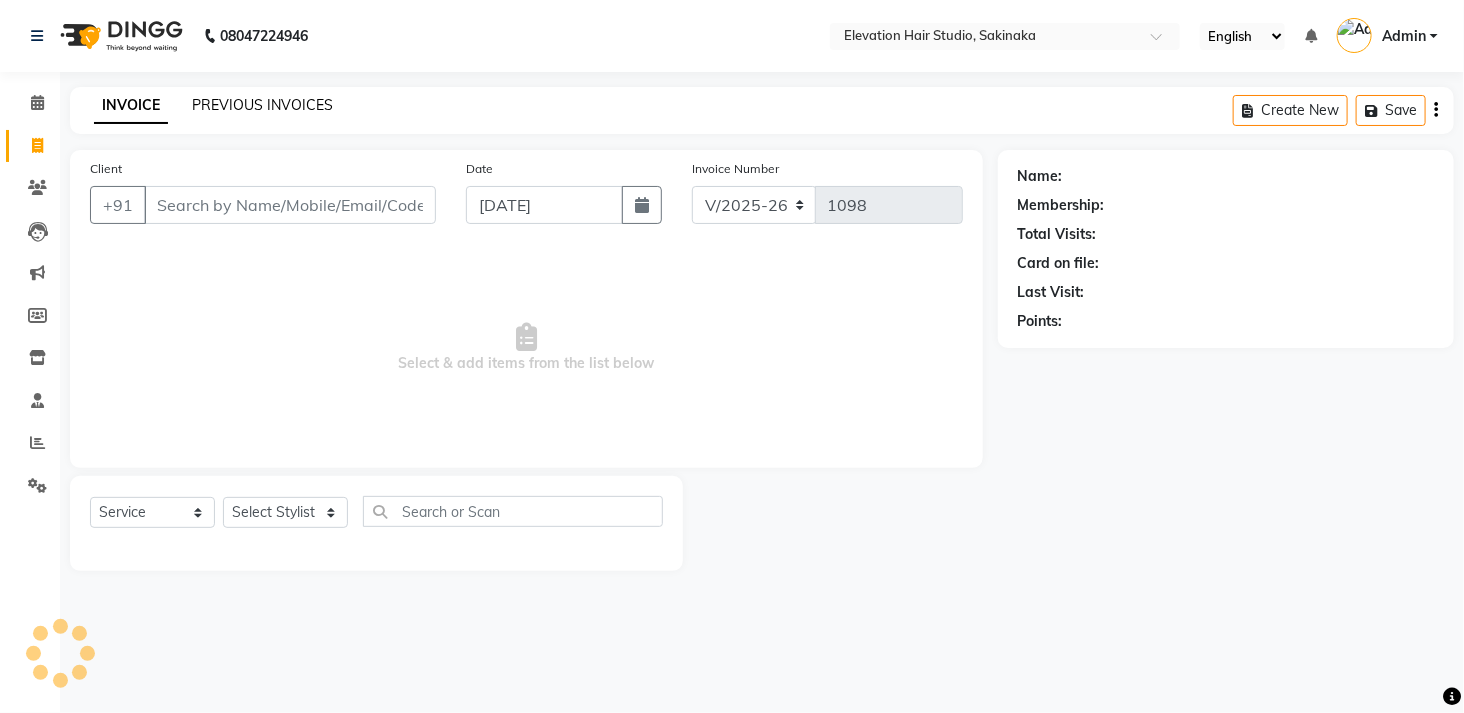 click on "PREVIOUS INVOICES" 